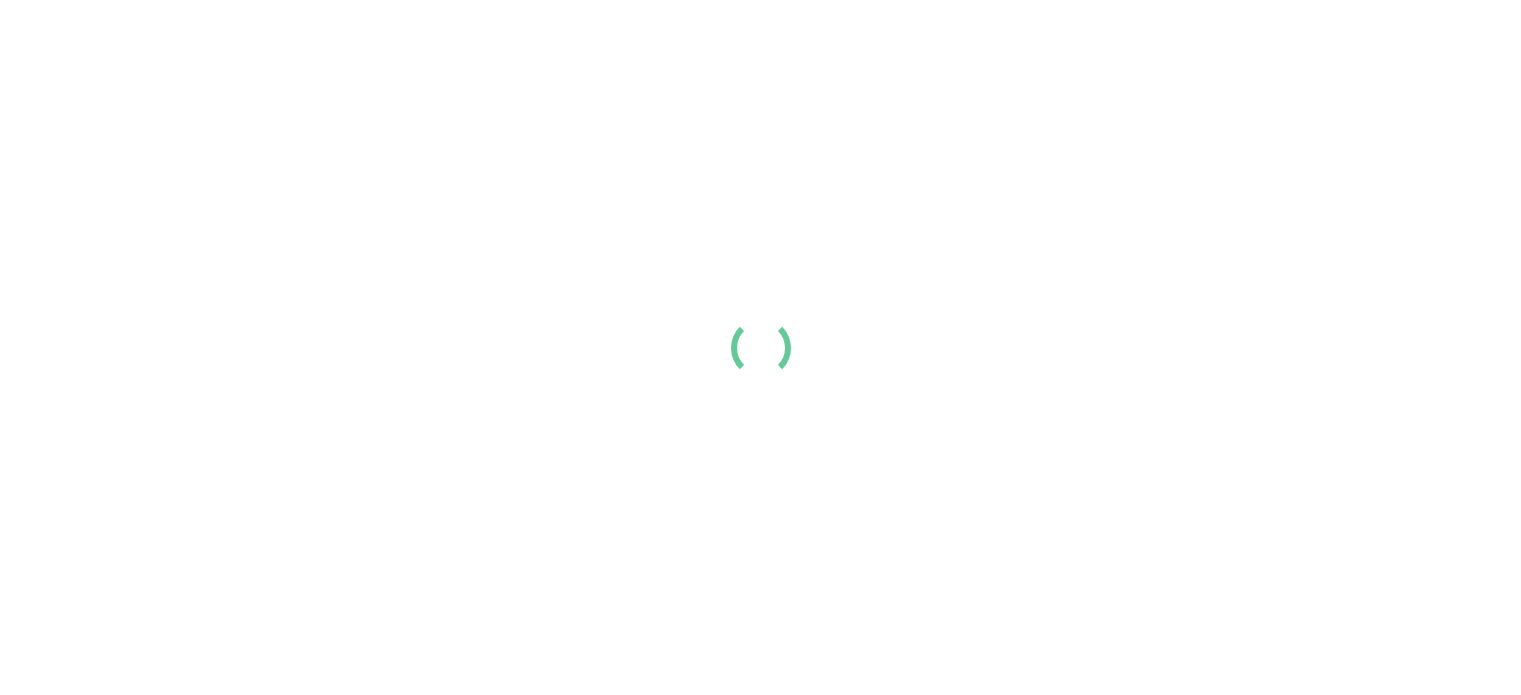 scroll, scrollTop: 0, scrollLeft: 0, axis: both 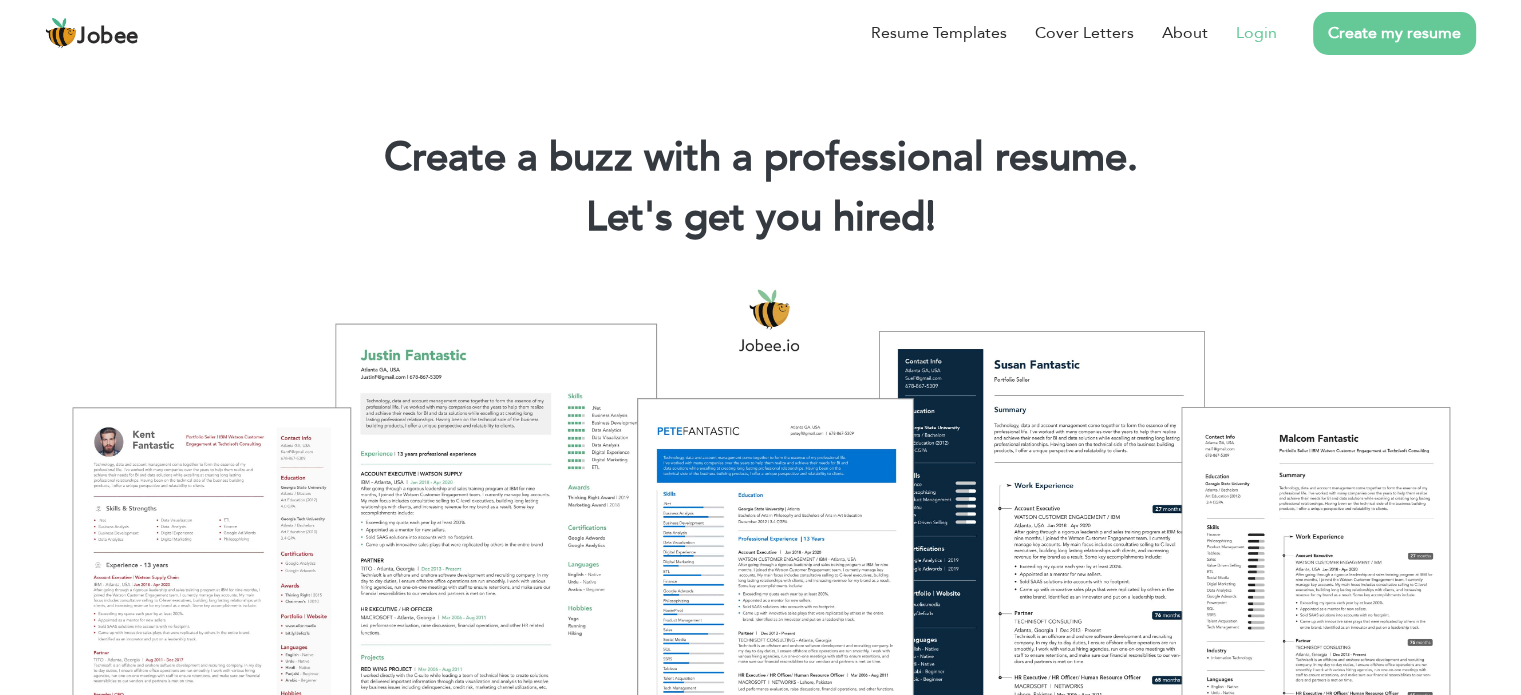 click on "Login" at bounding box center [1256, 33] 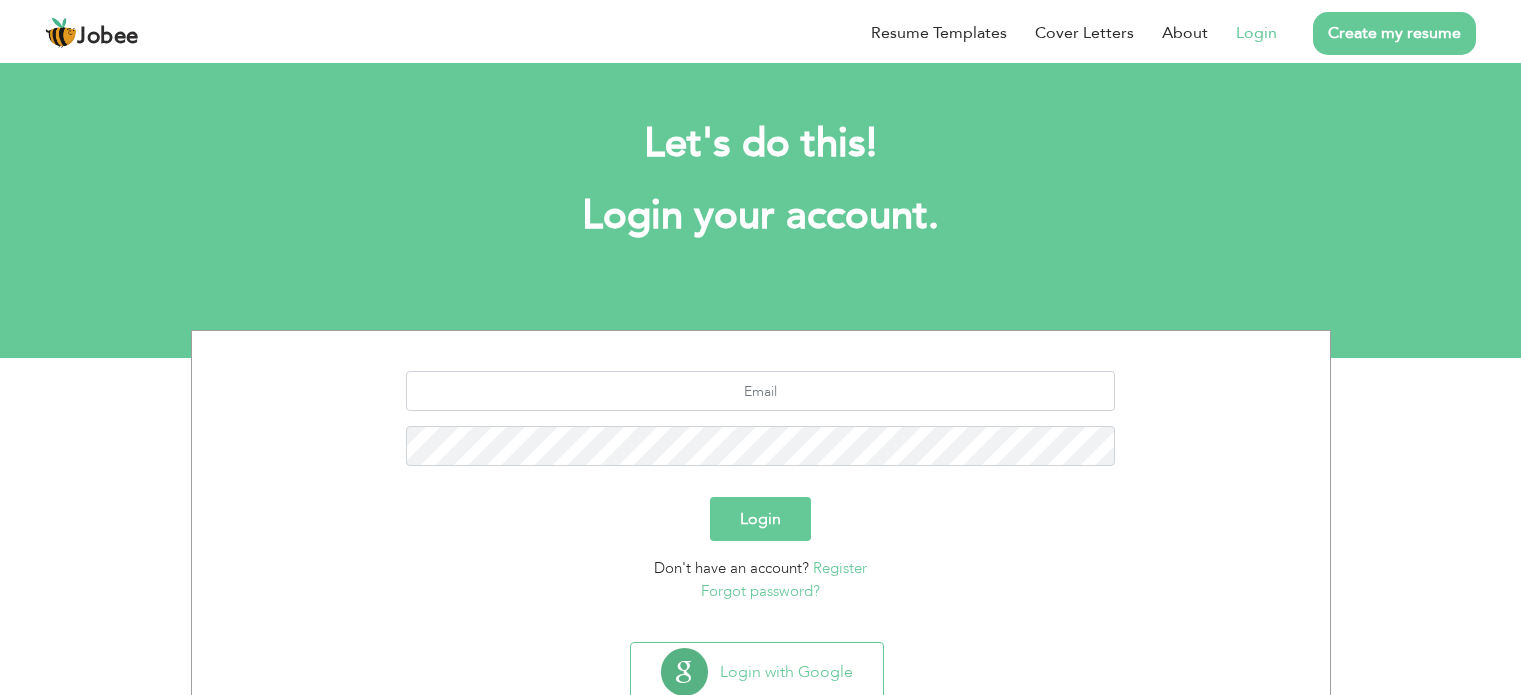 scroll, scrollTop: 0, scrollLeft: 0, axis: both 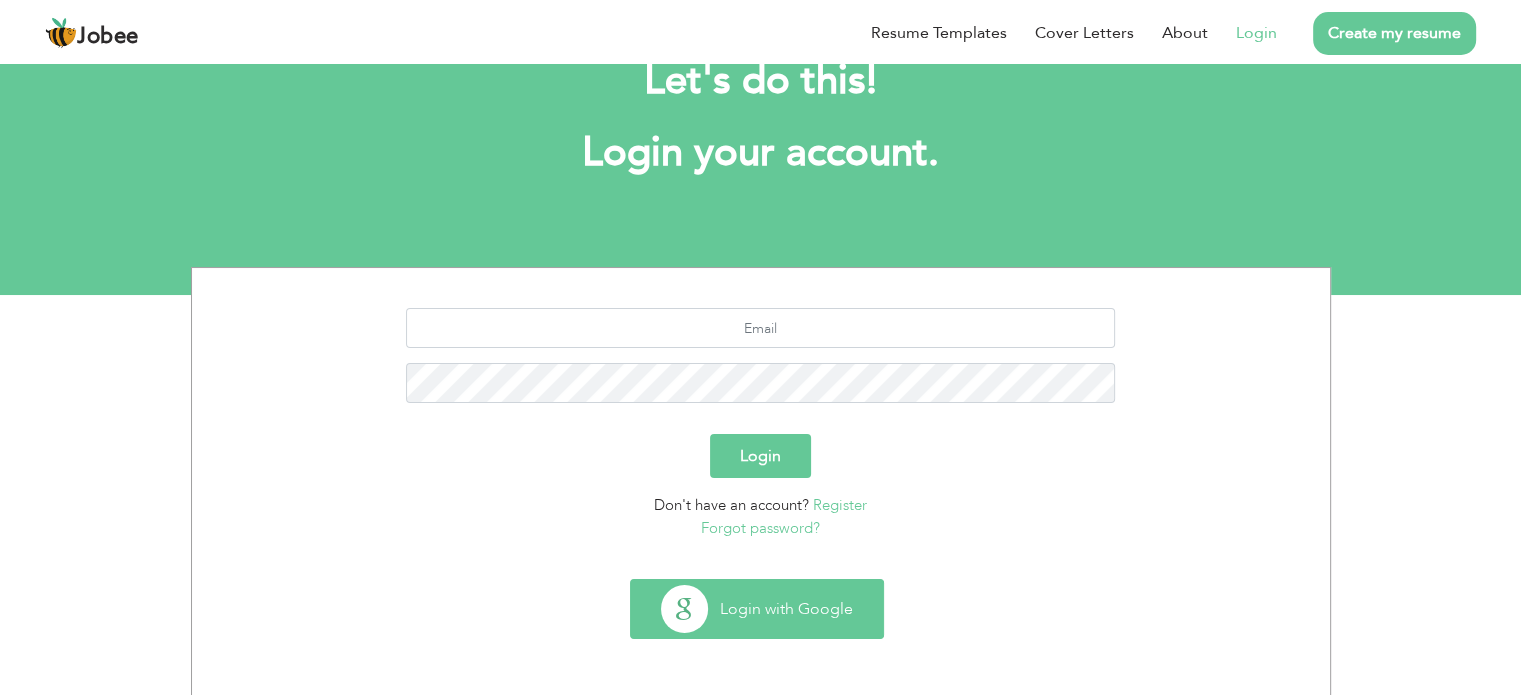 click on "Login with Google" at bounding box center (757, 609) 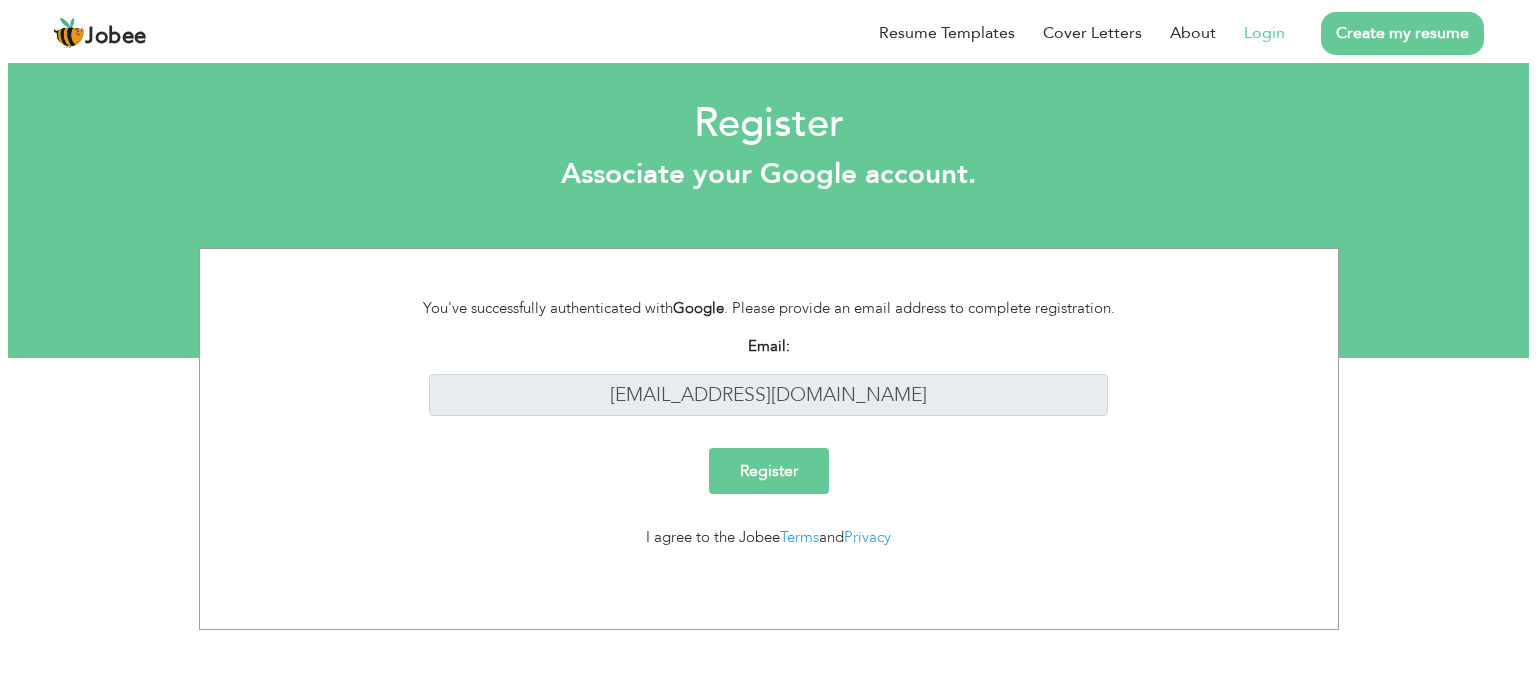 scroll, scrollTop: 0, scrollLeft: 0, axis: both 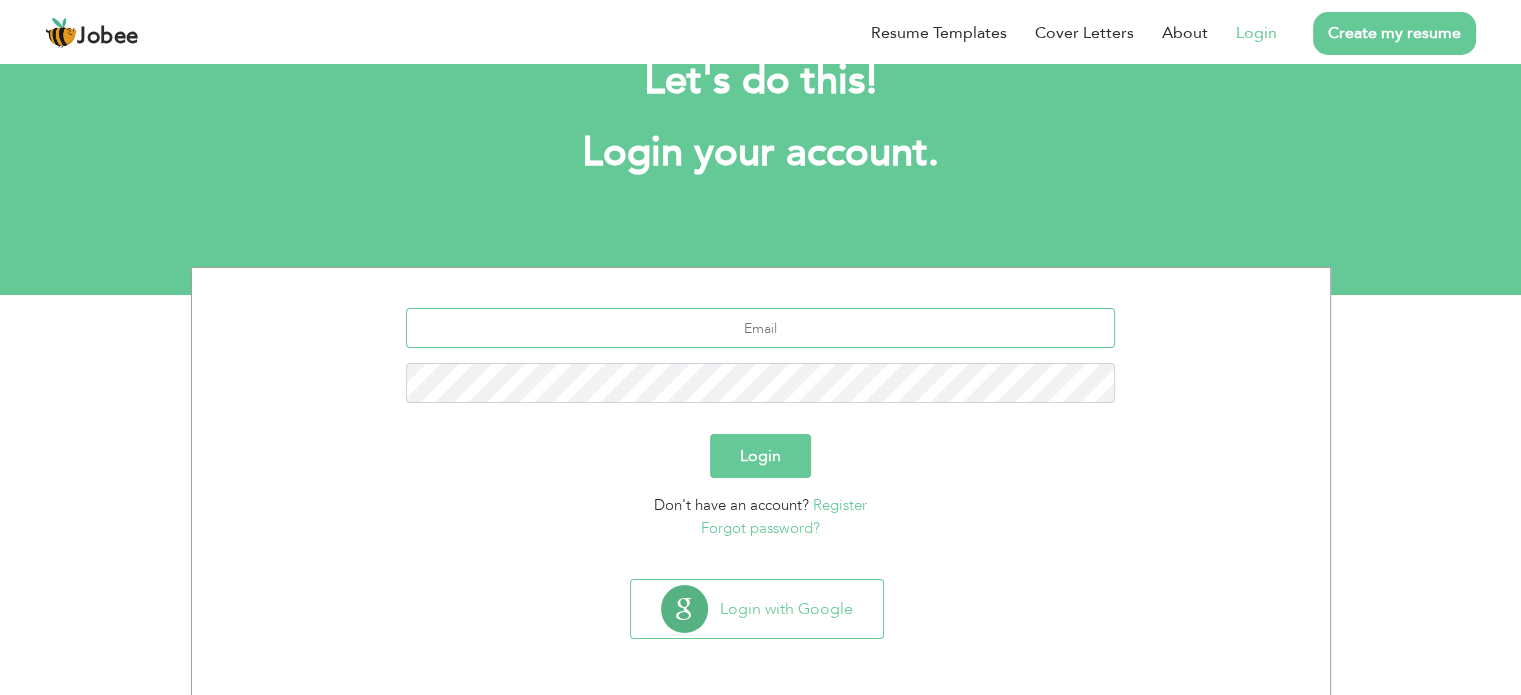 click at bounding box center (760, 328) 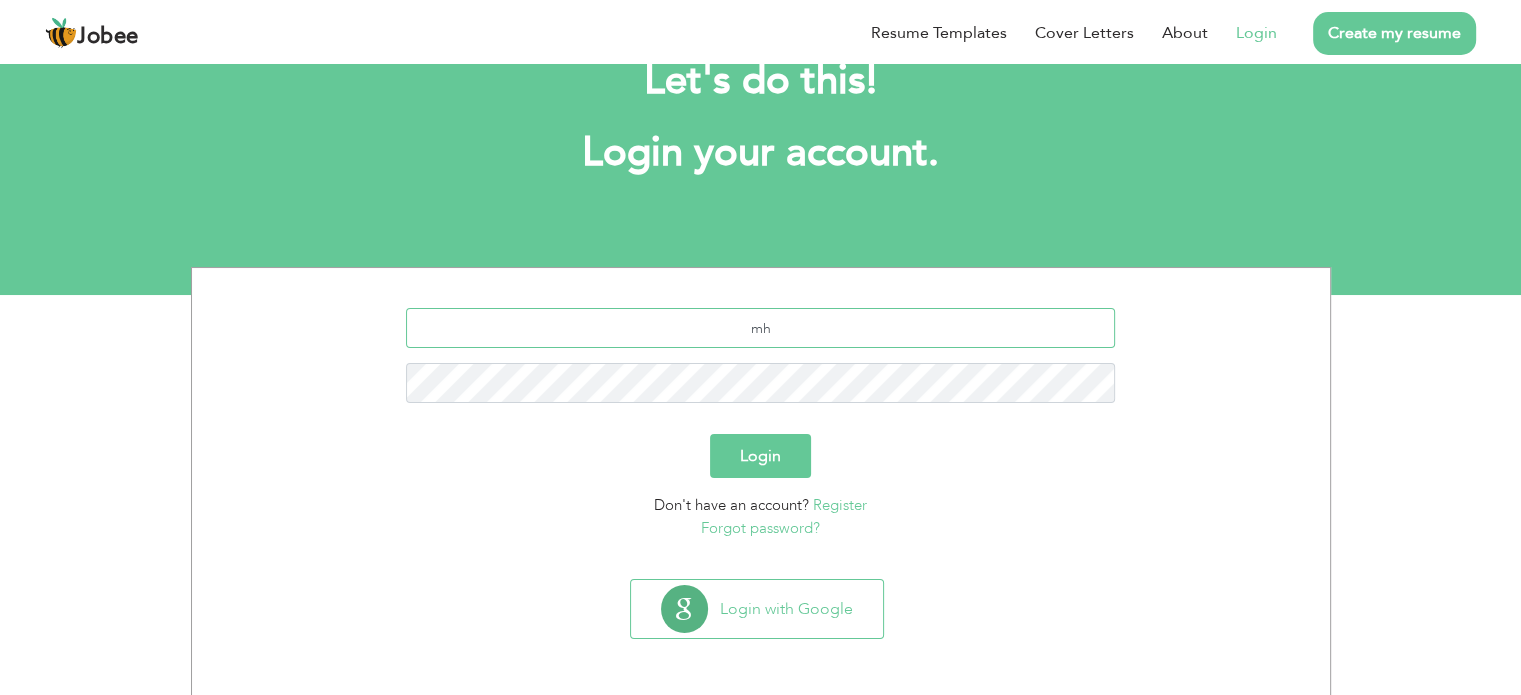 type on "m" 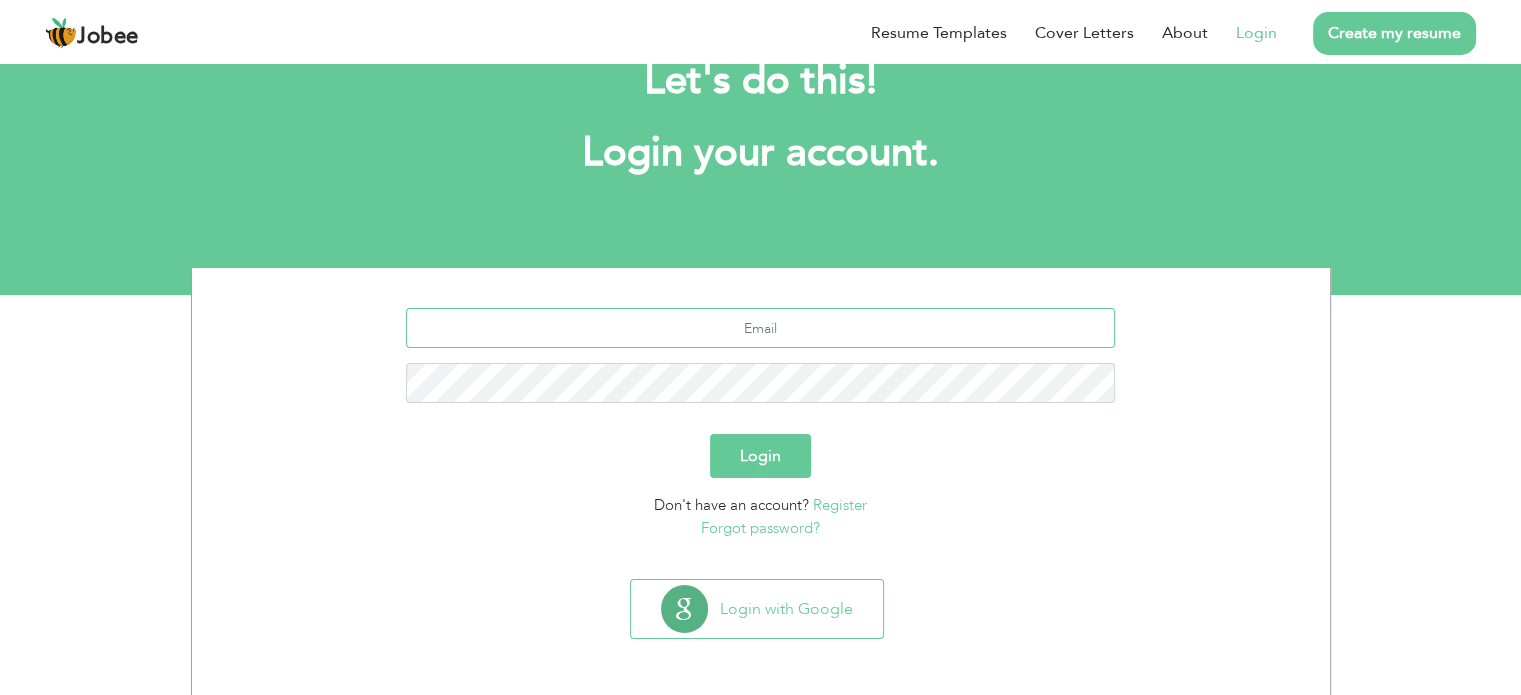click at bounding box center (760, 328) 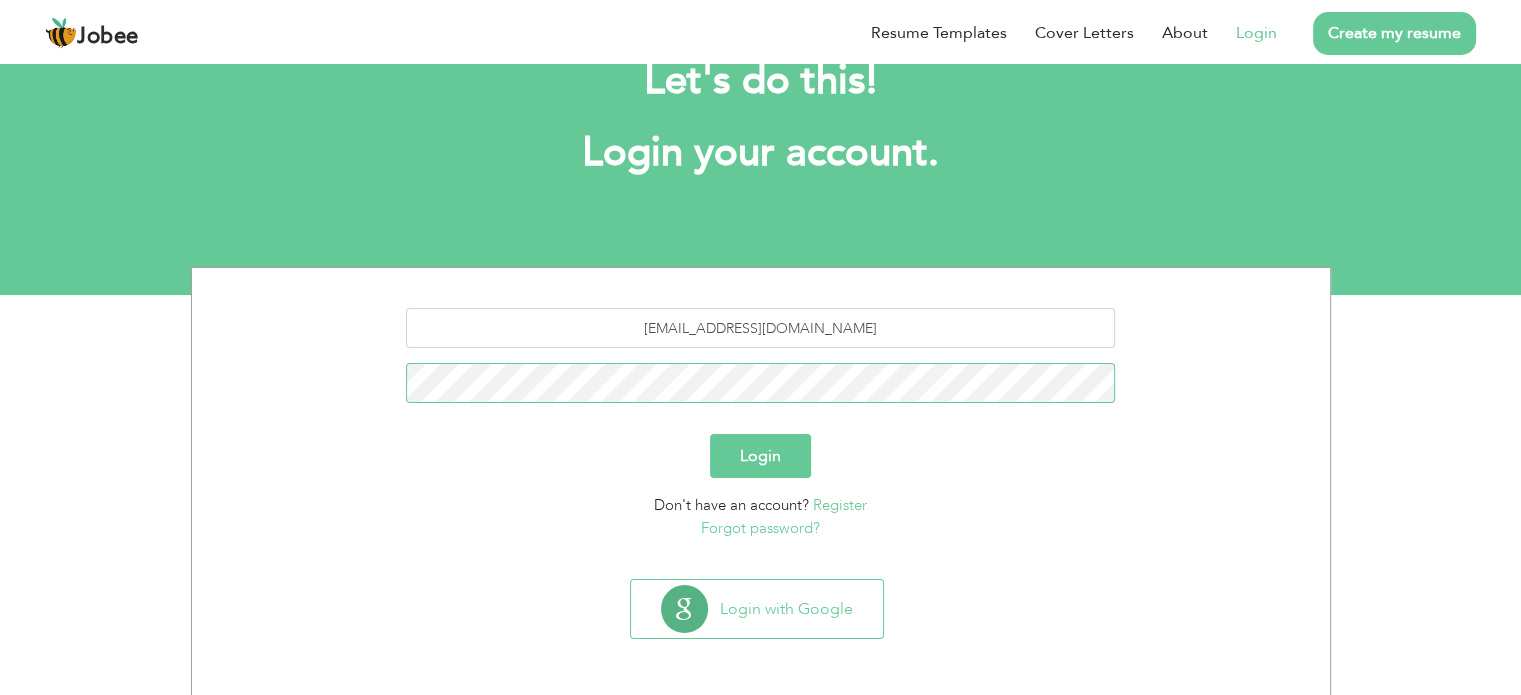 click on "Login" at bounding box center [760, 456] 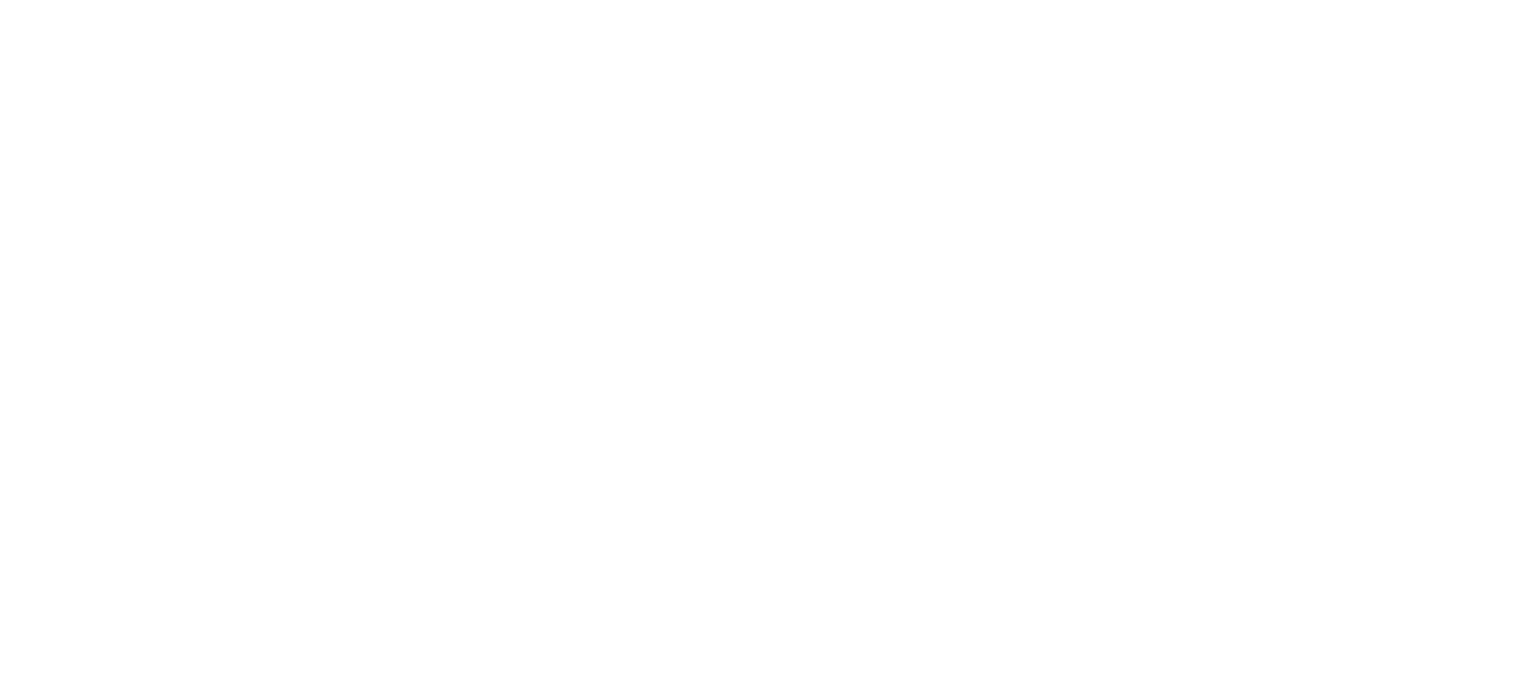 scroll, scrollTop: 0, scrollLeft: 0, axis: both 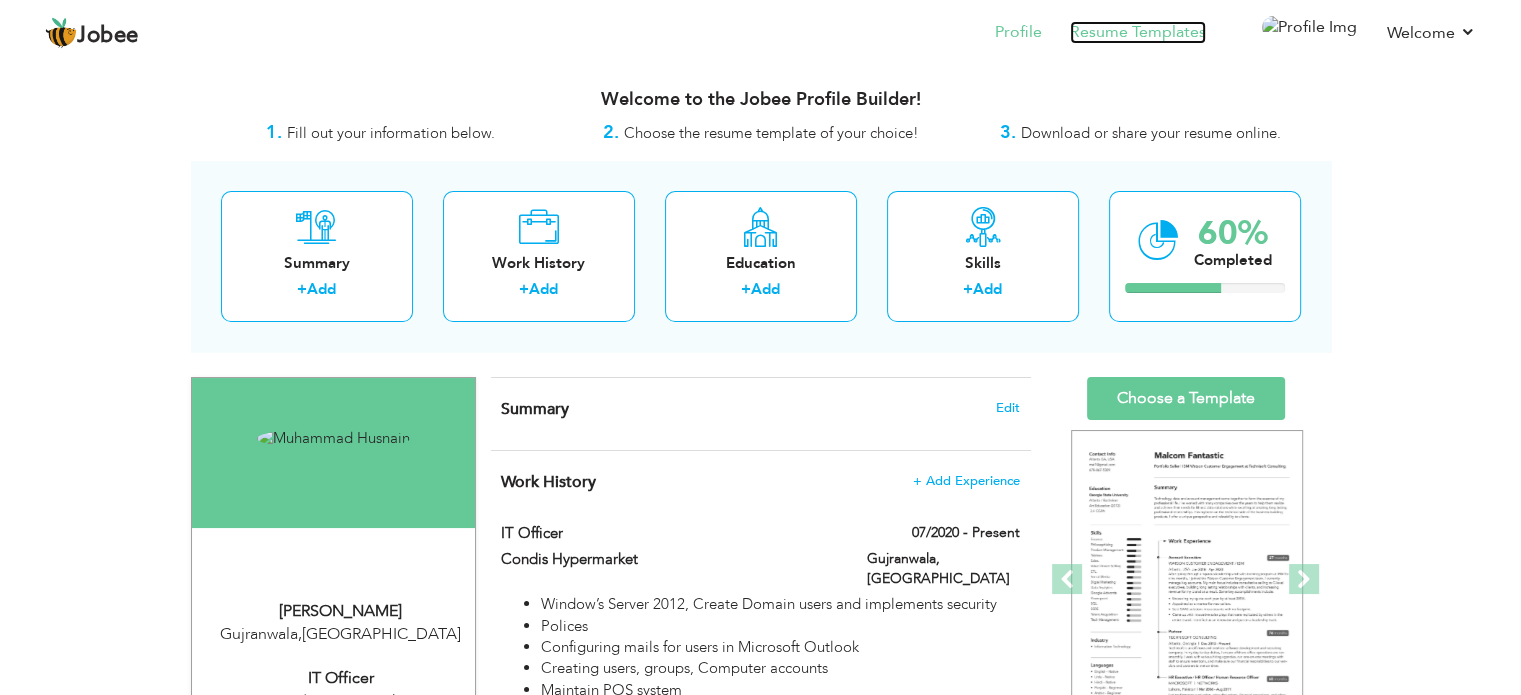 click on "Resume Templates" at bounding box center (1138, 32) 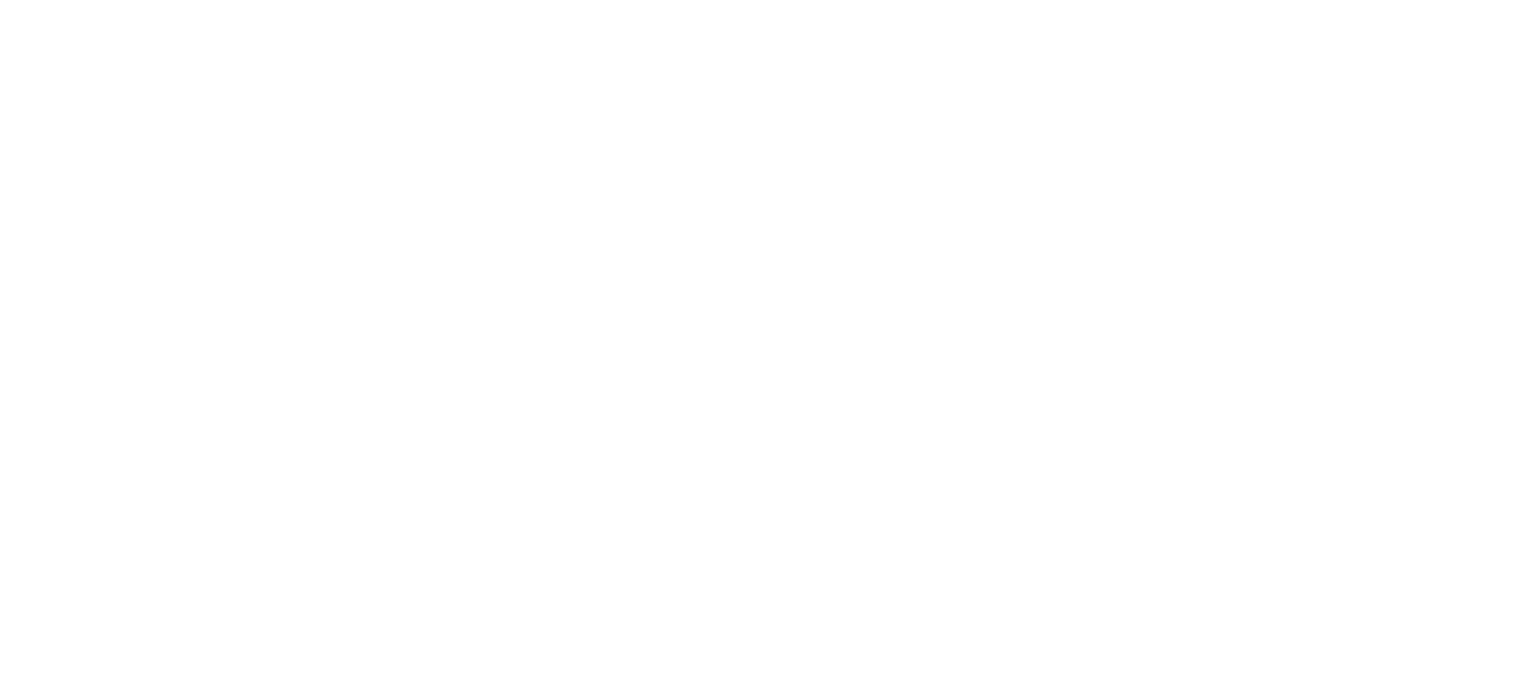 scroll, scrollTop: 0, scrollLeft: 0, axis: both 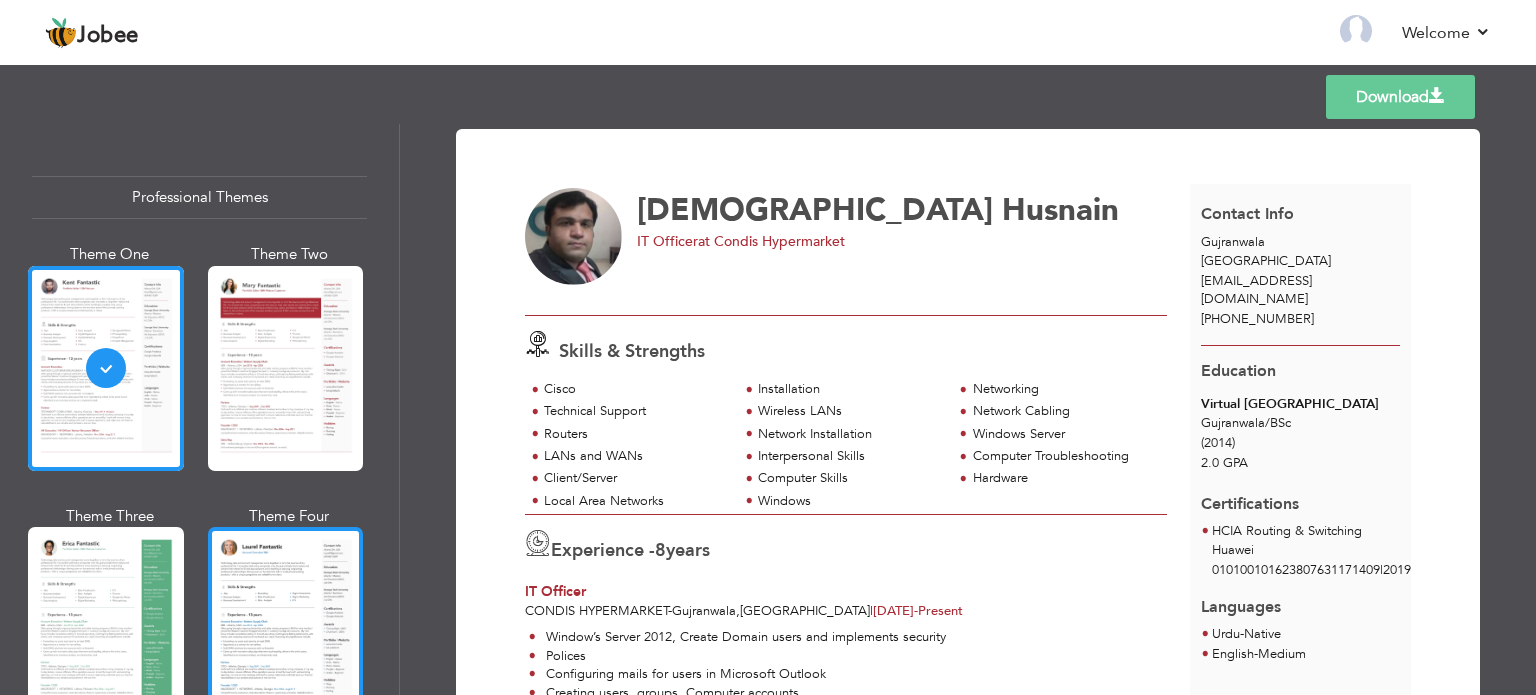 click at bounding box center (286, 629) 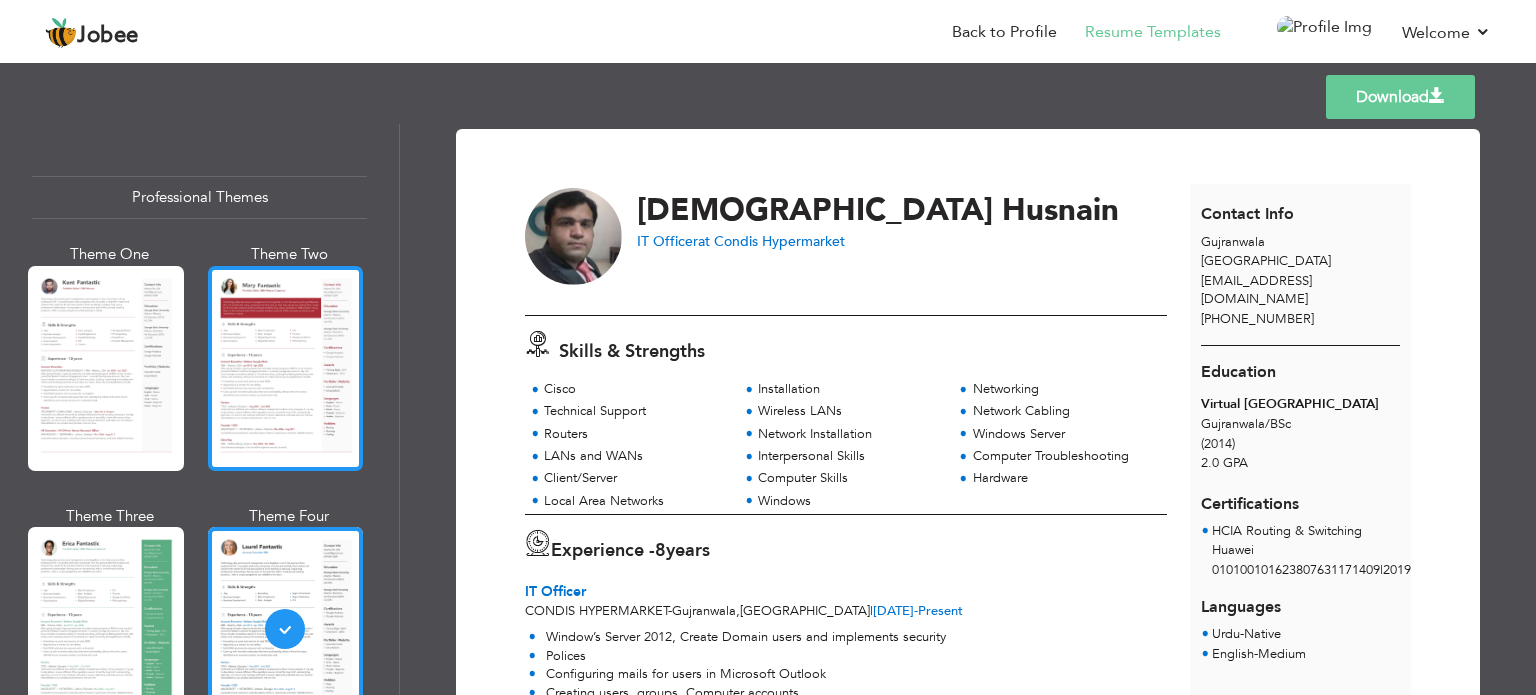 click at bounding box center [286, 368] 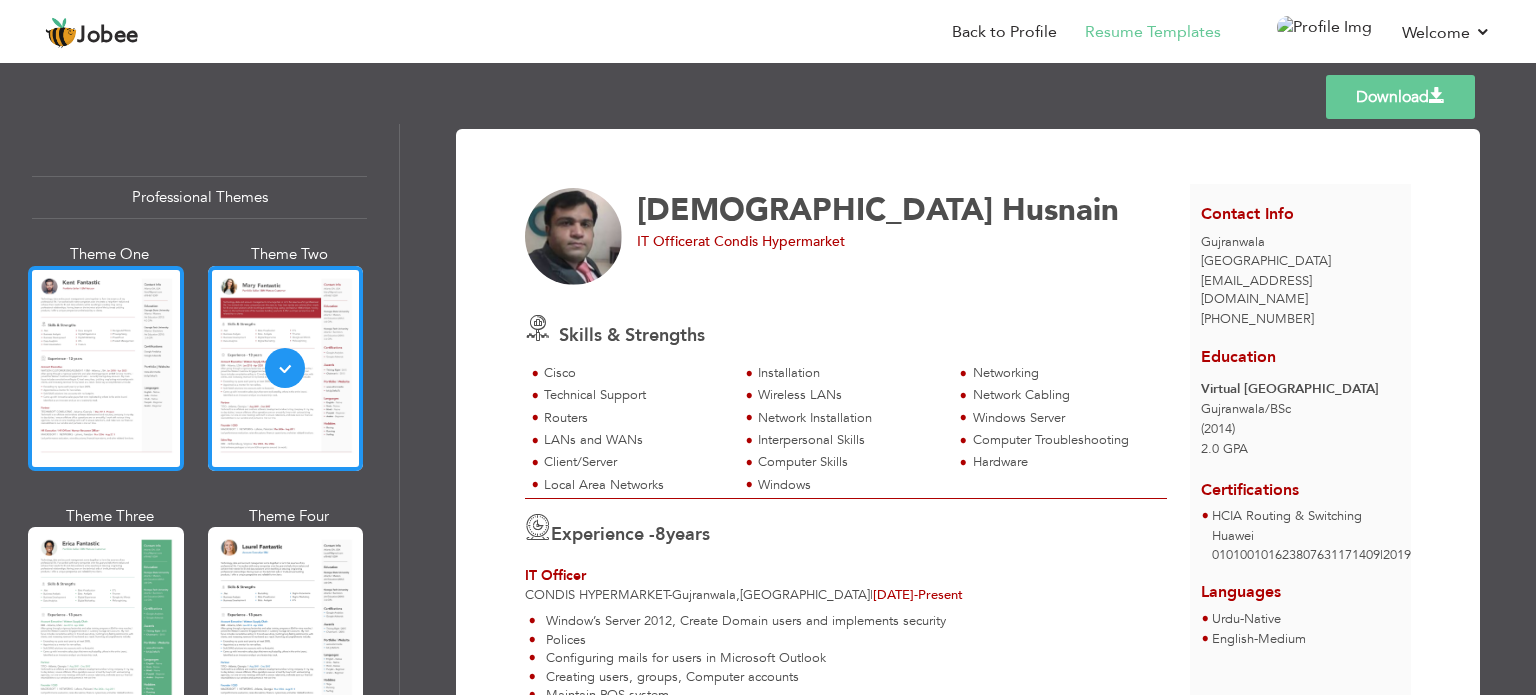 click at bounding box center [106, 368] 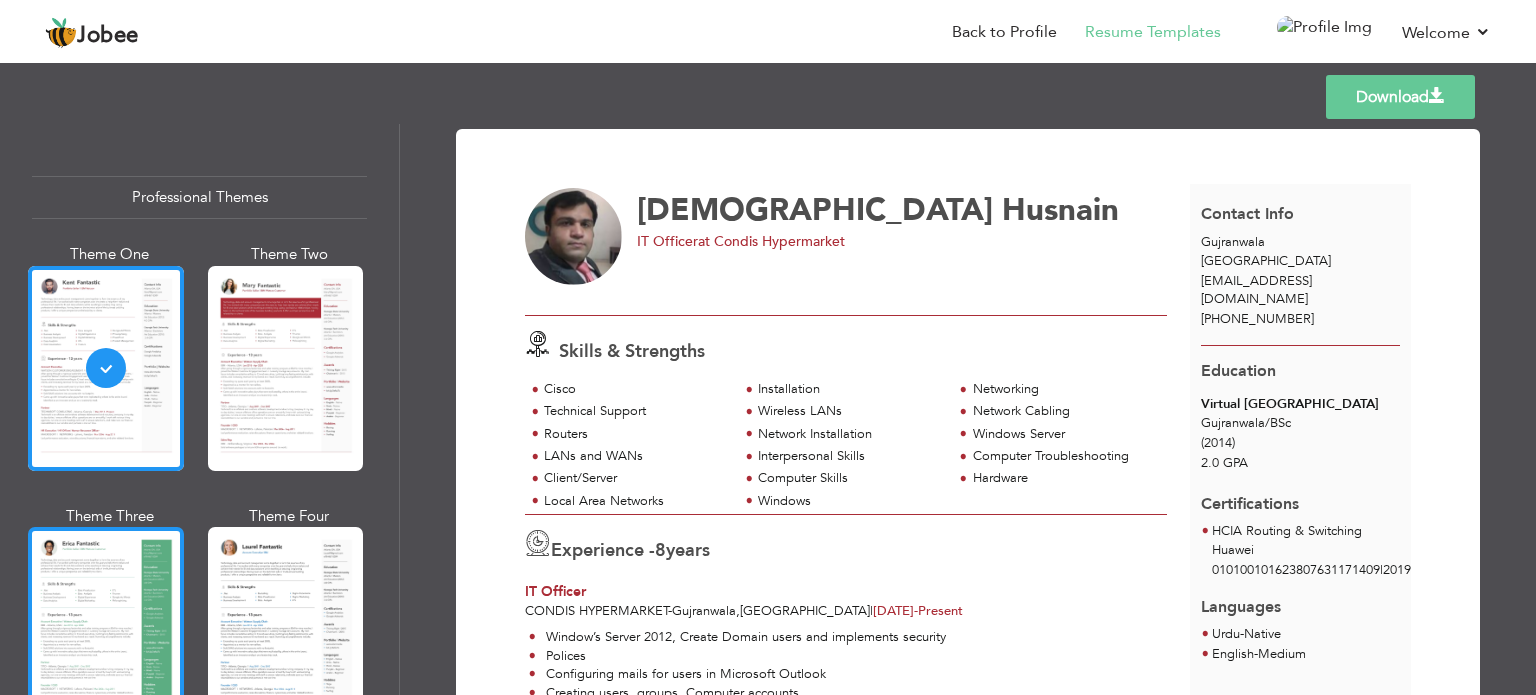 click at bounding box center (106, 629) 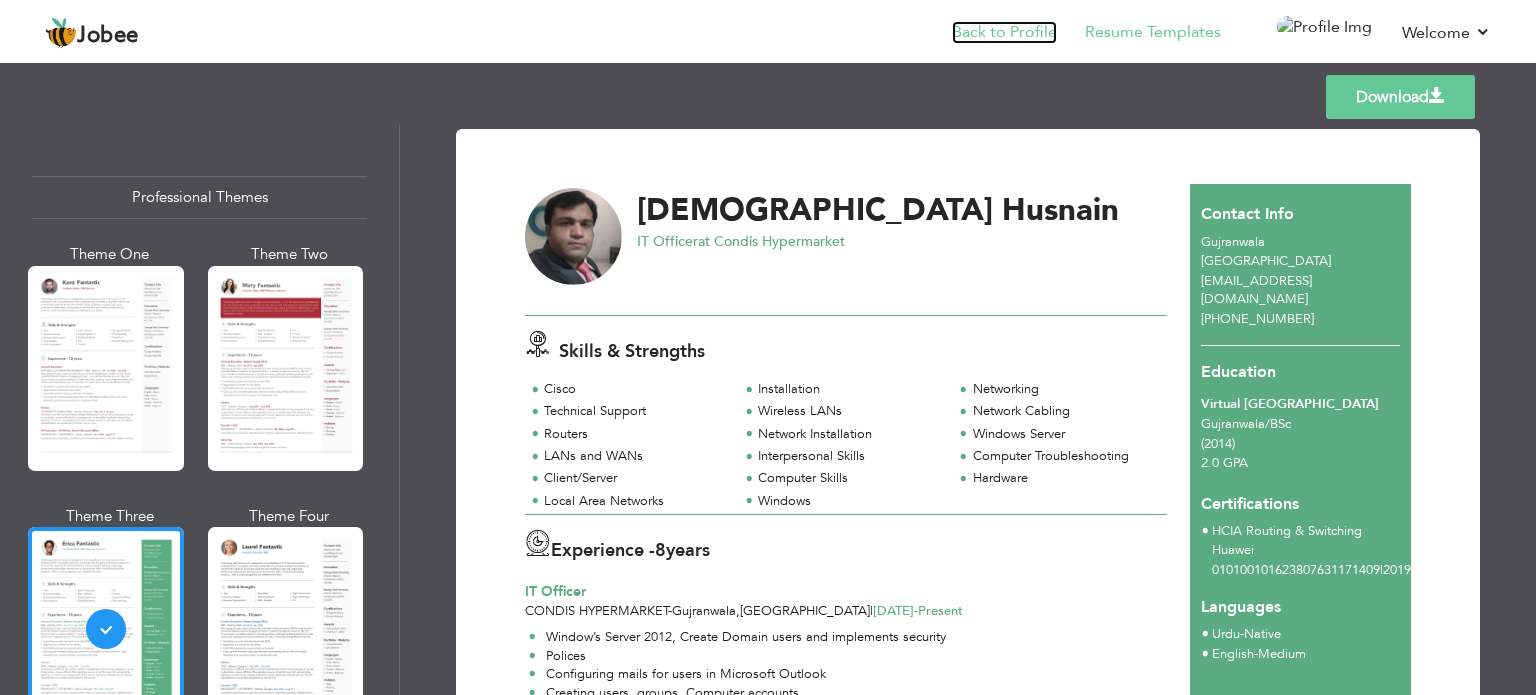 click on "Back to Profile" at bounding box center (1004, 32) 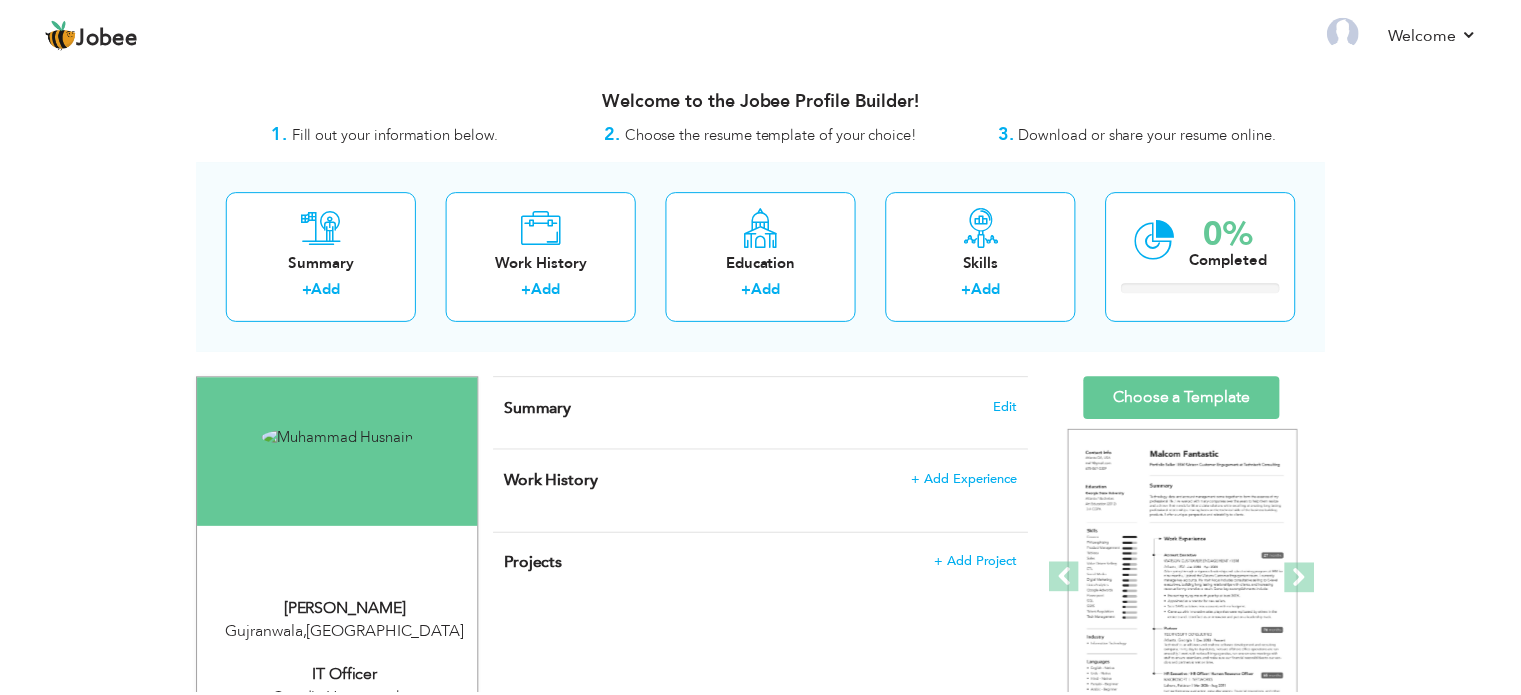 scroll, scrollTop: 0, scrollLeft: 0, axis: both 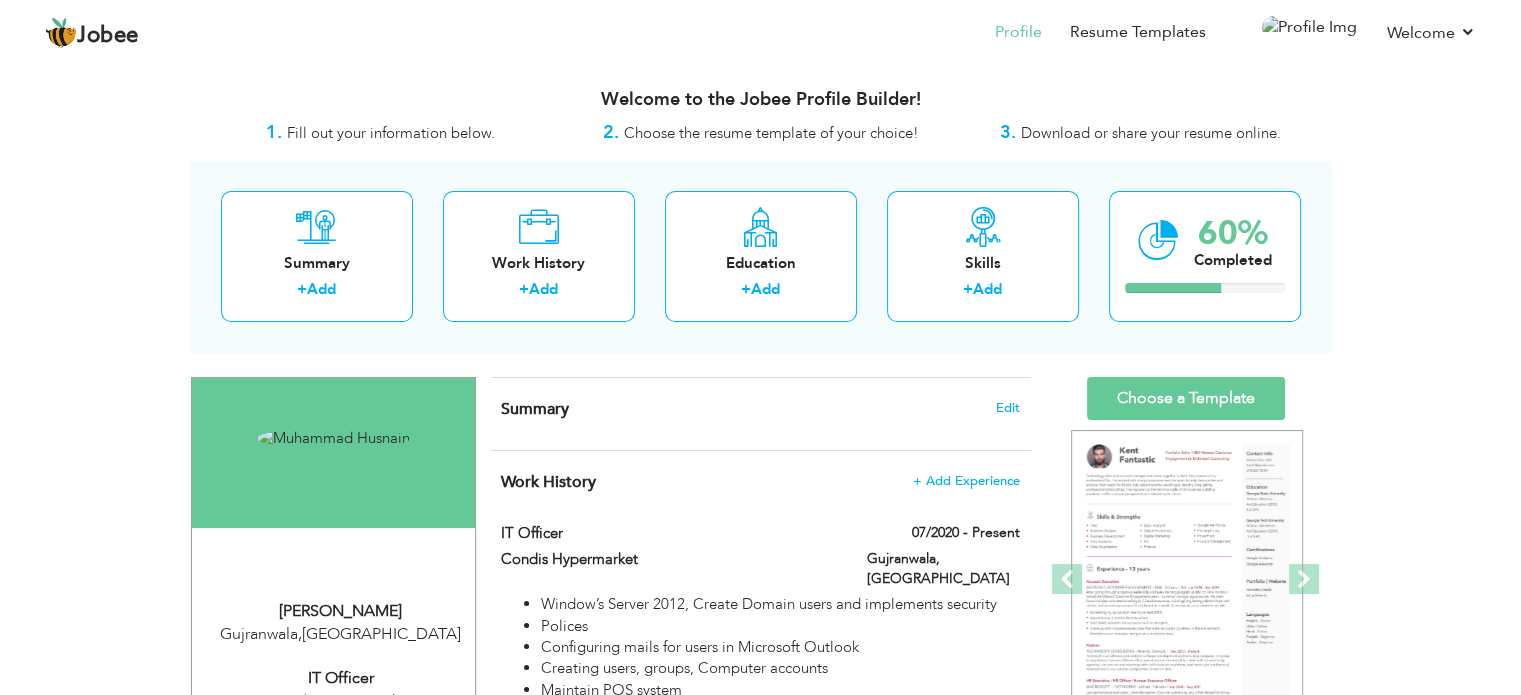 click on "Jobee
Profile
Resume Templates
Resume Templates
Cover Letters
About
My Resume
Welcome
Settings
Log off
Payment Made" at bounding box center [760, 33] 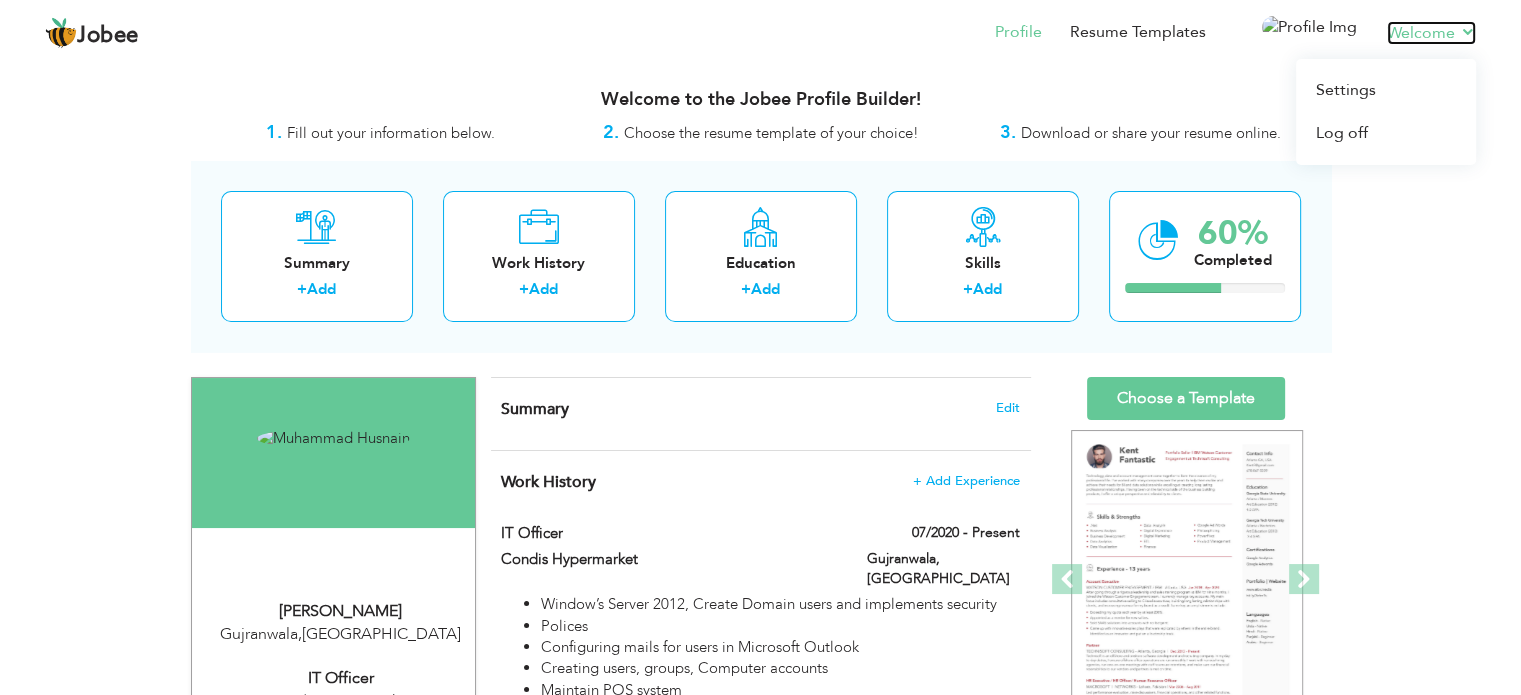 click on "Welcome" at bounding box center (1431, 33) 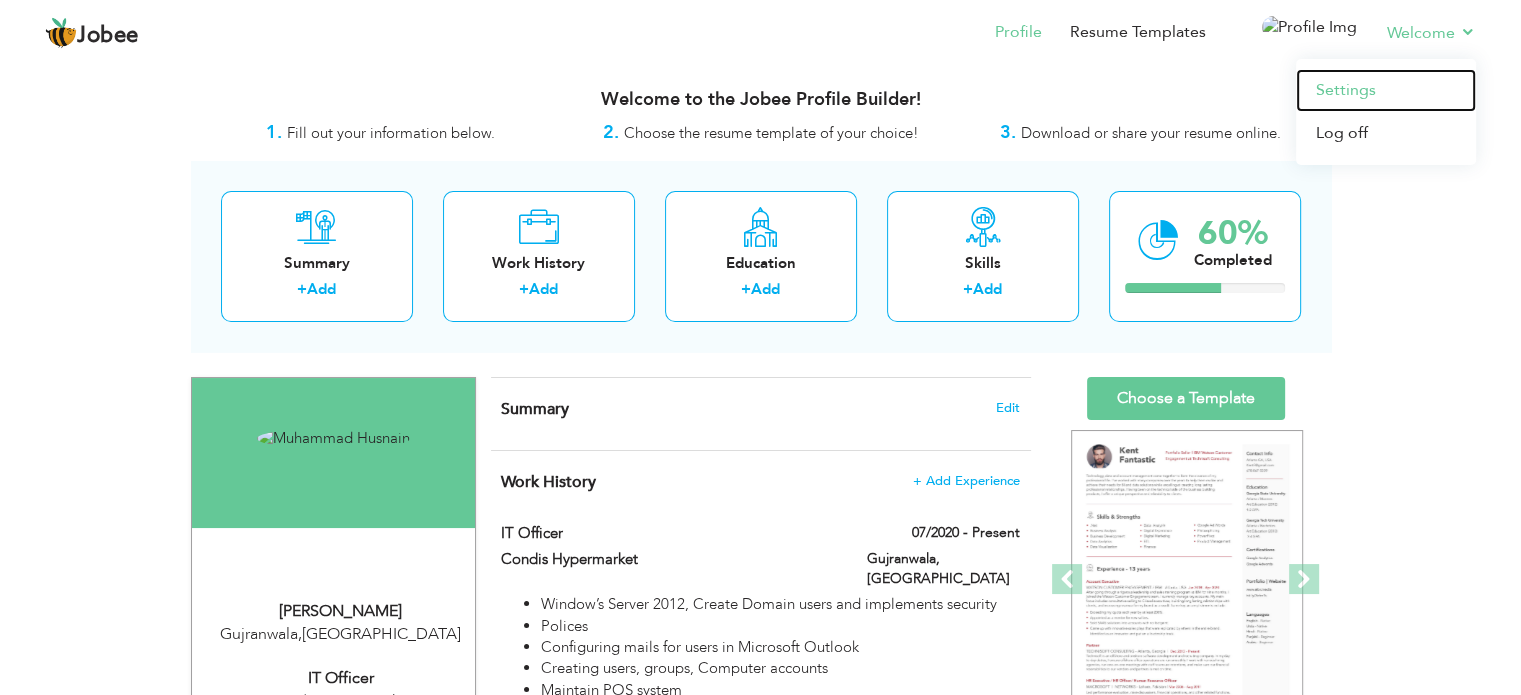 click on "Settings" at bounding box center (1386, 90) 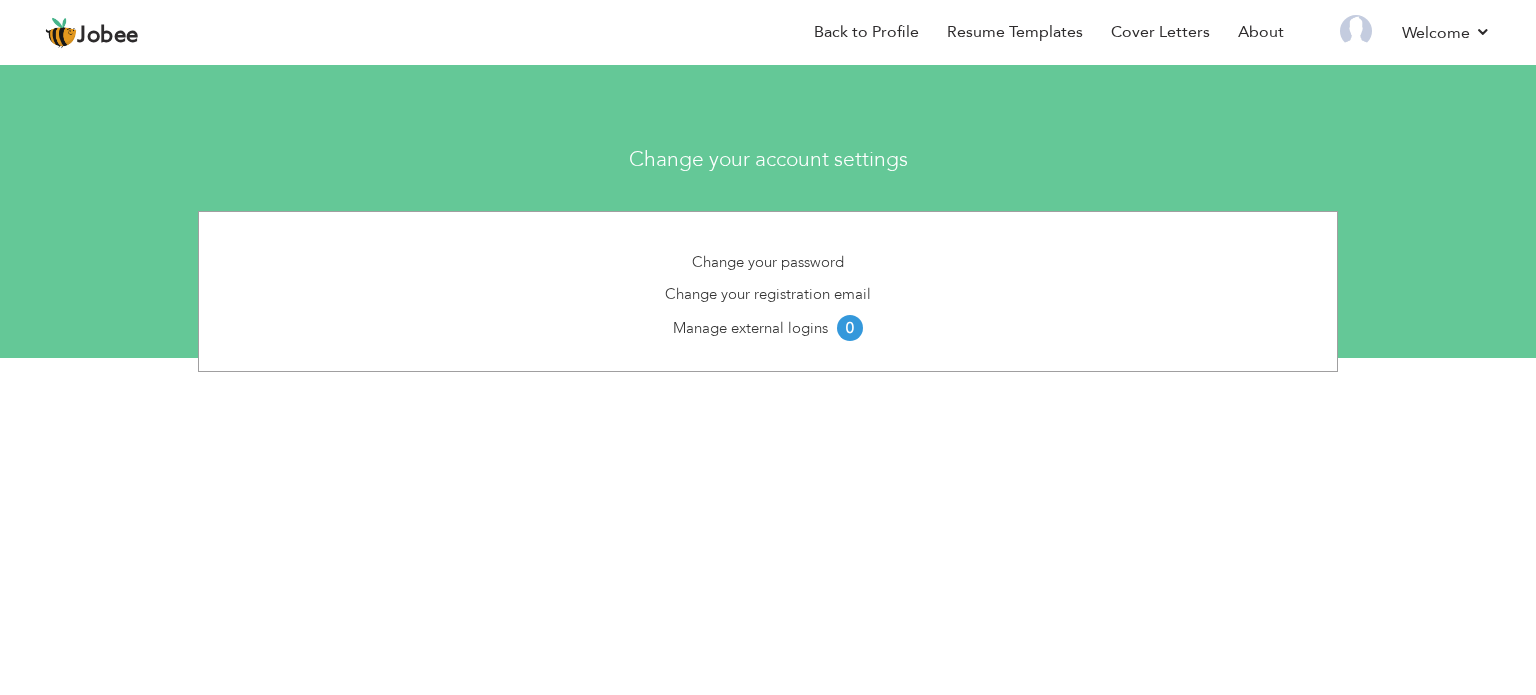 scroll, scrollTop: 0, scrollLeft: 0, axis: both 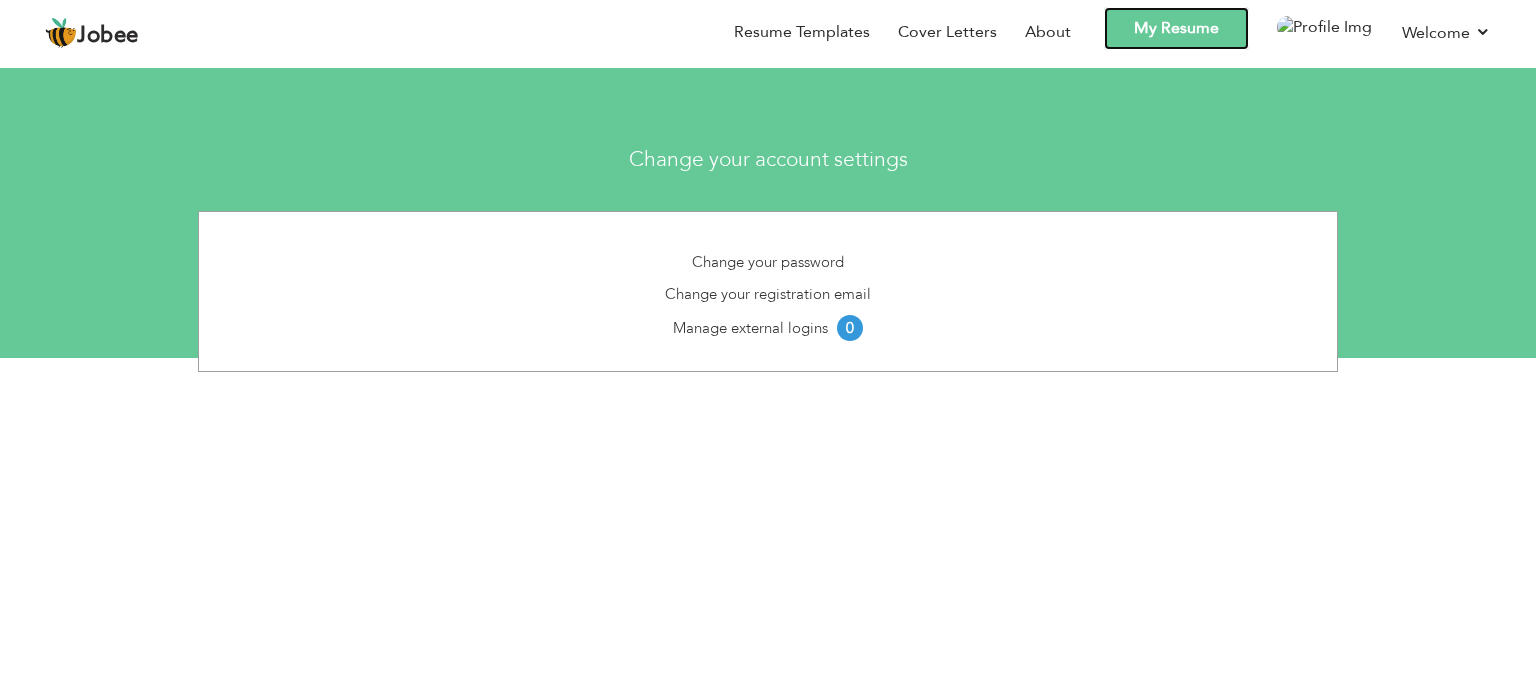 click on "My Resume" at bounding box center [1176, 28] 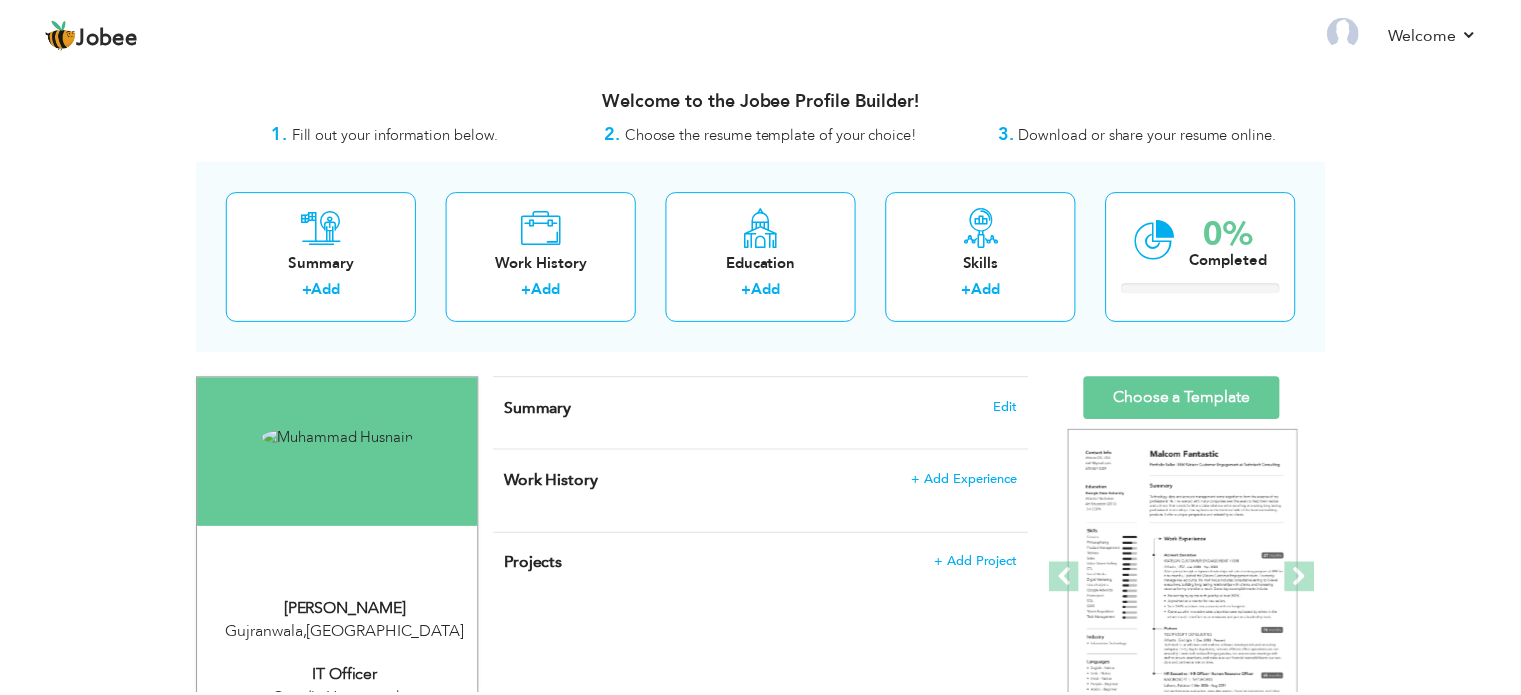 scroll, scrollTop: 0, scrollLeft: 0, axis: both 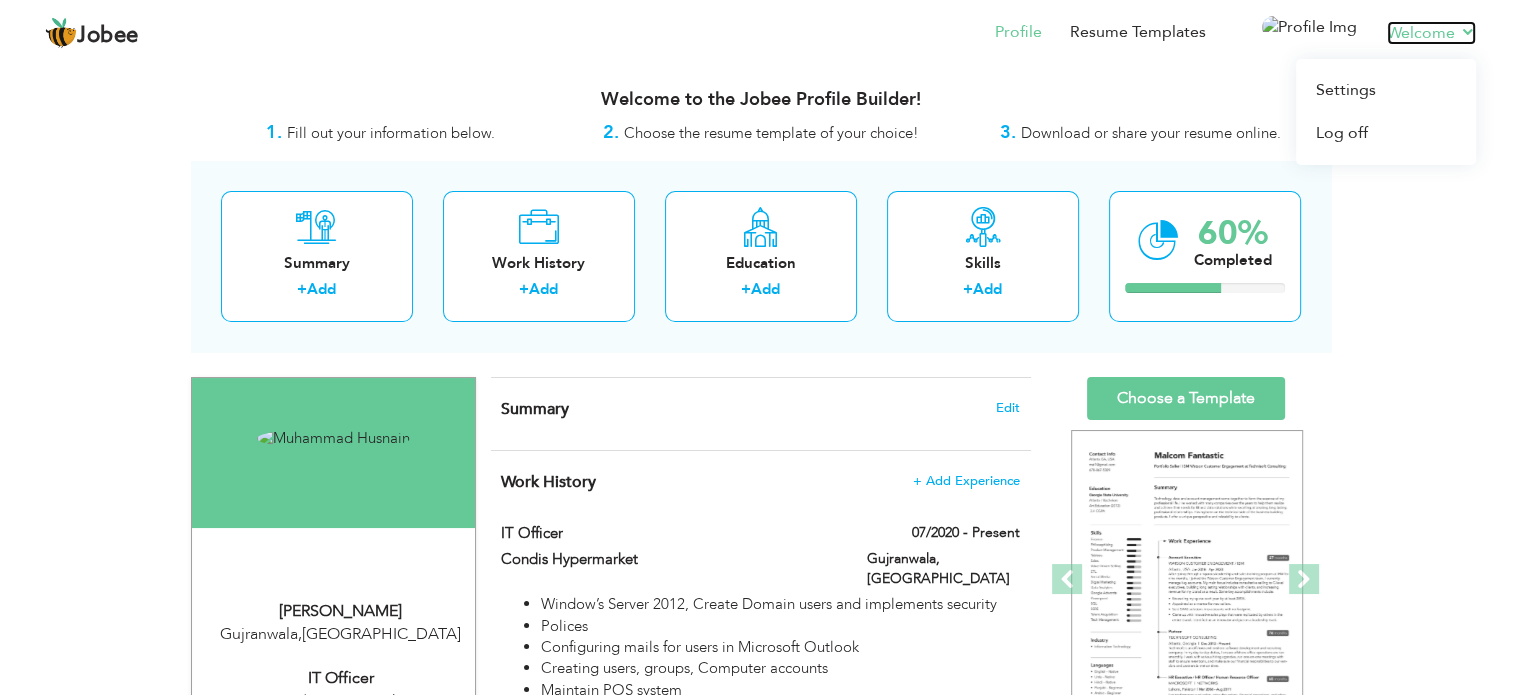 click on "Welcome" at bounding box center (1431, 33) 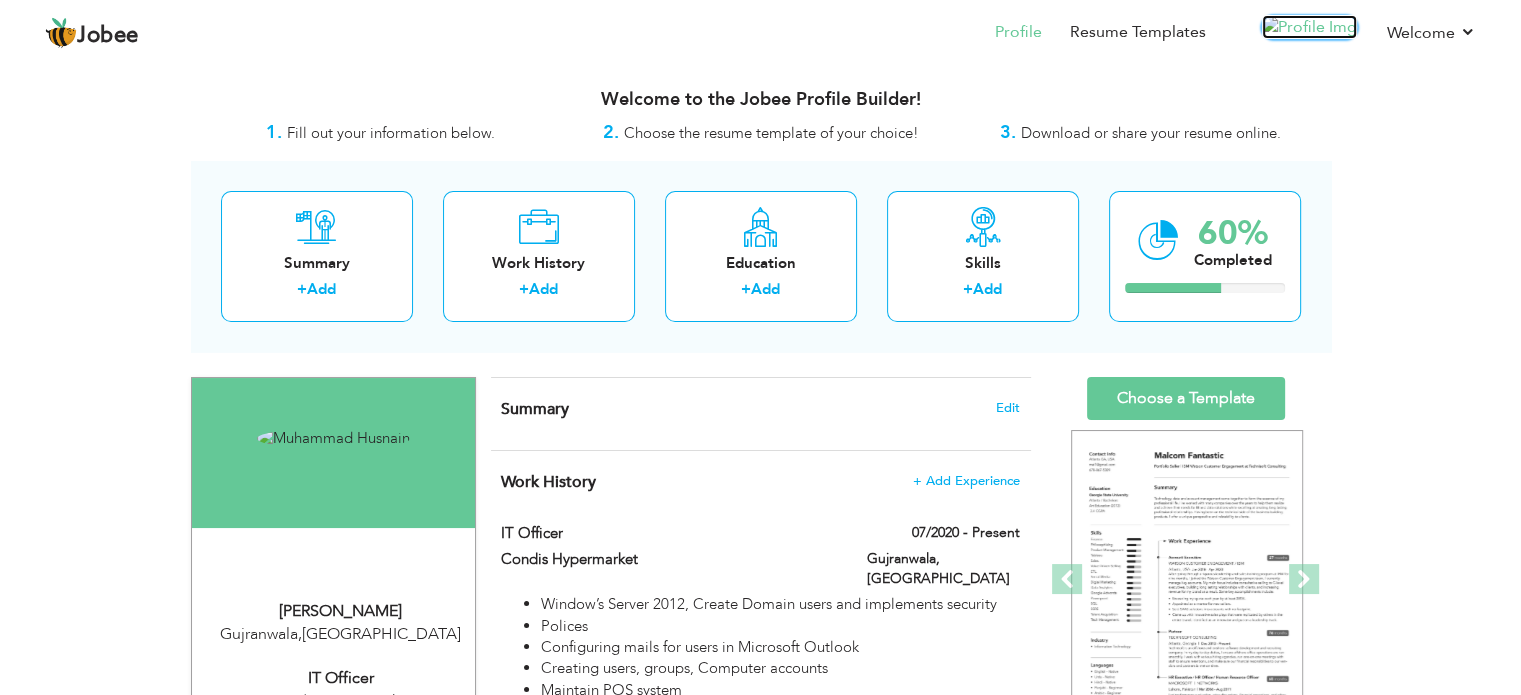 click at bounding box center (1309, 27) 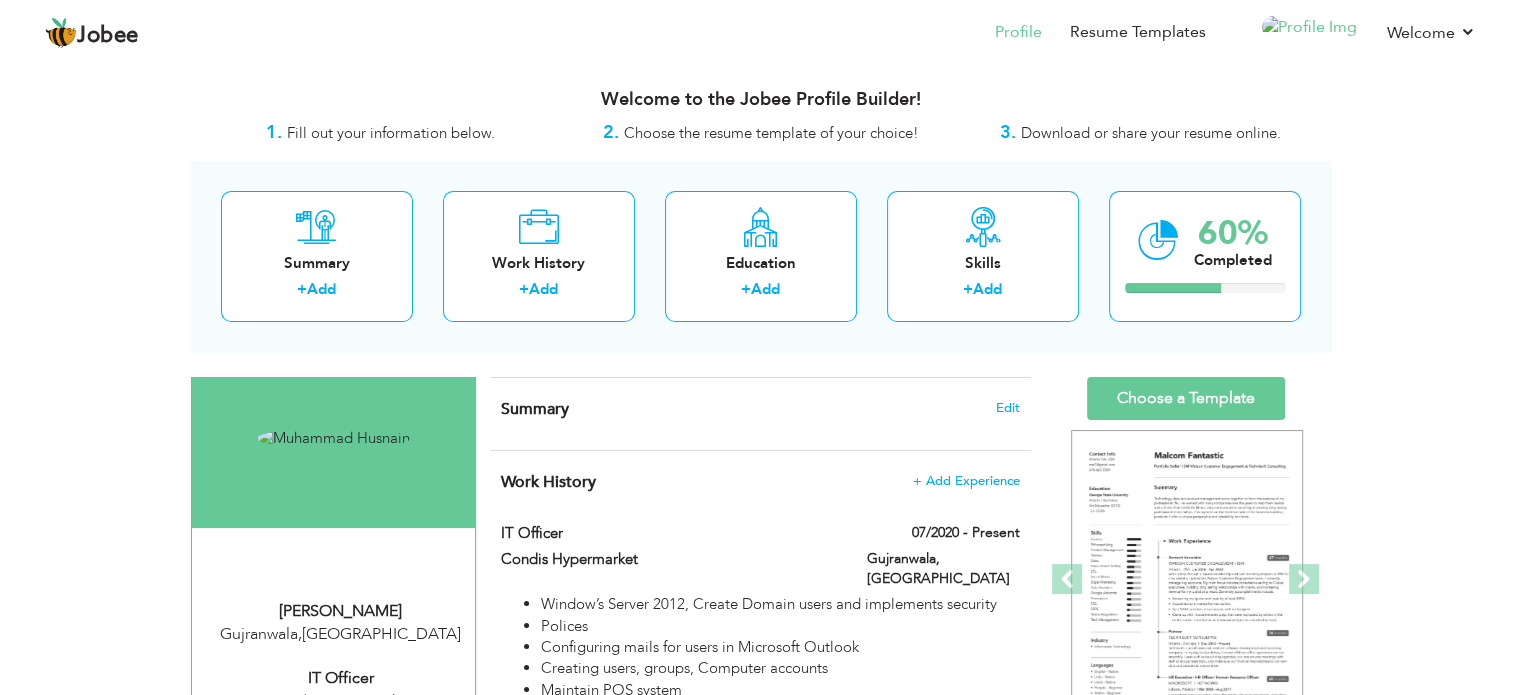 click at bounding box center [1296, 33] 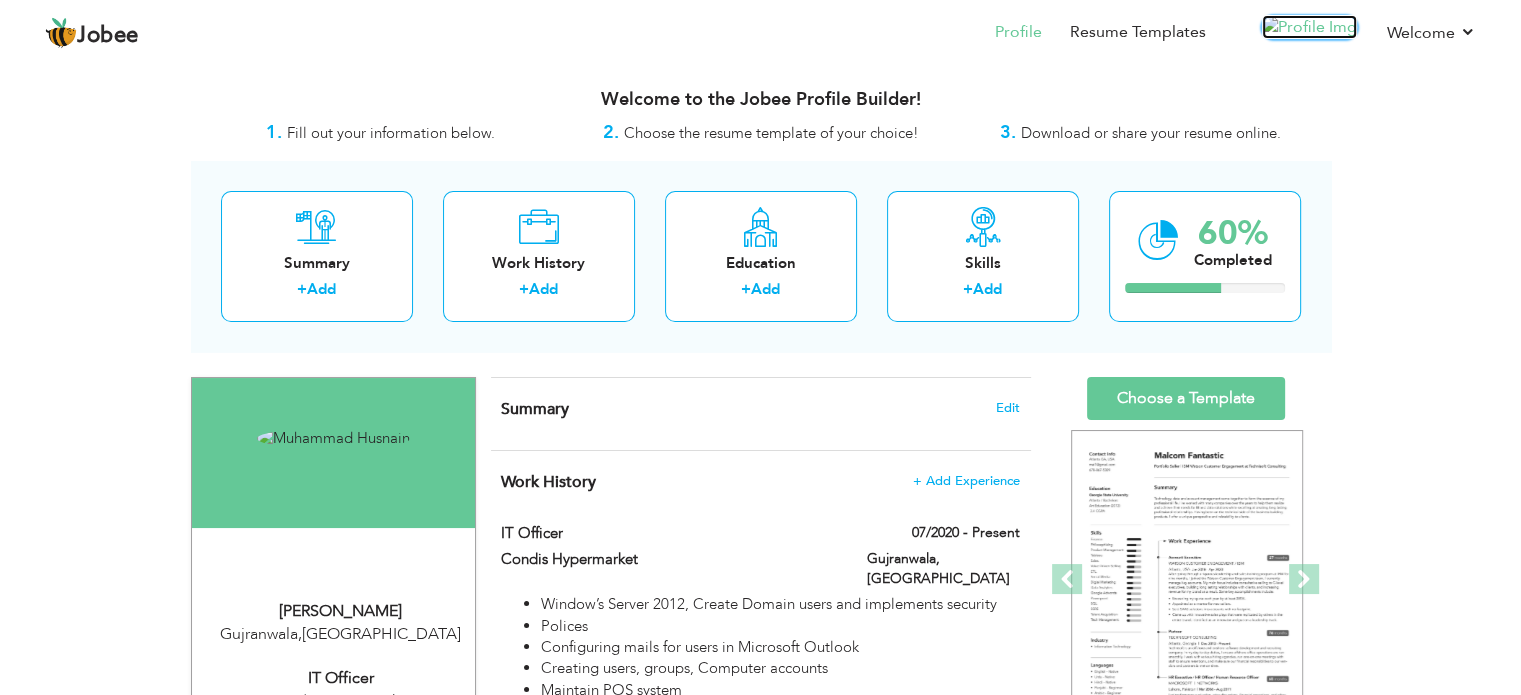 click at bounding box center [1309, 27] 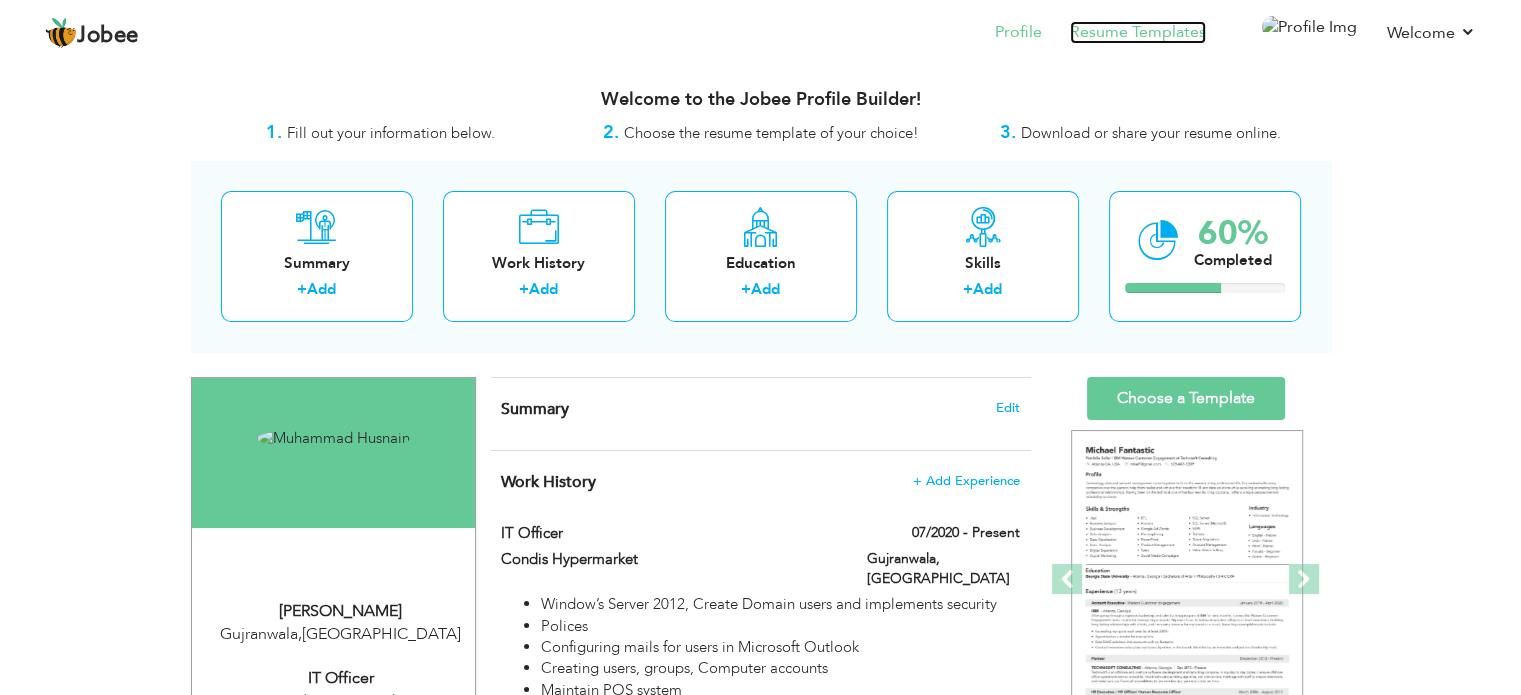 click on "Resume Templates" at bounding box center [1138, 32] 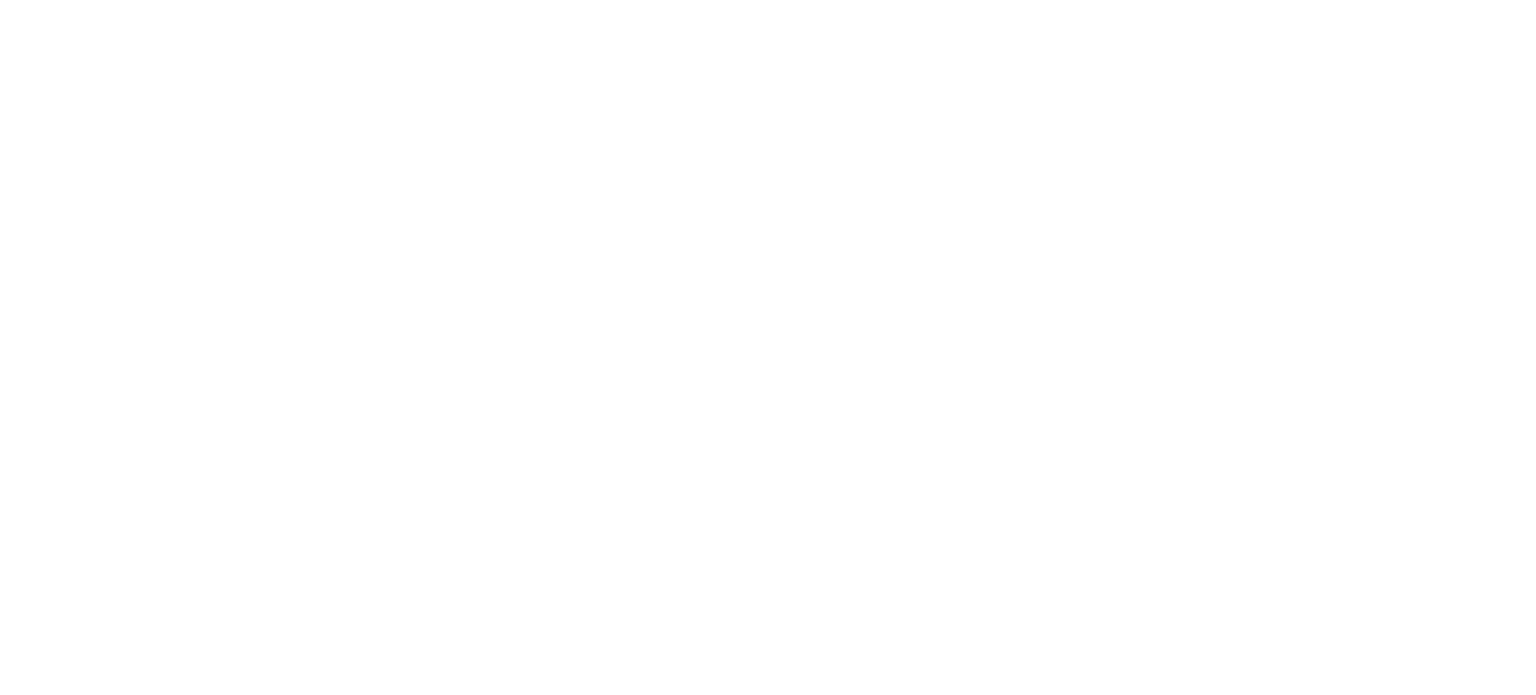 scroll, scrollTop: 0, scrollLeft: 0, axis: both 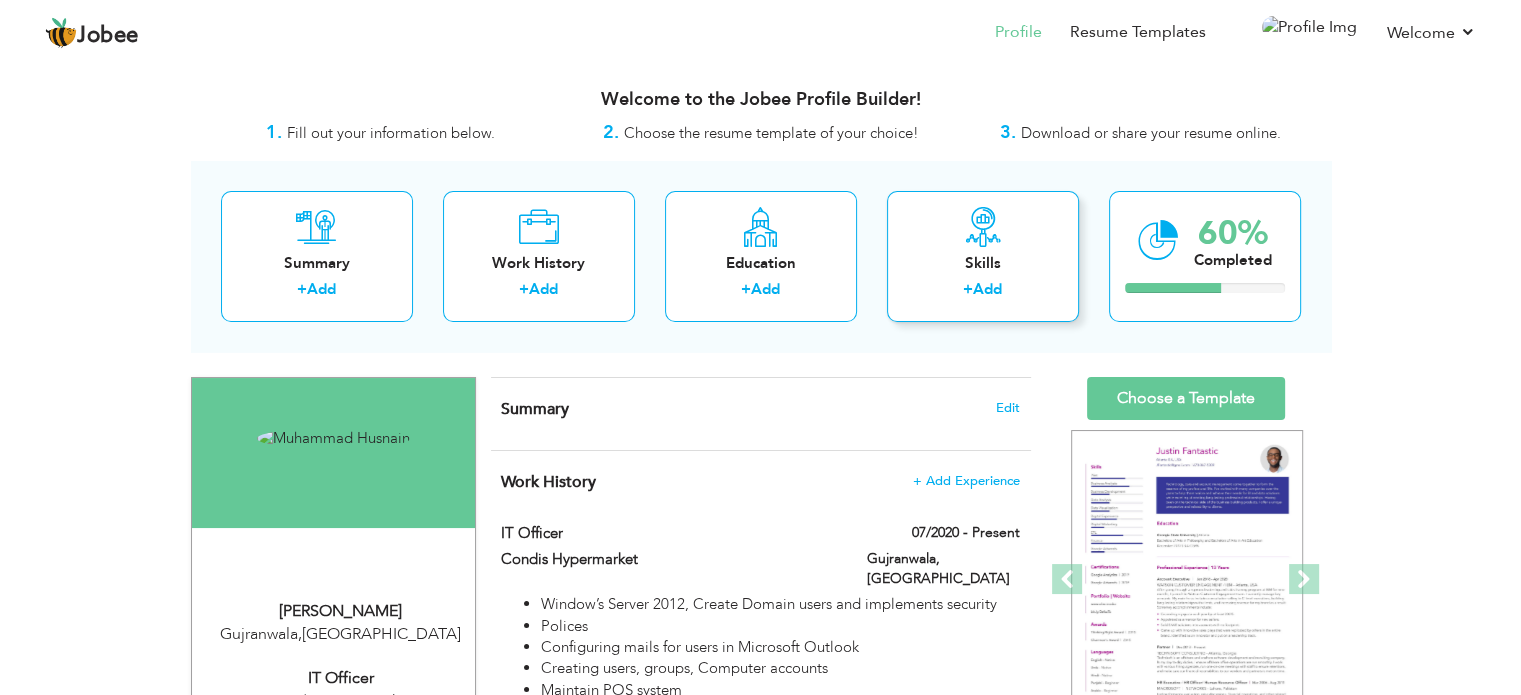 click on "Skills" at bounding box center (983, 263) 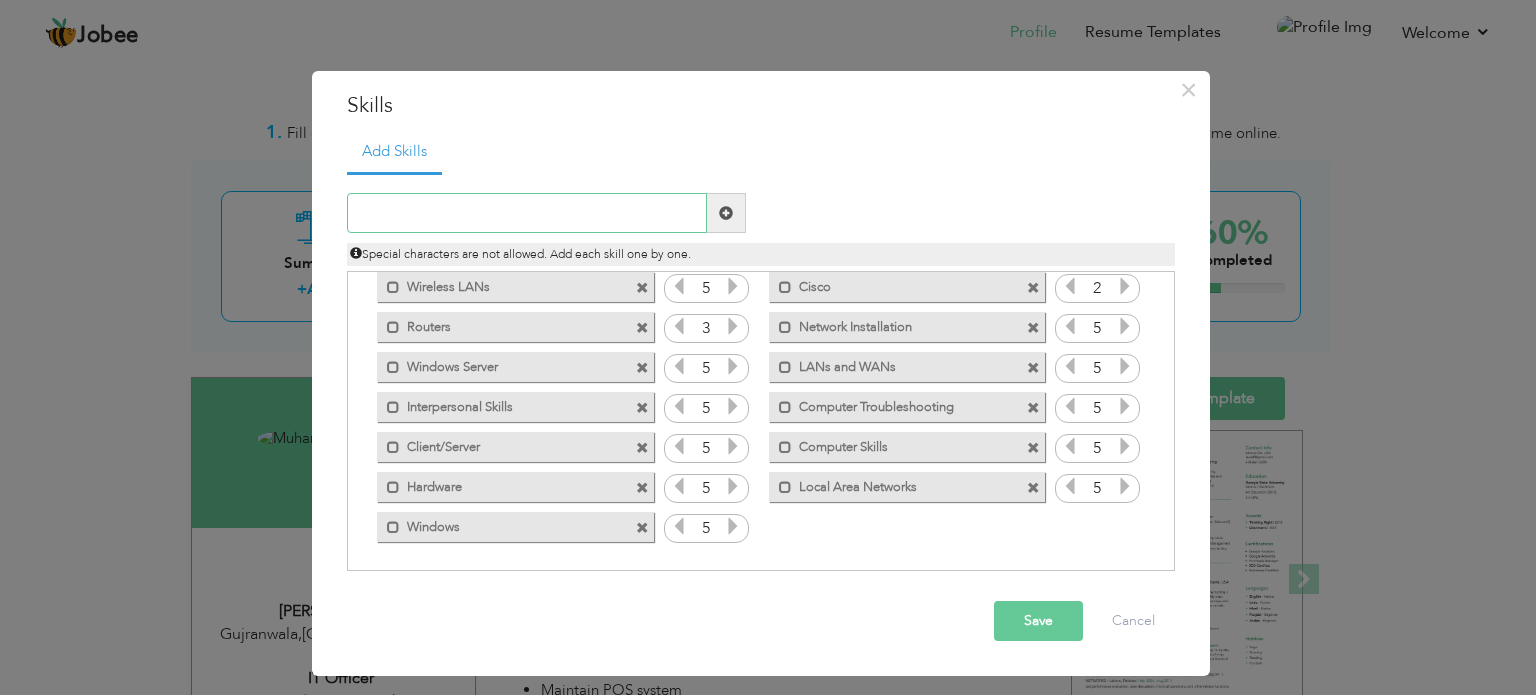 scroll, scrollTop: 124, scrollLeft: 0, axis: vertical 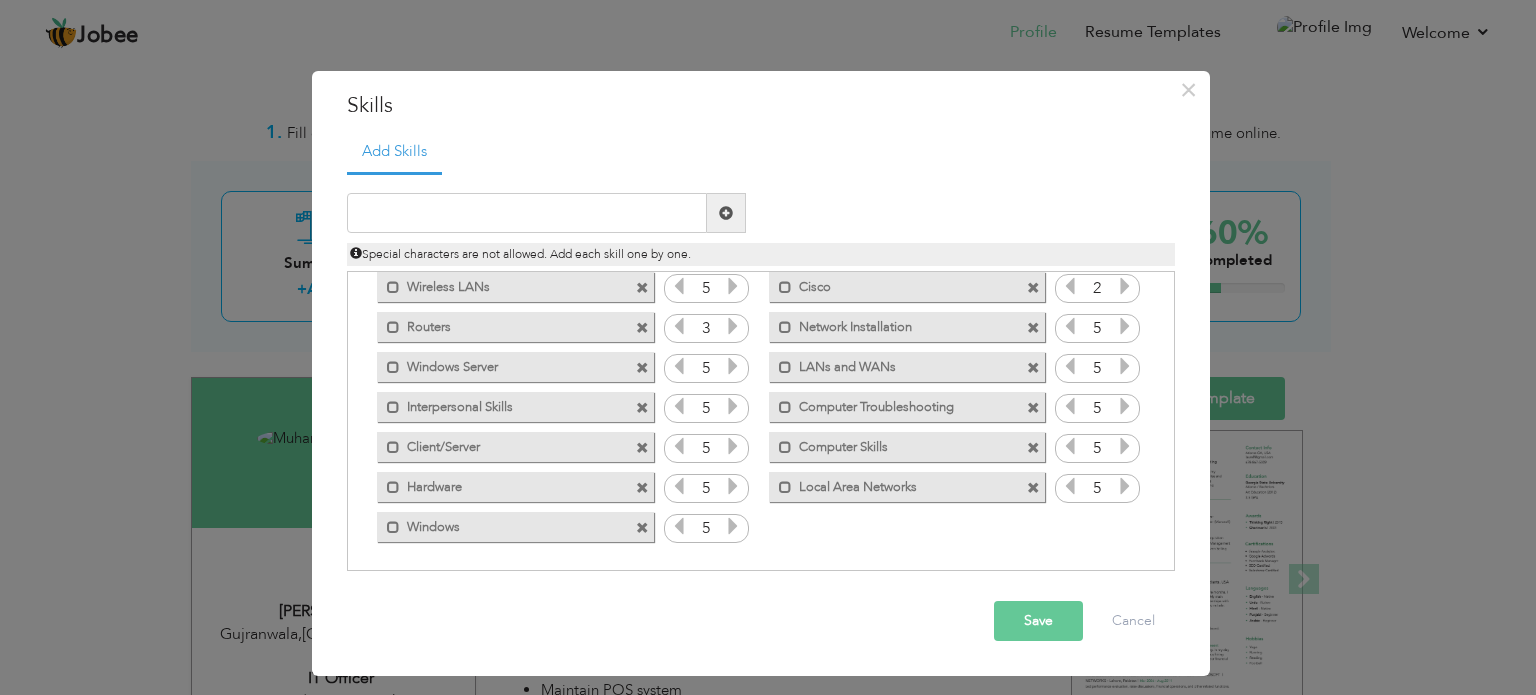 click at bounding box center (1033, 488) 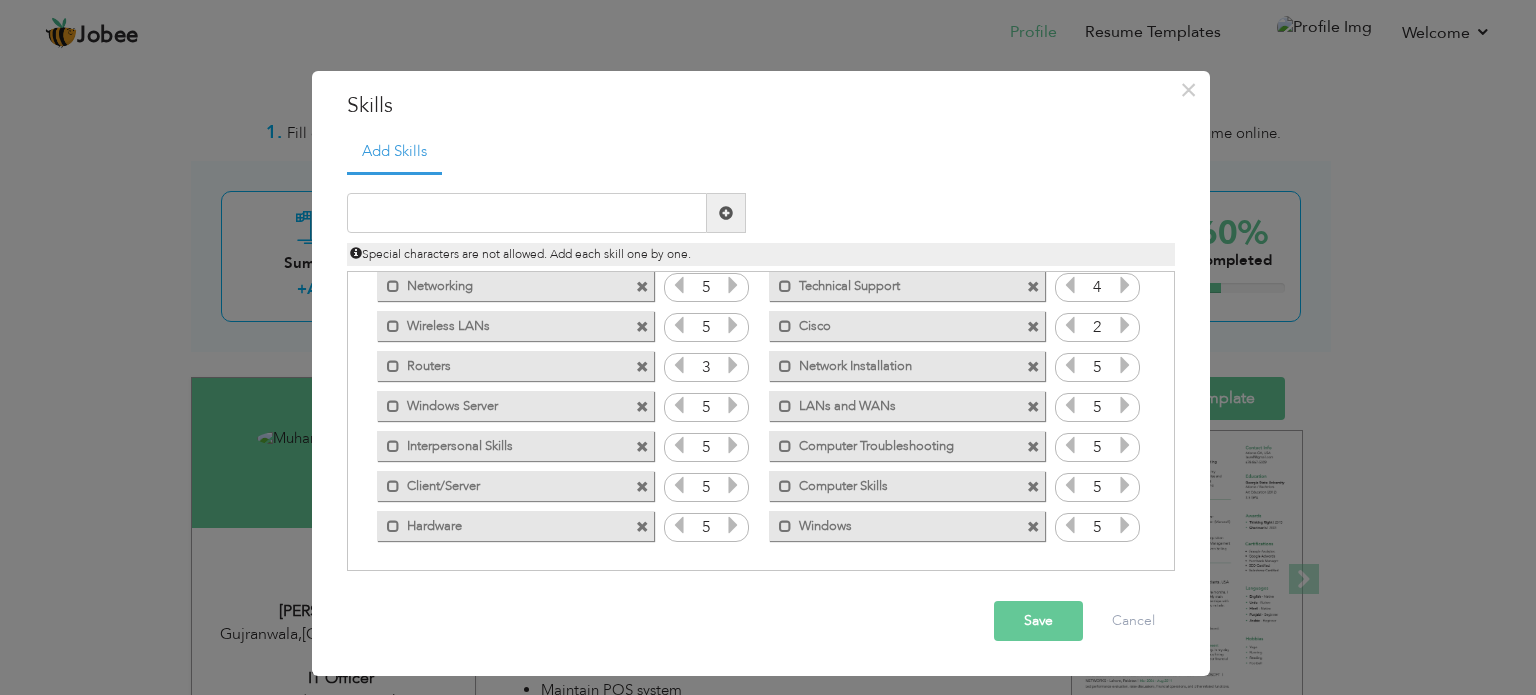 scroll, scrollTop: 84, scrollLeft: 0, axis: vertical 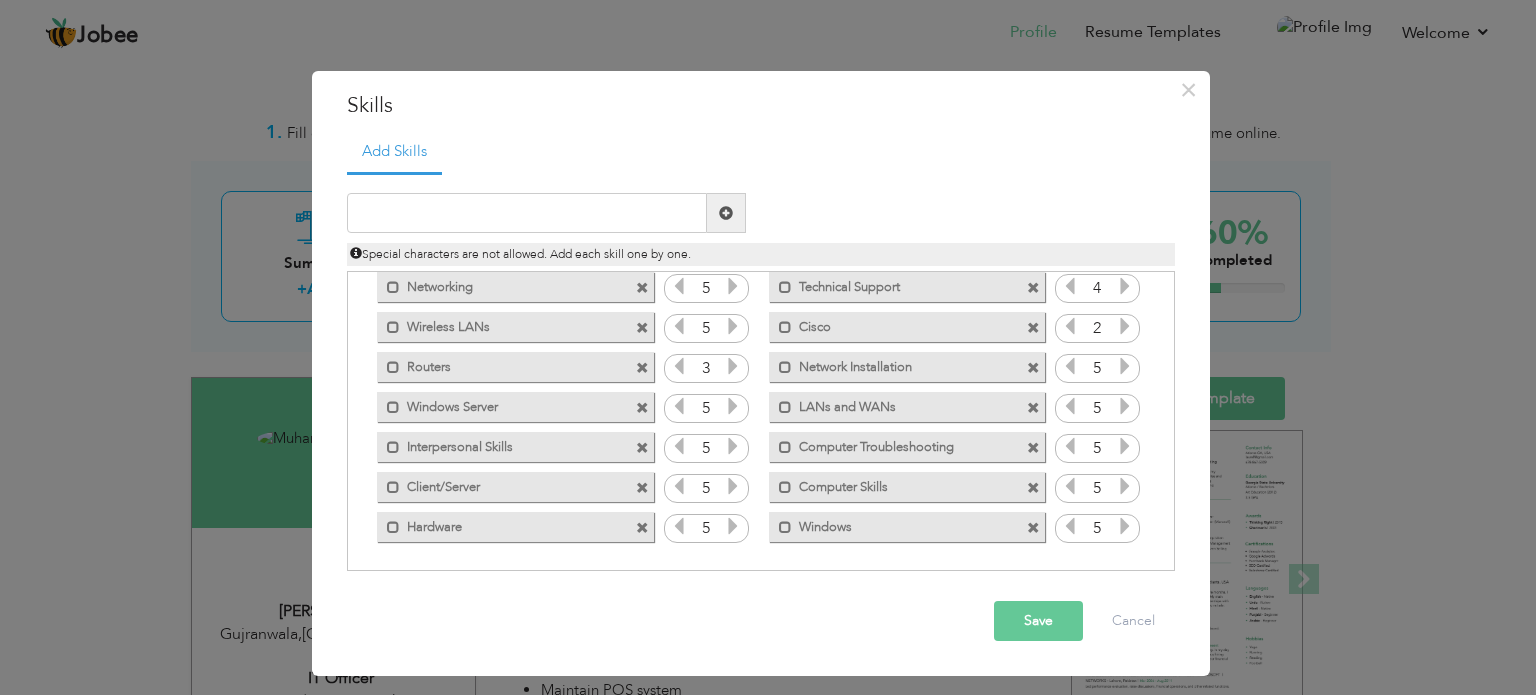 click at bounding box center (1033, 448) 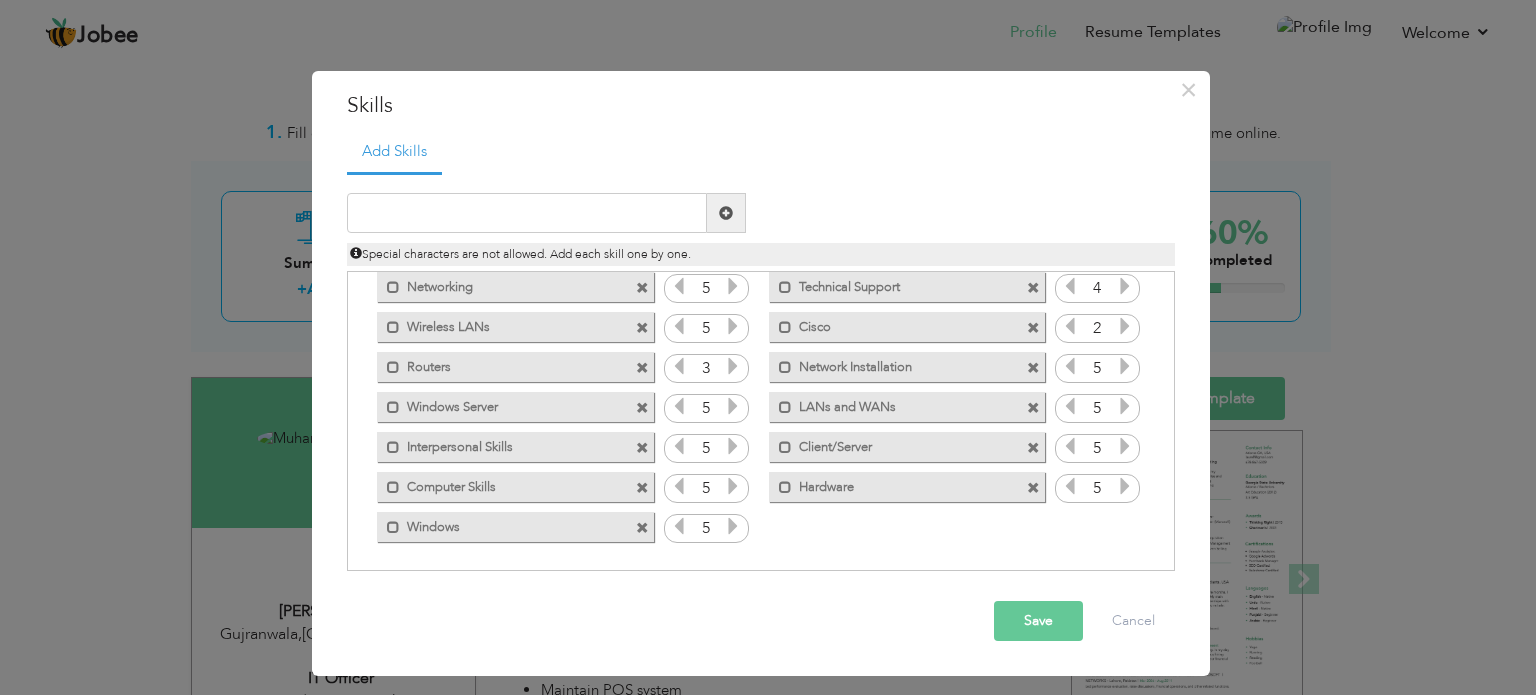 click at bounding box center (1033, 408) 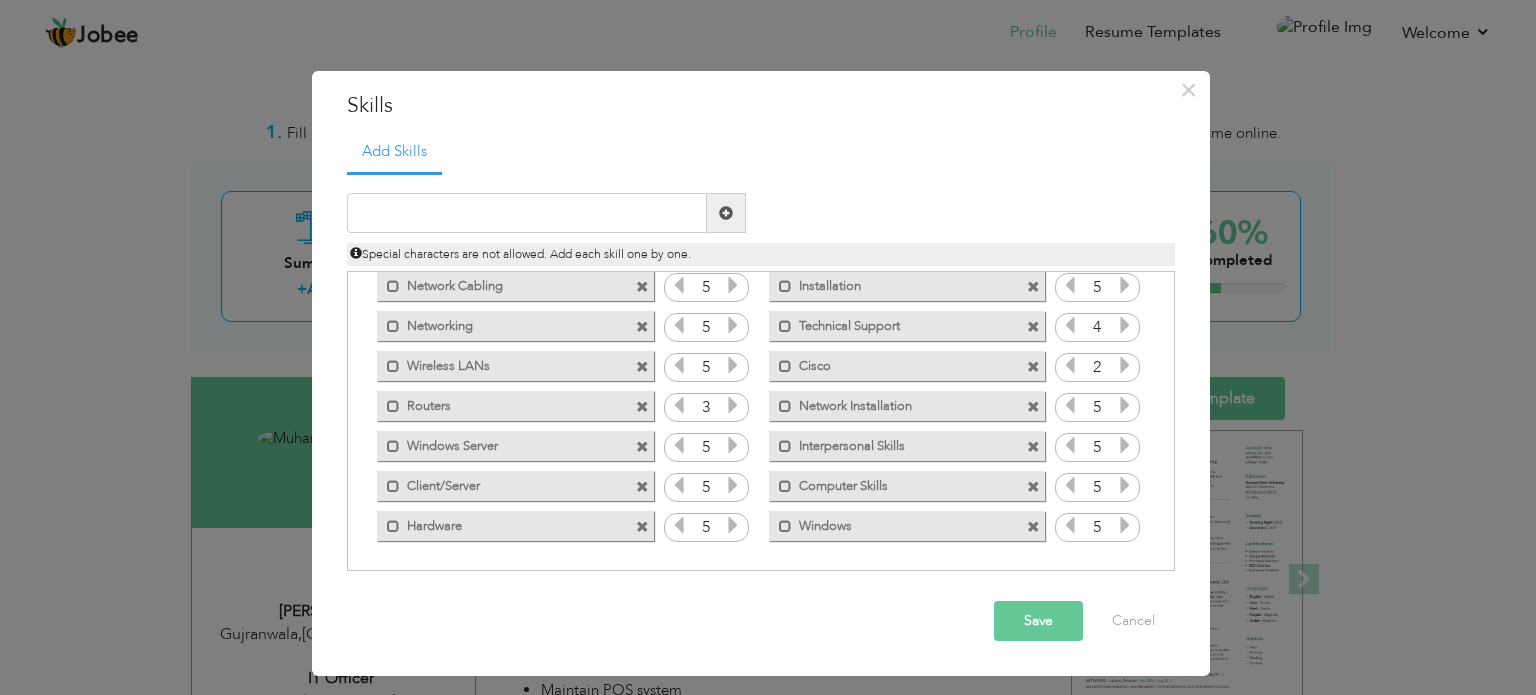 scroll, scrollTop: 44, scrollLeft: 0, axis: vertical 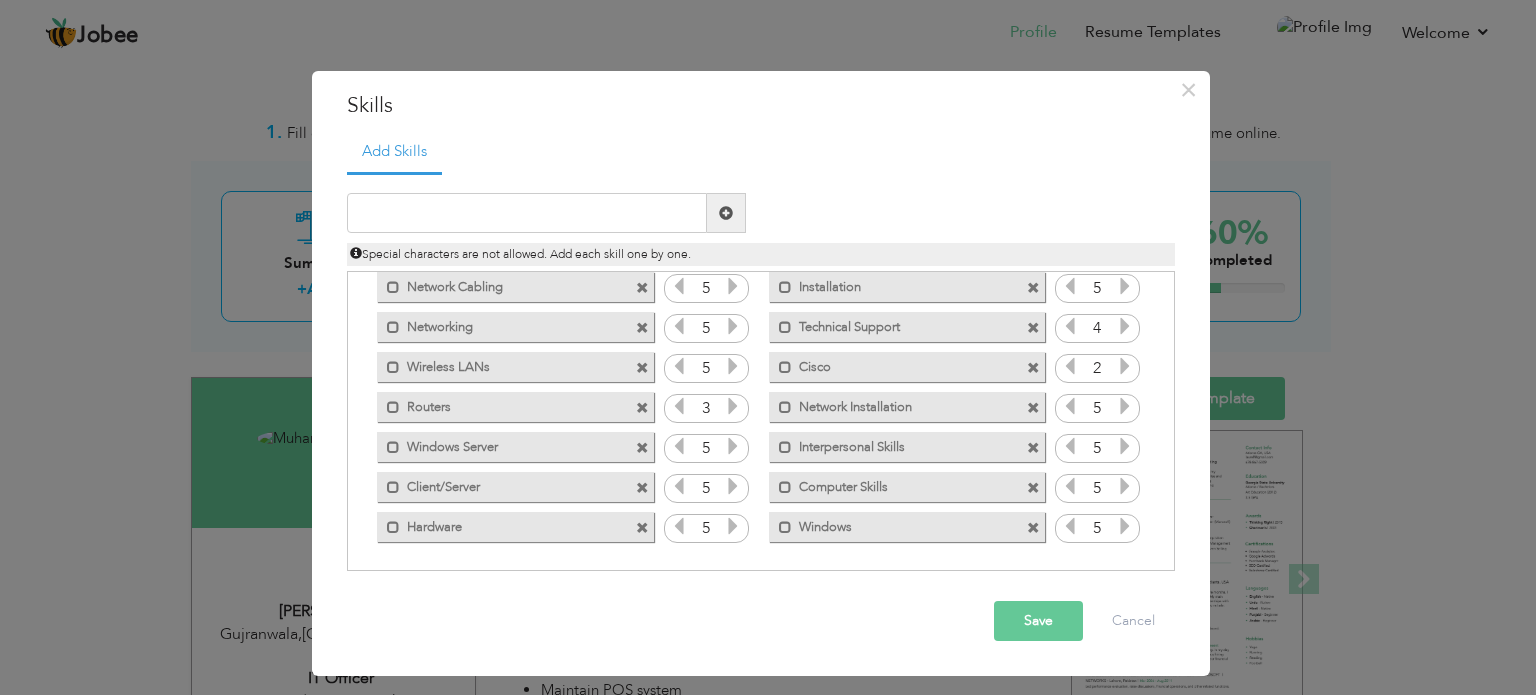 click at bounding box center (1033, 368) 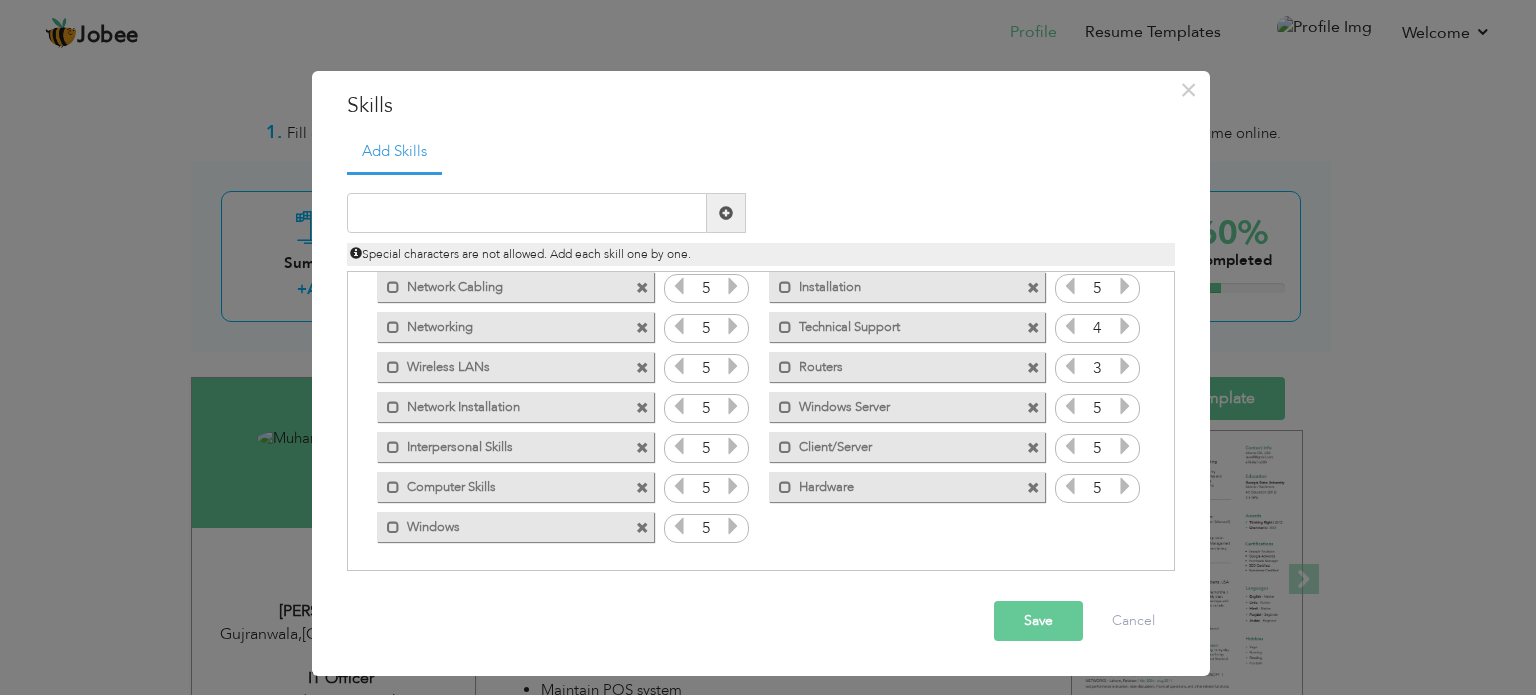 click at bounding box center (1033, 368) 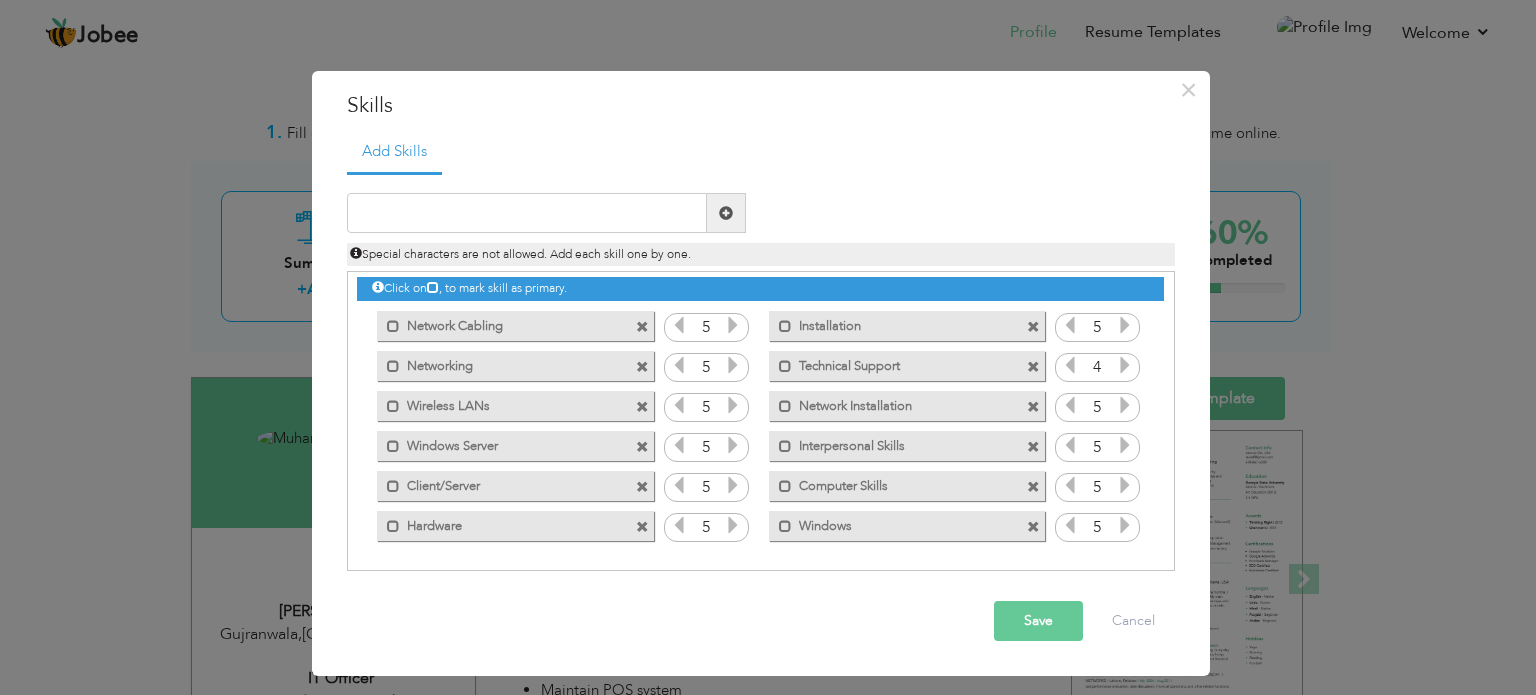 scroll, scrollTop: 4, scrollLeft: 0, axis: vertical 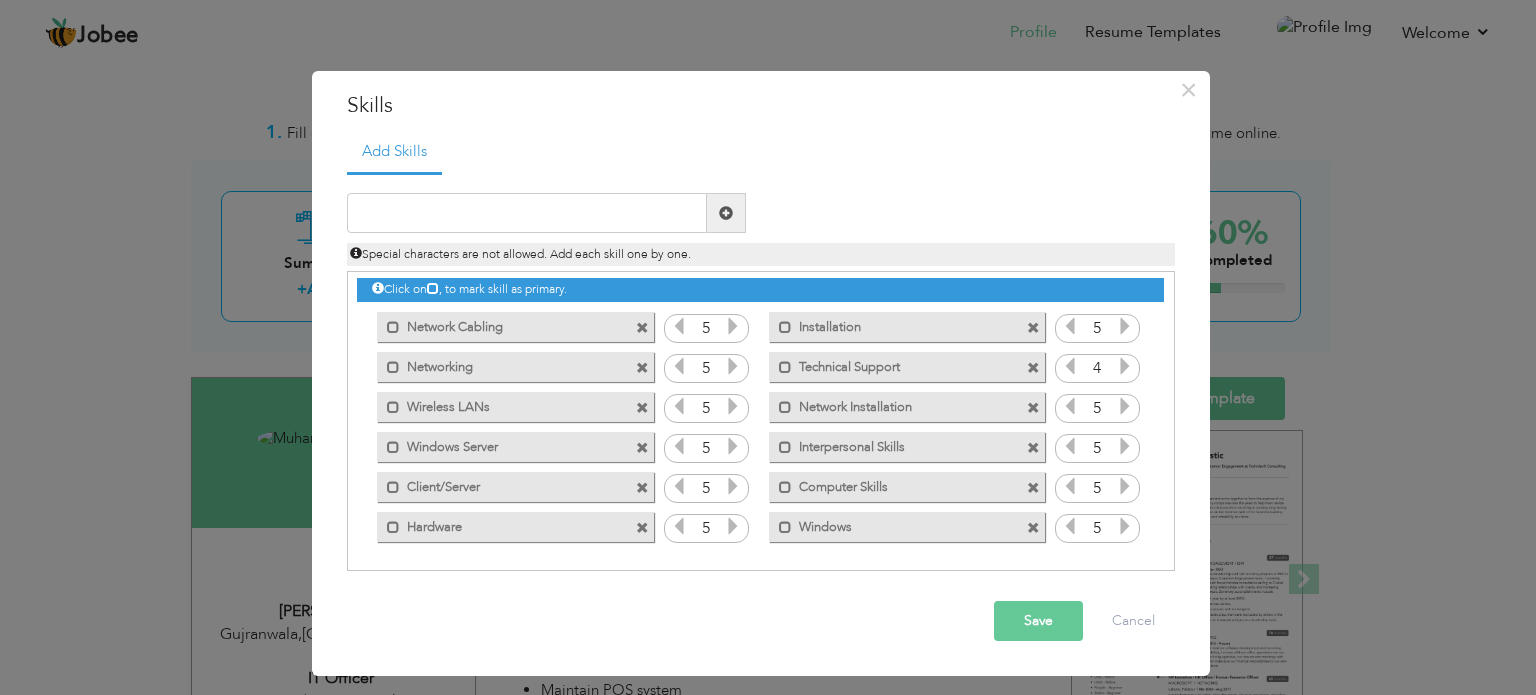 click at bounding box center [1033, 328] 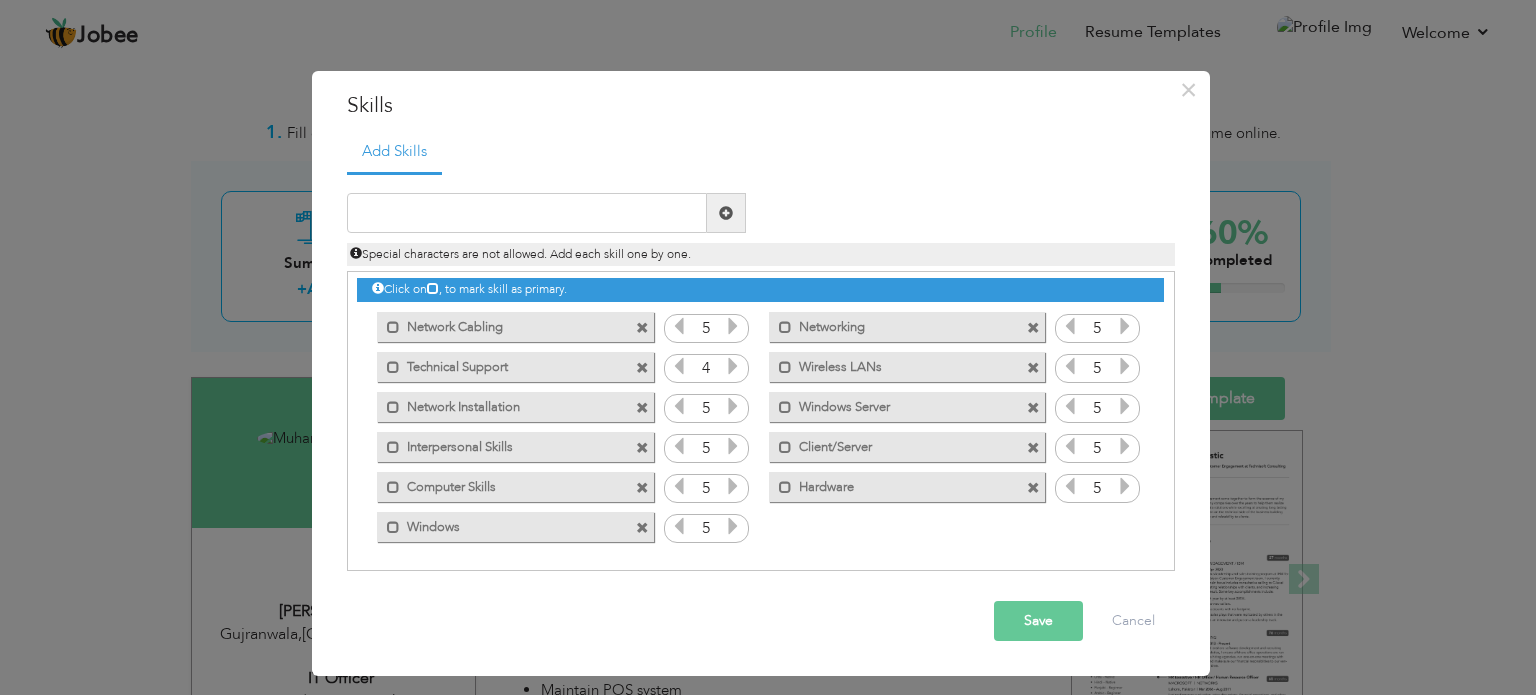 click at bounding box center [1033, 368] 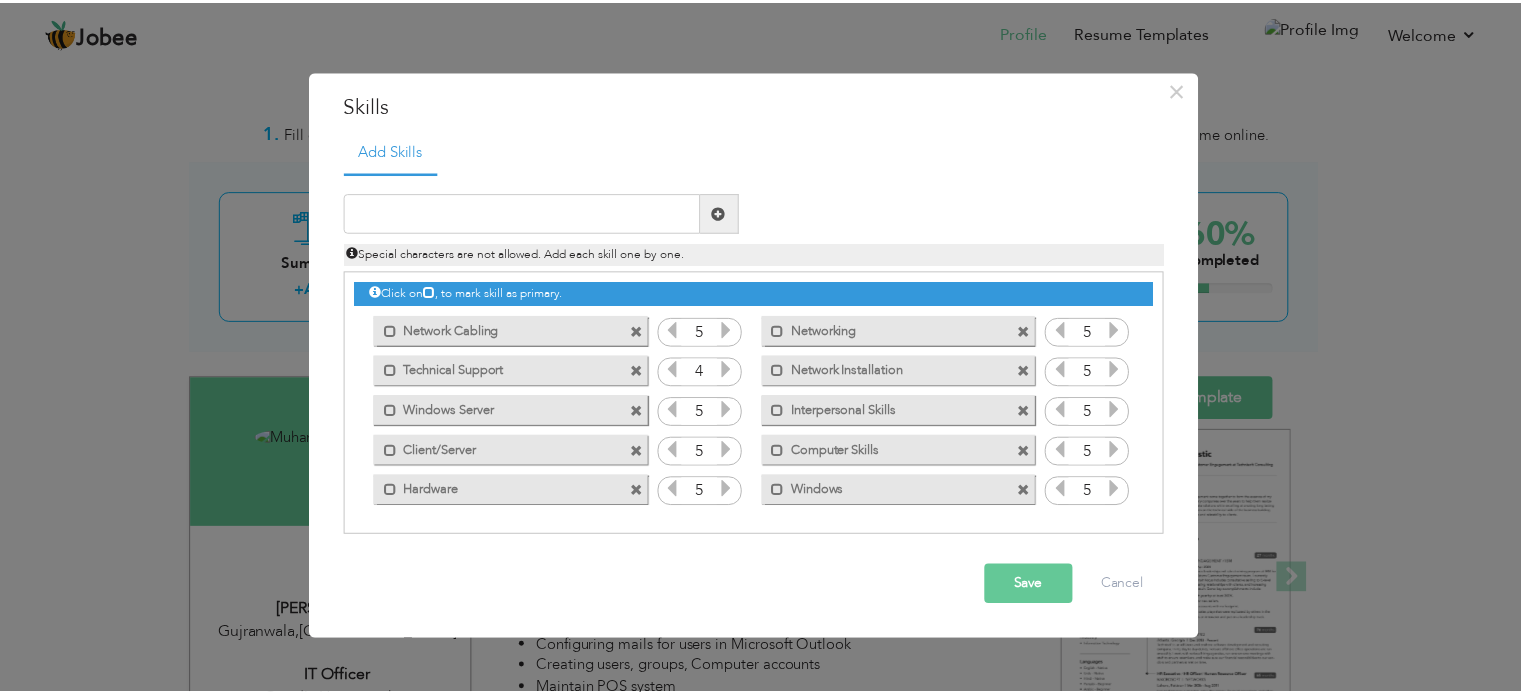 scroll, scrollTop: 0, scrollLeft: 0, axis: both 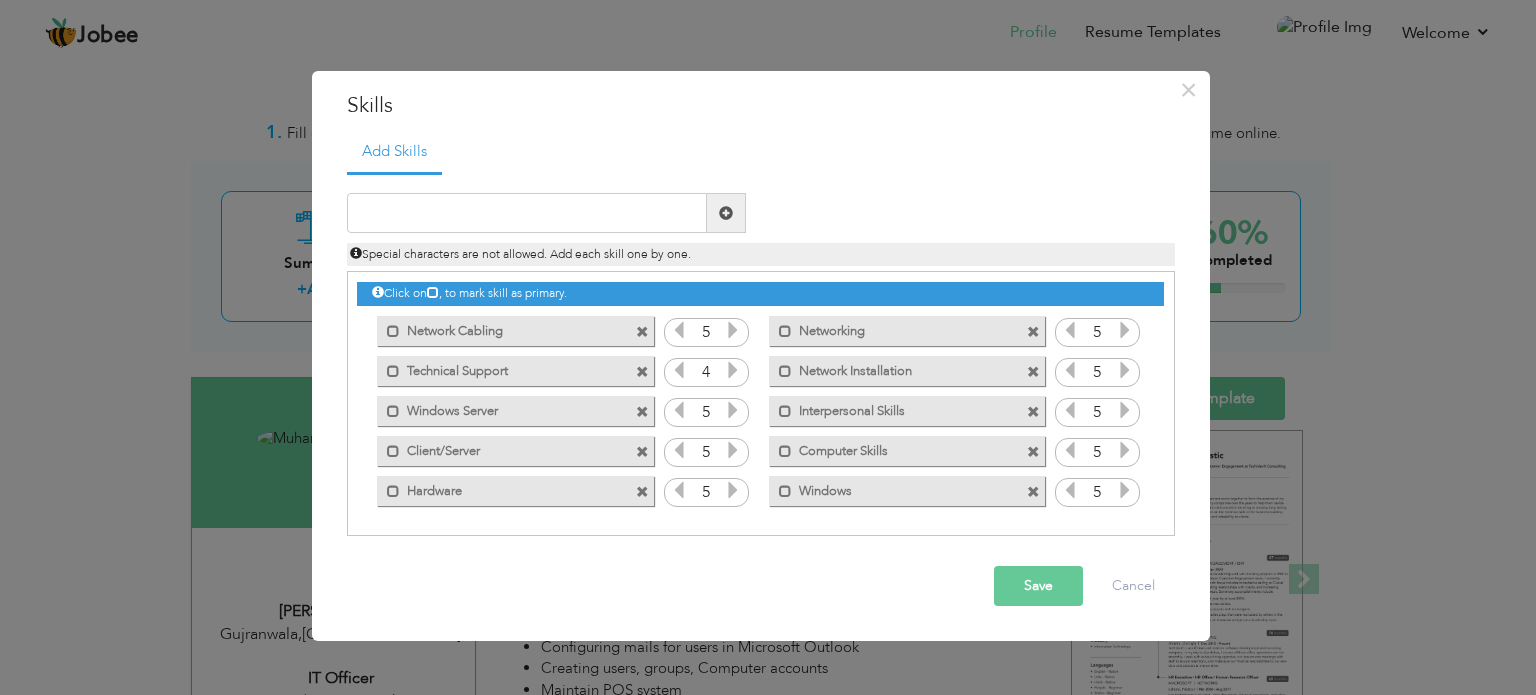 click at bounding box center [1033, 332] 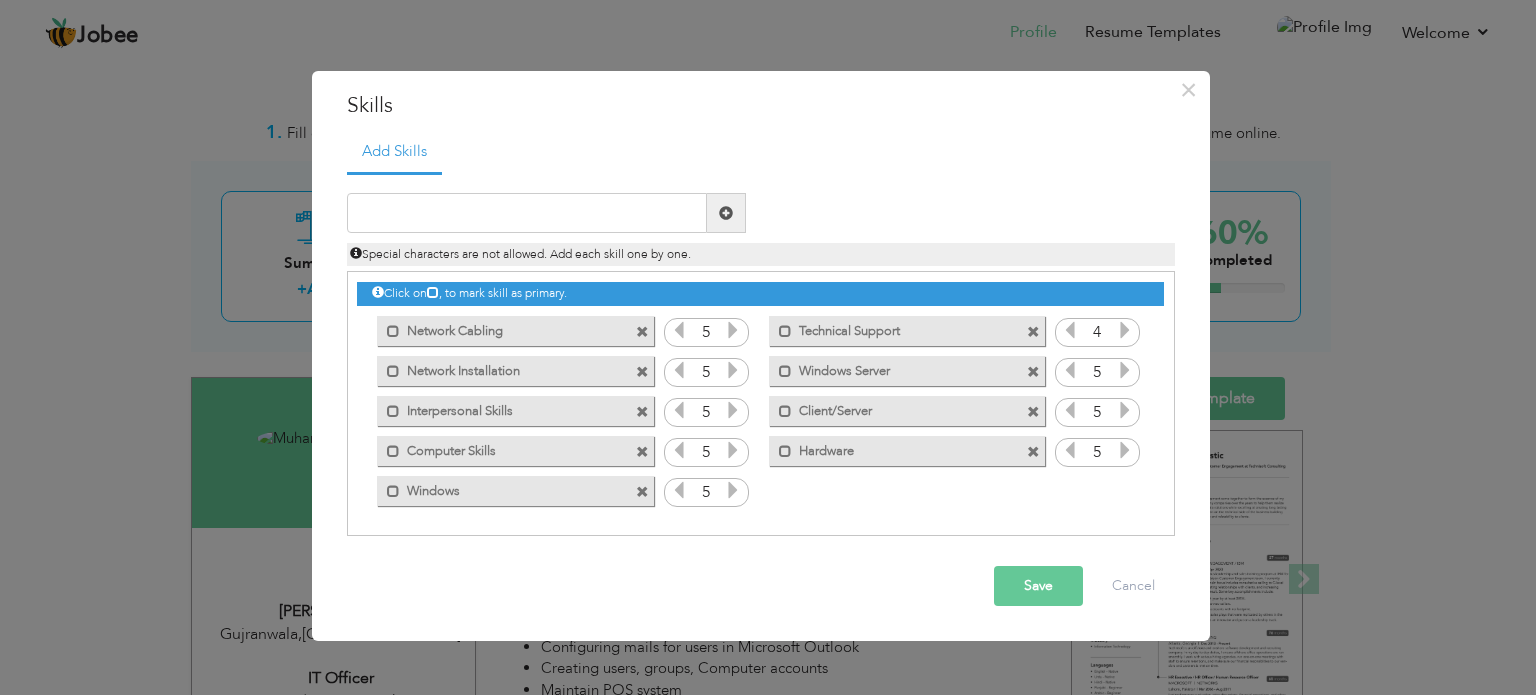 click at bounding box center (1033, 372) 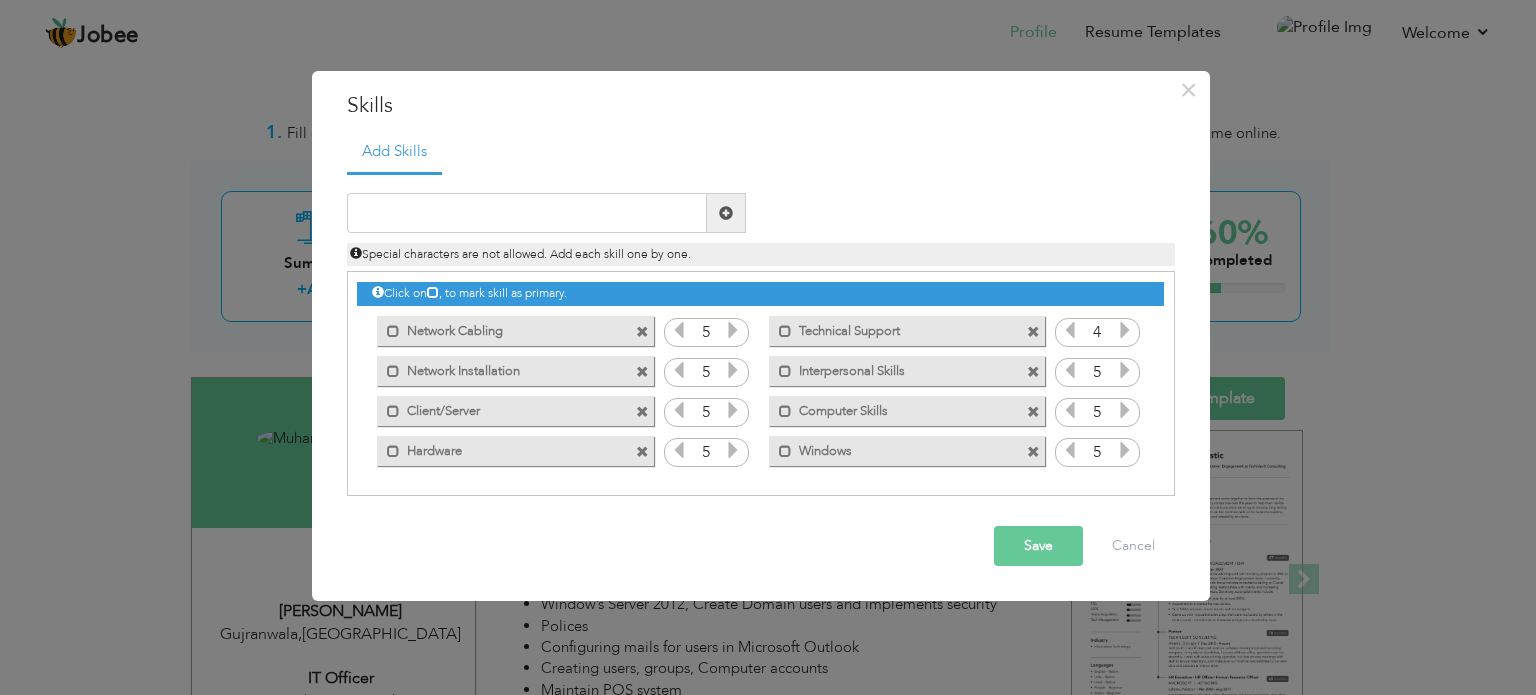 click at bounding box center (1033, 332) 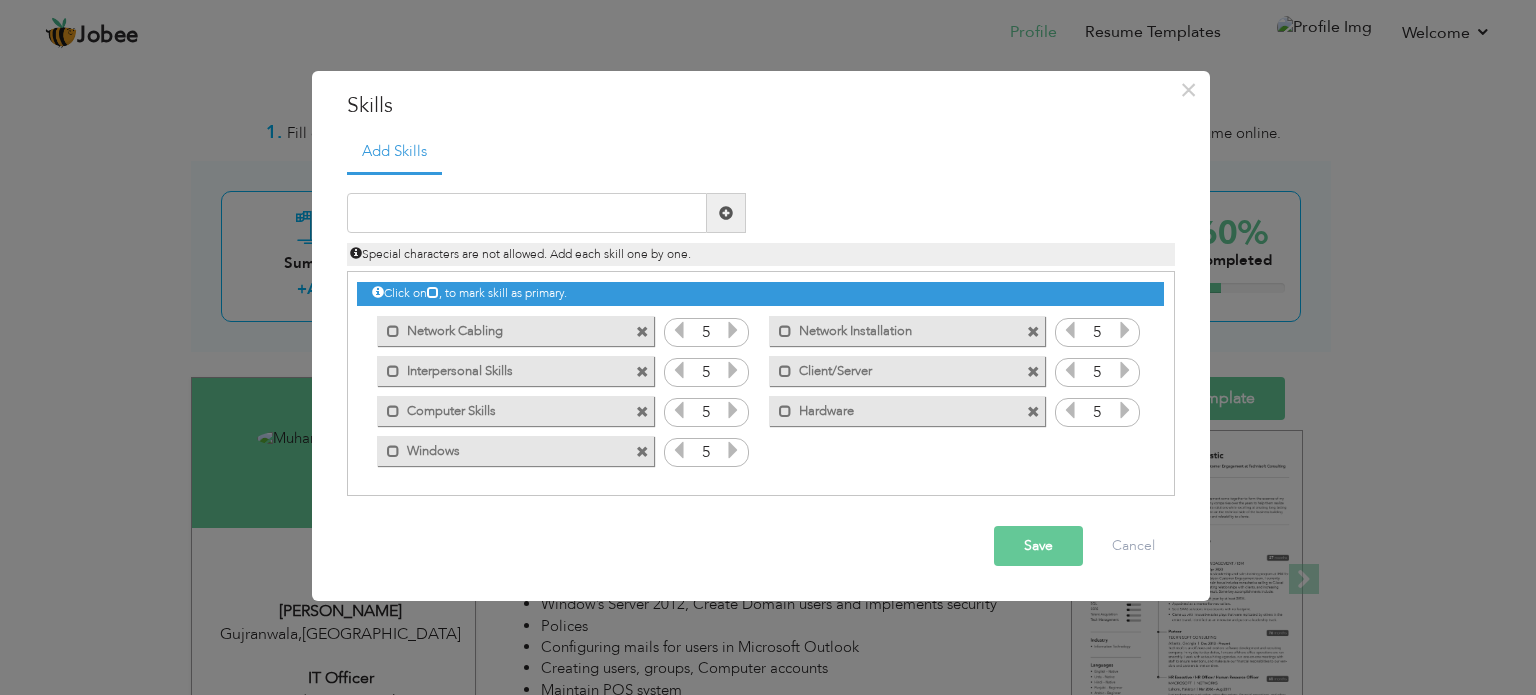 click at bounding box center (1033, 372) 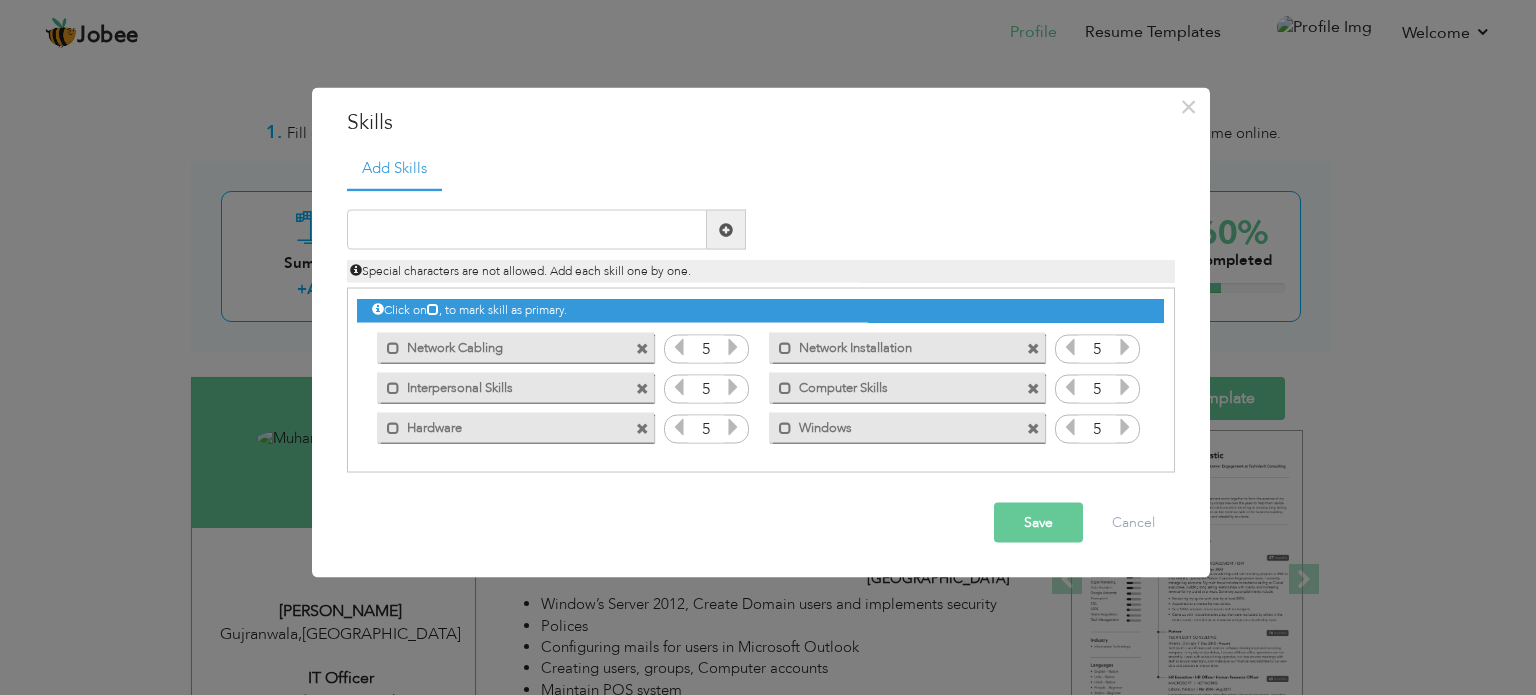 click on "Mark as primary skill.
Network Installation" at bounding box center (902, 347) 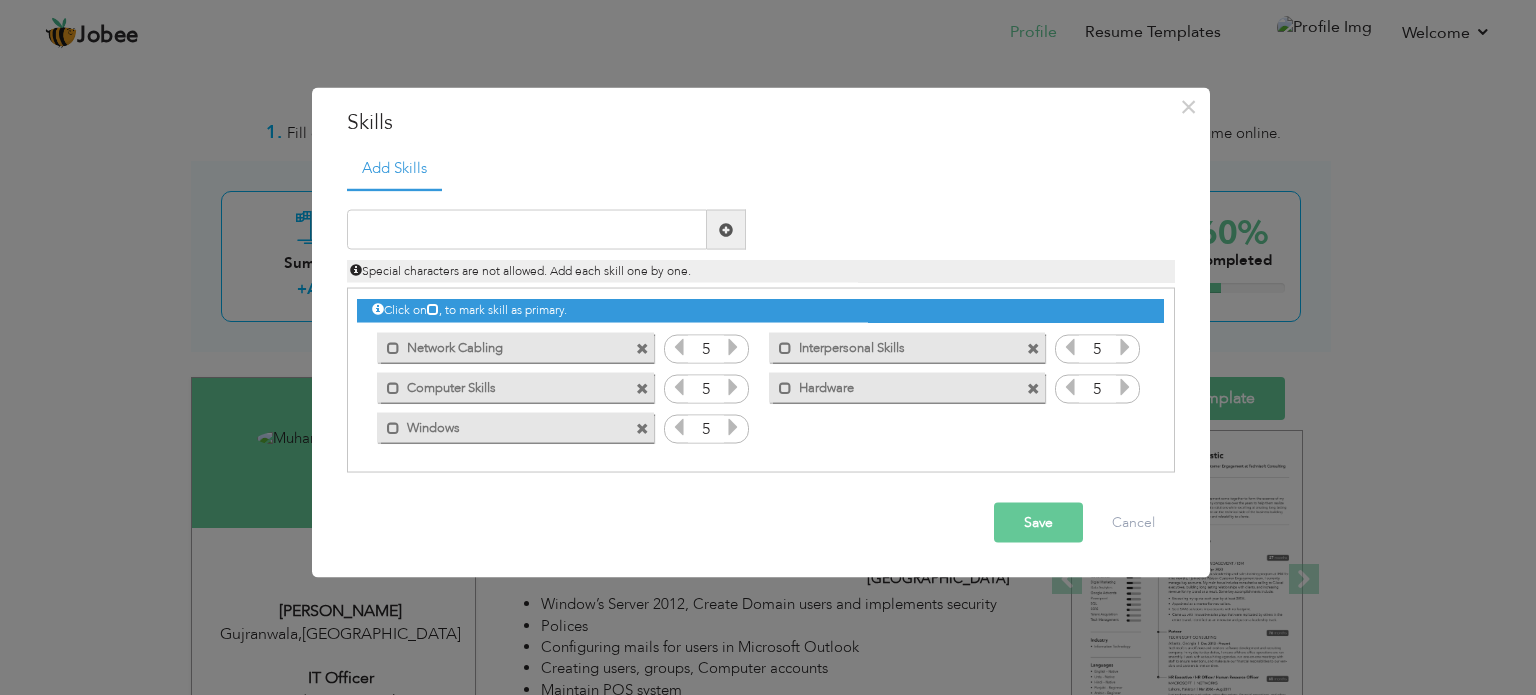click at bounding box center [1033, 348] 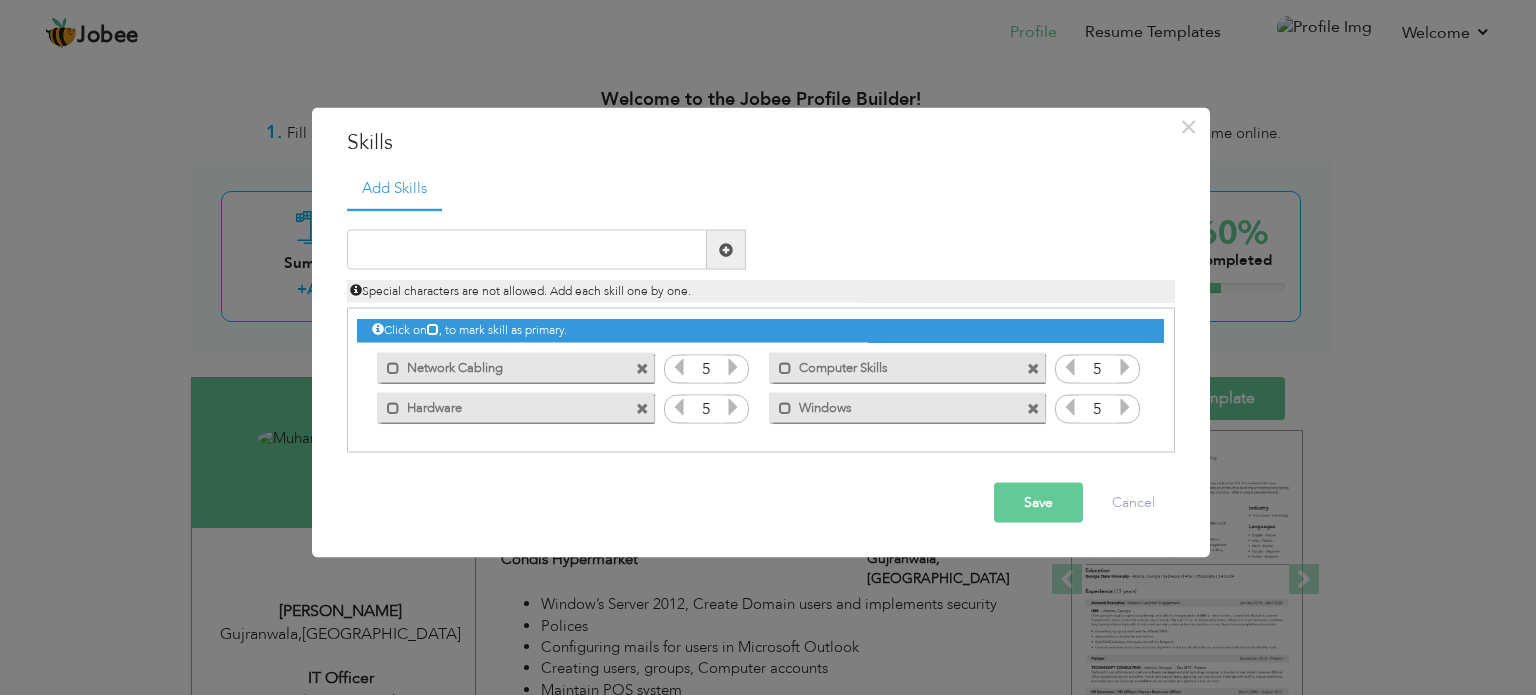 click at bounding box center (1033, 368) 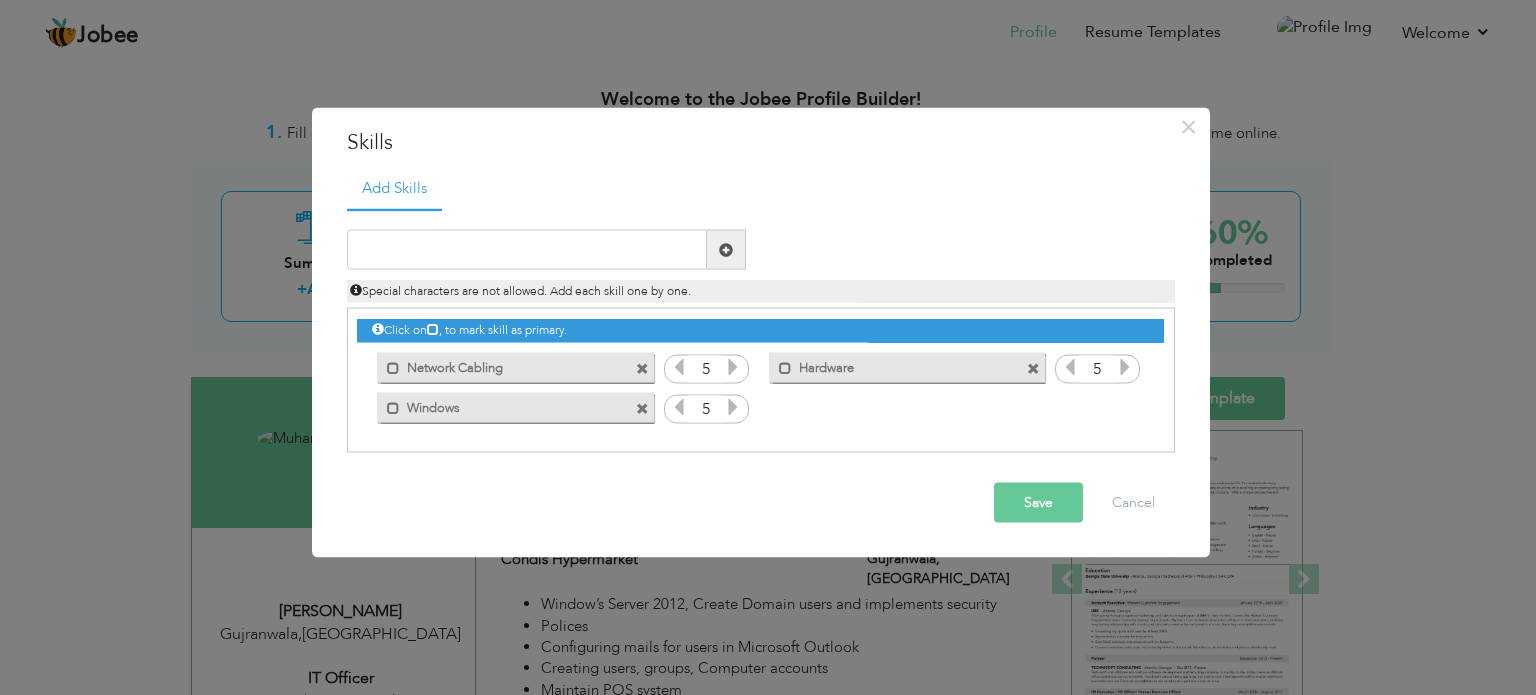 click at bounding box center (1033, 368) 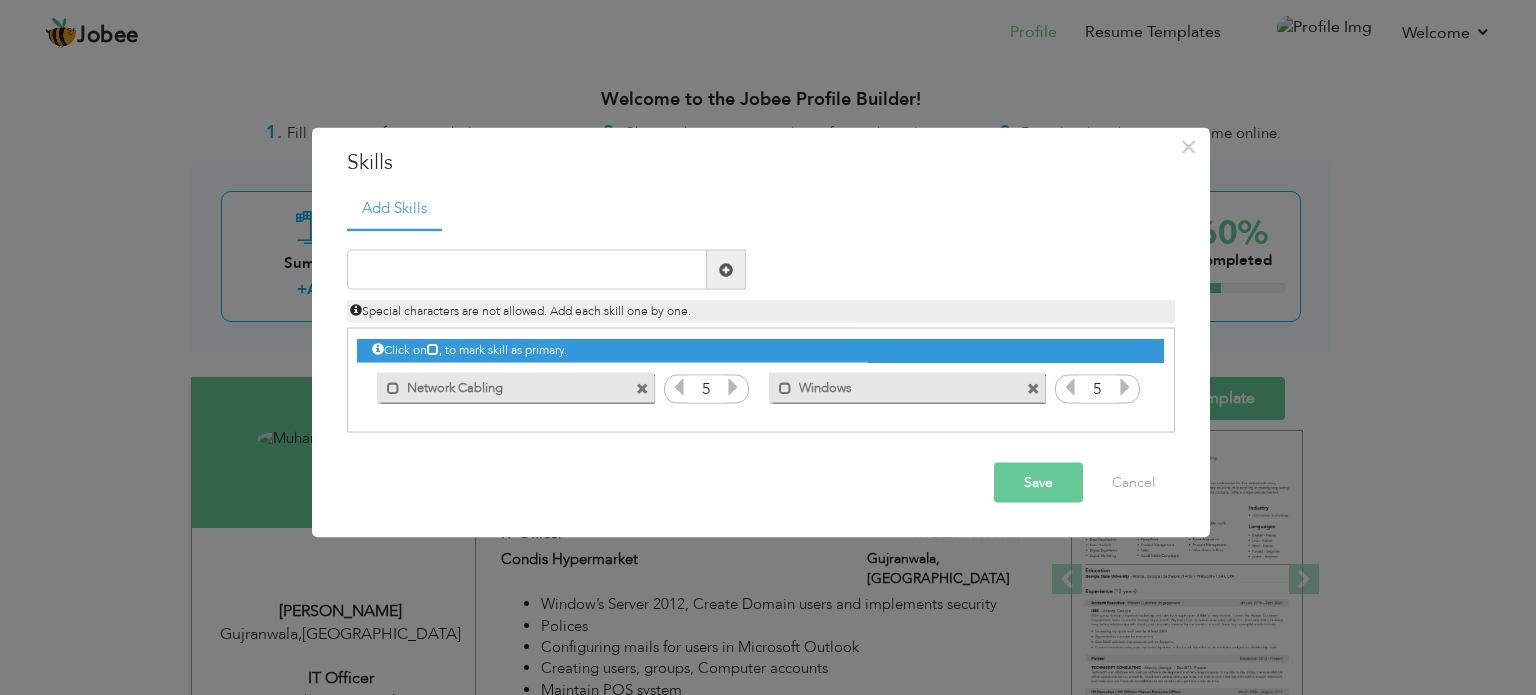 click at bounding box center [645, 382] 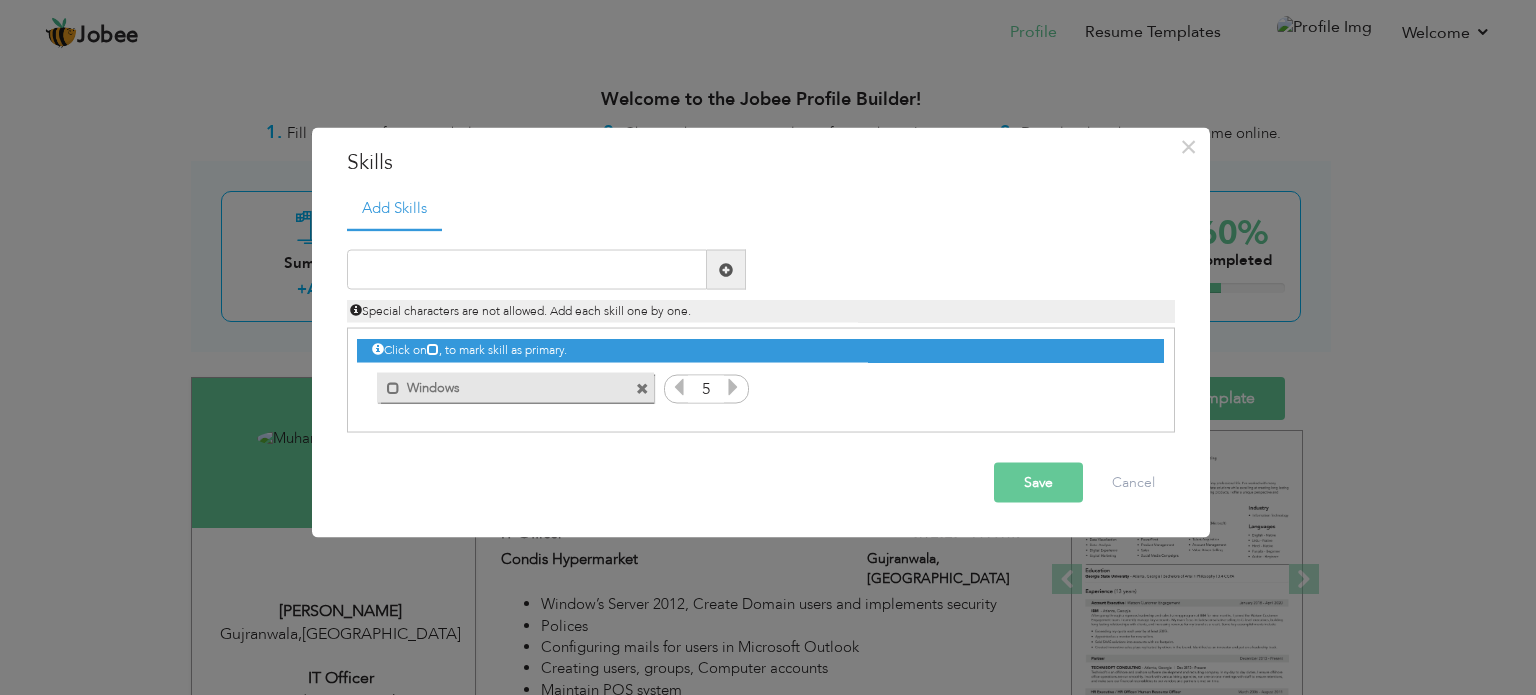 click at bounding box center (642, 388) 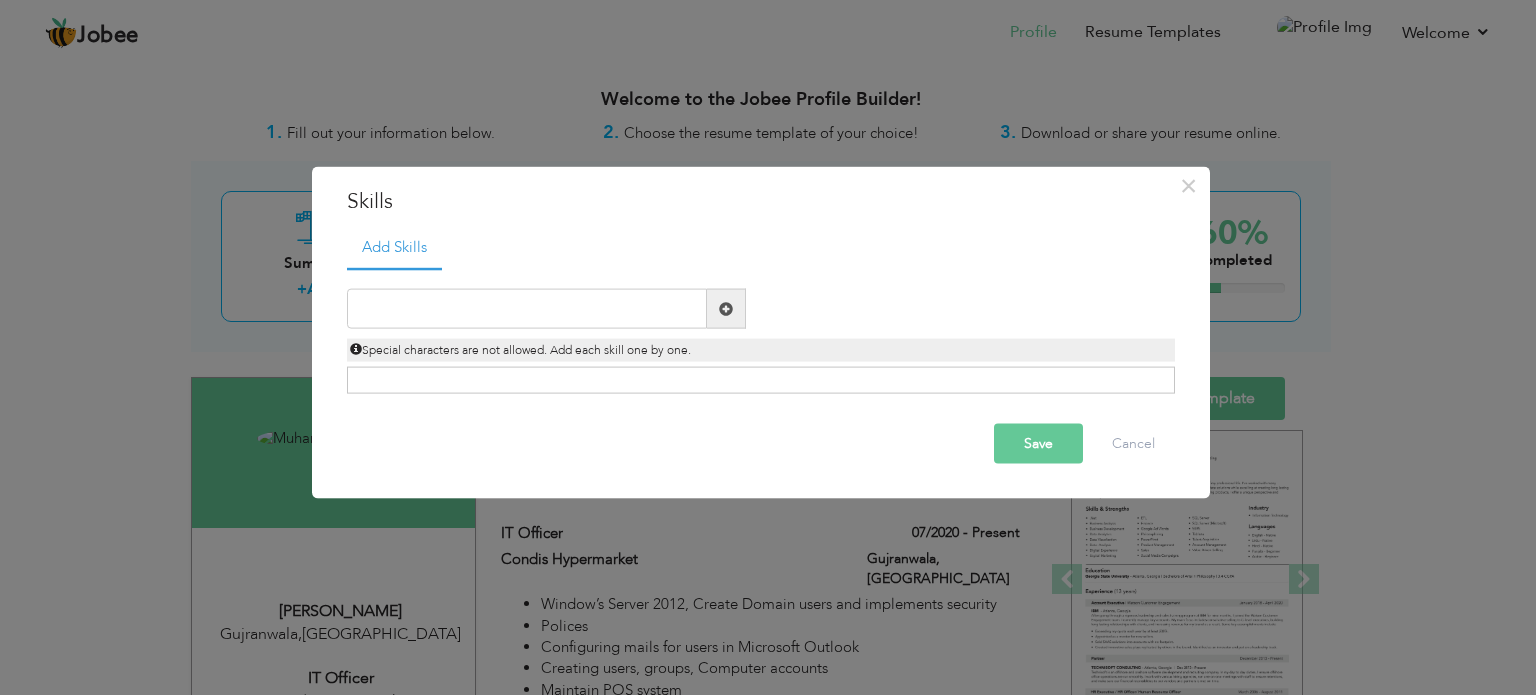 click on "Save" at bounding box center (1038, 444) 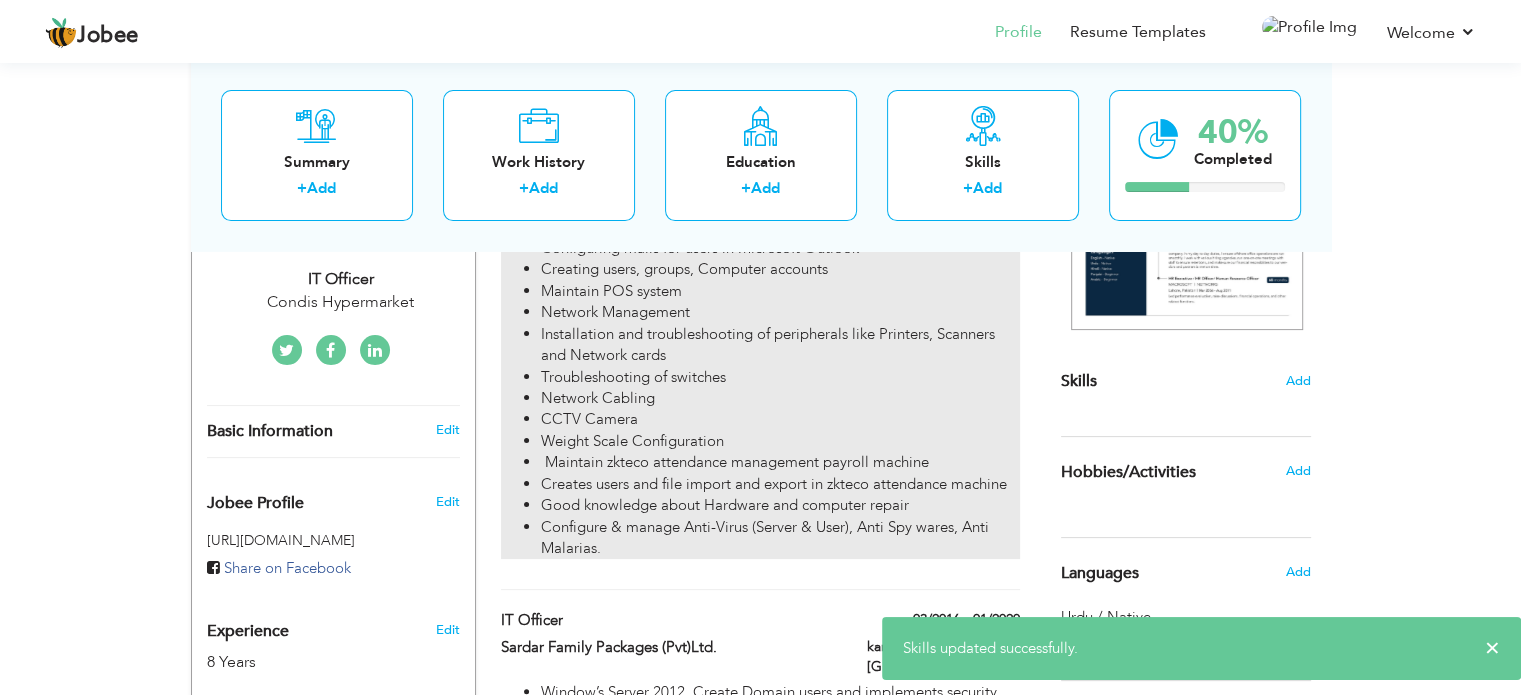 scroll, scrollTop: 400, scrollLeft: 0, axis: vertical 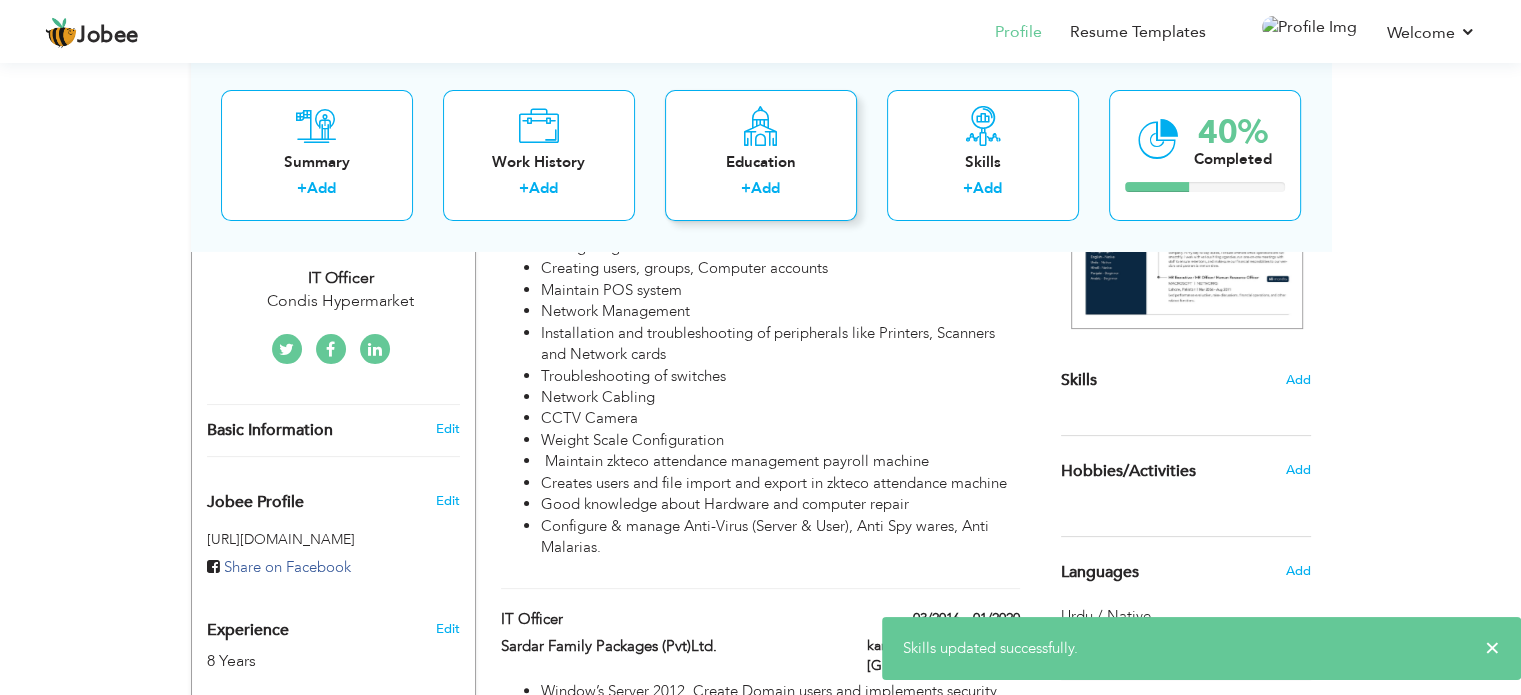 click on "Education" at bounding box center (761, 162) 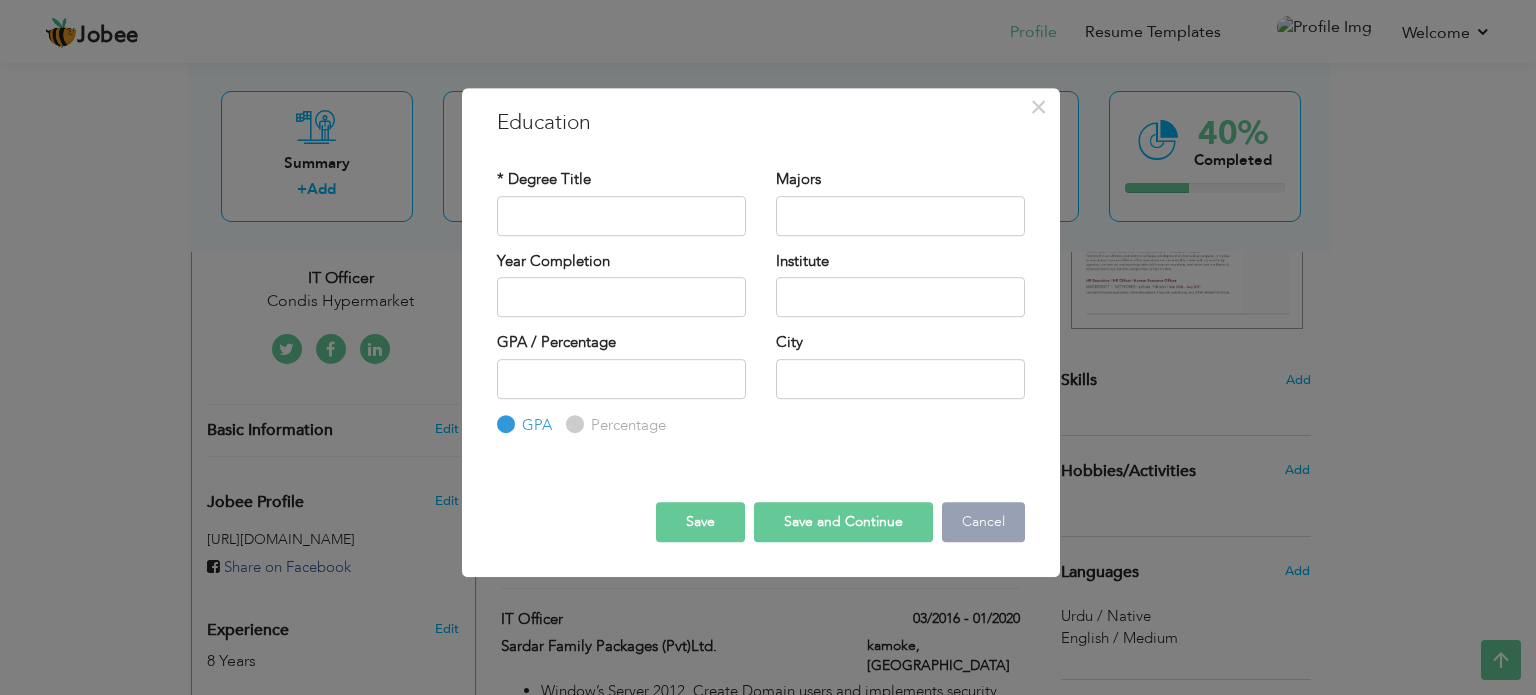 click on "Cancel" at bounding box center [983, 522] 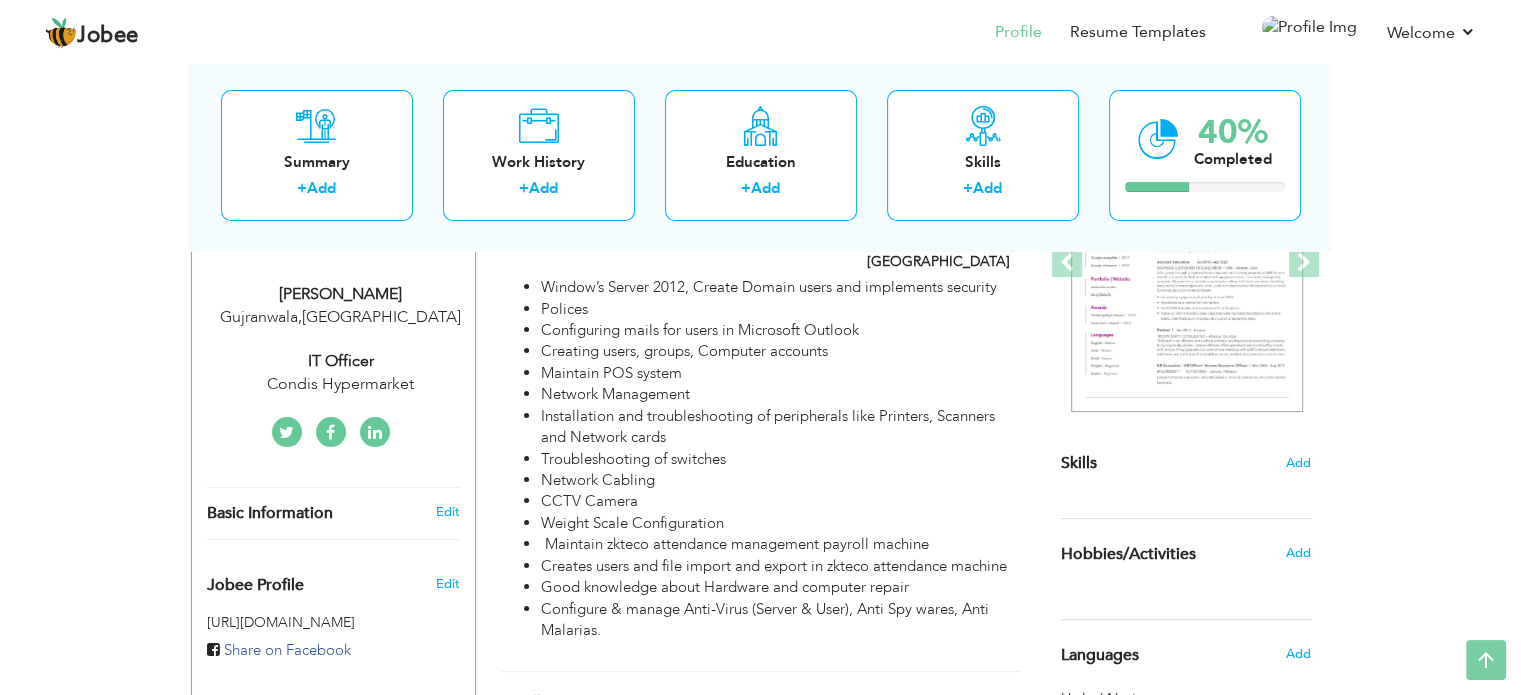 scroll, scrollTop: 0, scrollLeft: 0, axis: both 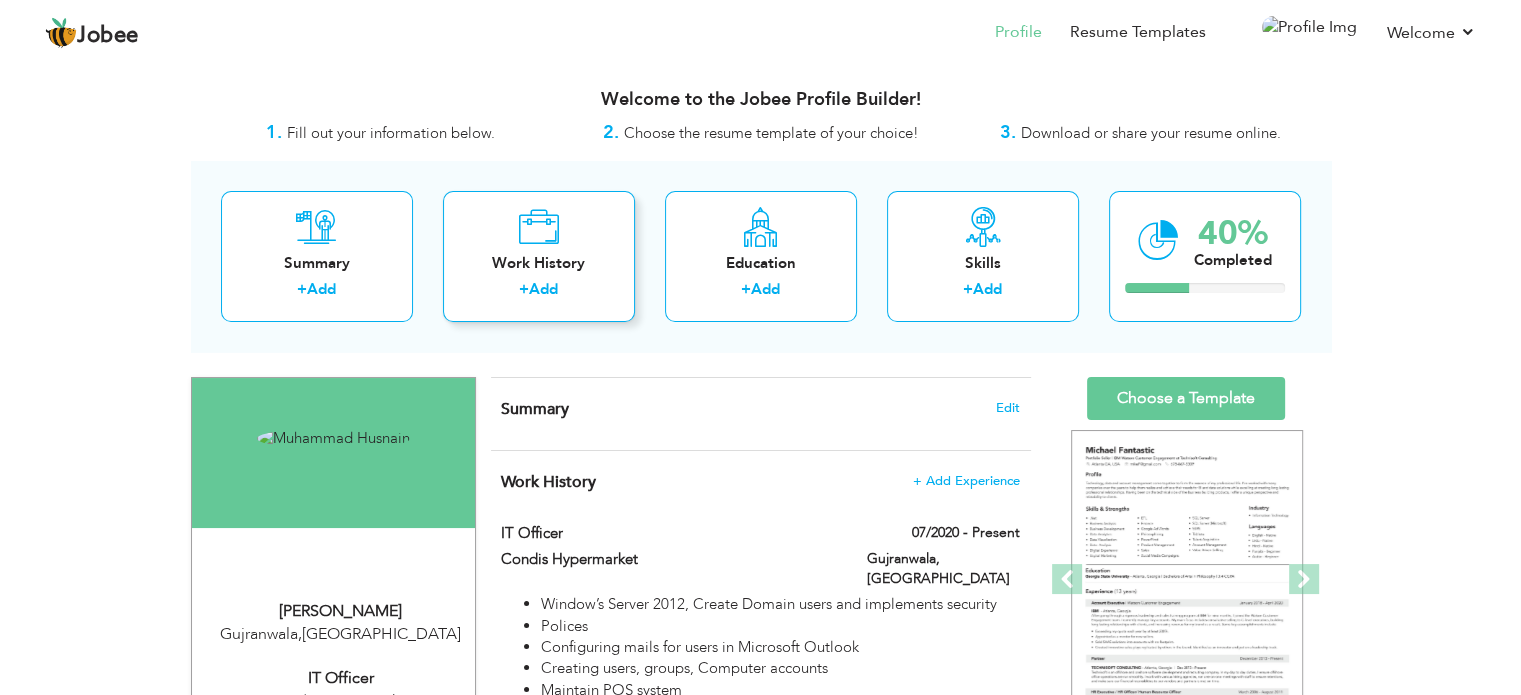 click on "+  Add" at bounding box center (539, 292) 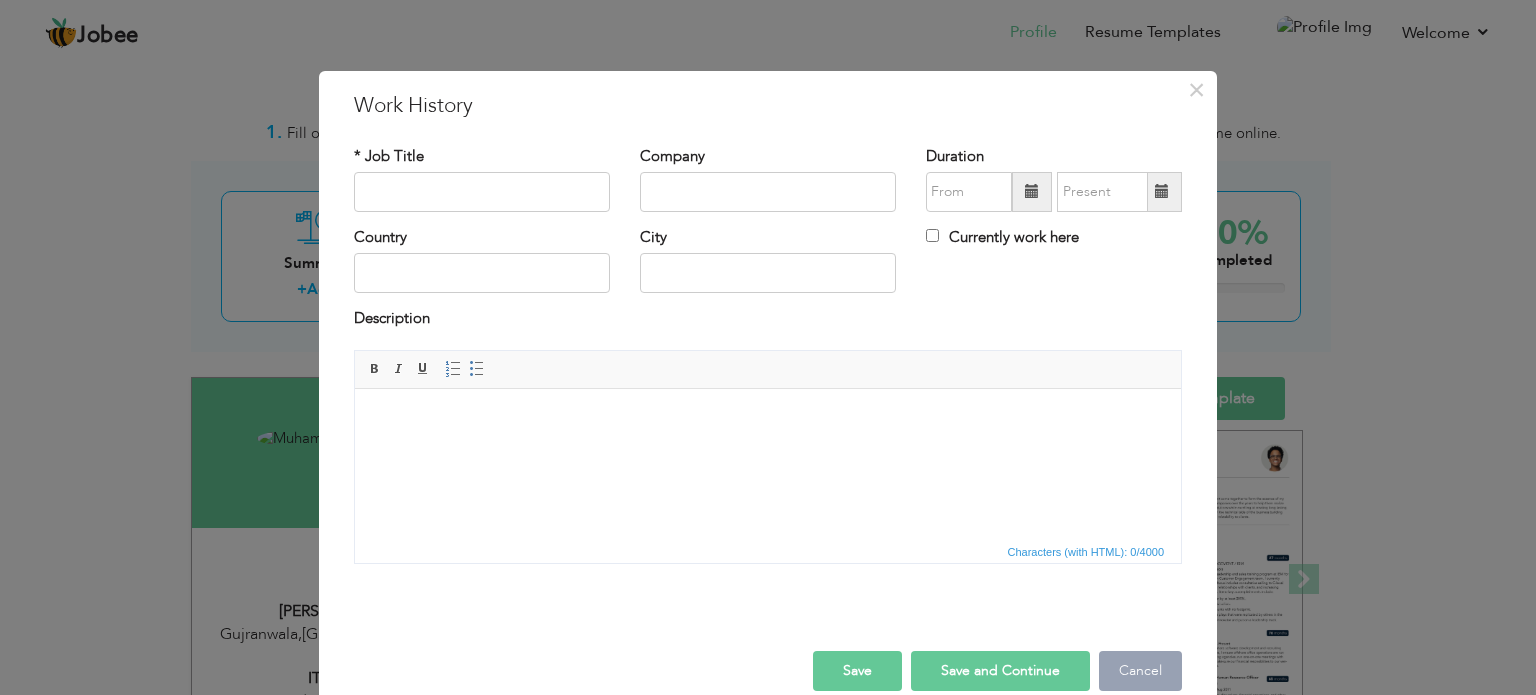 click on "Cancel" at bounding box center [1140, 671] 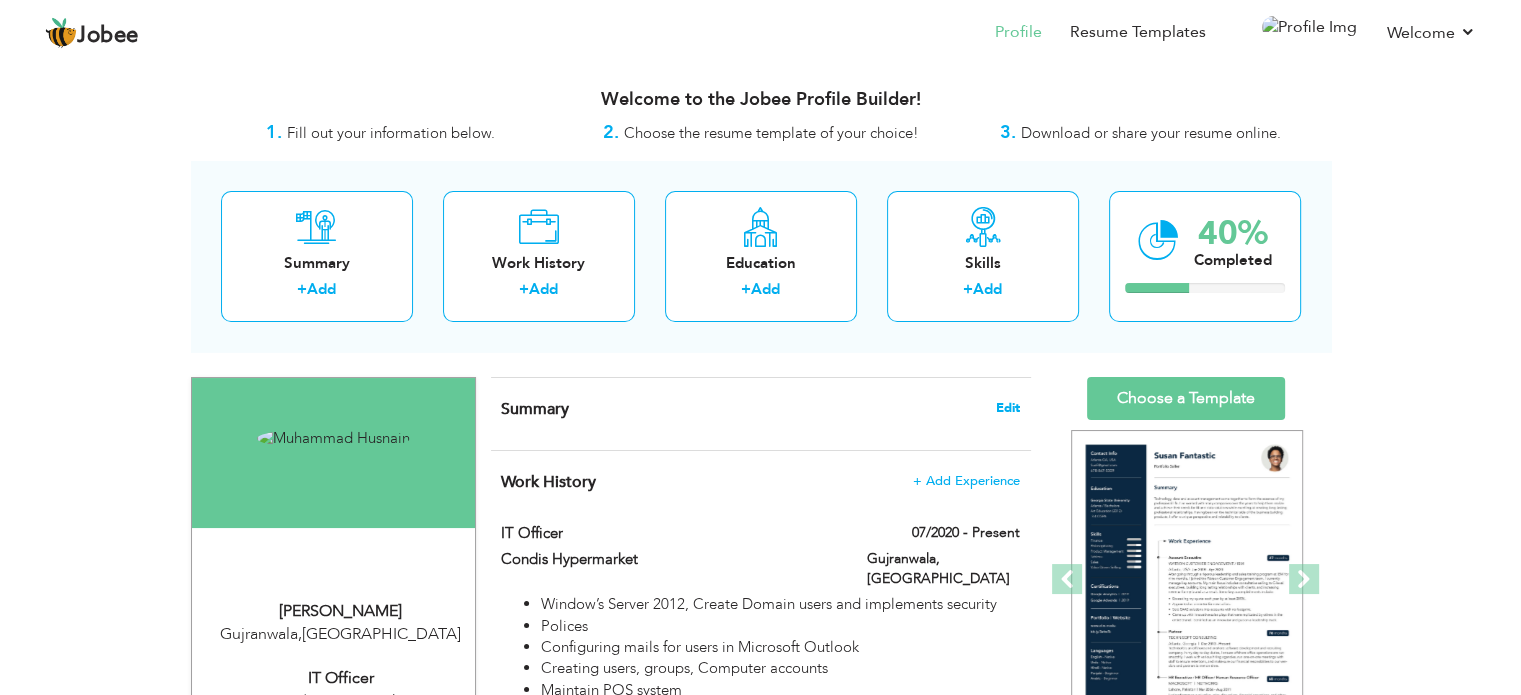click on "Edit" at bounding box center [1008, 408] 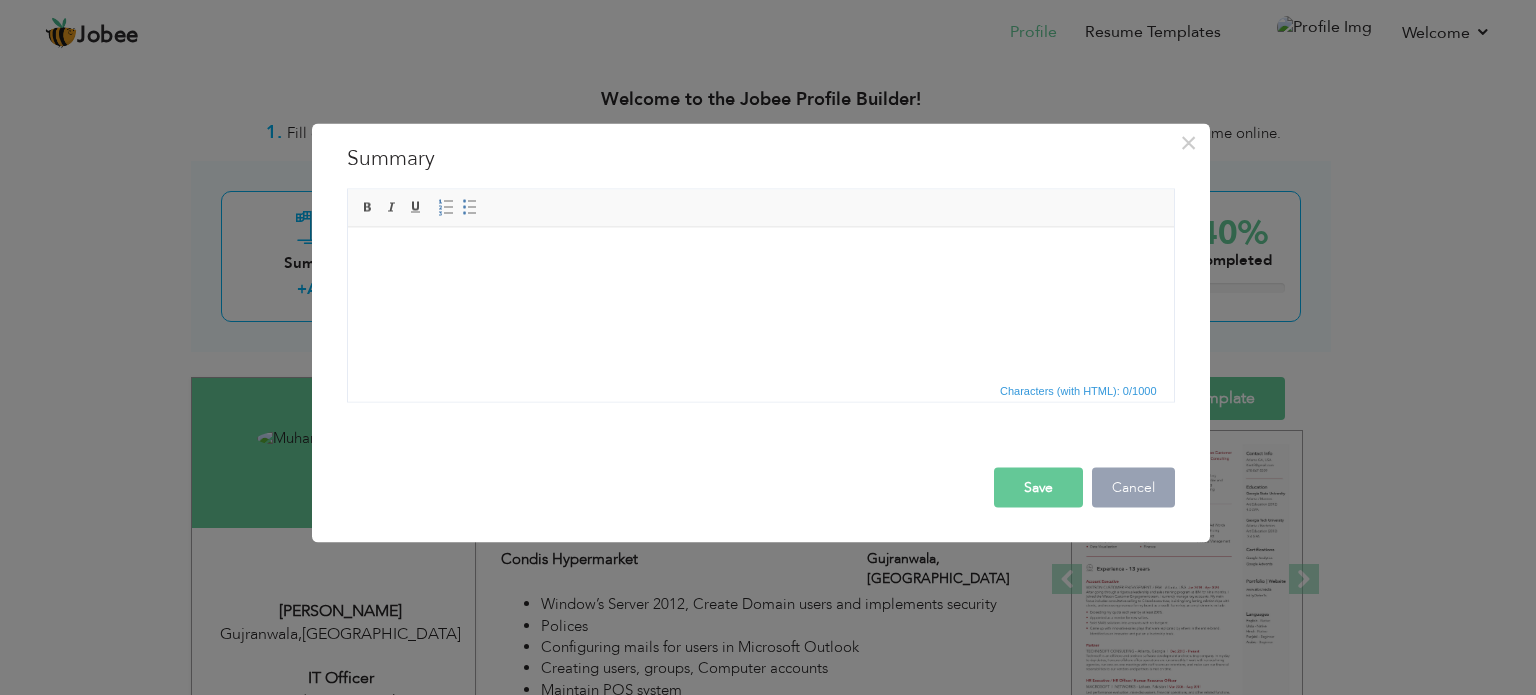 click on "Cancel" at bounding box center [1133, 487] 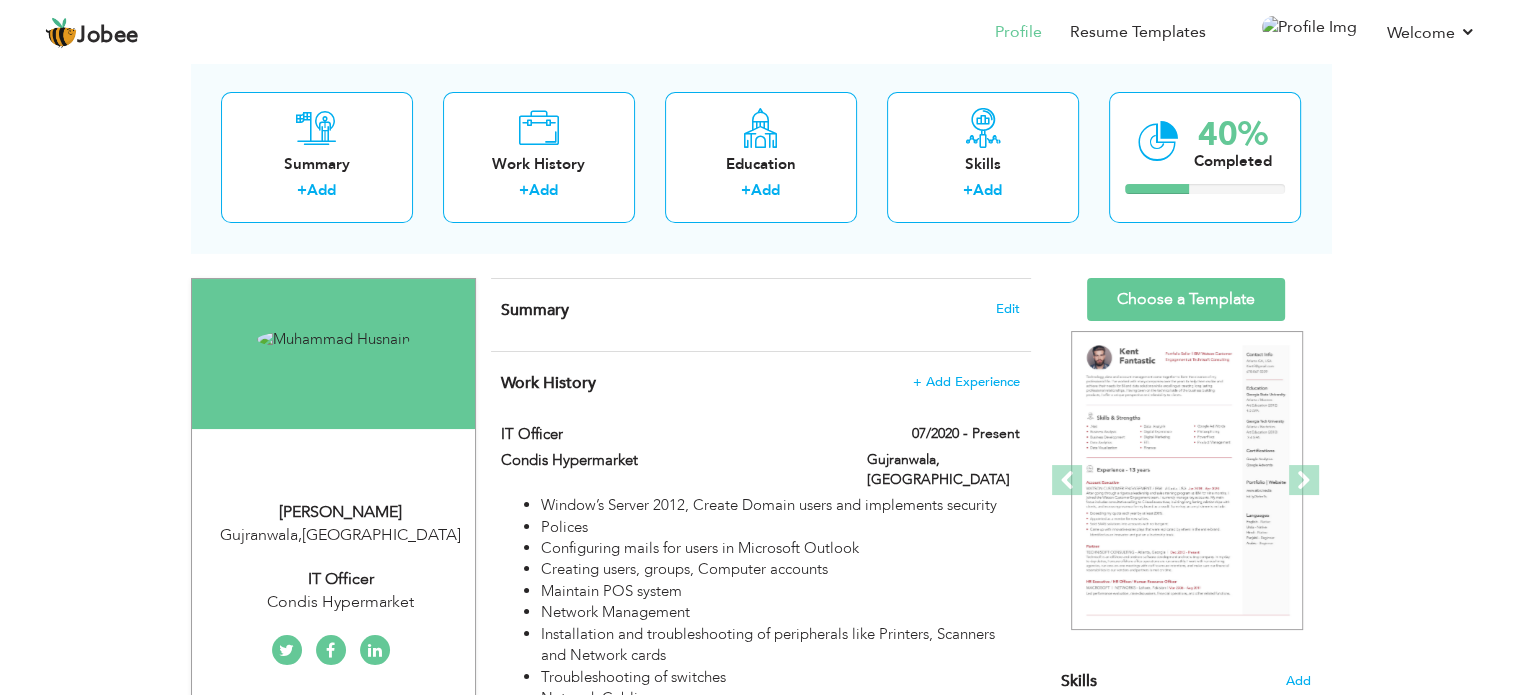 scroll, scrollTop: 100, scrollLeft: 0, axis: vertical 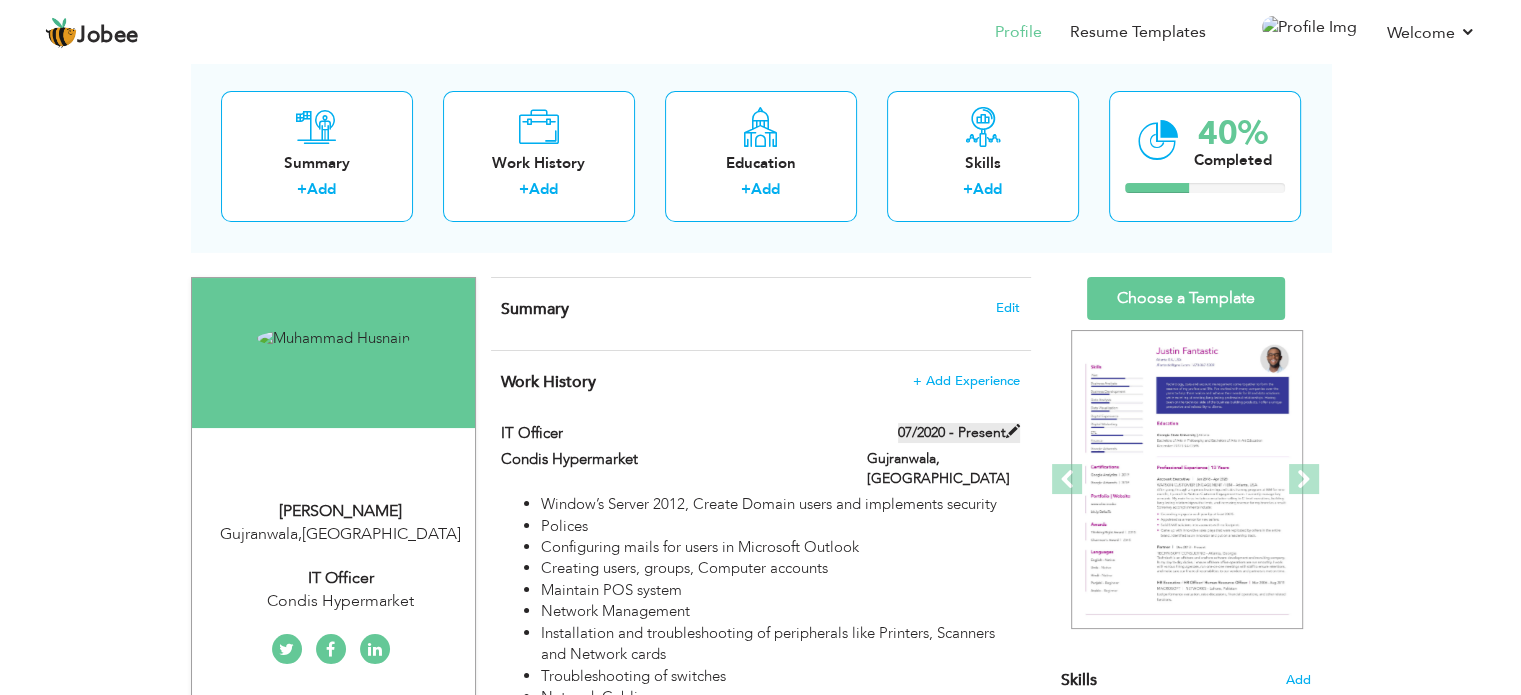 click at bounding box center (1013, 431) 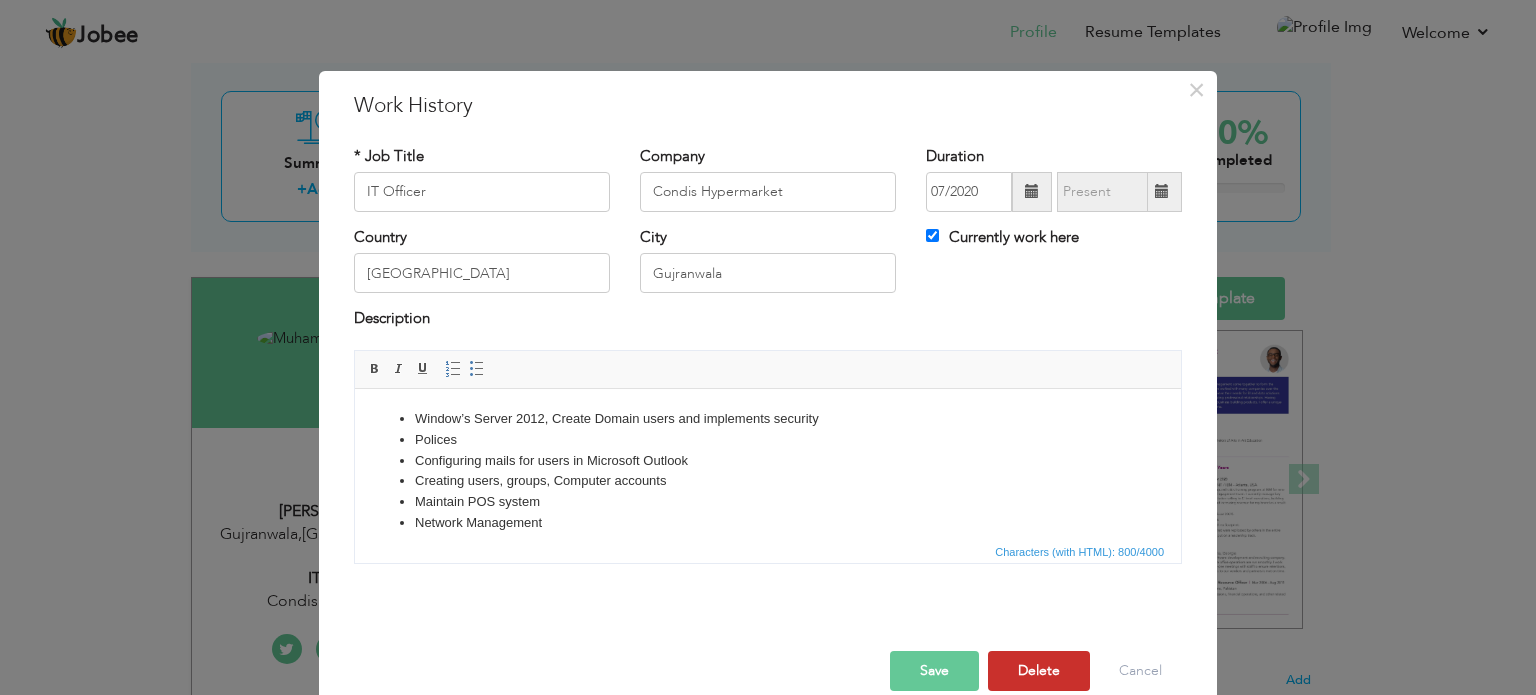 click on "Delete" at bounding box center [1039, 671] 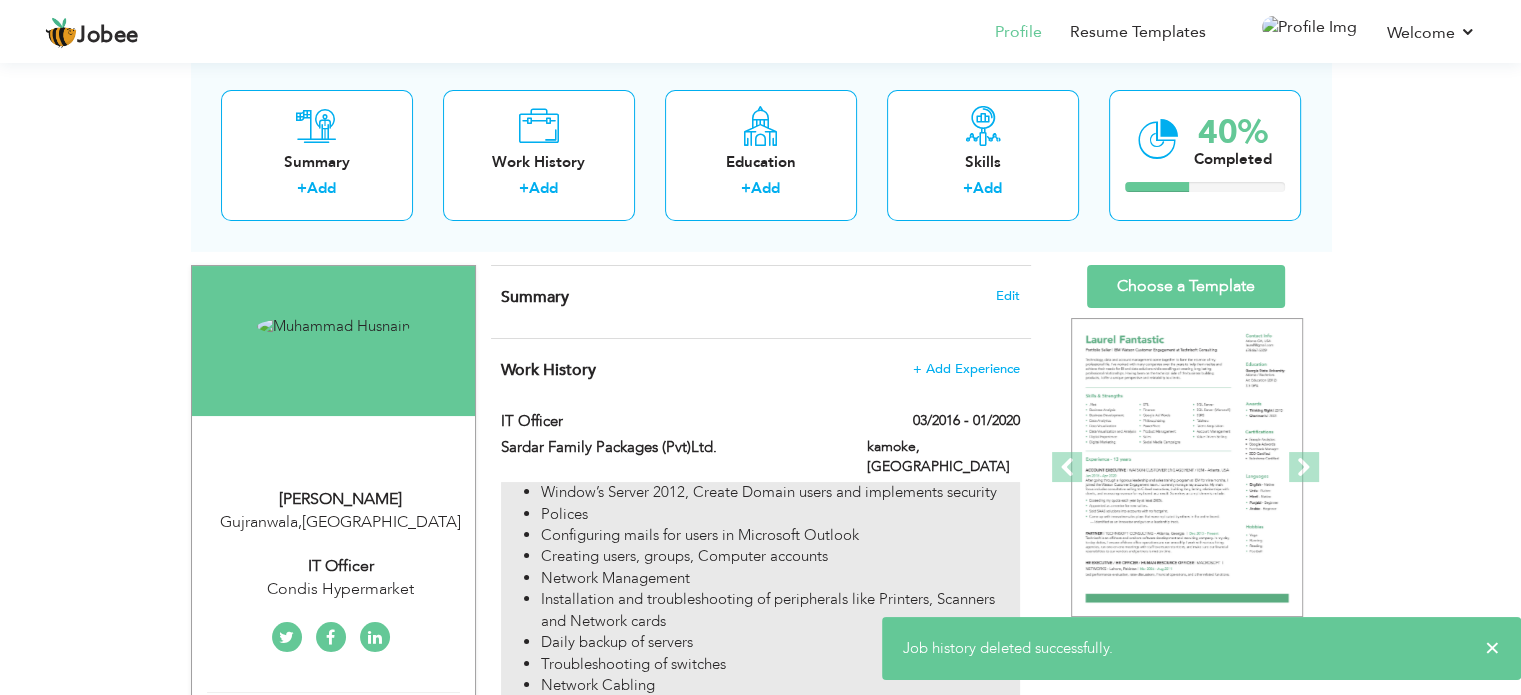 scroll, scrollTop: 100, scrollLeft: 0, axis: vertical 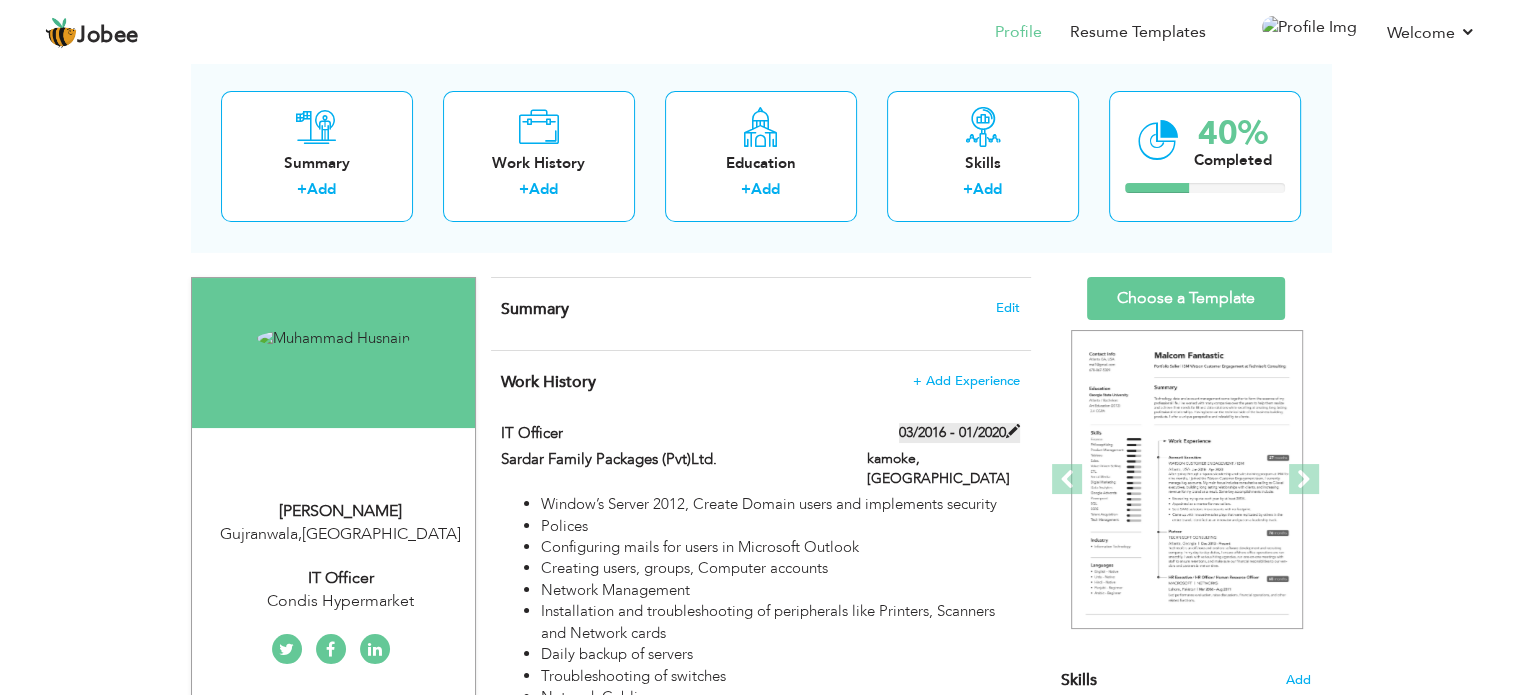 click at bounding box center [1013, 431] 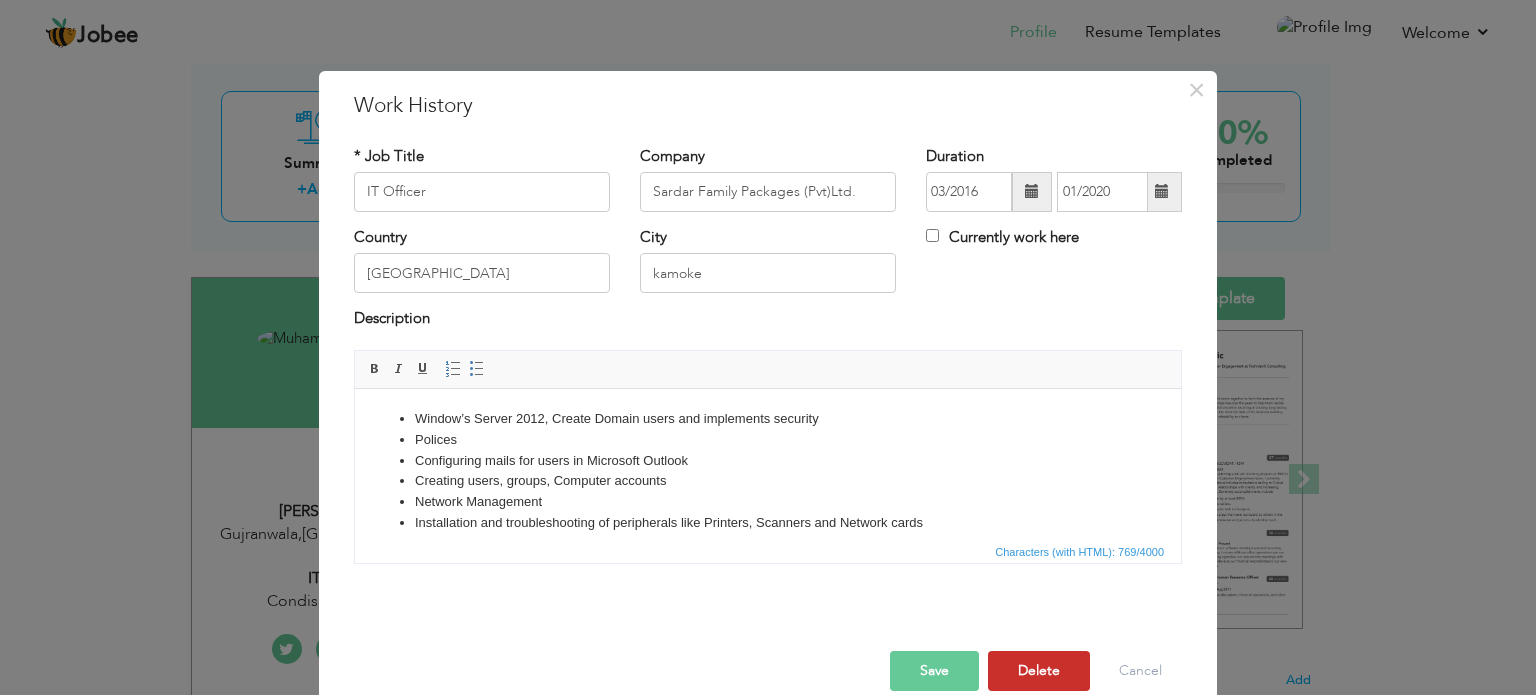 click on "Delete" at bounding box center [1039, 671] 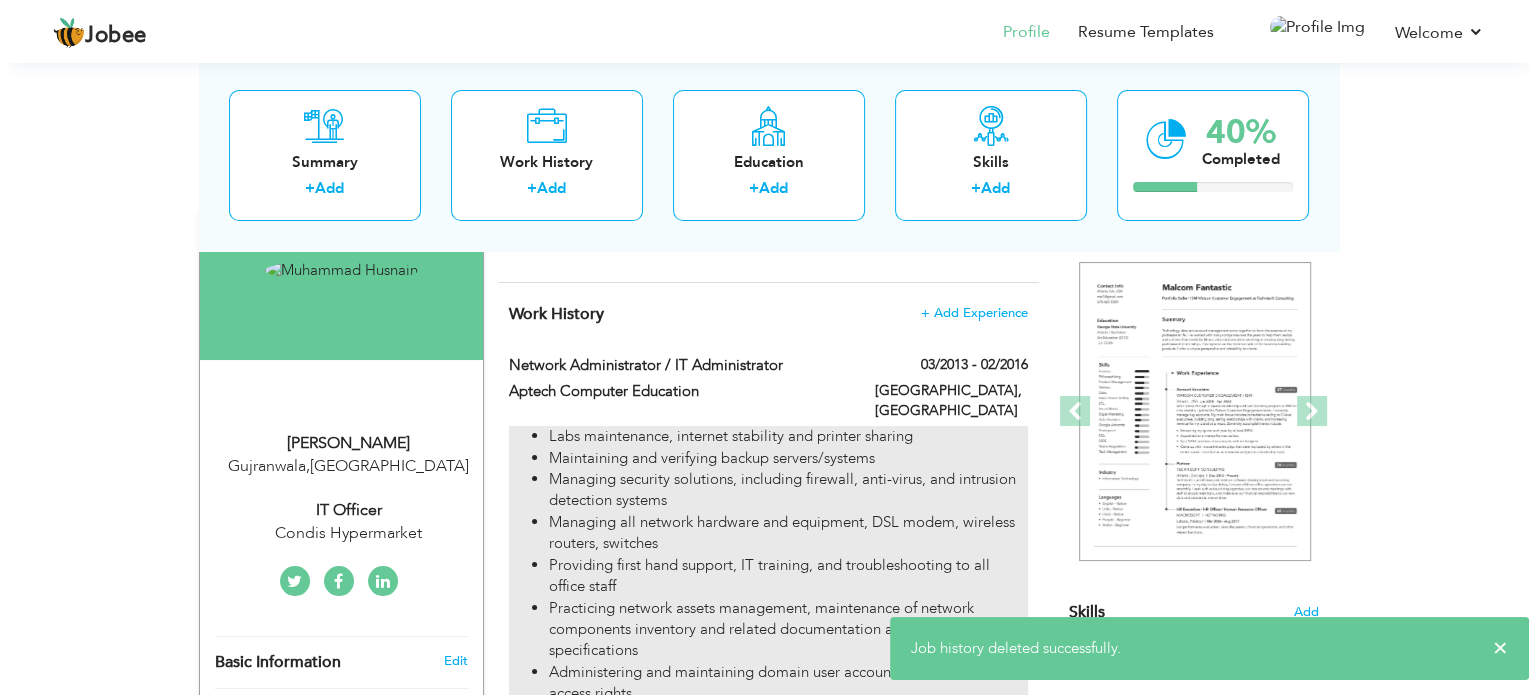 scroll, scrollTop: 200, scrollLeft: 0, axis: vertical 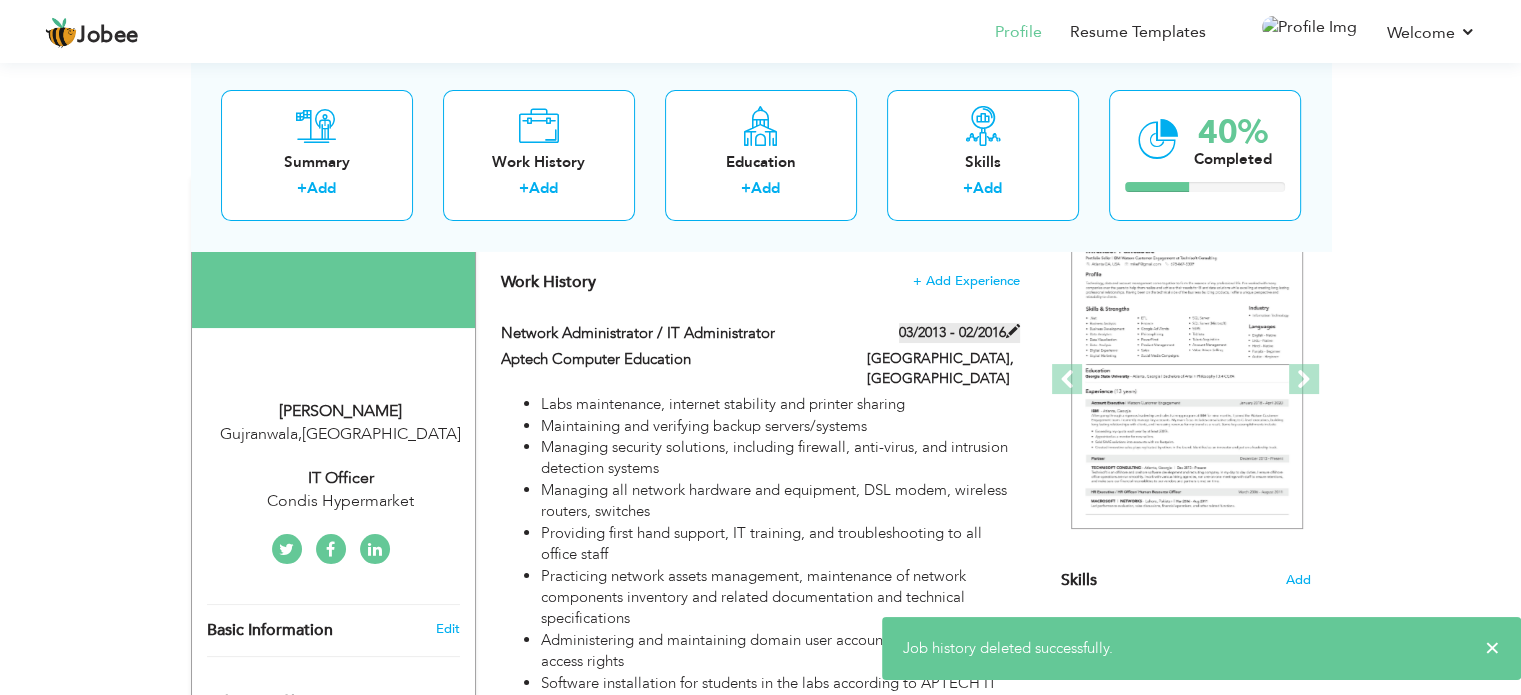 click at bounding box center (1013, 331) 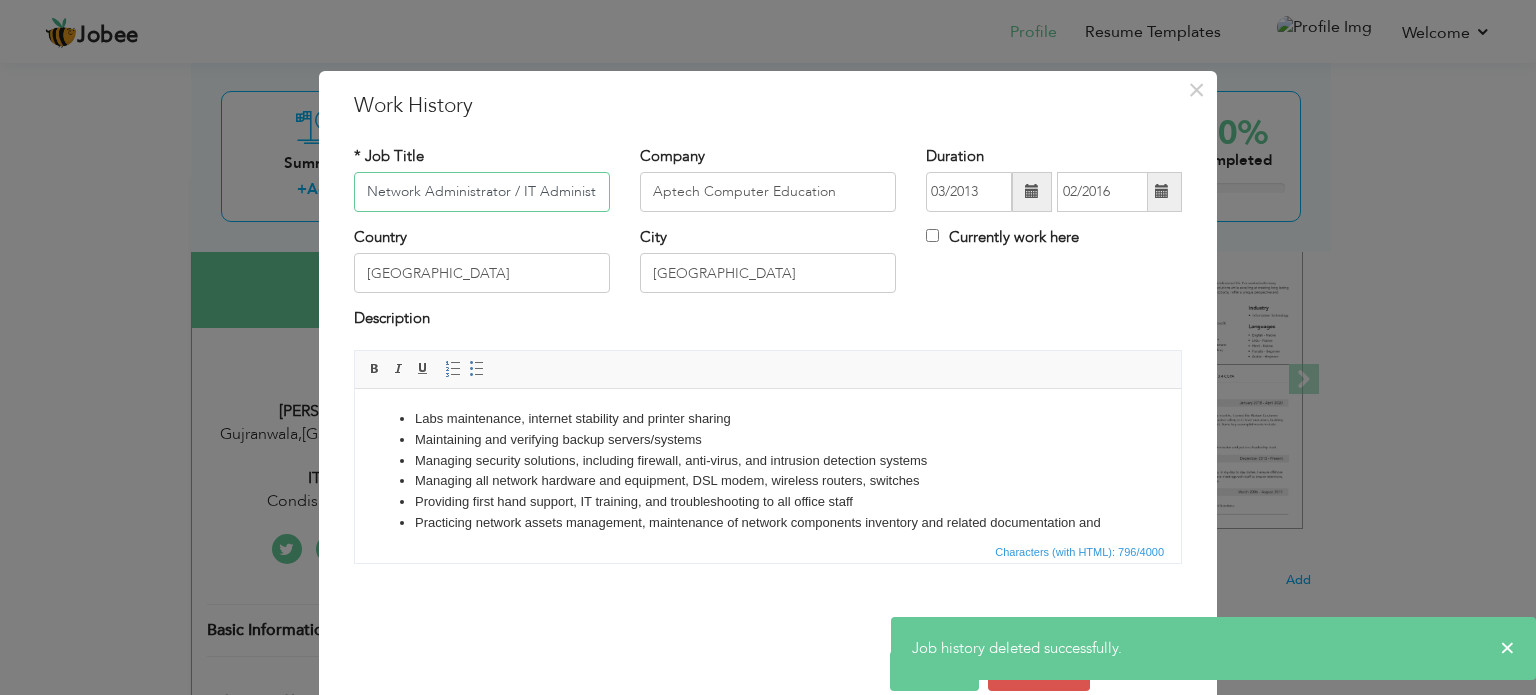 scroll, scrollTop: 0, scrollLeft: 23, axis: horizontal 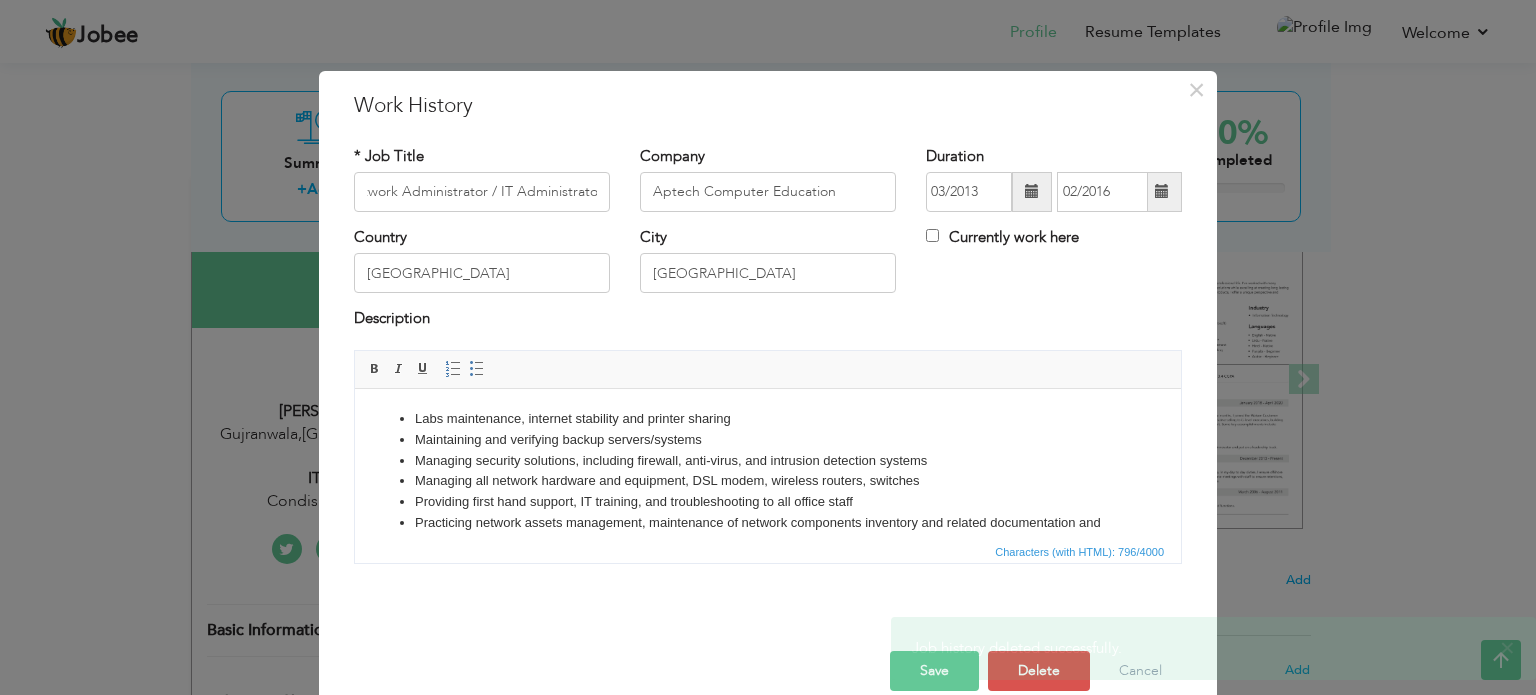 click on "×
Job history deleted successfully." at bounding box center (1213, 648) 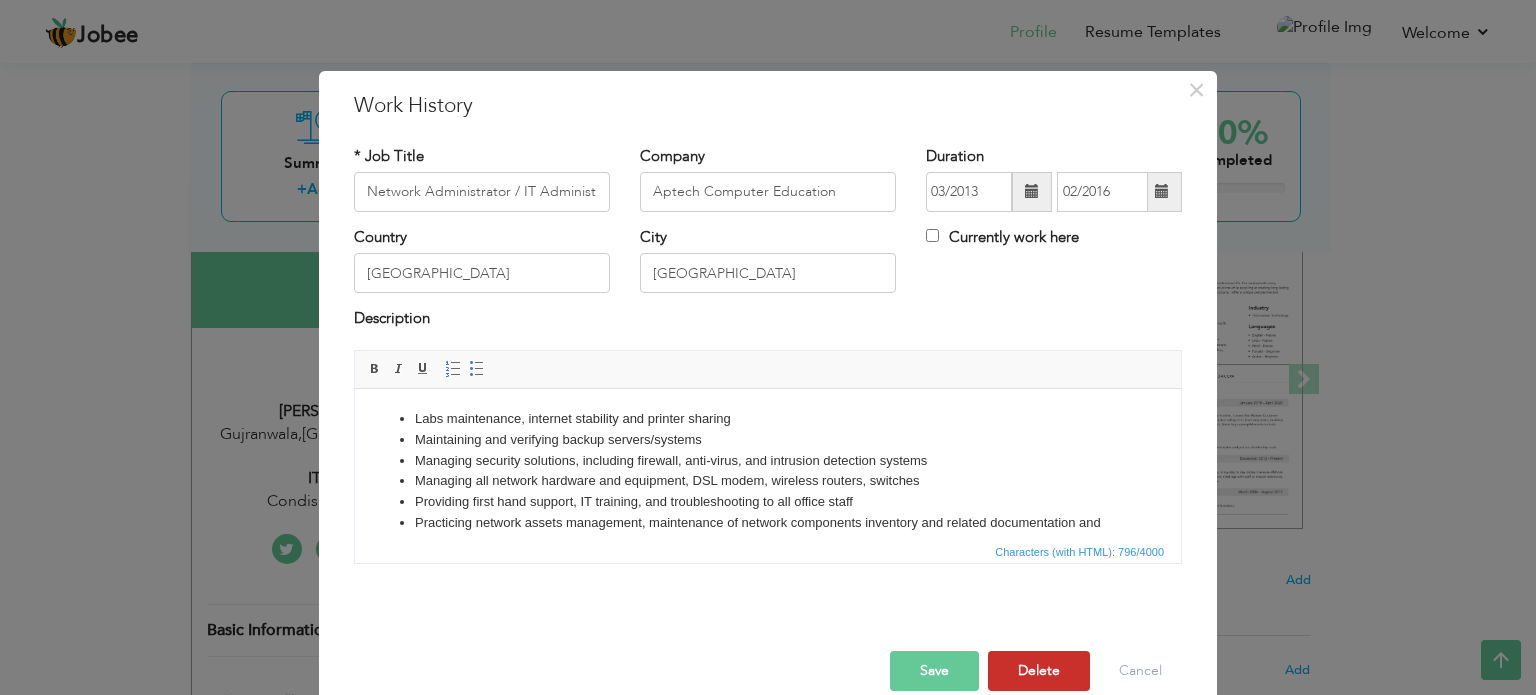 click on "Delete" at bounding box center [1039, 671] 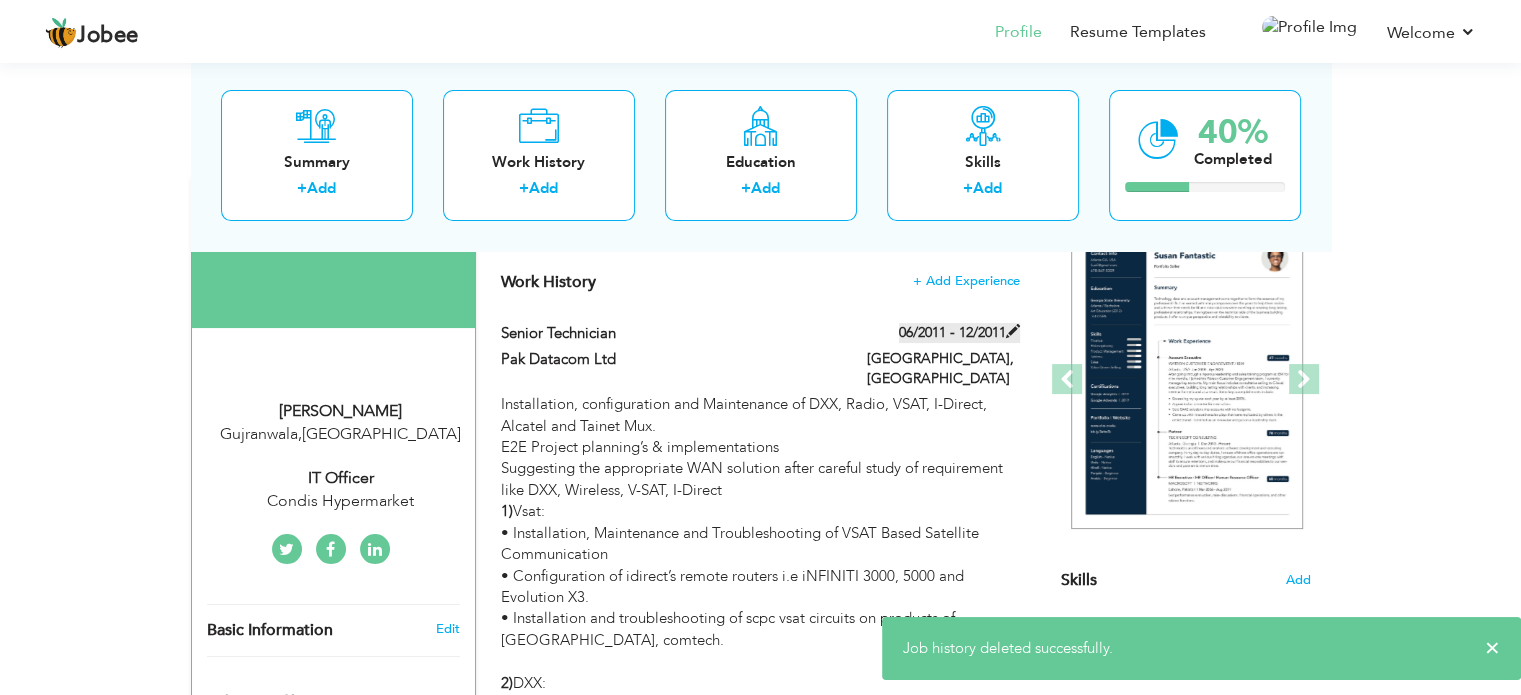 click at bounding box center [1013, 331] 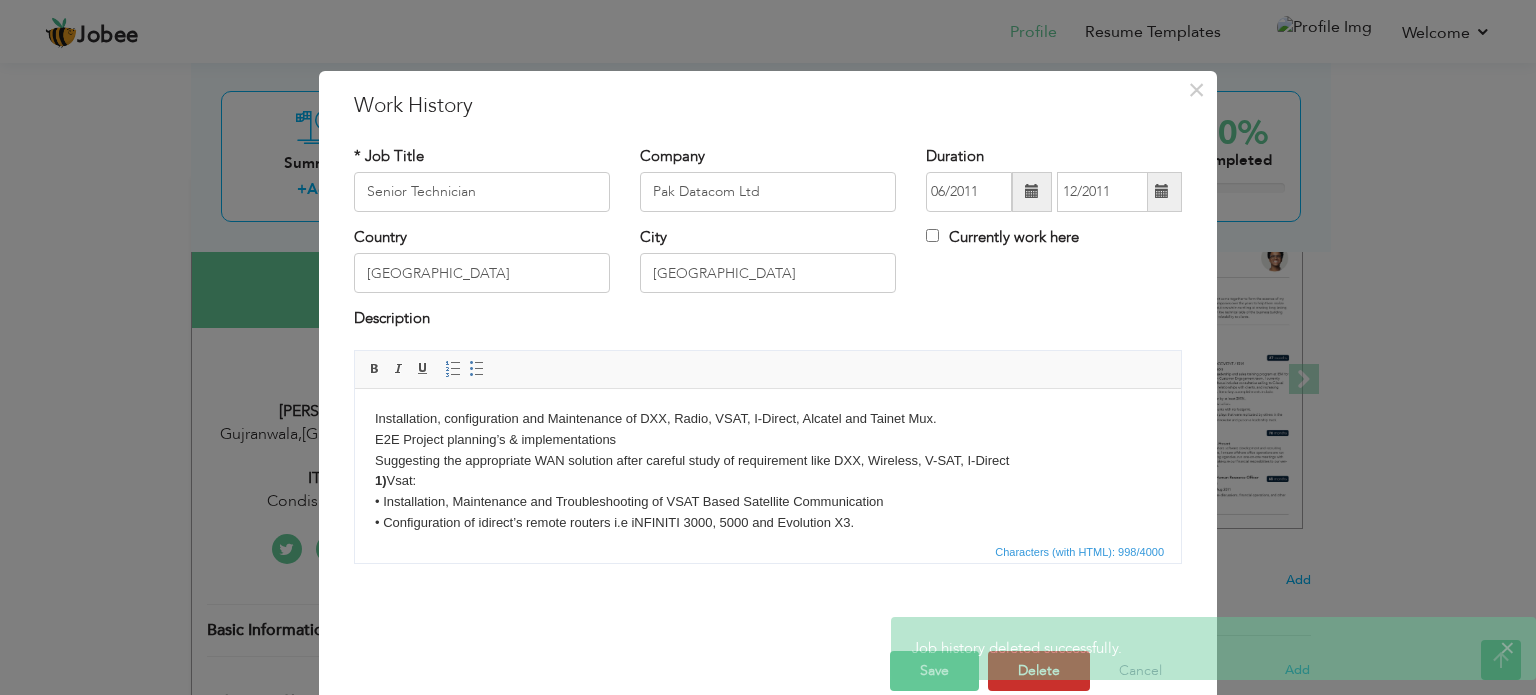 click on "Delete" at bounding box center [1039, 671] 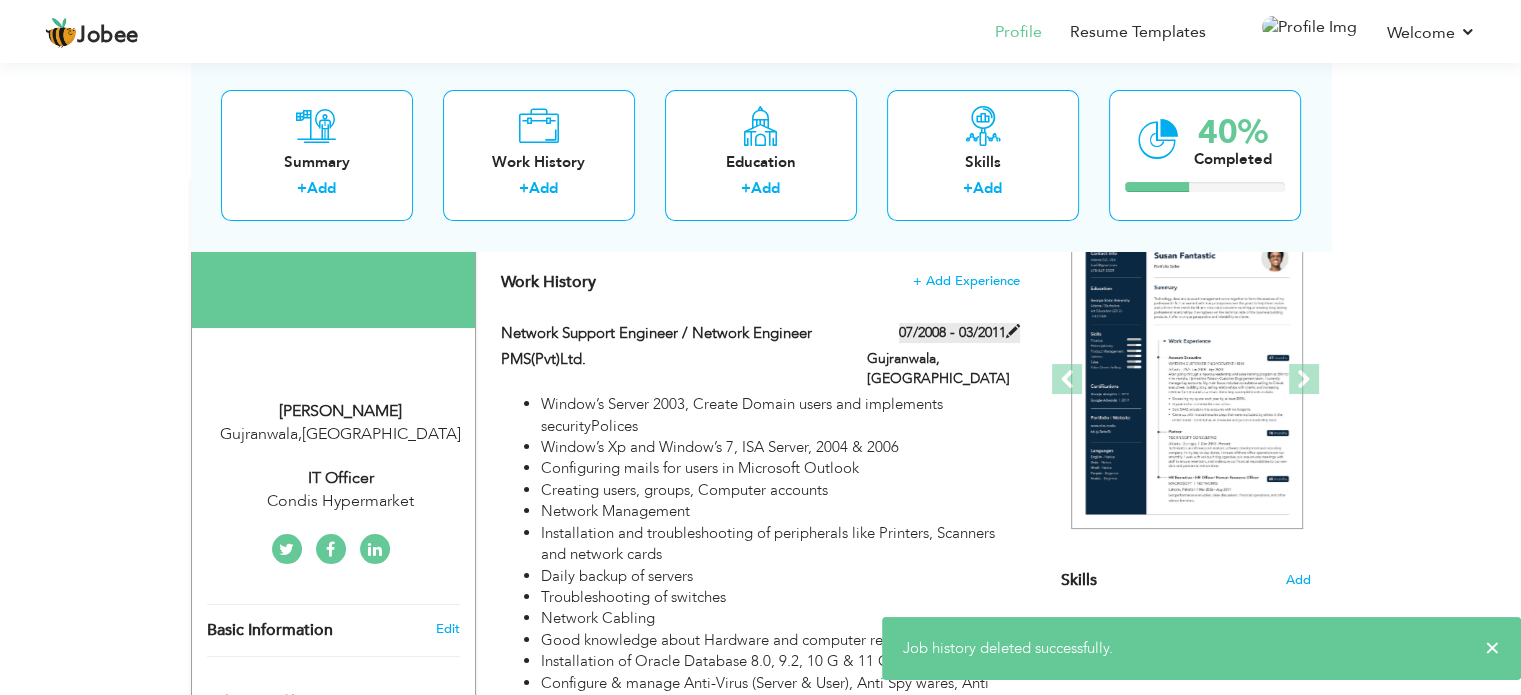 click at bounding box center (1013, 331) 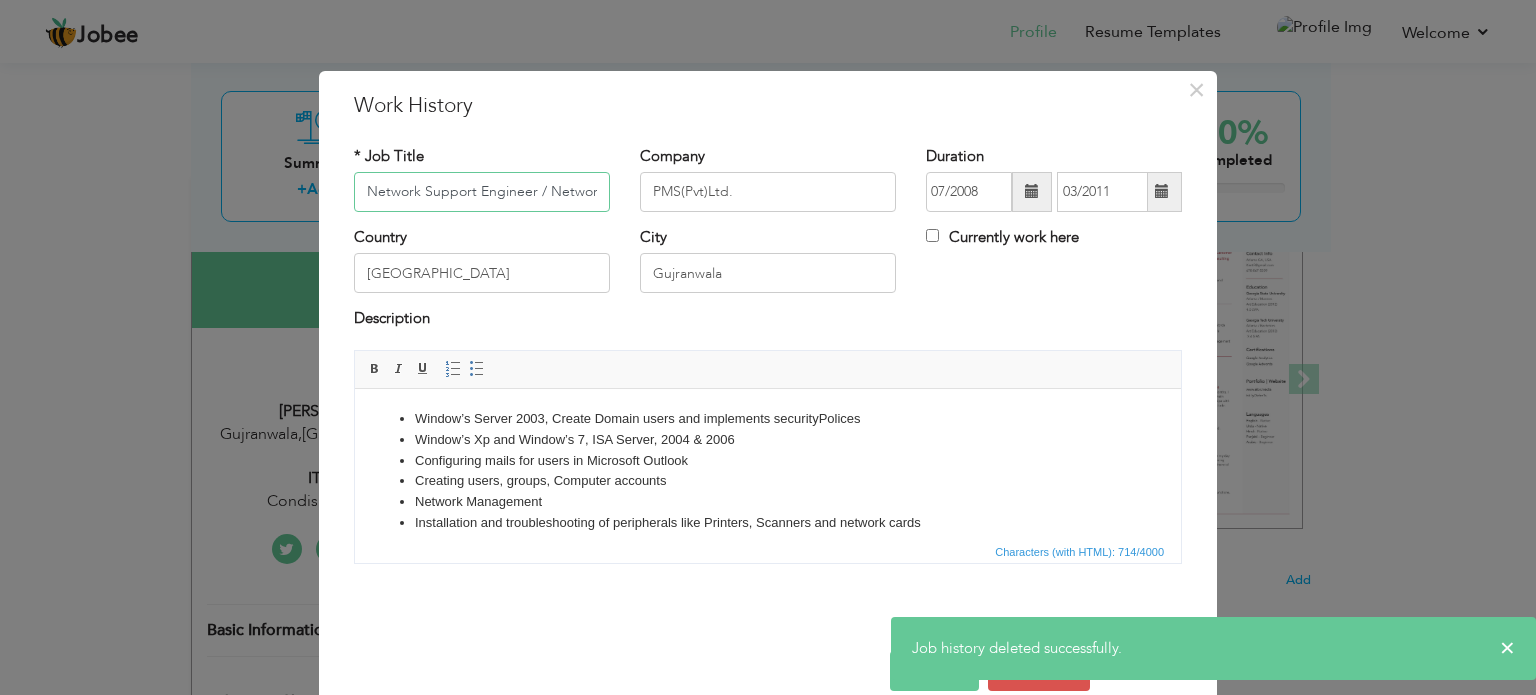 scroll, scrollTop: 0, scrollLeft: 60, axis: horizontal 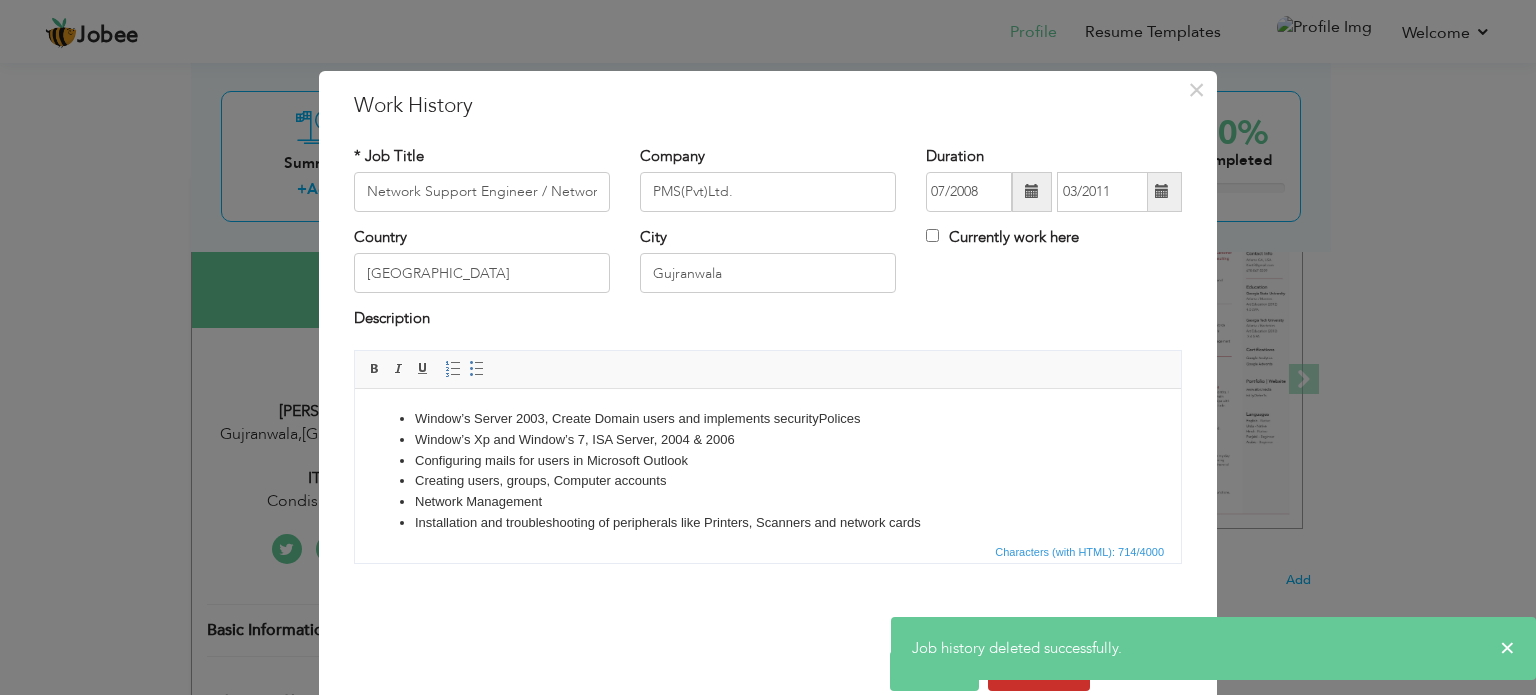 click on "Delete" at bounding box center [1039, 671] 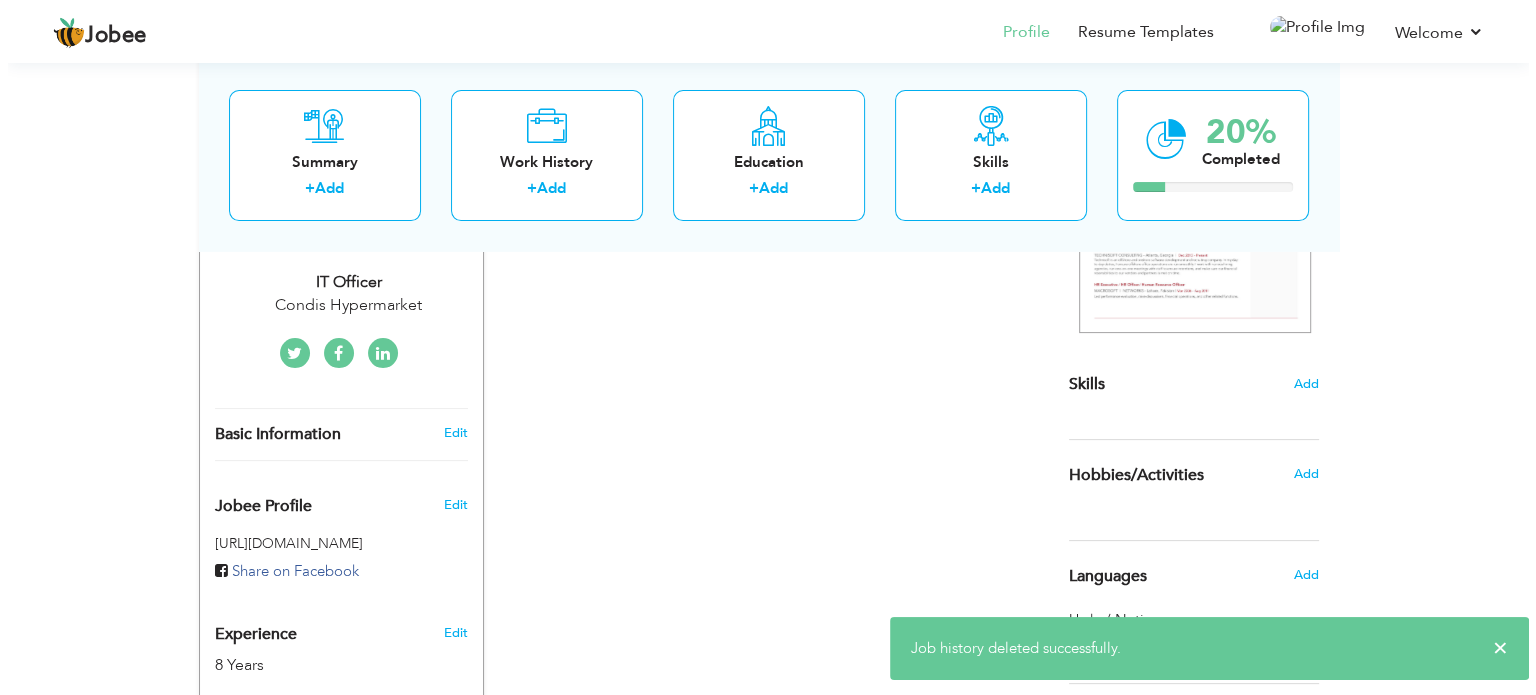 scroll, scrollTop: 200, scrollLeft: 0, axis: vertical 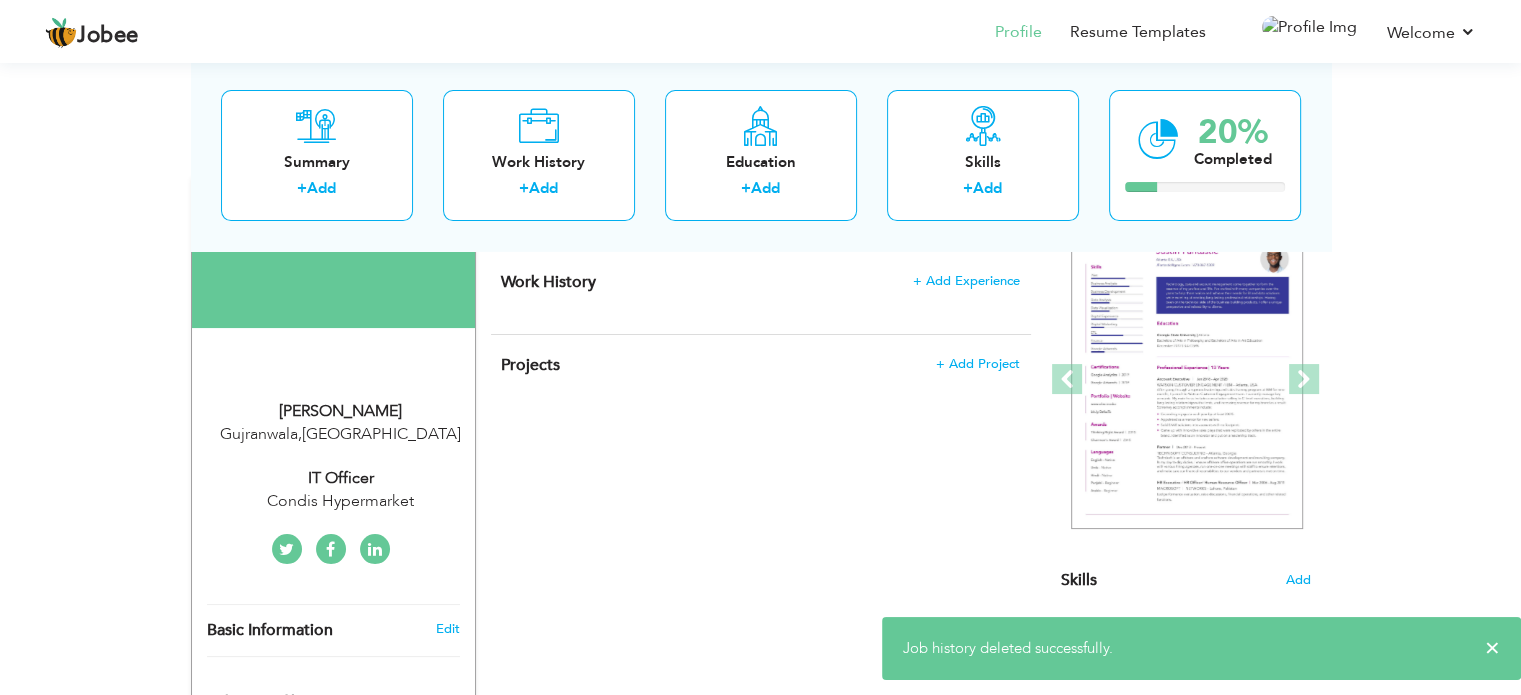 click on "Change
Remove" at bounding box center (333, 304) 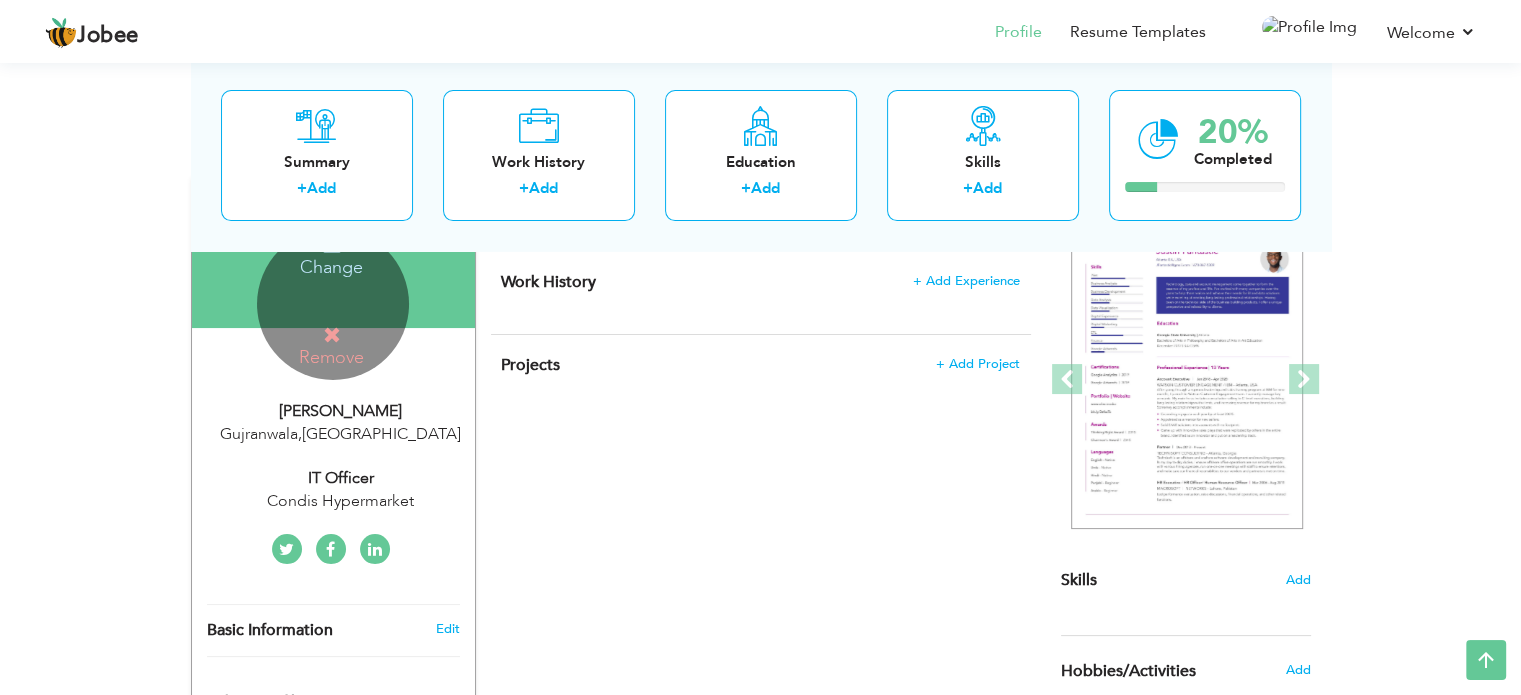 click at bounding box center (332, 335) 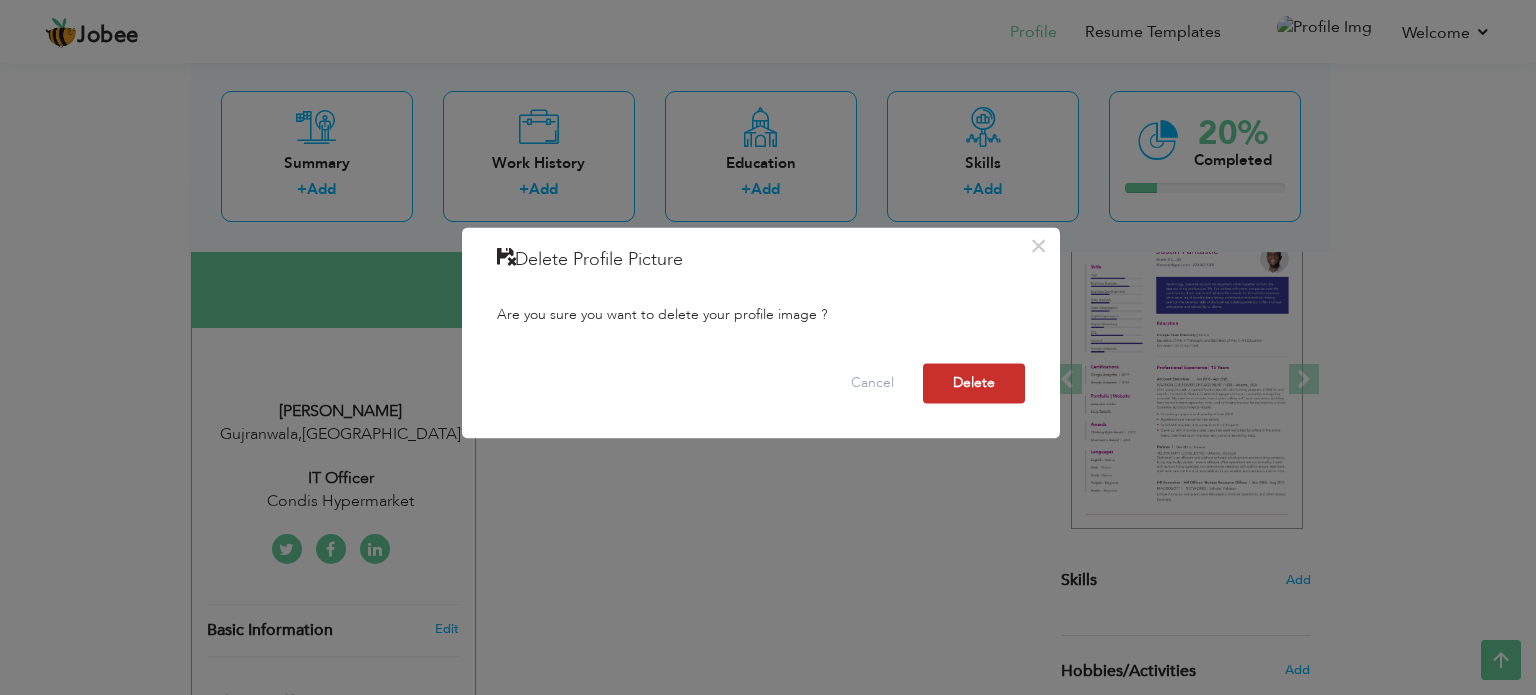 click on "Delete" at bounding box center [974, 383] 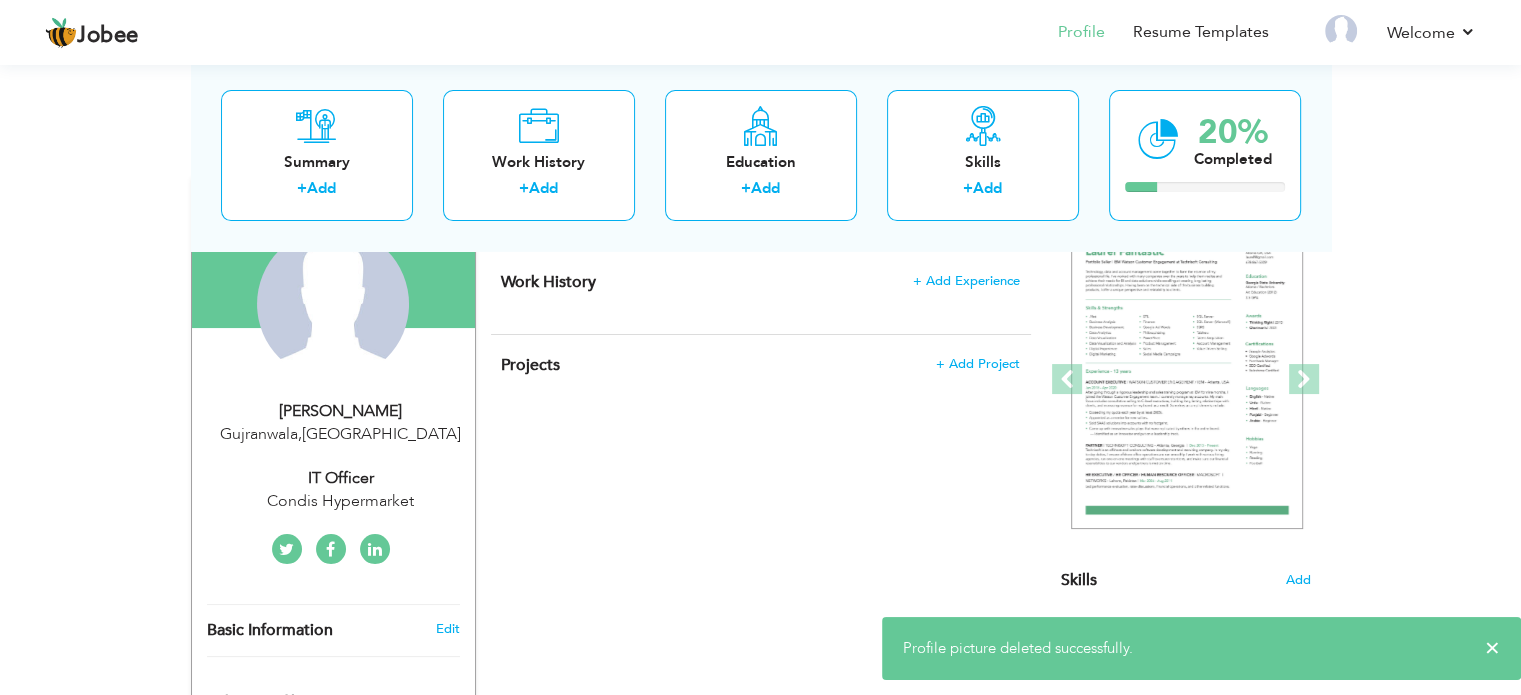 click on "Muhammad Husnain" at bounding box center [341, 411] 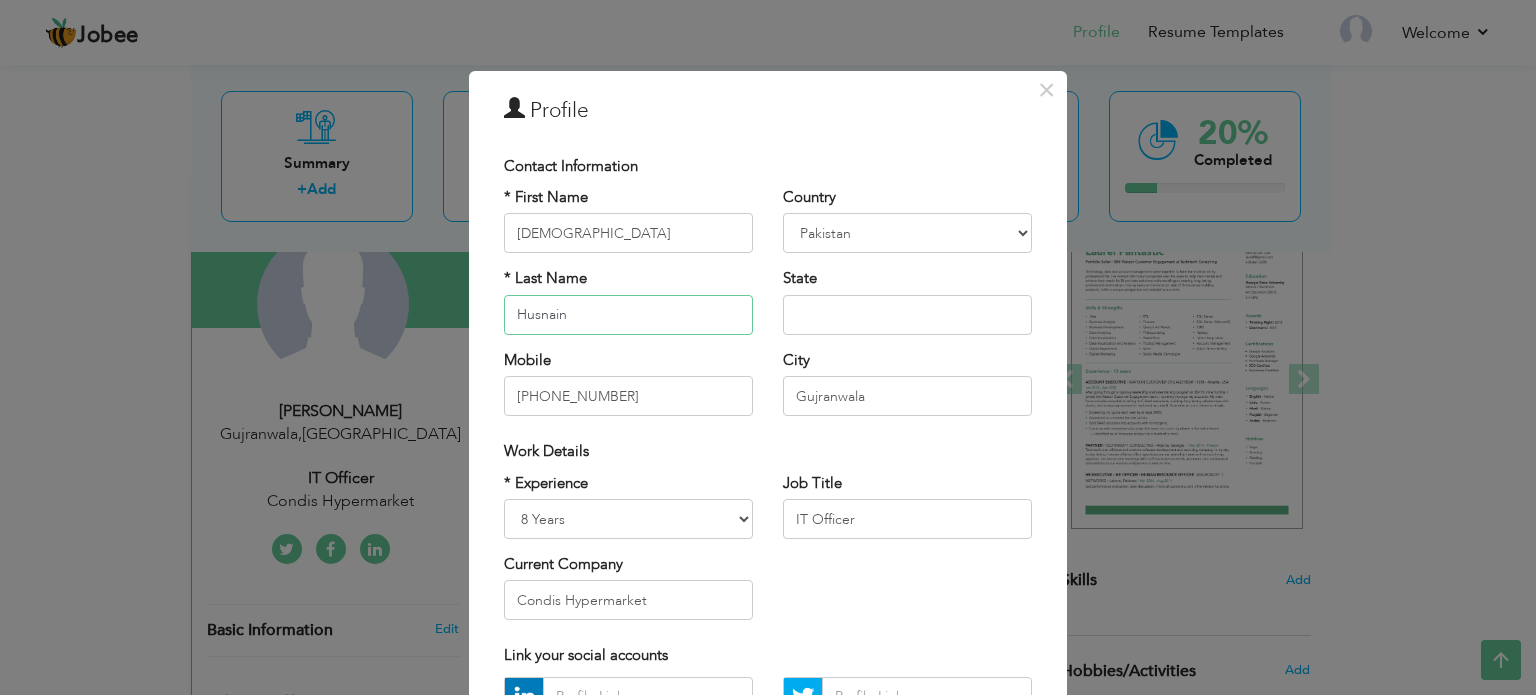 click on "Husnain" at bounding box center [628, 315] 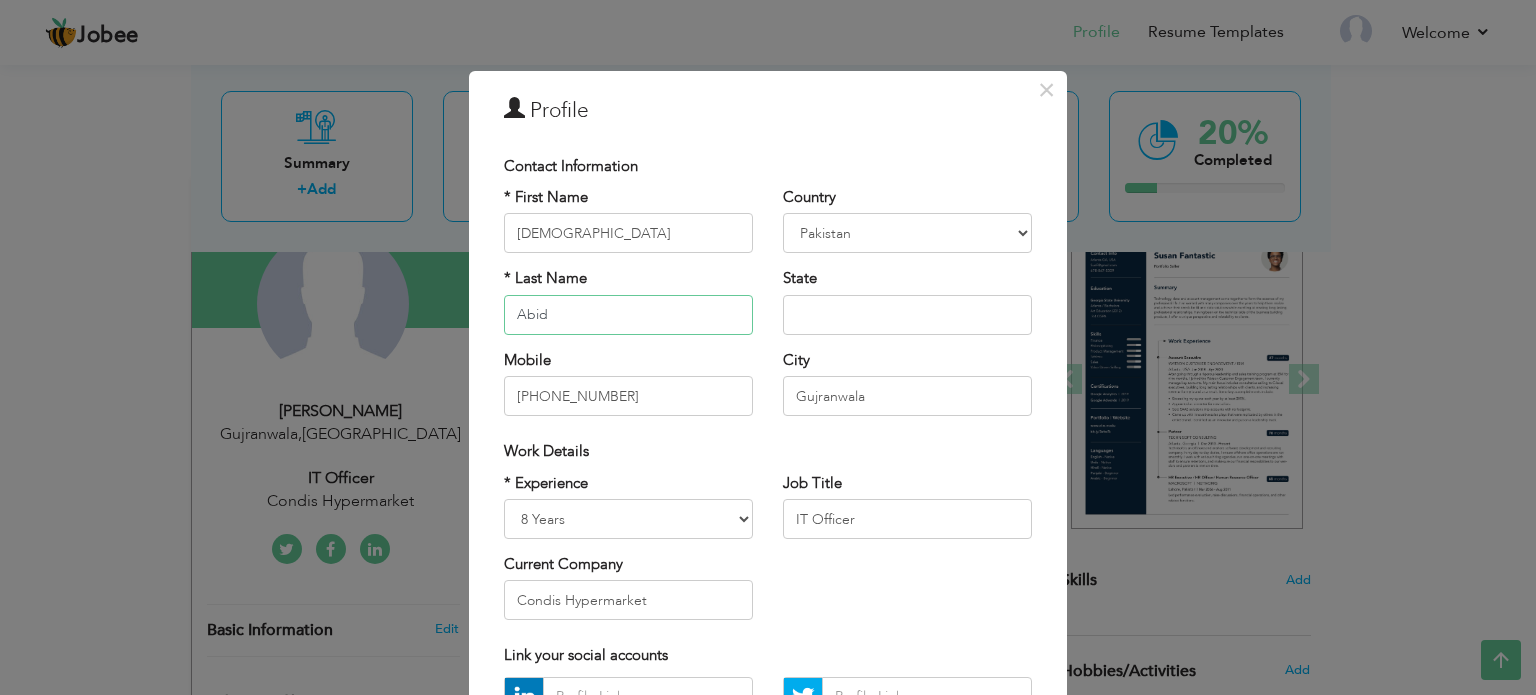 type on "Abid" 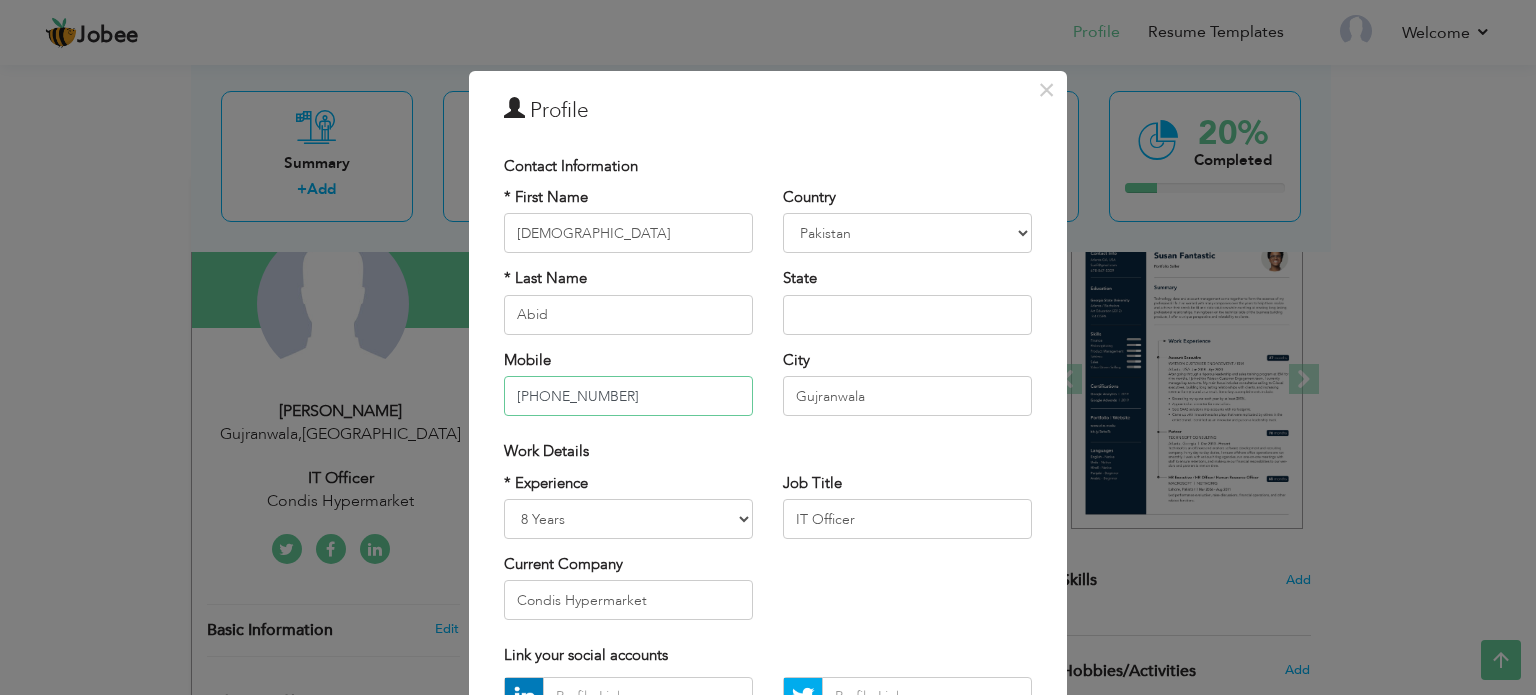 click on "+923091043170" at bounding box center [628, 396] 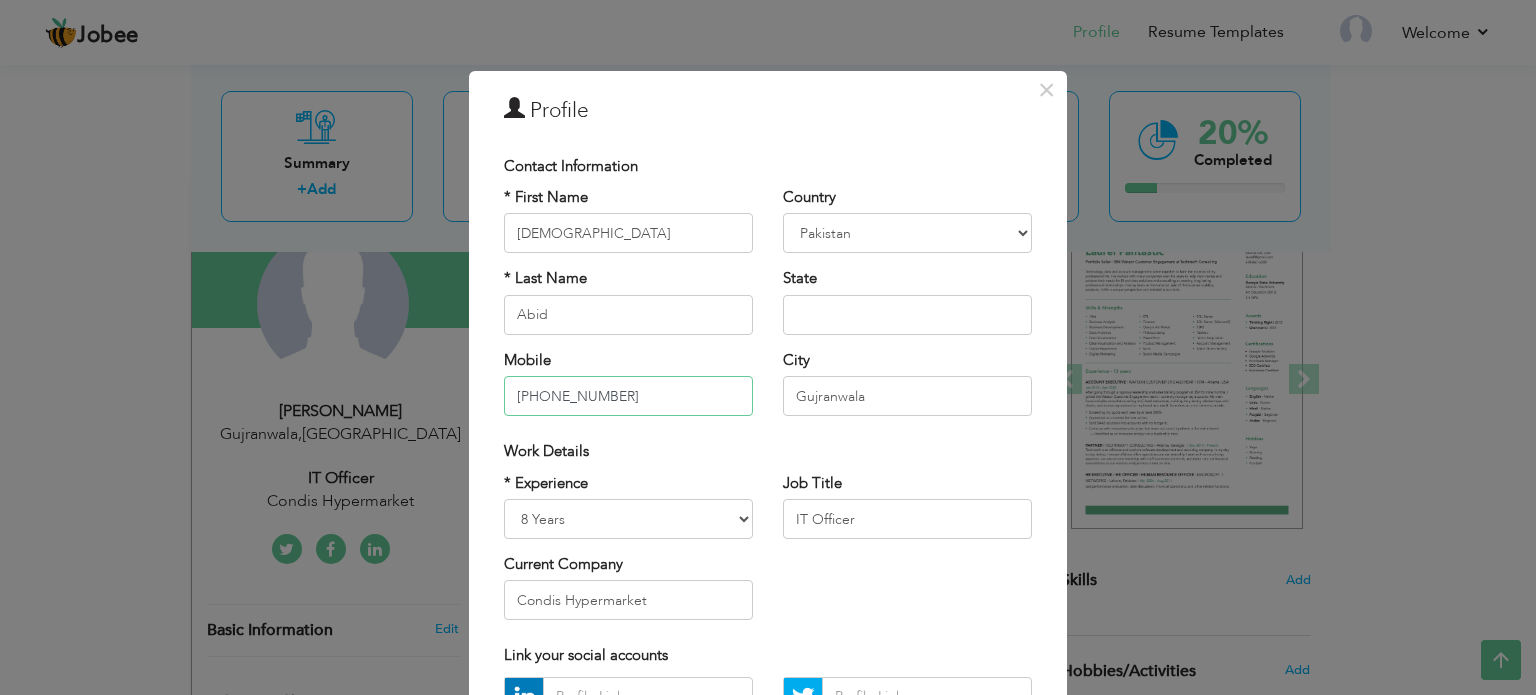 type on "[PHONE_NUMBER]" 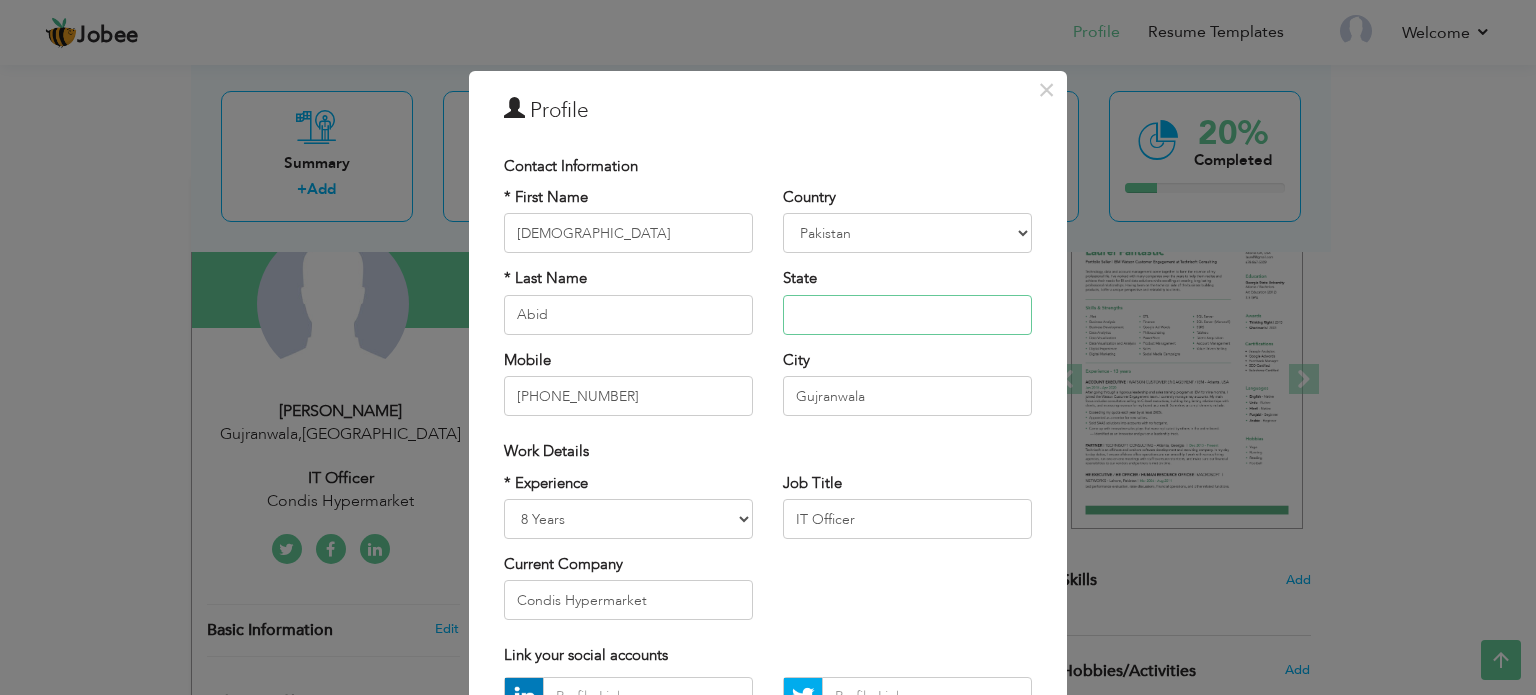 click at bounding box center [907, 315] 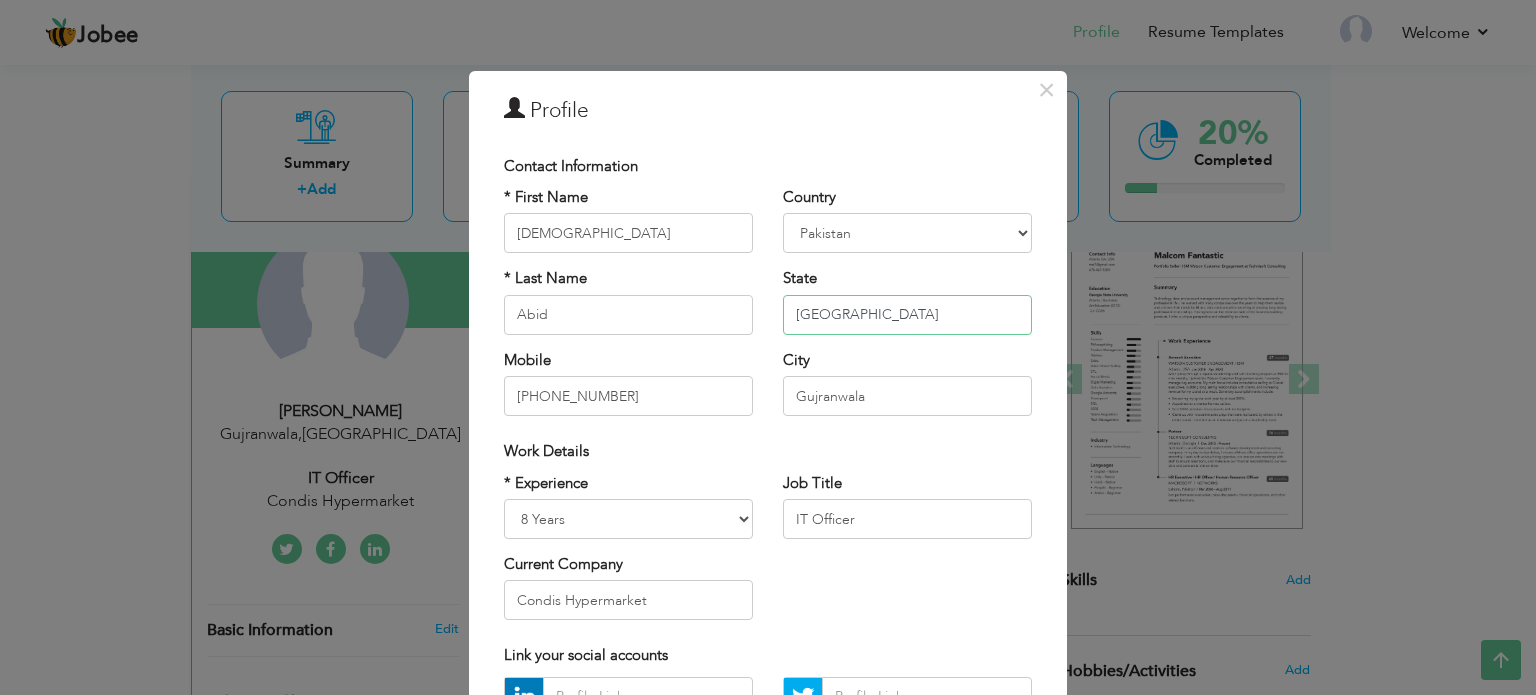 type on "[GEOGRAPHIC_DATA]" 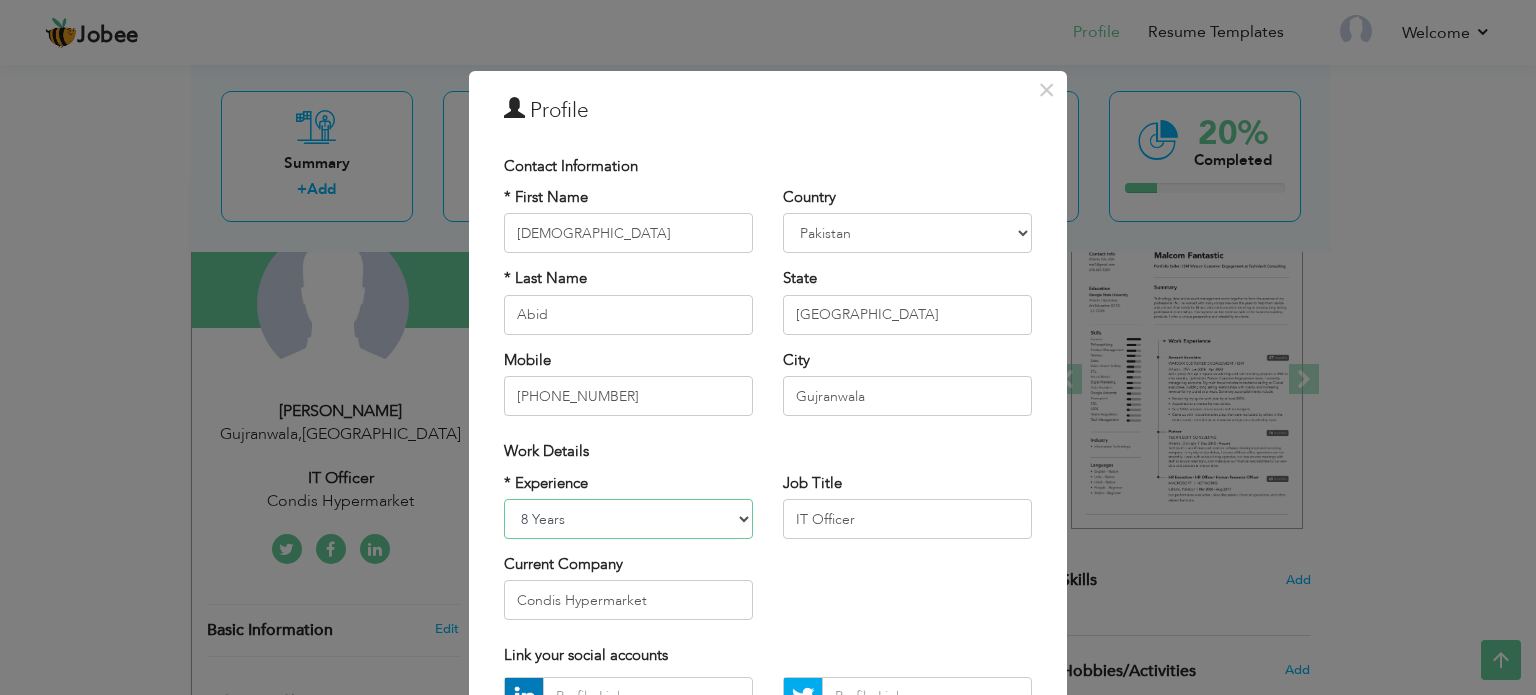 click on "Entry Level Less than 1 Year 1 Year 2 Years 3 Years 4 Years 5 Years 6 Years 7 Years 8 Years 9 Years 10 Years 11 Years 12 Years 13 Years 14 Years 15 Years 16 Years 17 Years 18 Years 19 Years 20 Years 21 Years 22 Years 23 Years 24 Years 25 Years 26 Years 27 Years 28 Years 29 Years 30 Years 31 Years 32 Years 33 Years 34 Years 35 Years More than 35 Years" at bounding box center [628, 519] 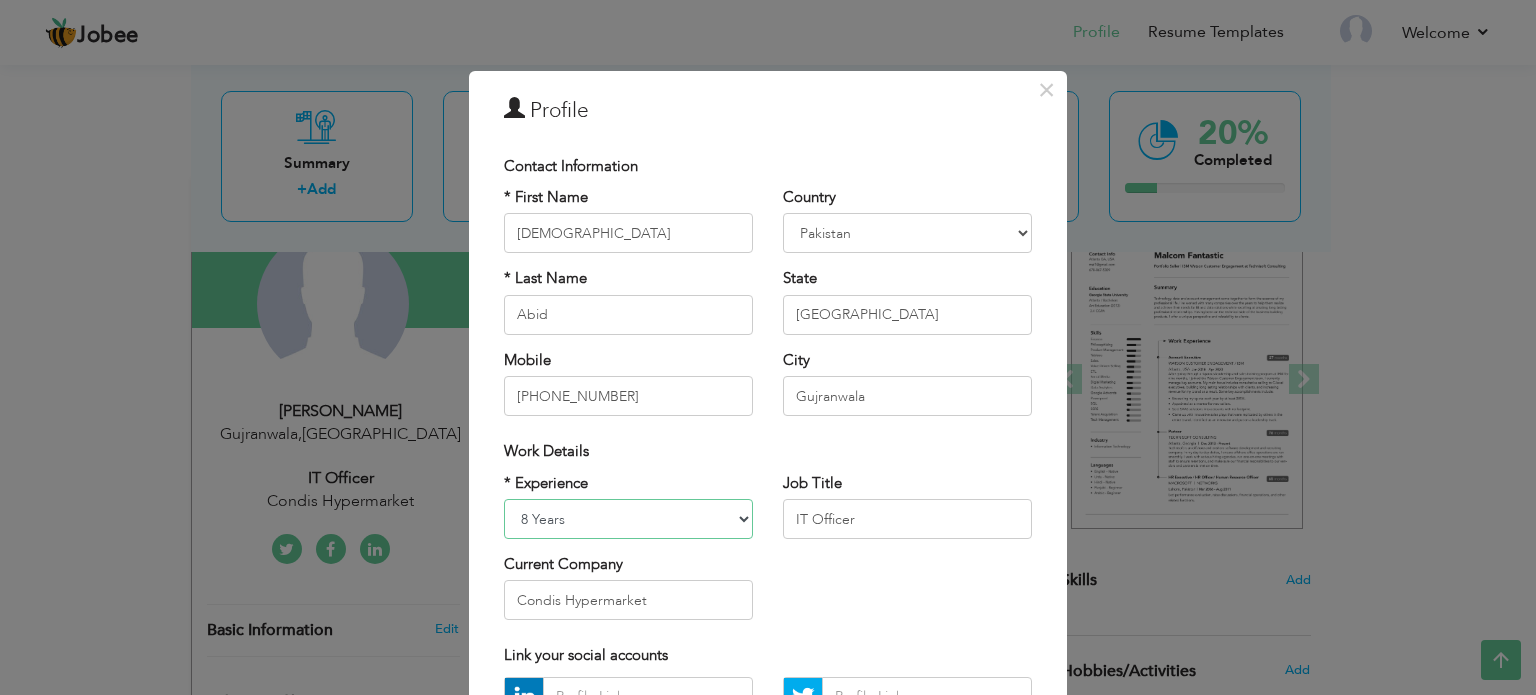 select on "number:8" 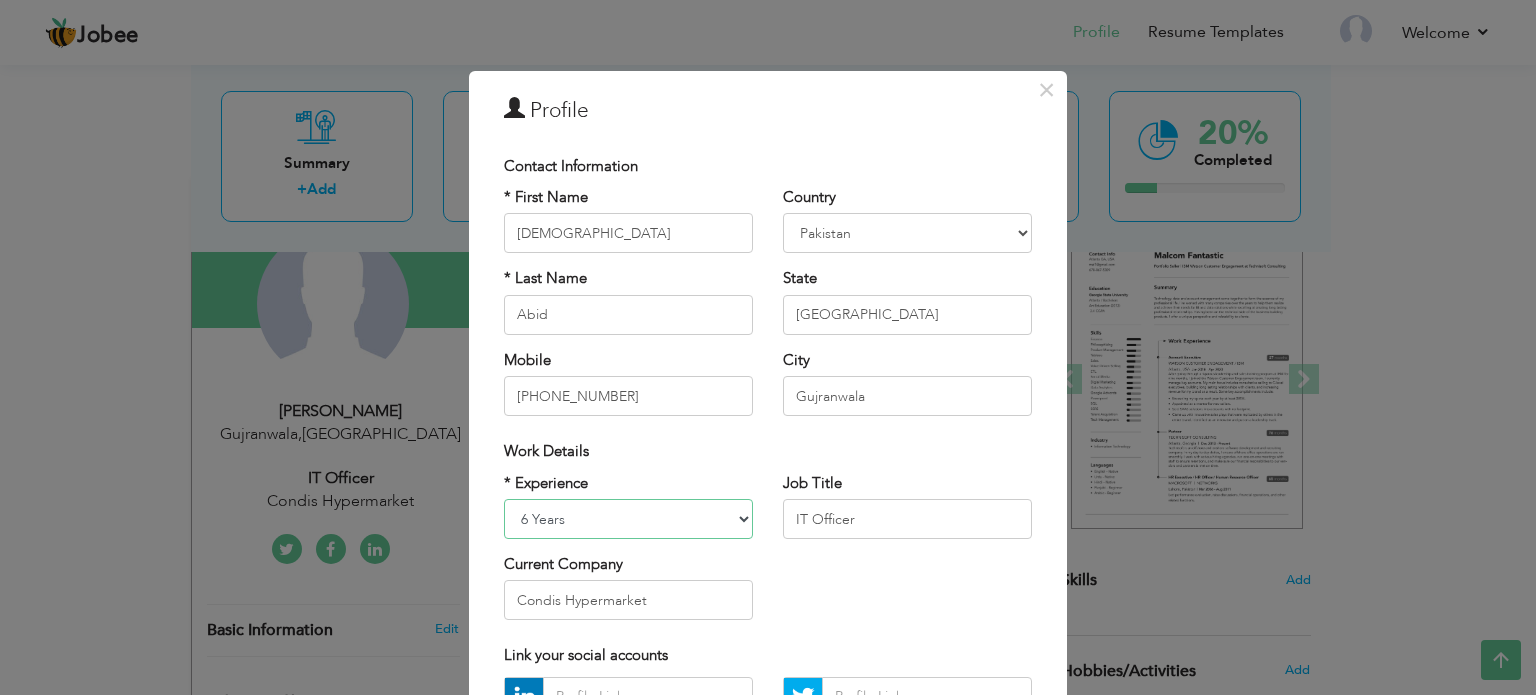 click on "Entry Level Less than 1 Year 1 Year 2 Years 3 Years 4 Years 5 Years 6 Years 7 Years 8 Years 9 Years 10 Years 11 Years 12 Years 13 Years 14 Years 15 Years 16 Years 17 Years 18 Years 19 Years 20 Years 21 Years 22 Years 23 Years 24 Years 25 Years 26 Years 27 Years 28 Years 29 Years 30 Years 31 Years 32 Years 33 Years 34 Years 35 Years More than 35 Years" at bounding box center [628, 519] 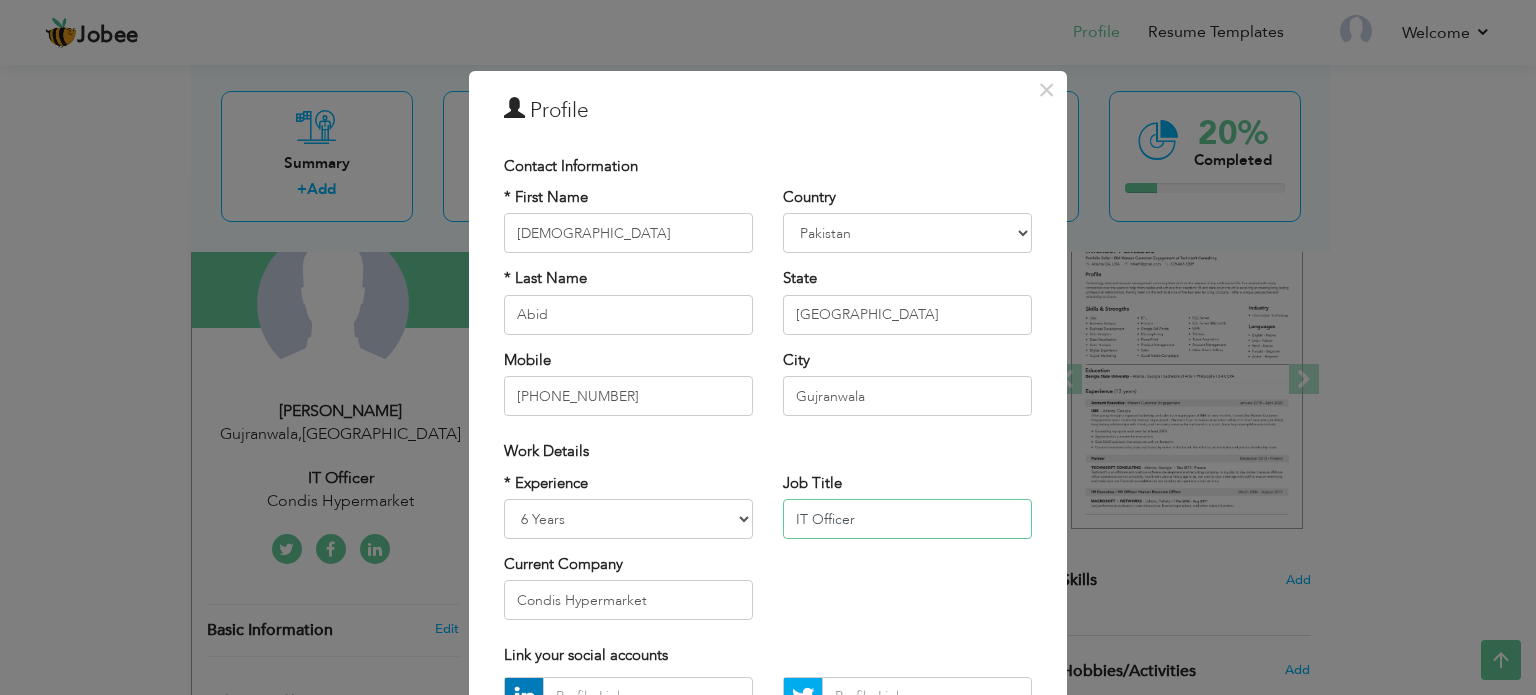 click on "IT Officer" at bounding box center [907, 519] 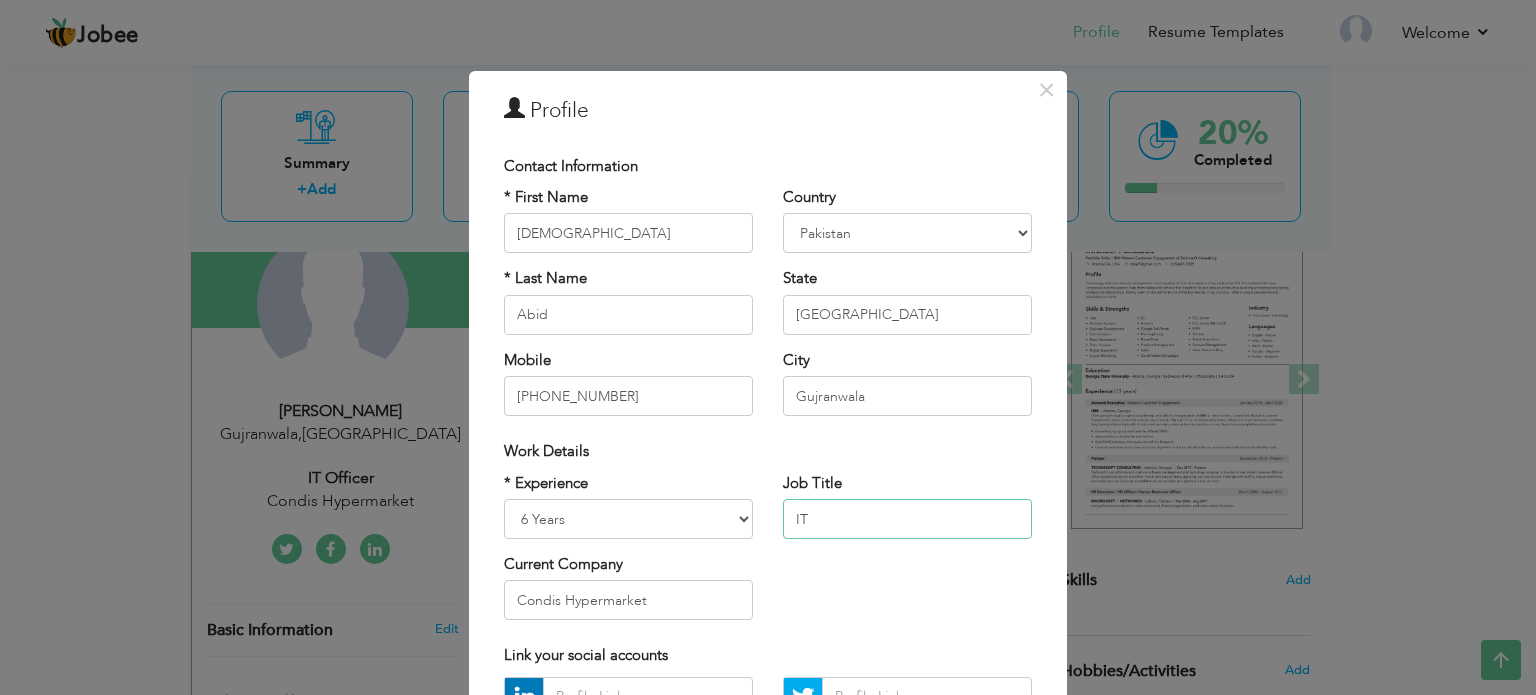 type on "I" 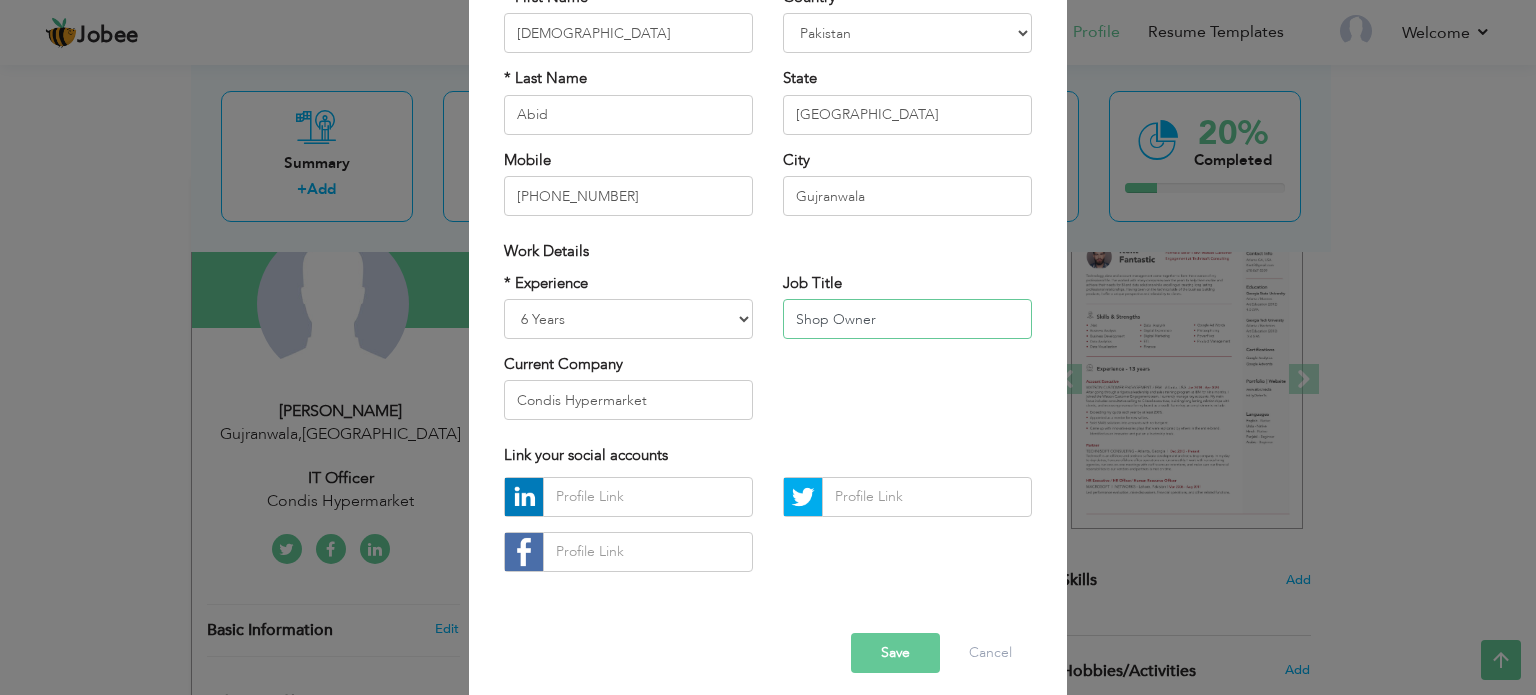 scroll, scrollTop: 212, scrollLeft: 0, axis: vertical 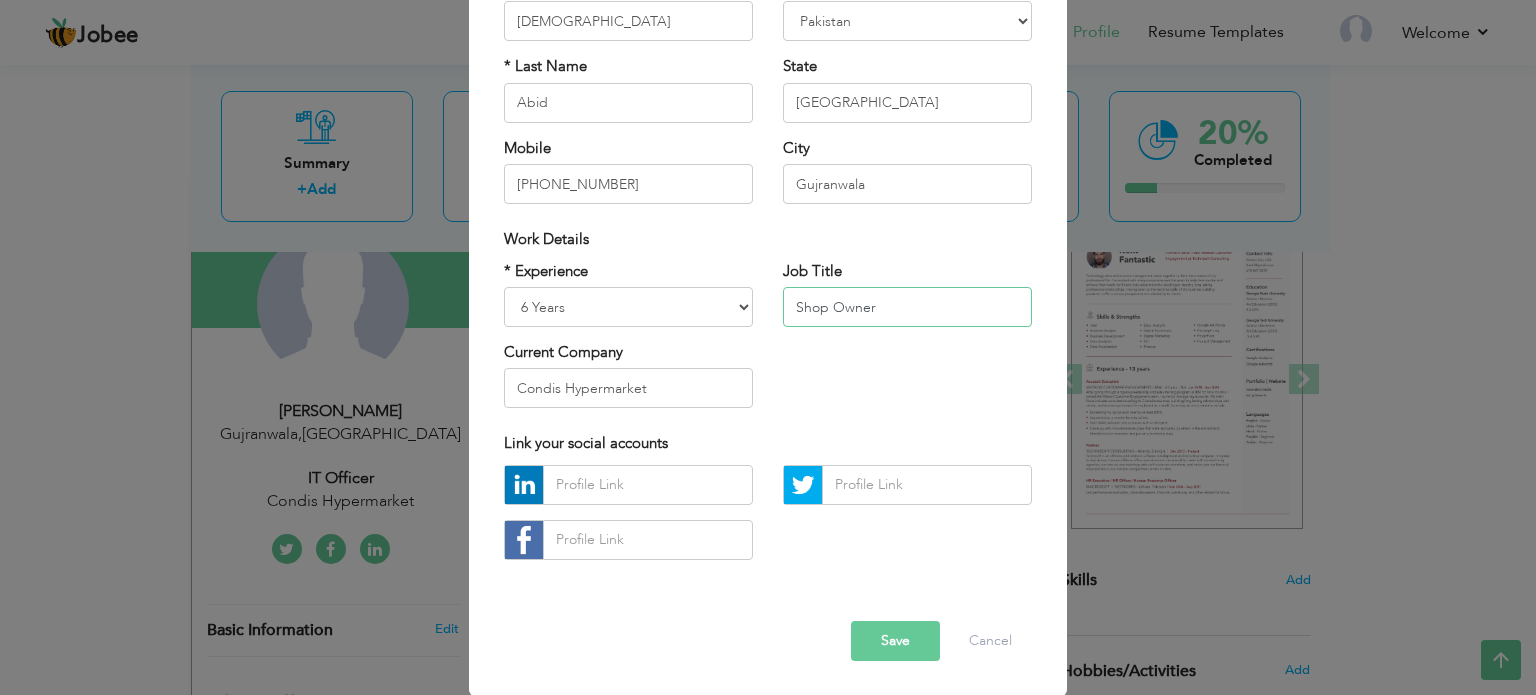 type on "Shop Owner" 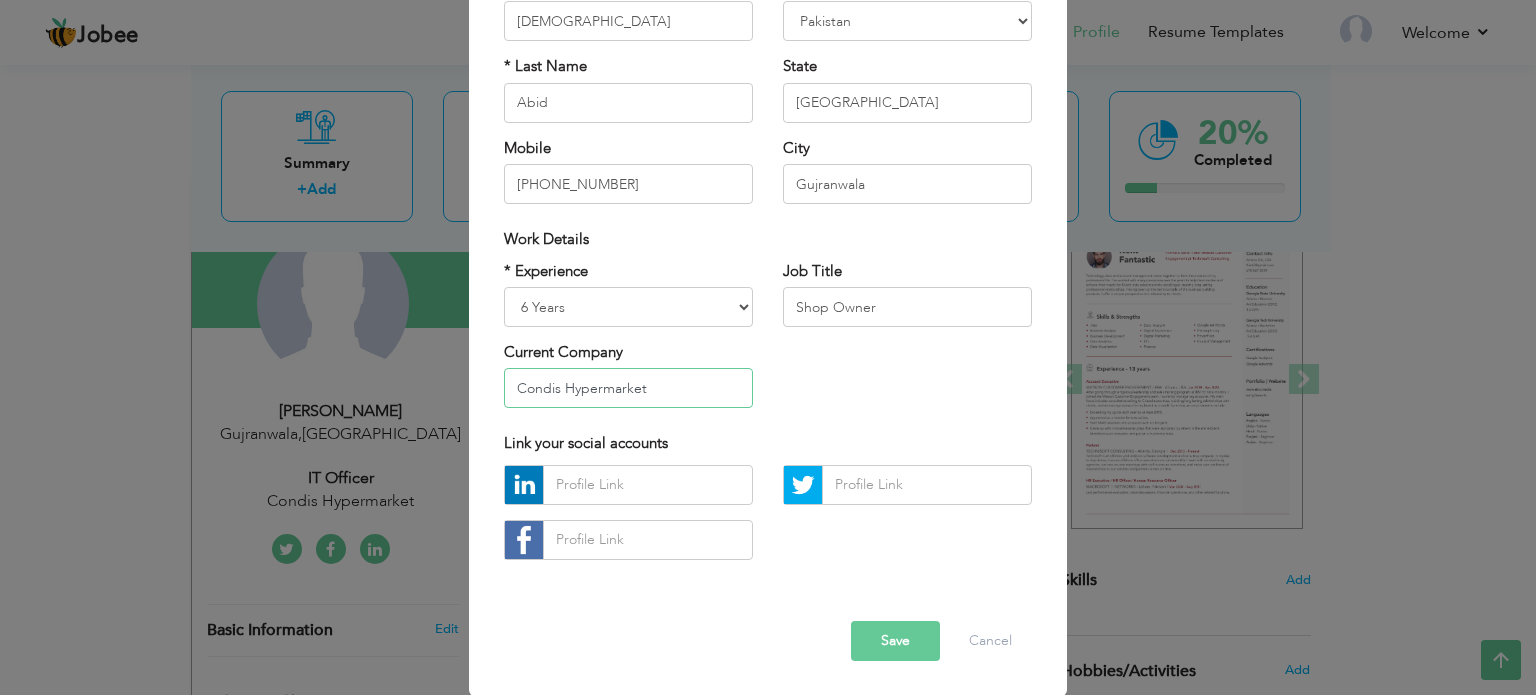 click on "Condis Hypermarket" at bounding box center (628, 388) 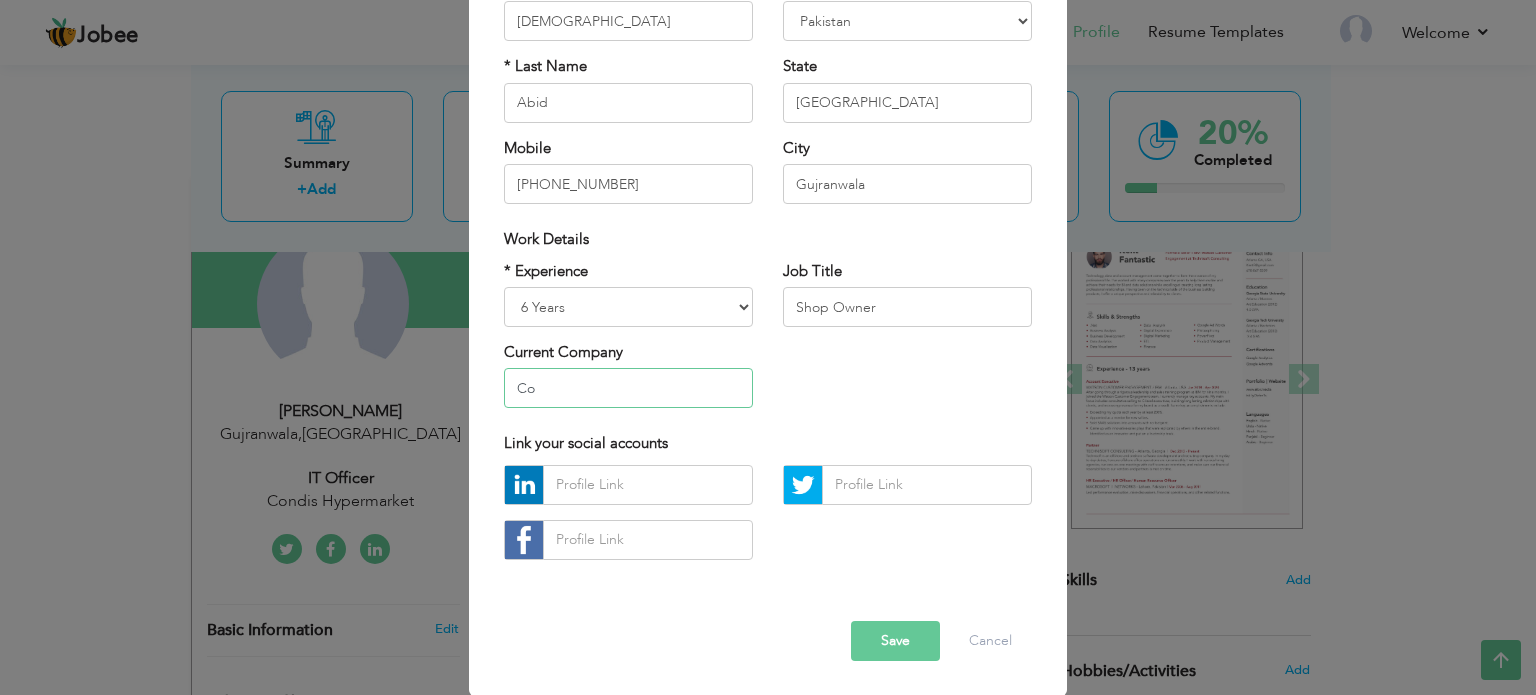 type on "C" 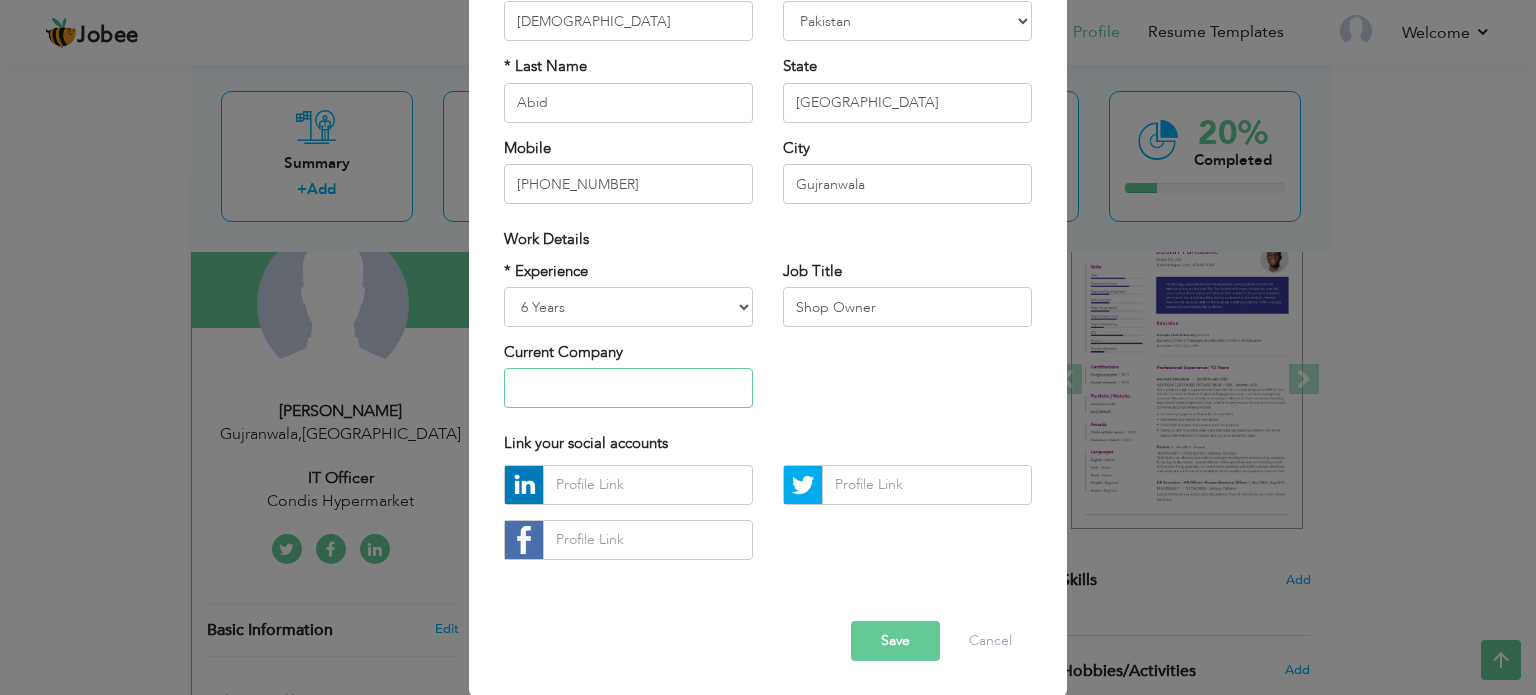 type 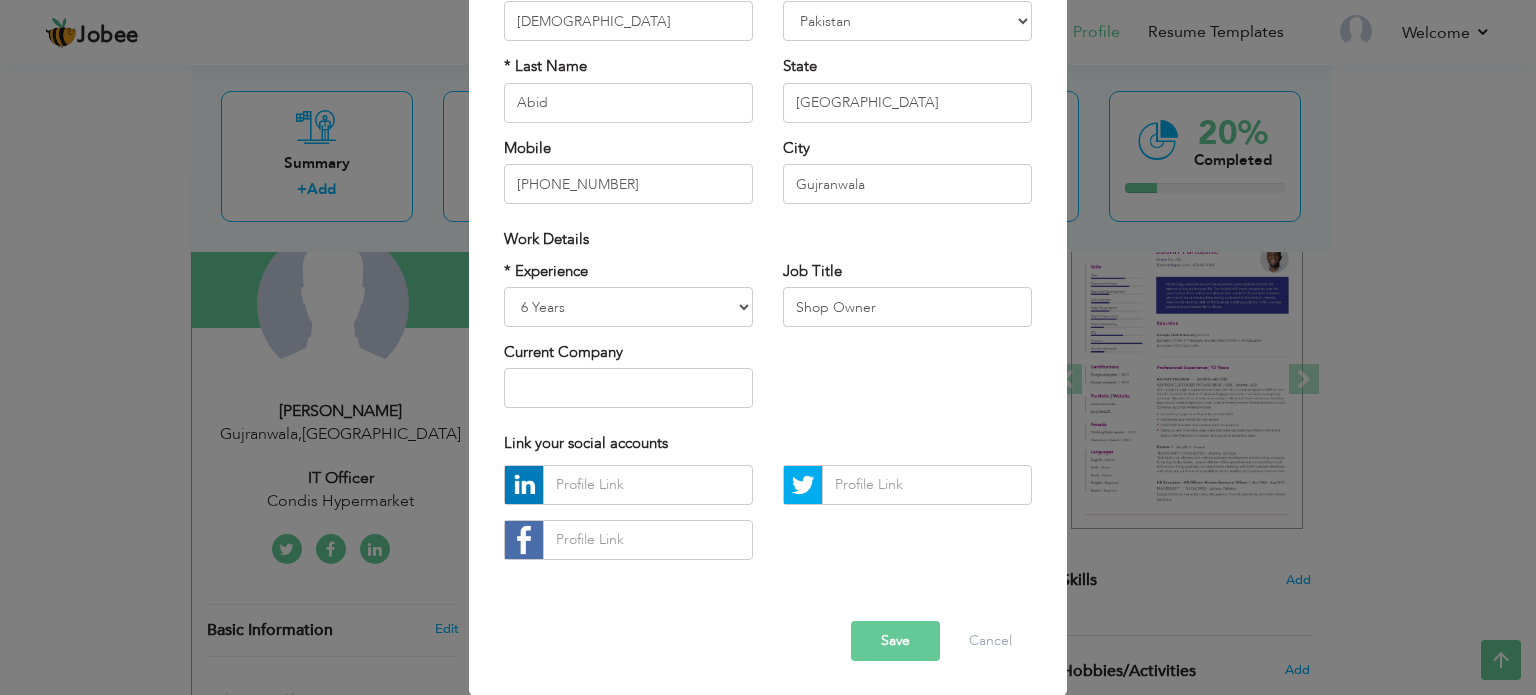 click on "Save" at bounding box center [895, 641] 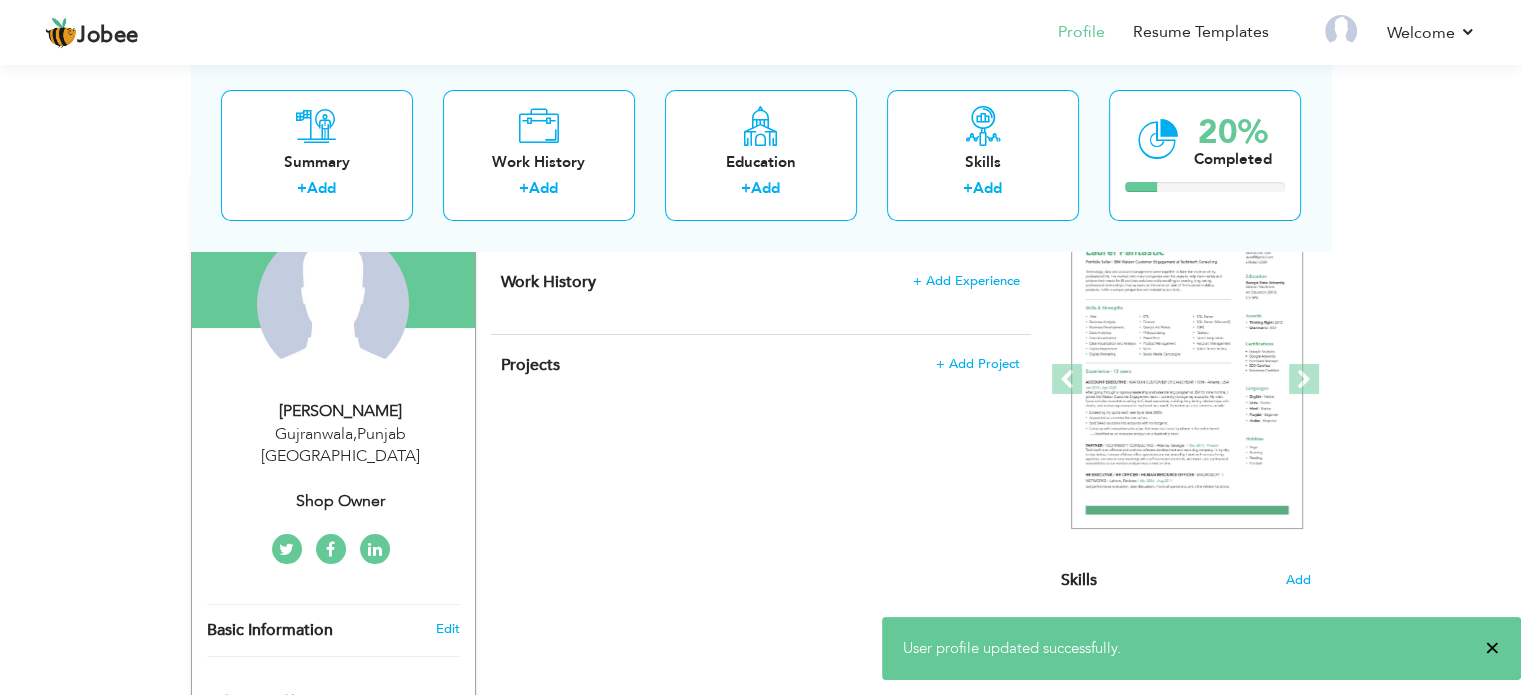 click on "×" at bounding box center (1492, 648) 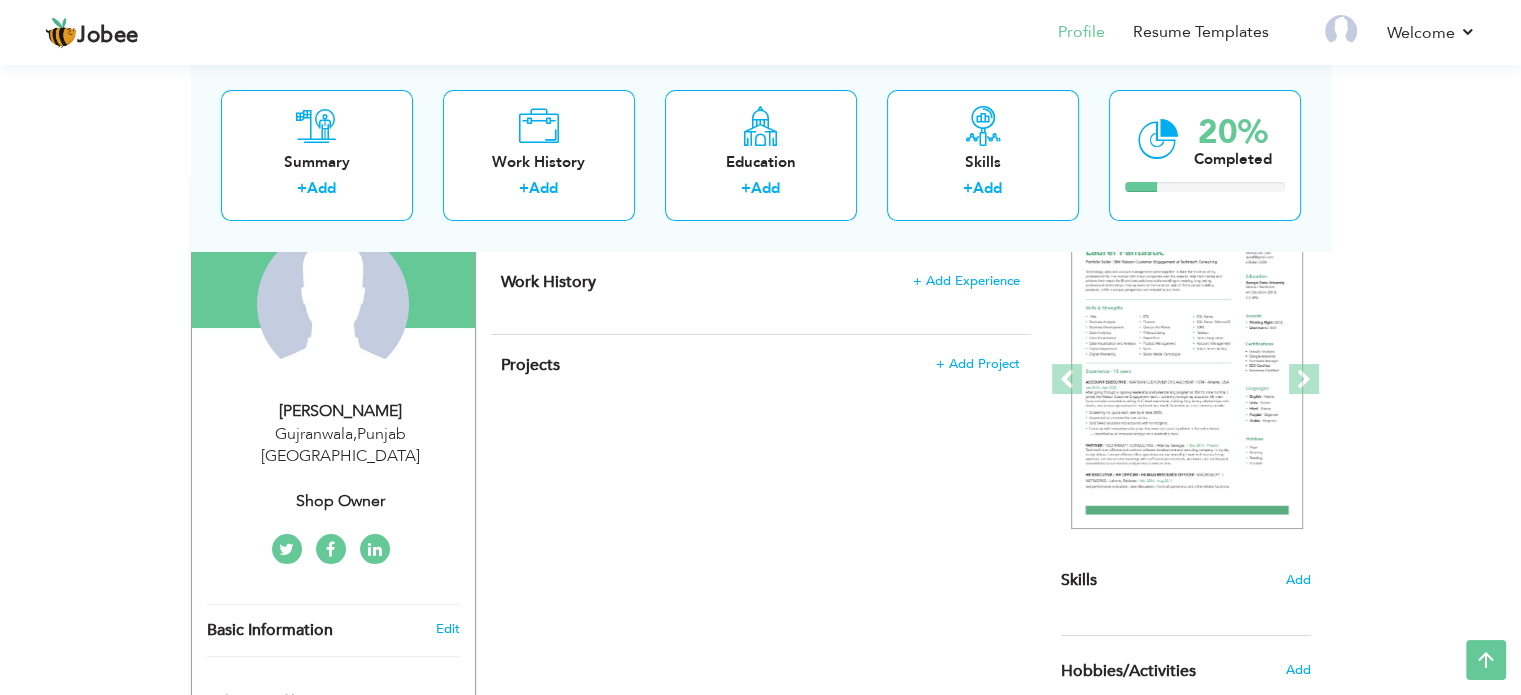 click on "Muhammad Abid" at bounding box center (341, 411) 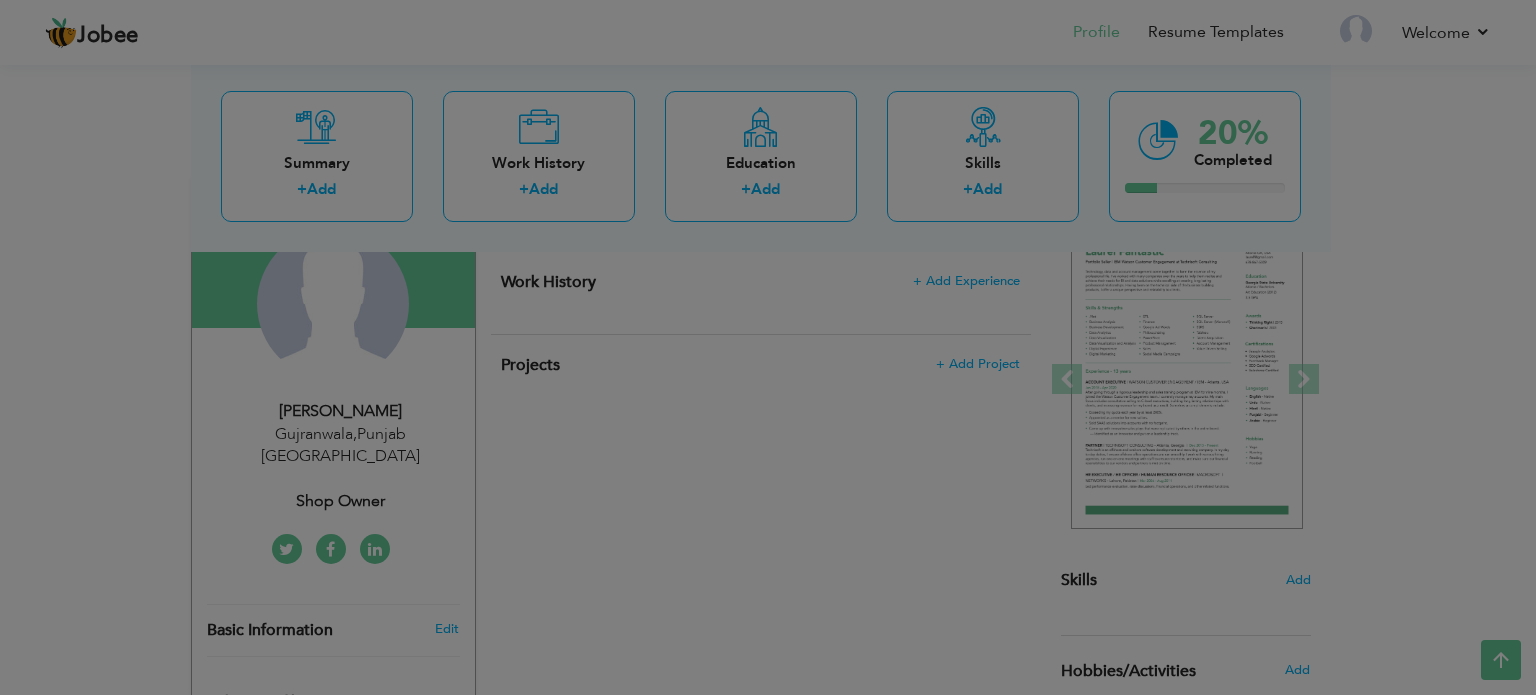 scroll, scrollTop: 0, scrollLeft: 0, axis: both 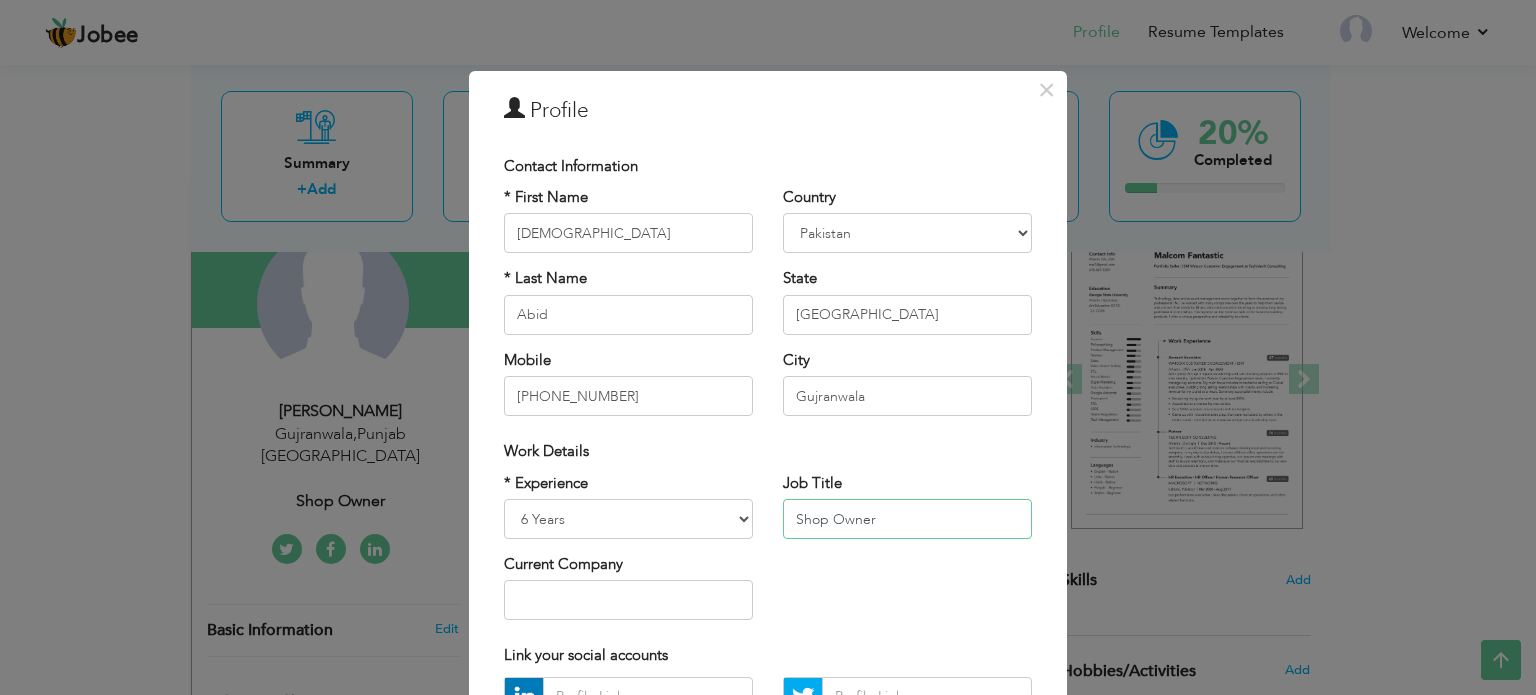drag, startPoint x: 884, startPoint y: 518, endPoint x: 753, endPoint y: 511, distance: 131.18689 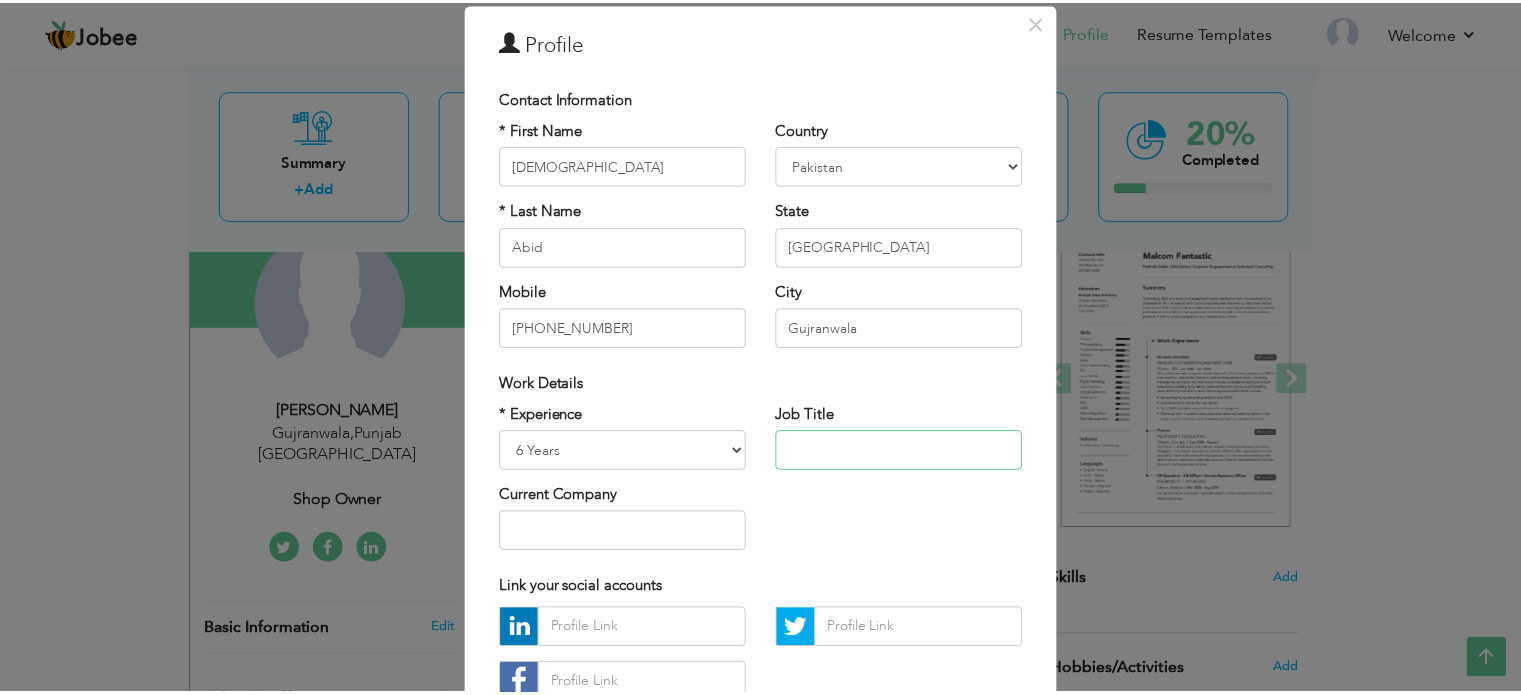 scroll, scrollTop: 200, scrollLeft: 0, axis: vertical 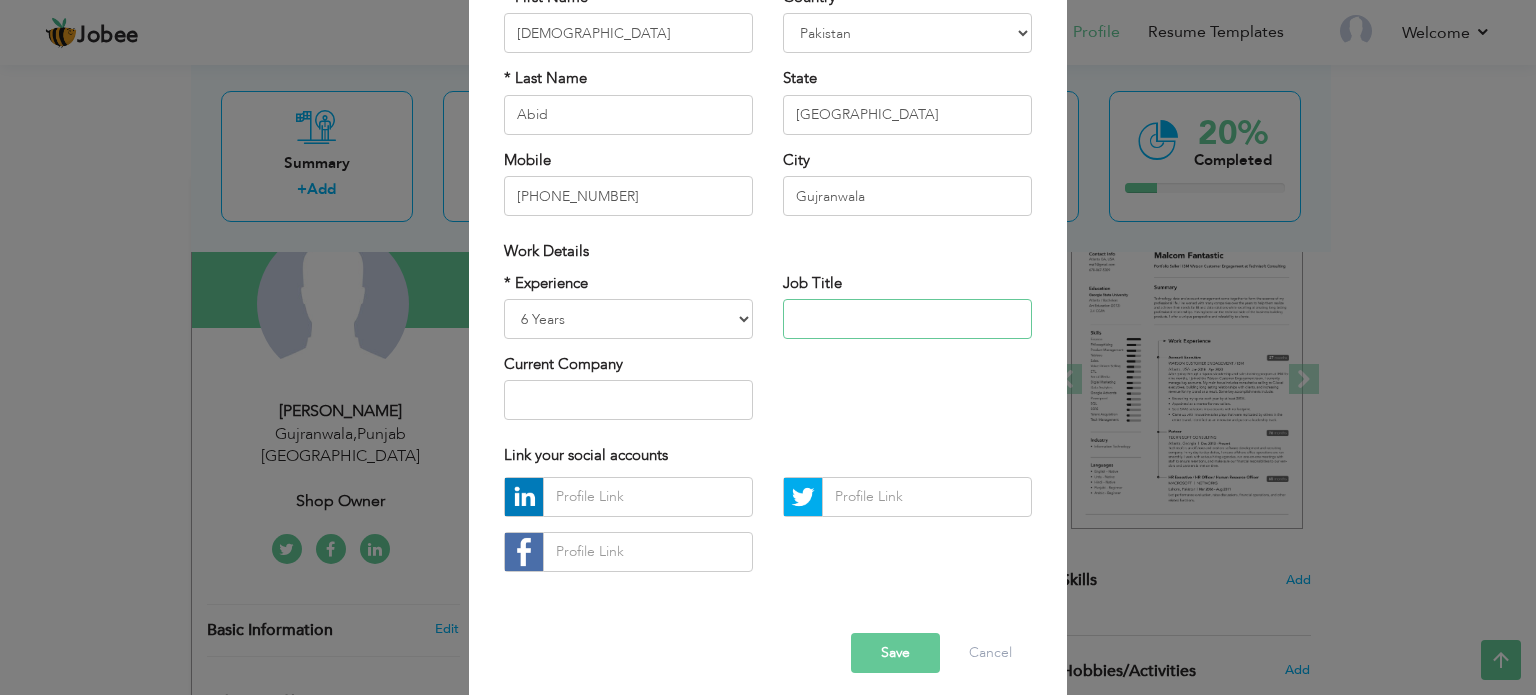 type 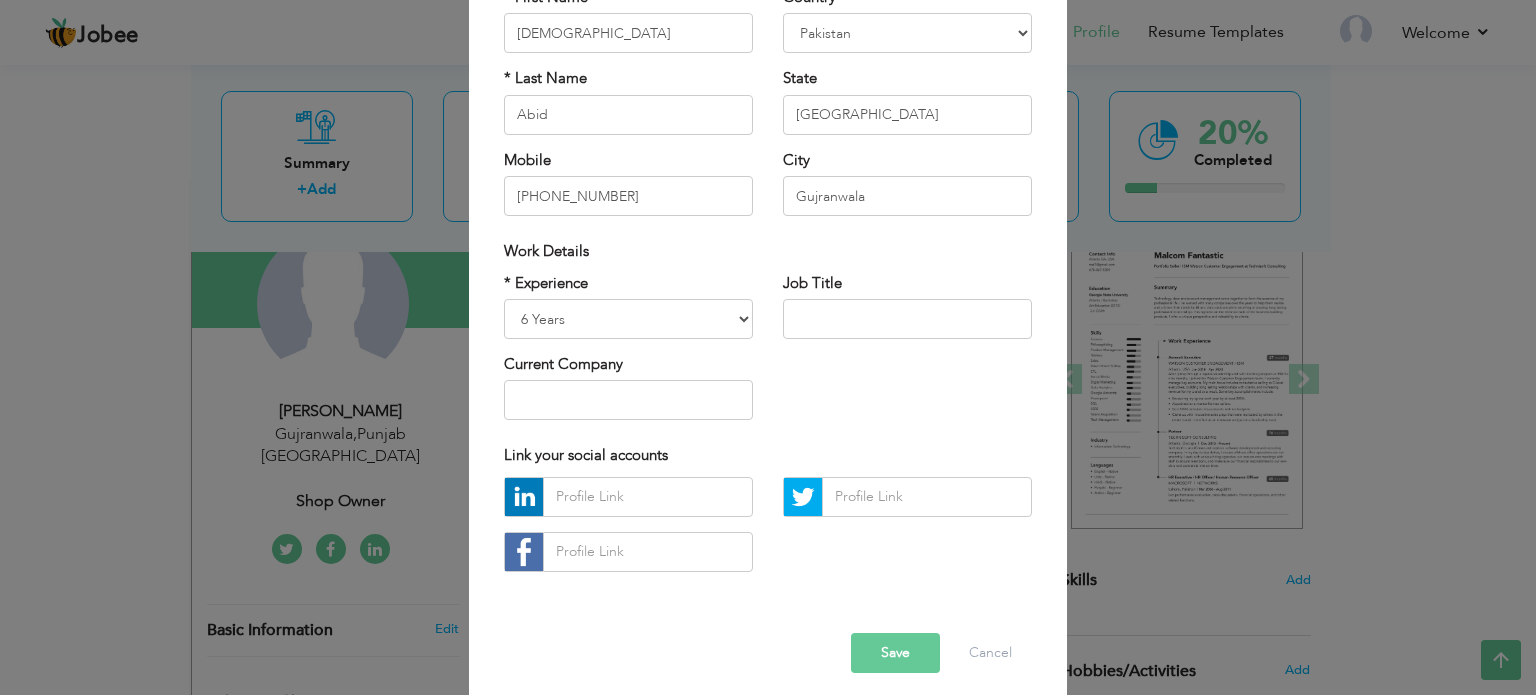 click on "Save" at bounding box center (895, 653) 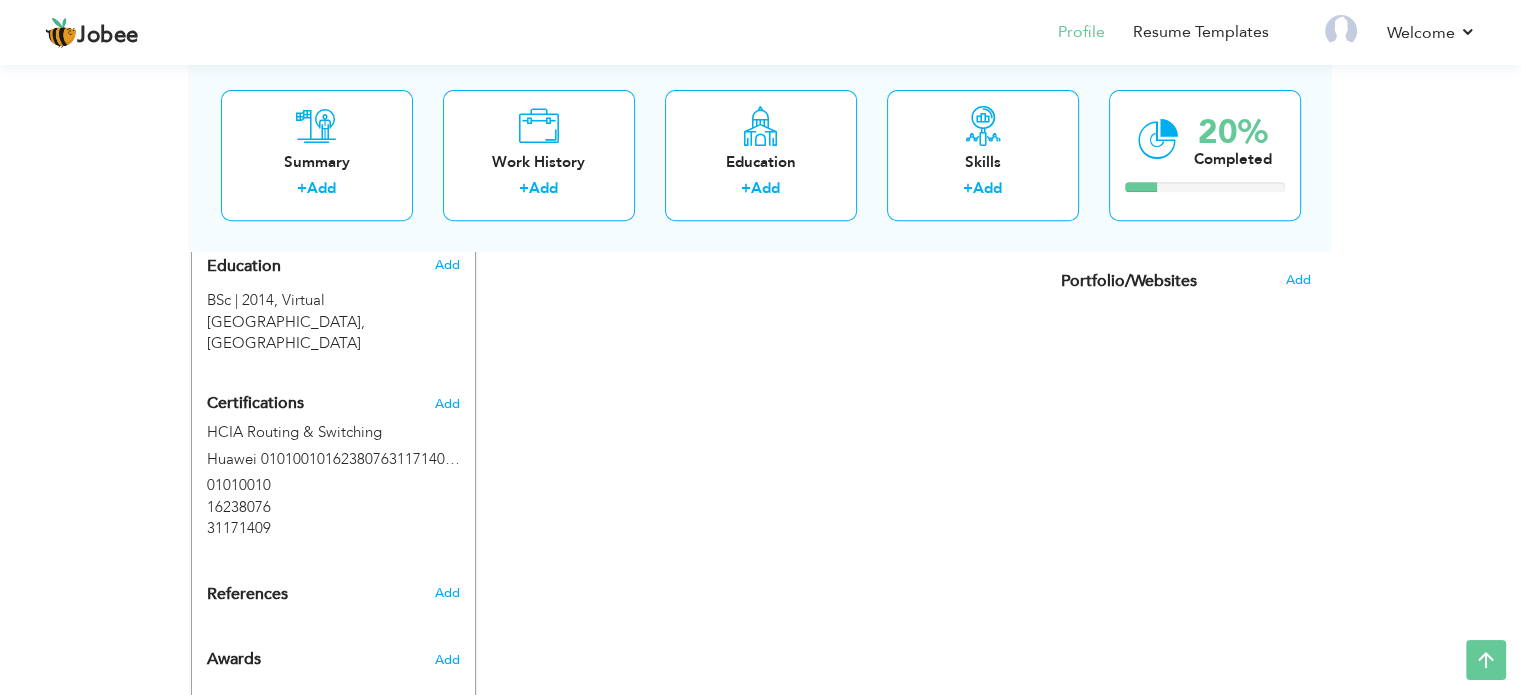 scroll, scrollTop: 800, scrollLeft: 0, axis: vertical 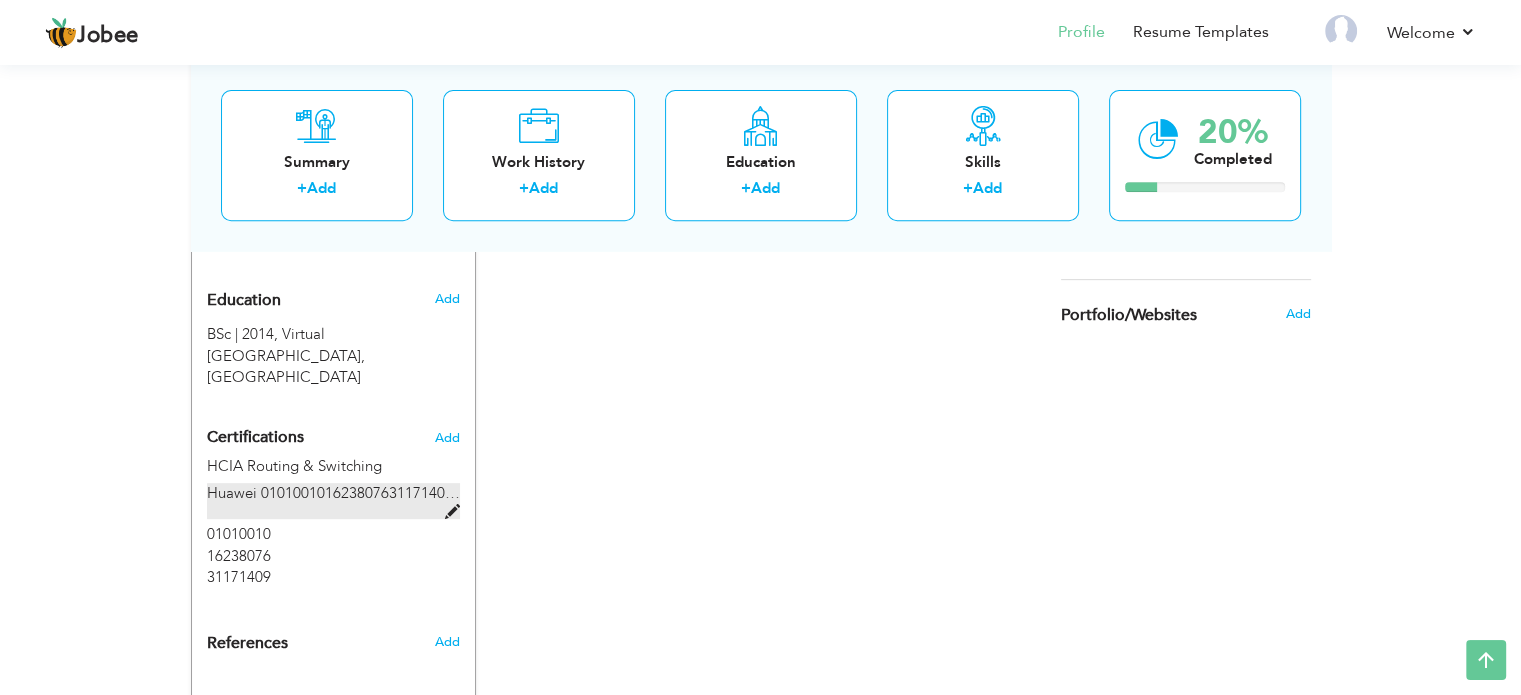 click at bounding box center (452, 512) 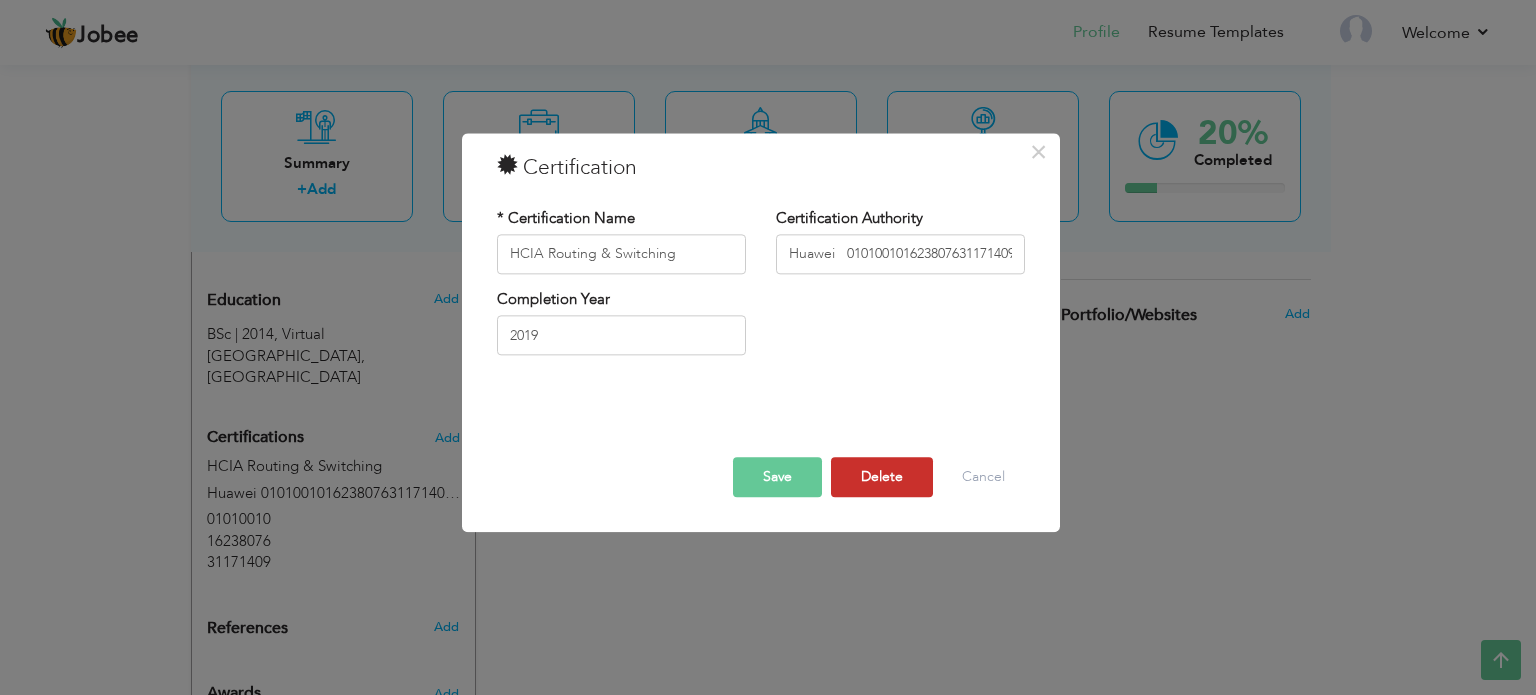 click on "Delete" at bounding box center [882, 477] 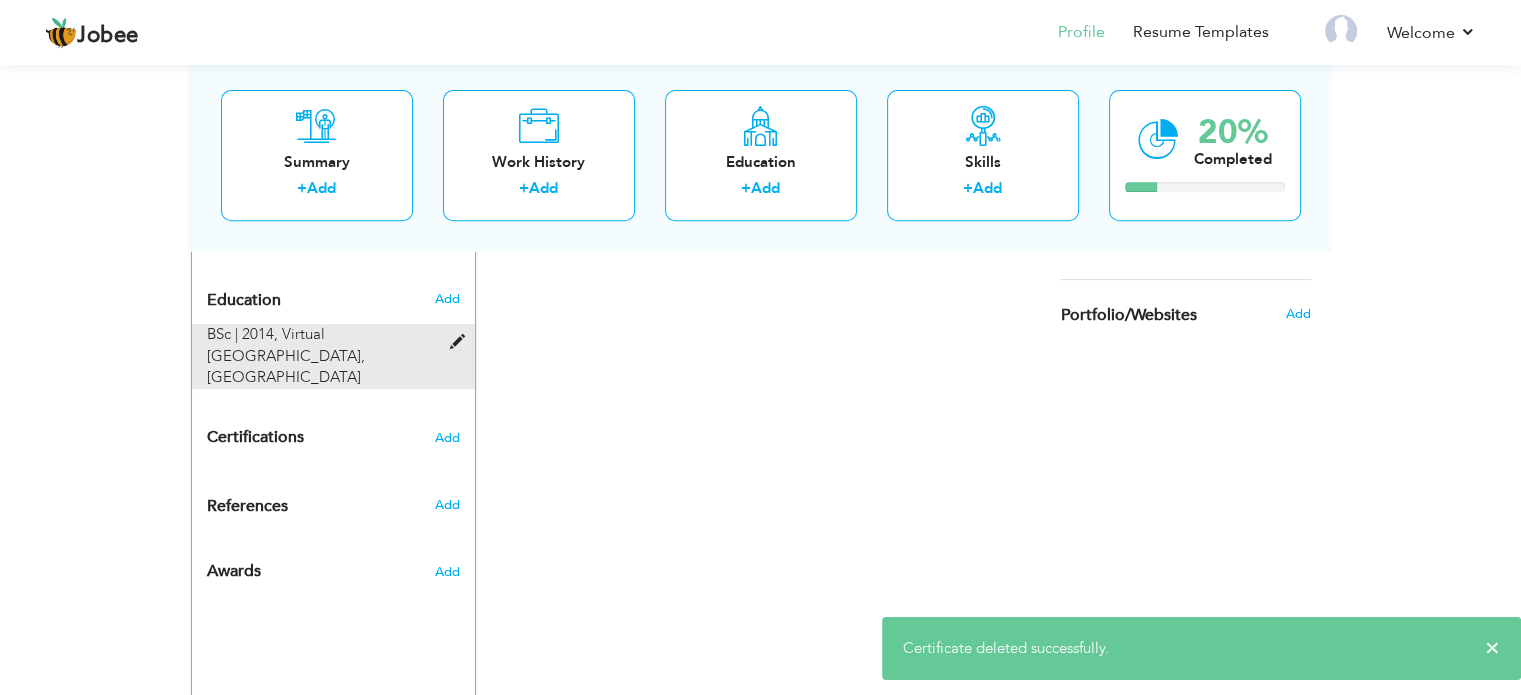 click at bounding box center (461, 342) 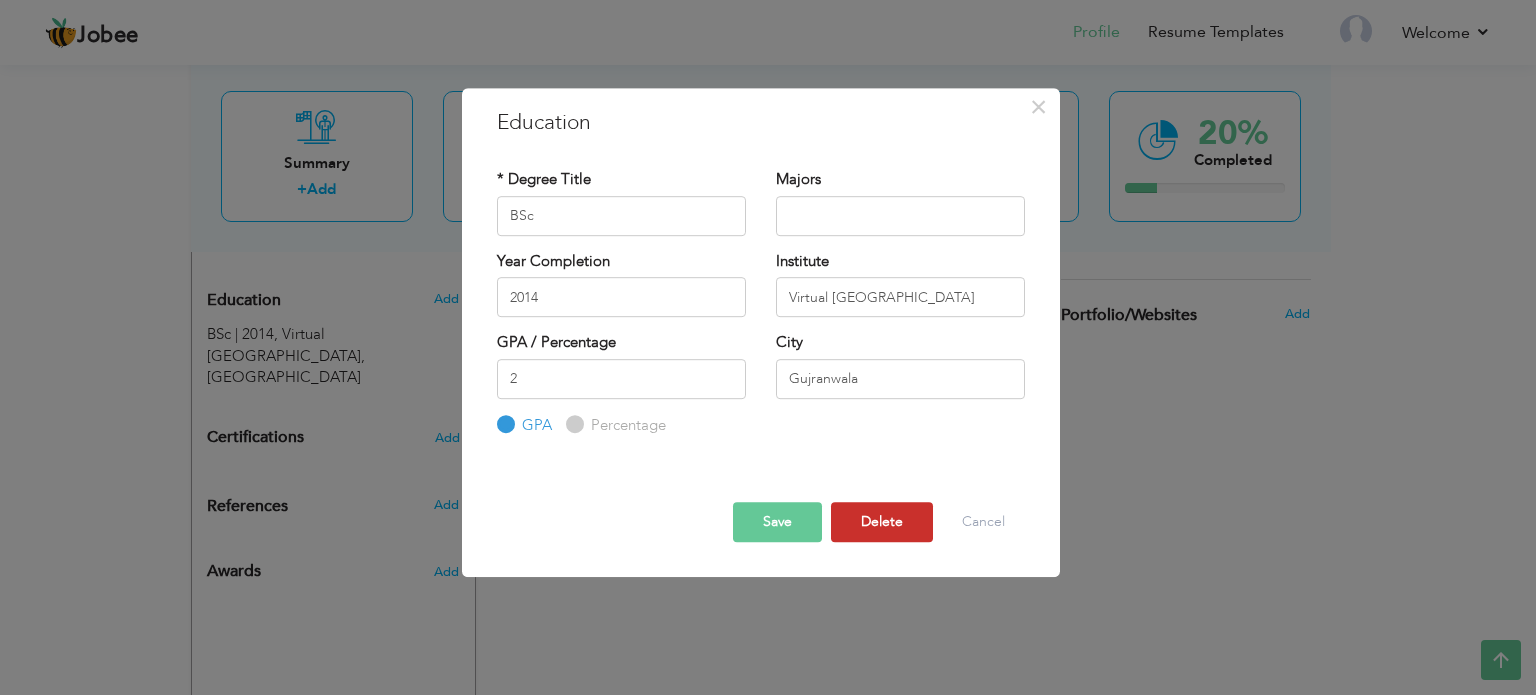 click on "Delete" at bounding box center [882, 522] 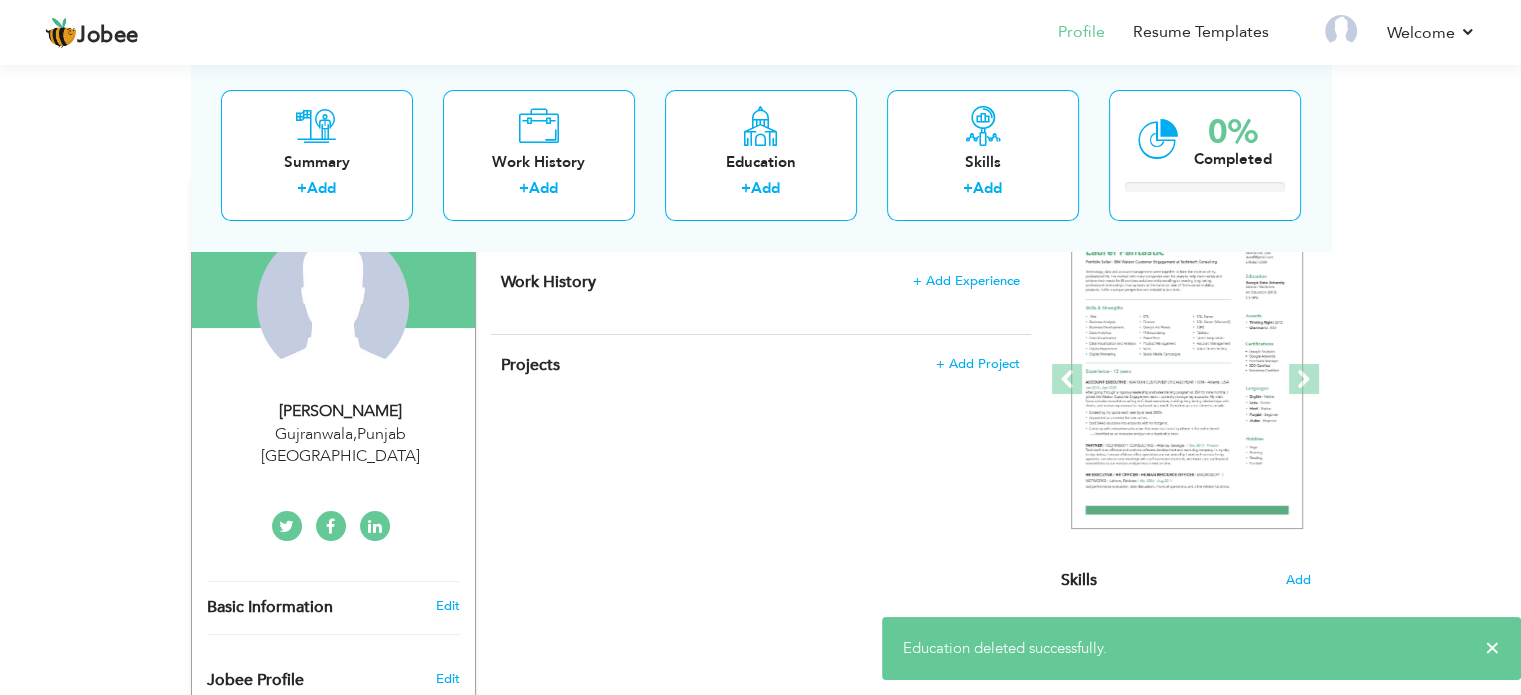scroll, scrollTop: 100, scrollLeft: 0, axis: vertical 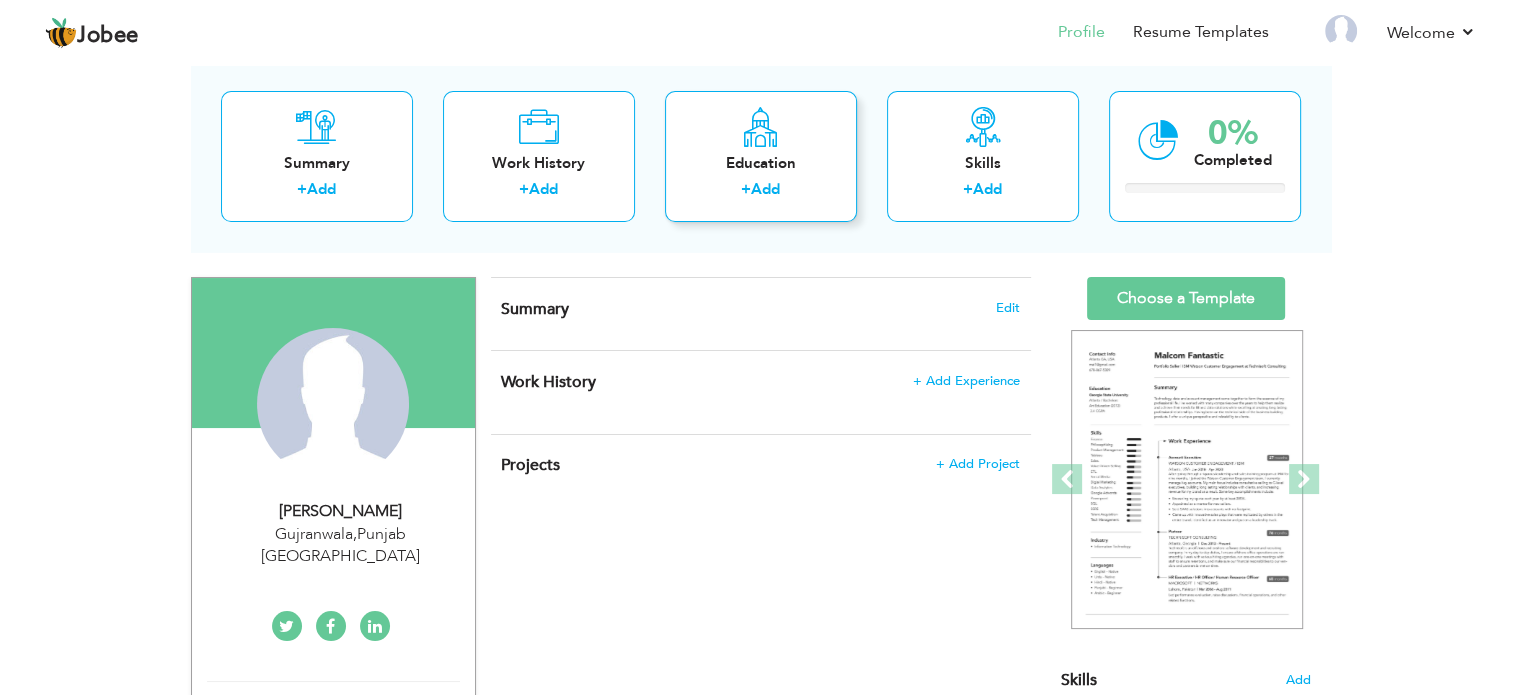 click on "Education" at bounding box center (761, 163) 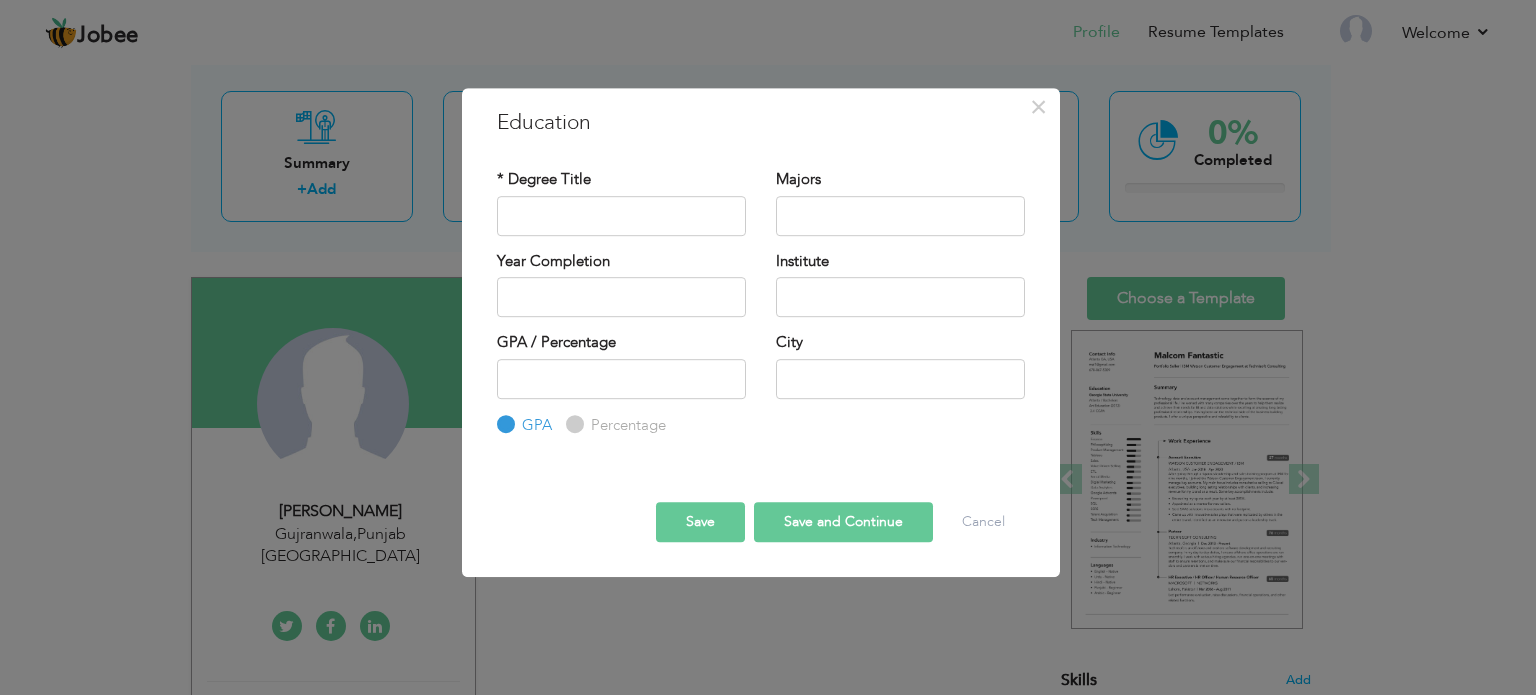 click on "* Degree Title" at bounding box center [621, 209] 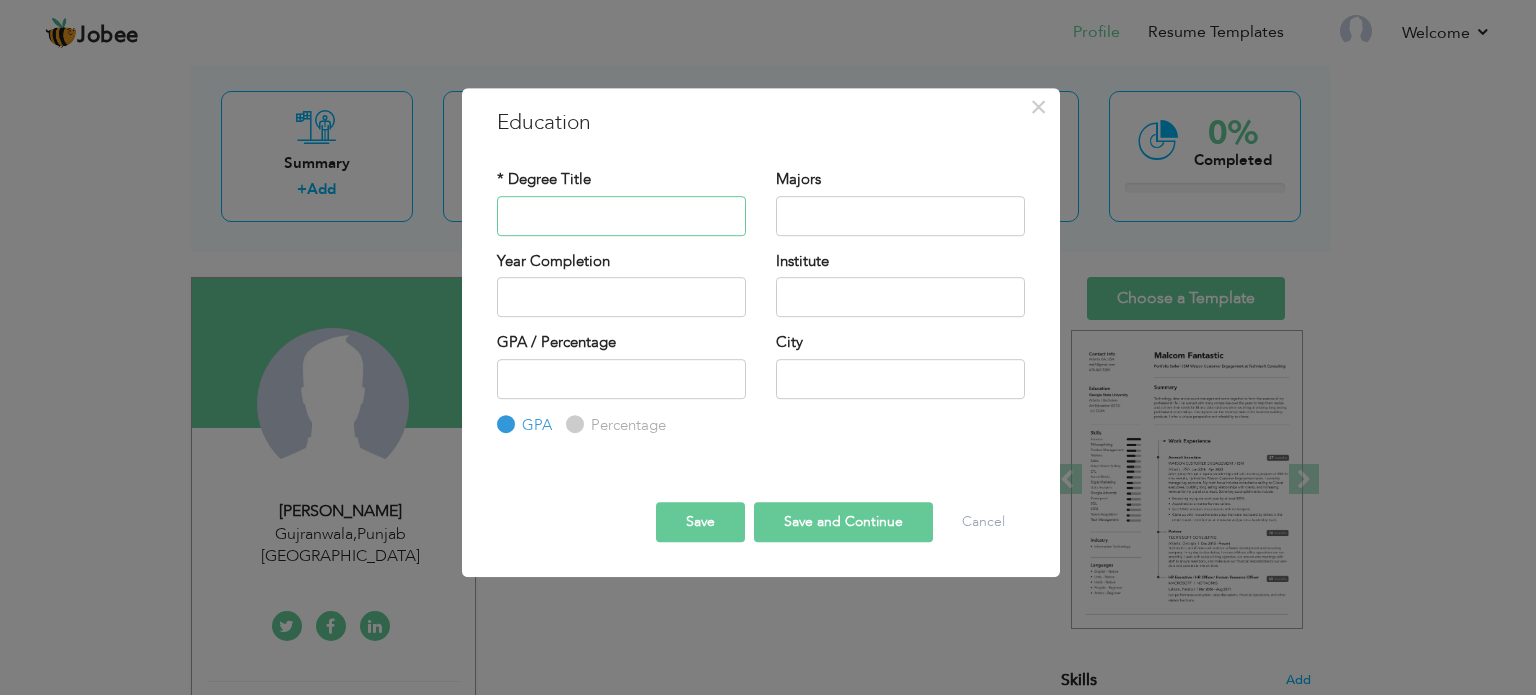 click at bounding box center [621, 216] 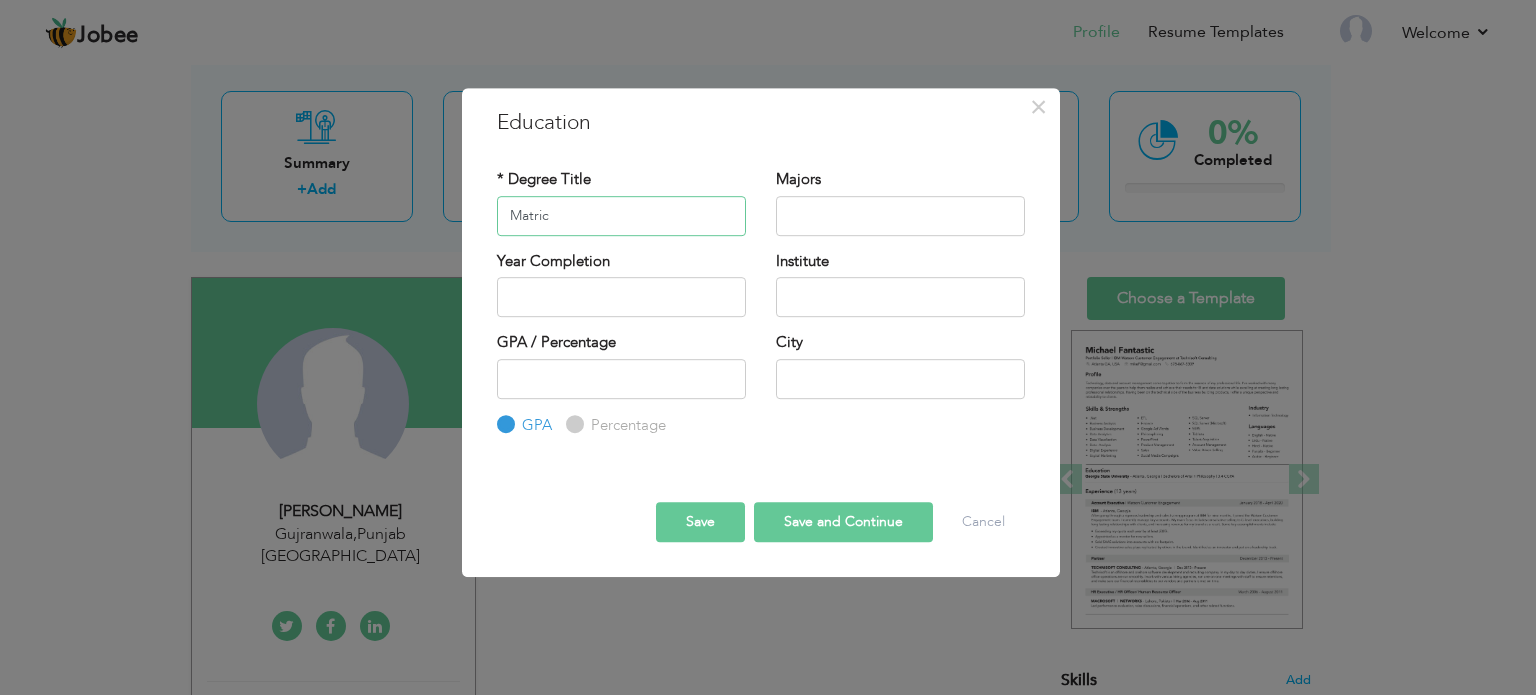 type on "Matric" 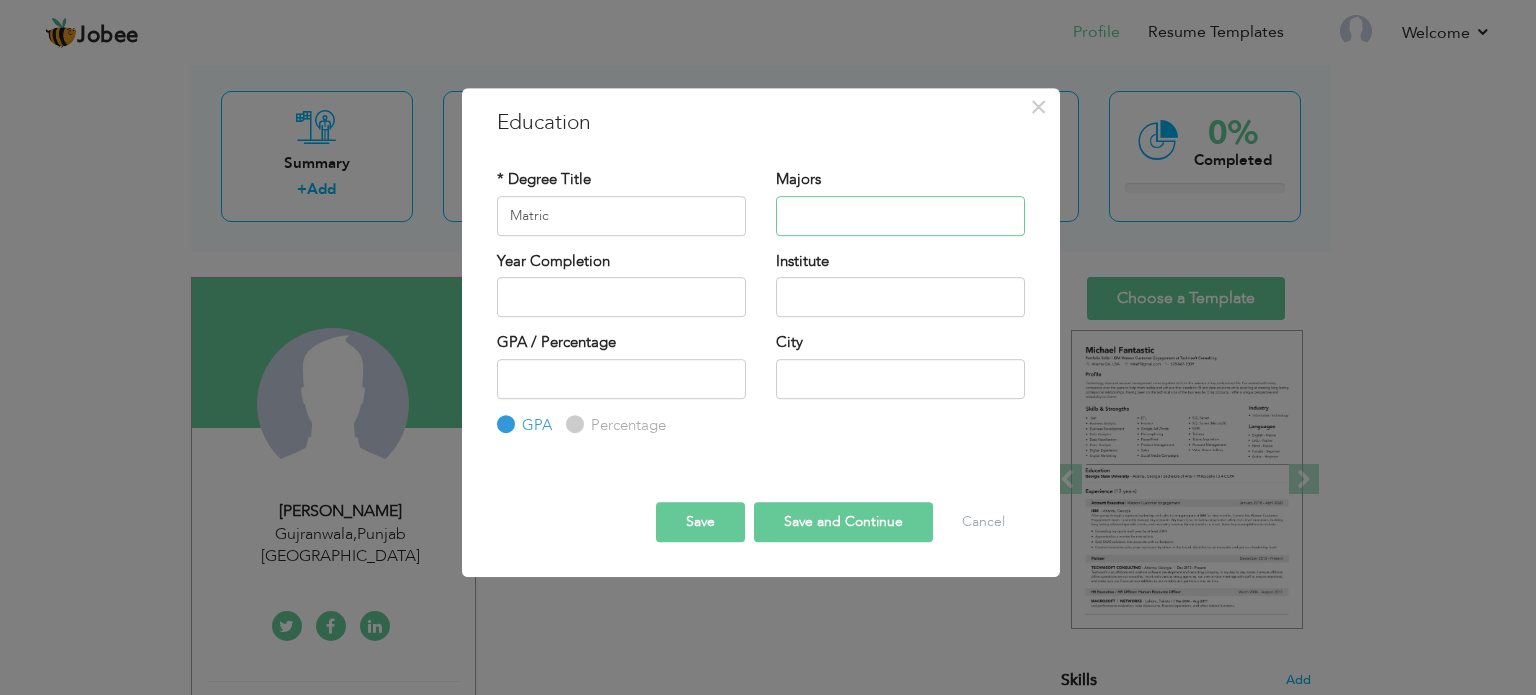 click at bounding box center (900, 216) 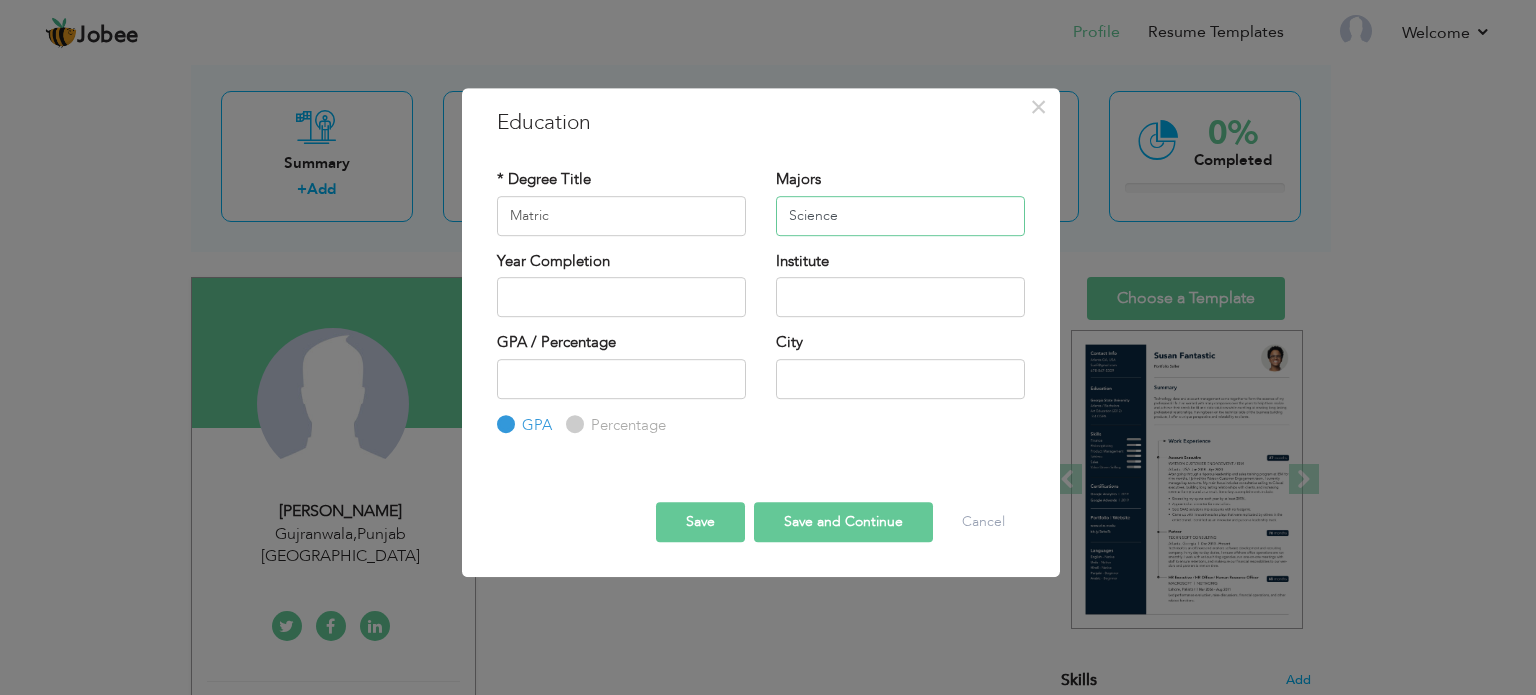 type on "Science" 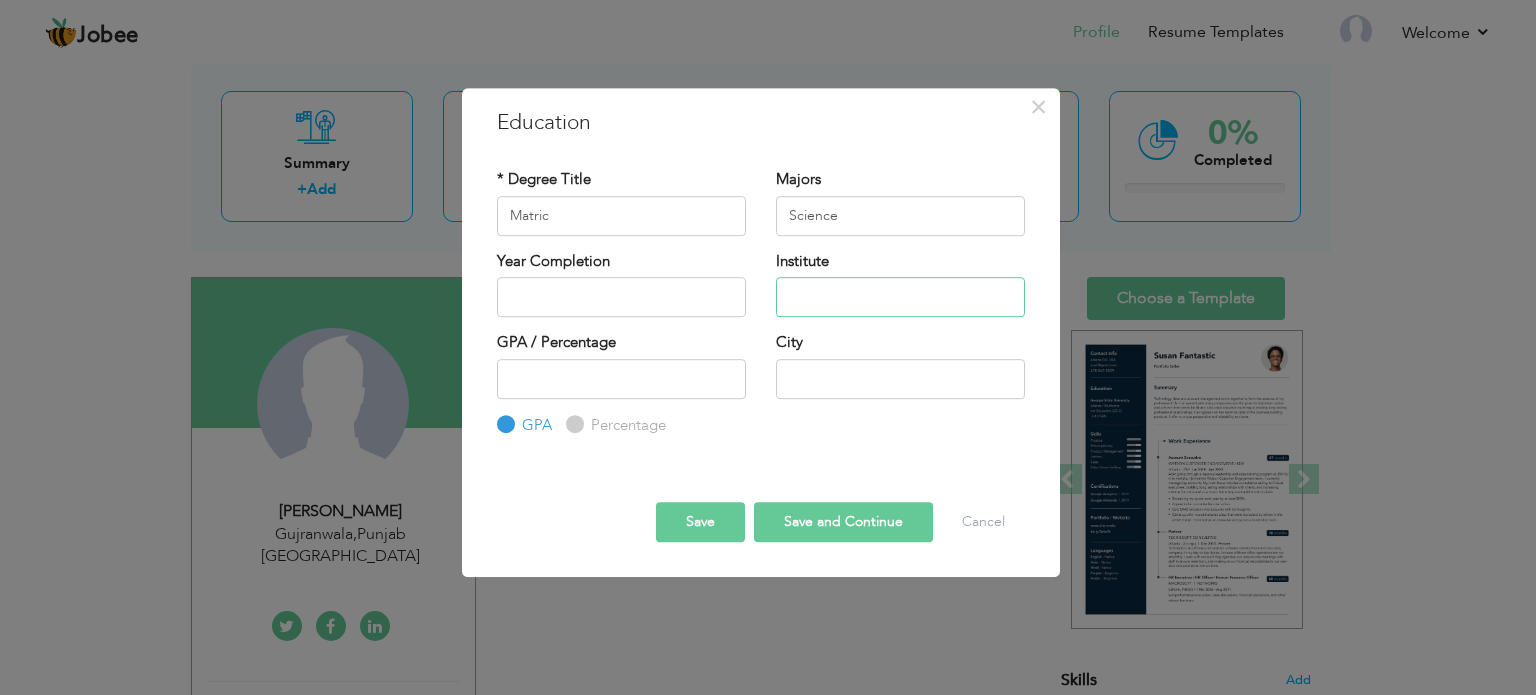 click at bounding box center (900, 297) 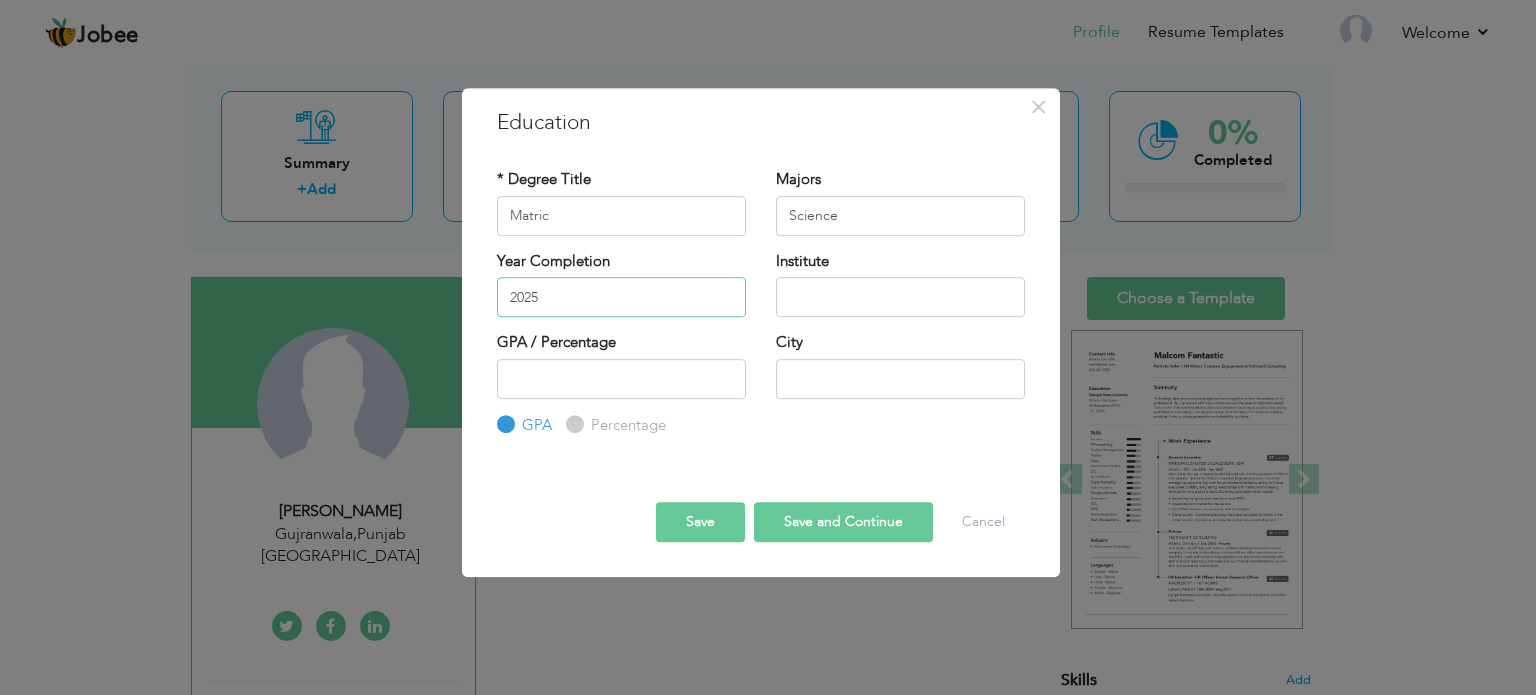 click on "2025" at bounding box center (621, 297) 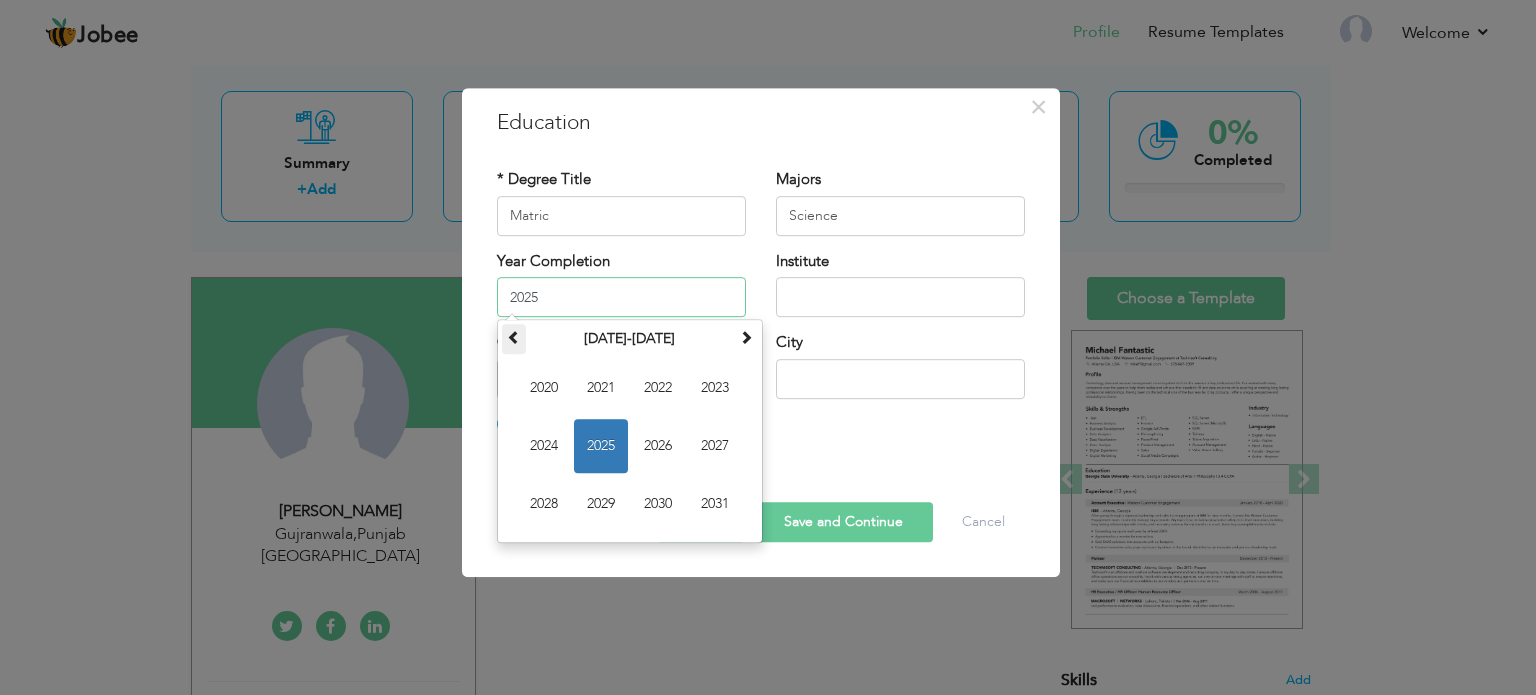 click at bounding box center (514, 337) 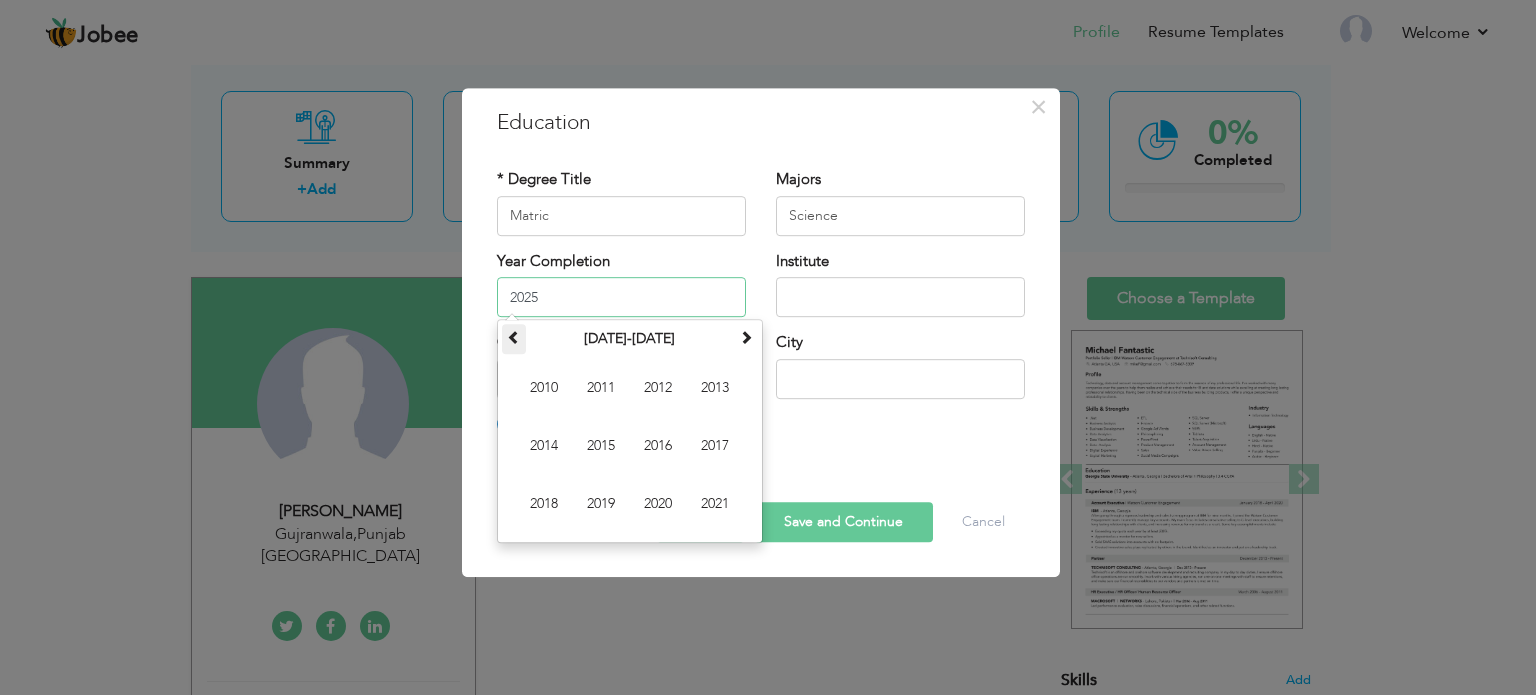 click at bounding box center [514, 337] 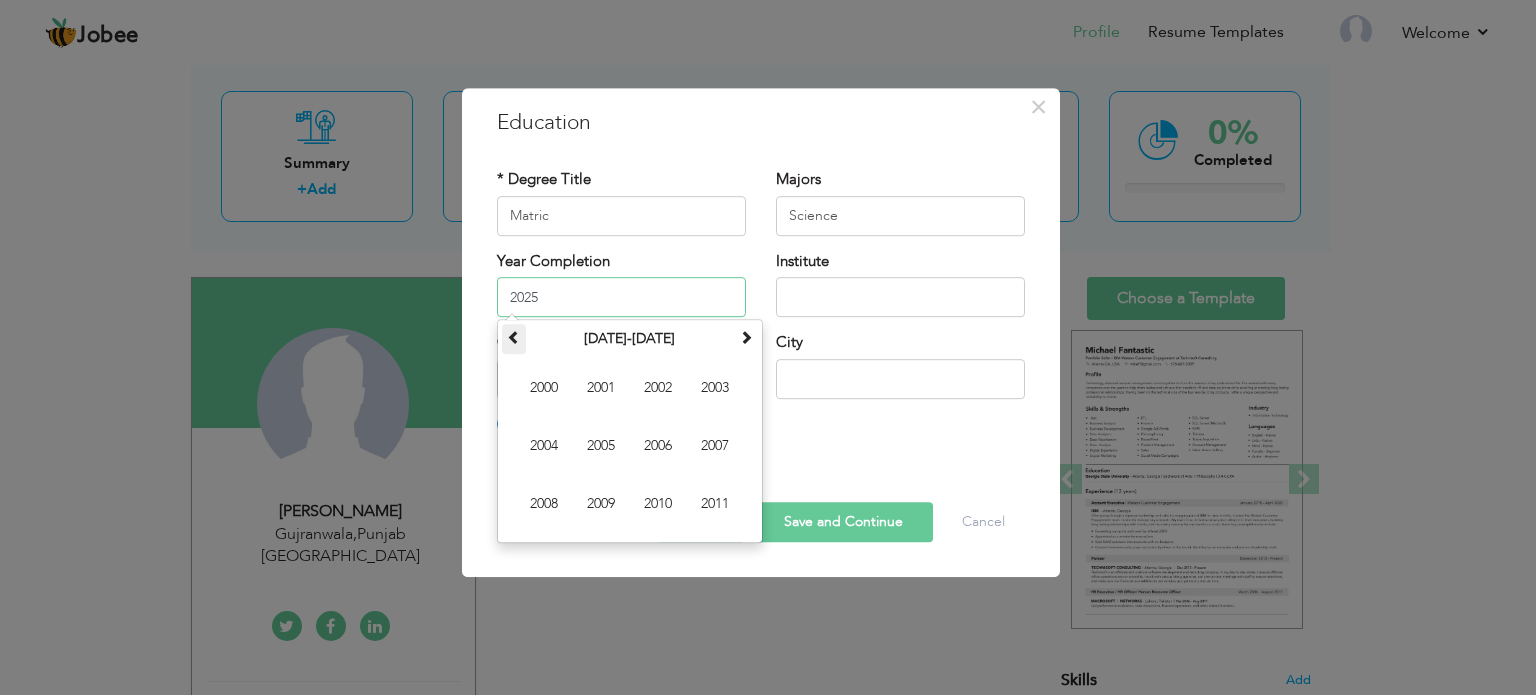 click at bounding box center [514, 337] 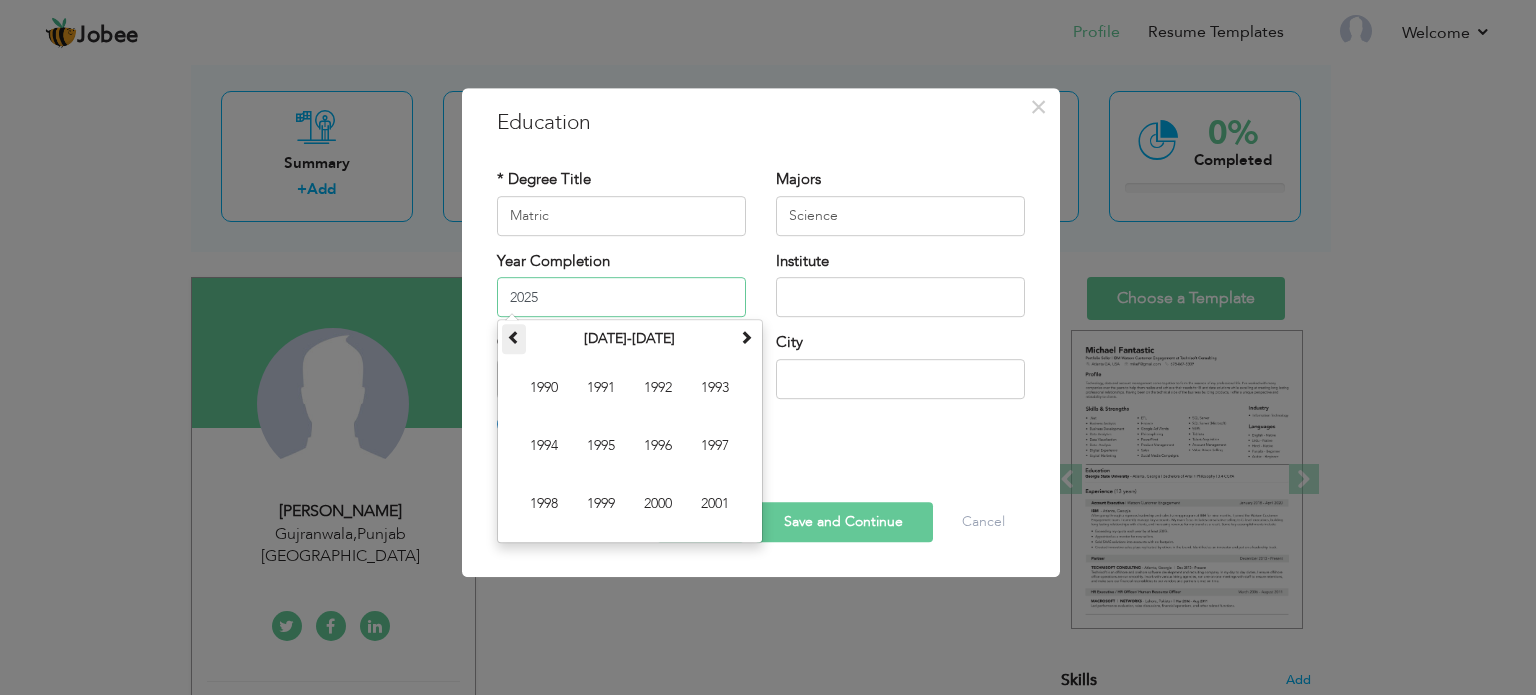 click at bounding box center [514, 337] 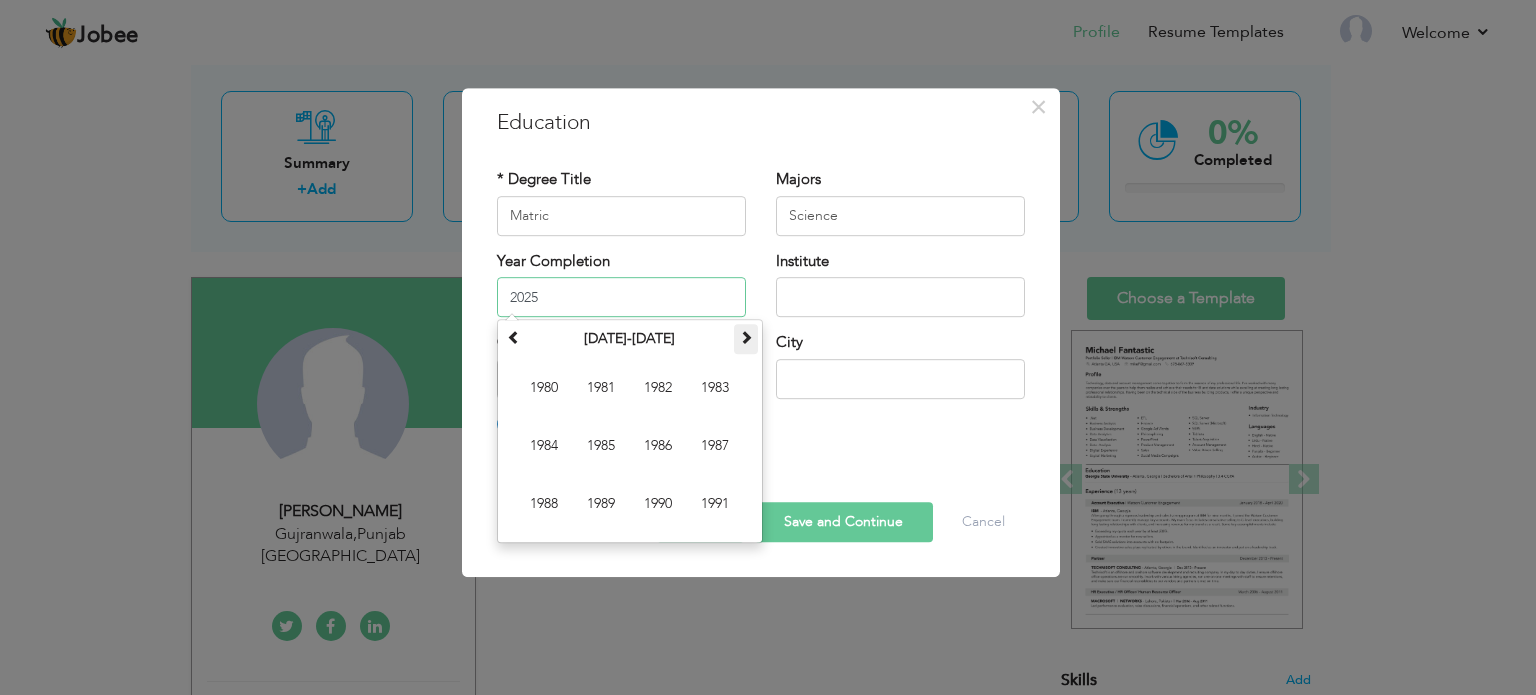 click at bounding box center (746, 337) 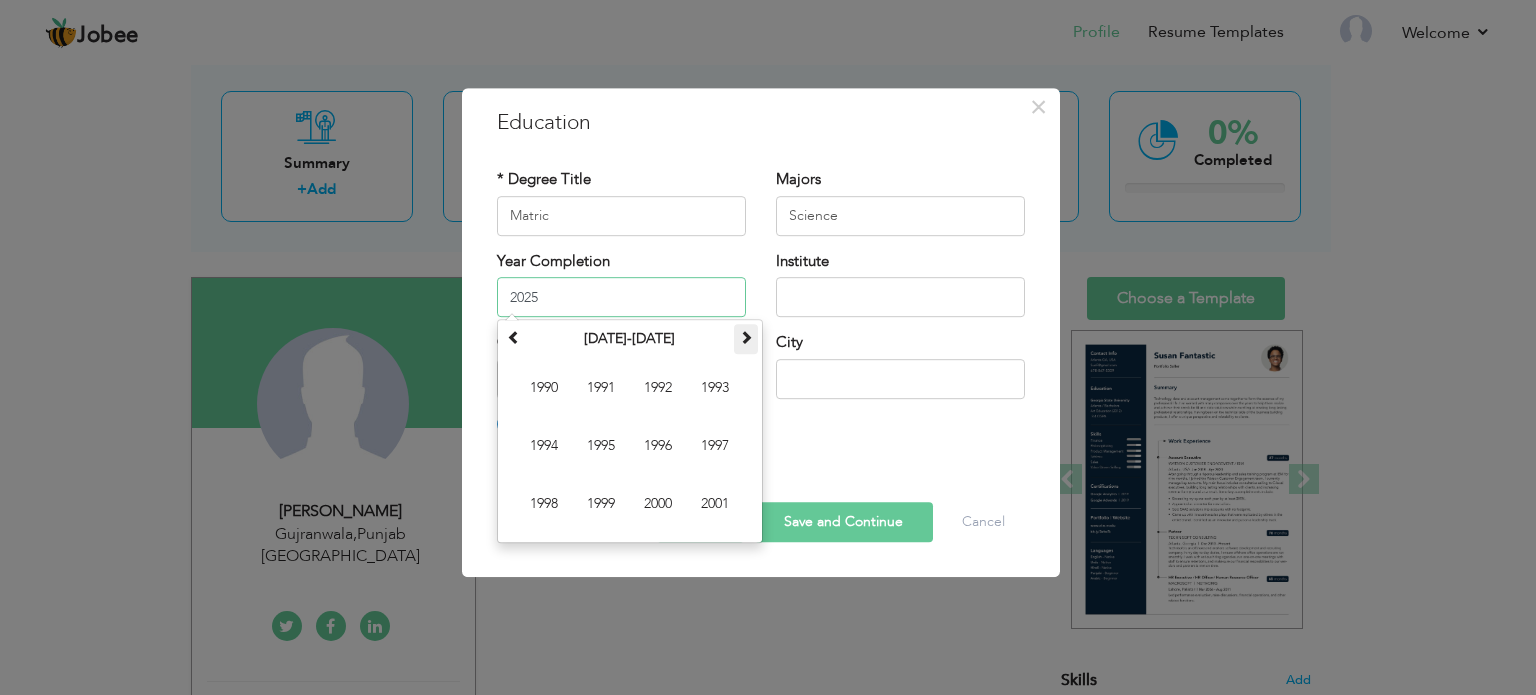 click at bounding box center (746, 337) 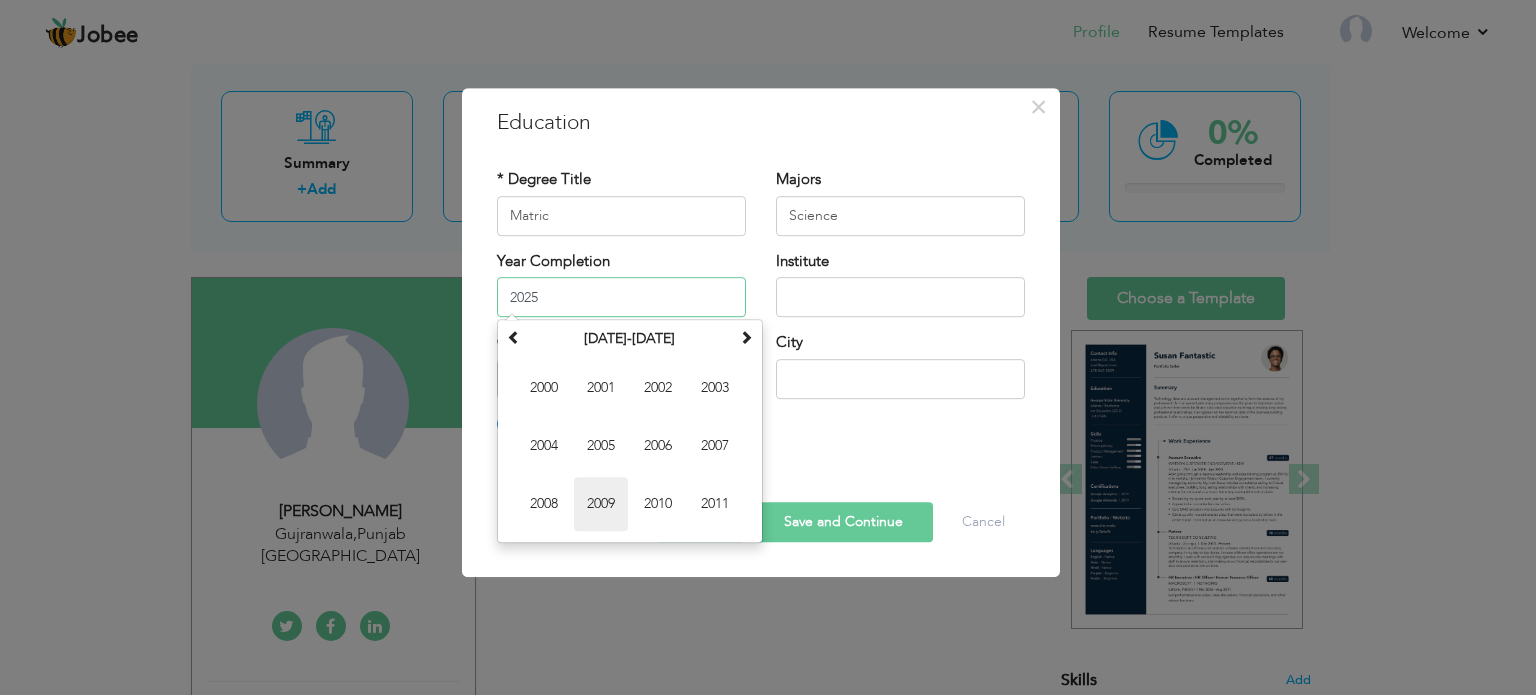 click on "2009" at bounding box center [601, 504] 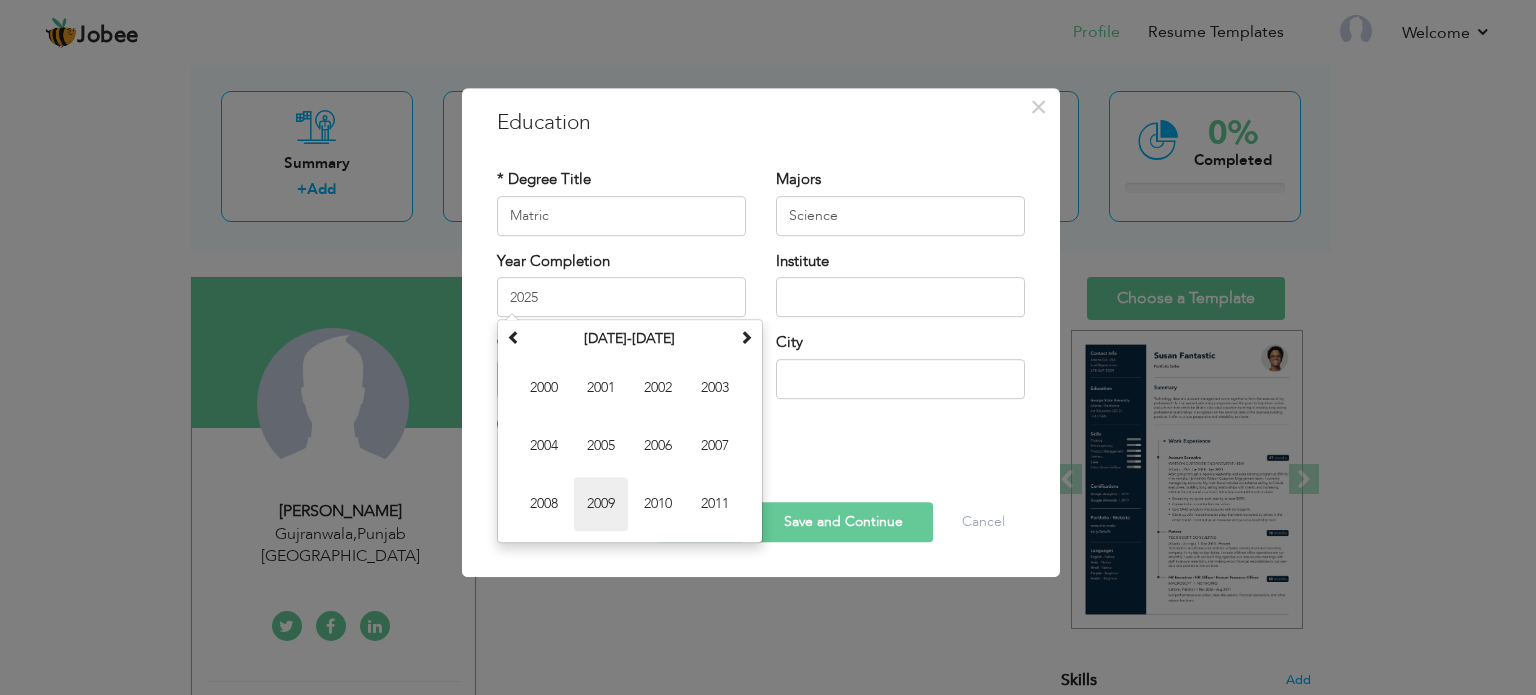 type on "2009" 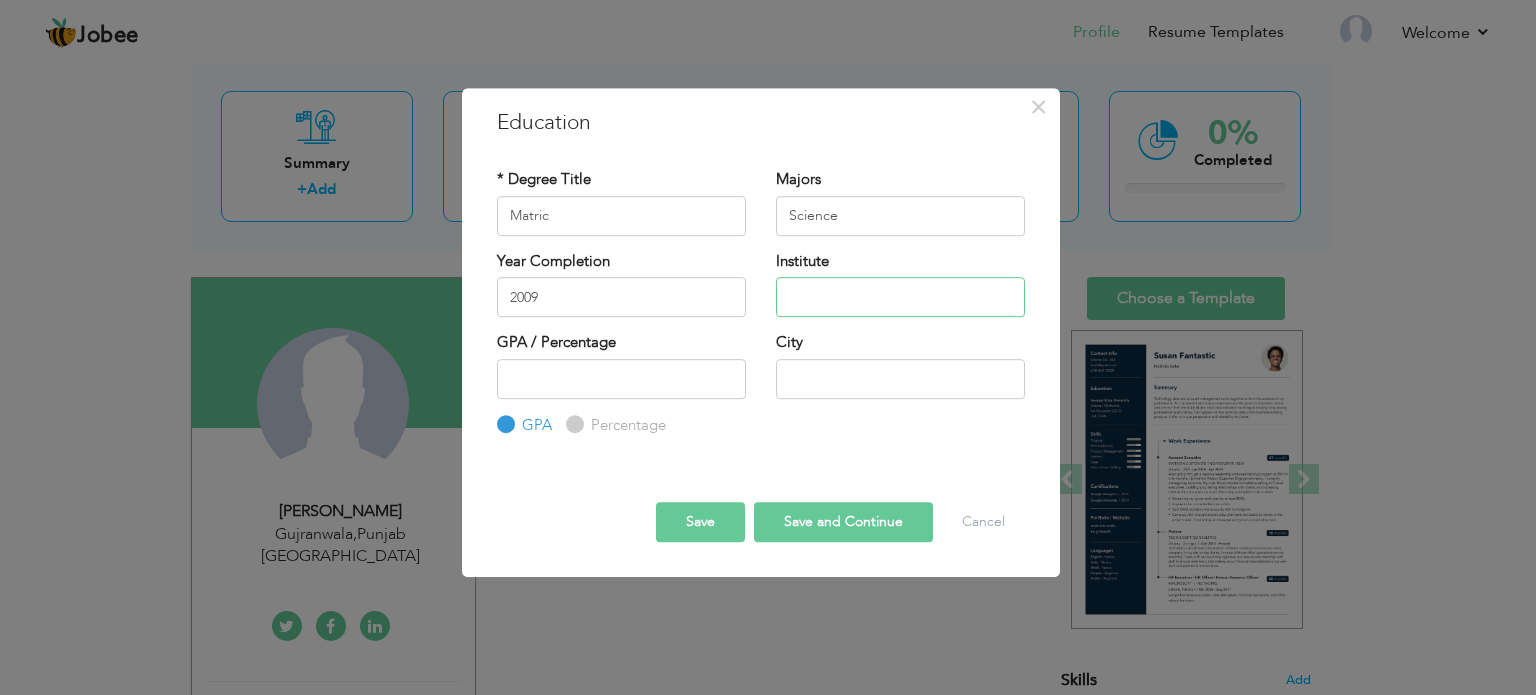 click at bounding box center [900, 297] 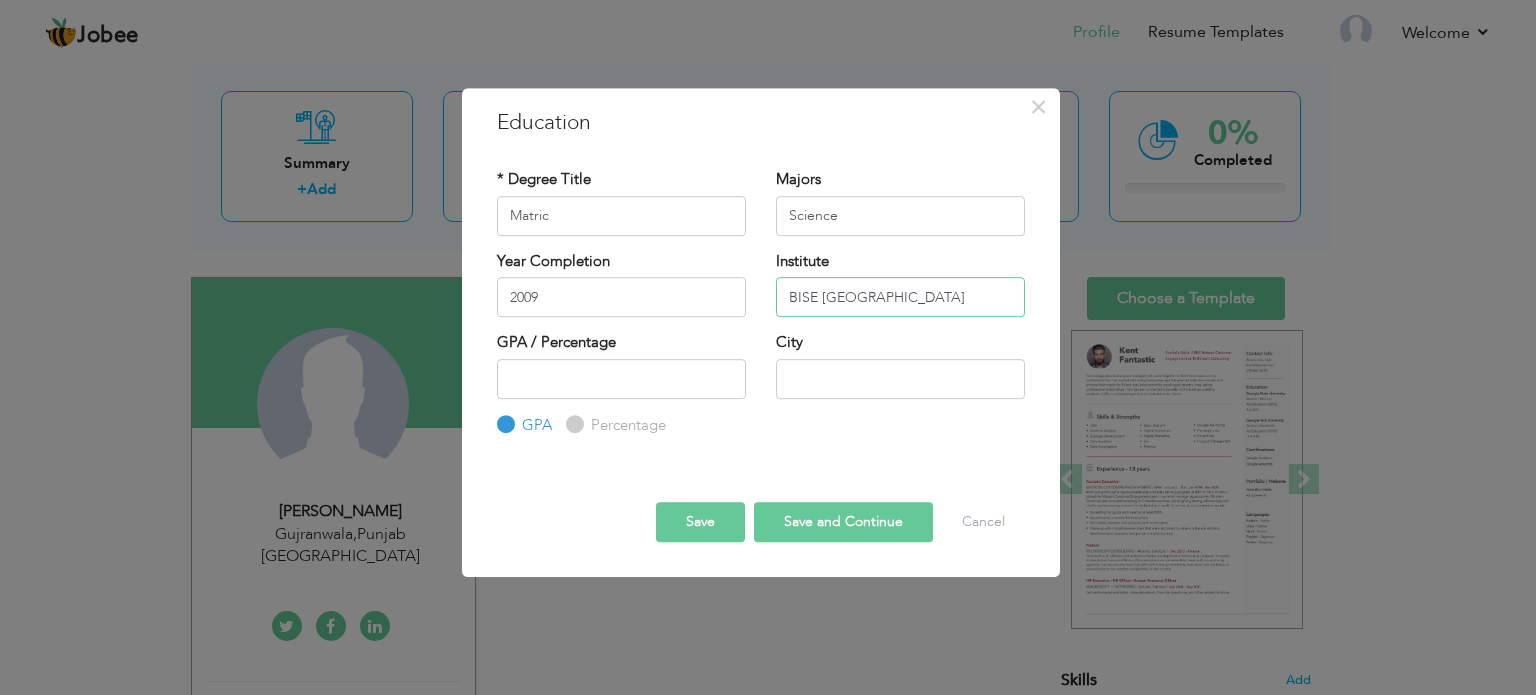 type on "BISE [GEOGRAPHIC_DATA]" 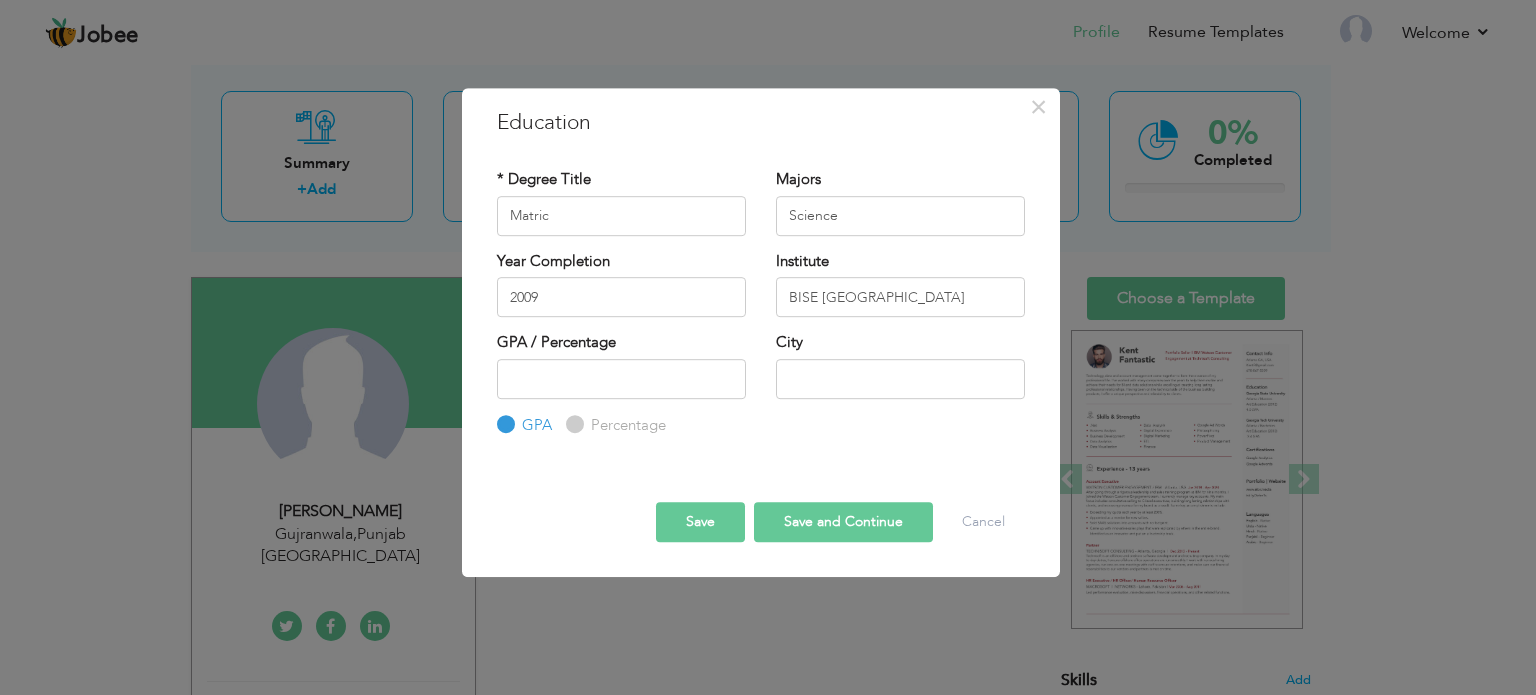 click on "City" at bounding box center [900, 372] 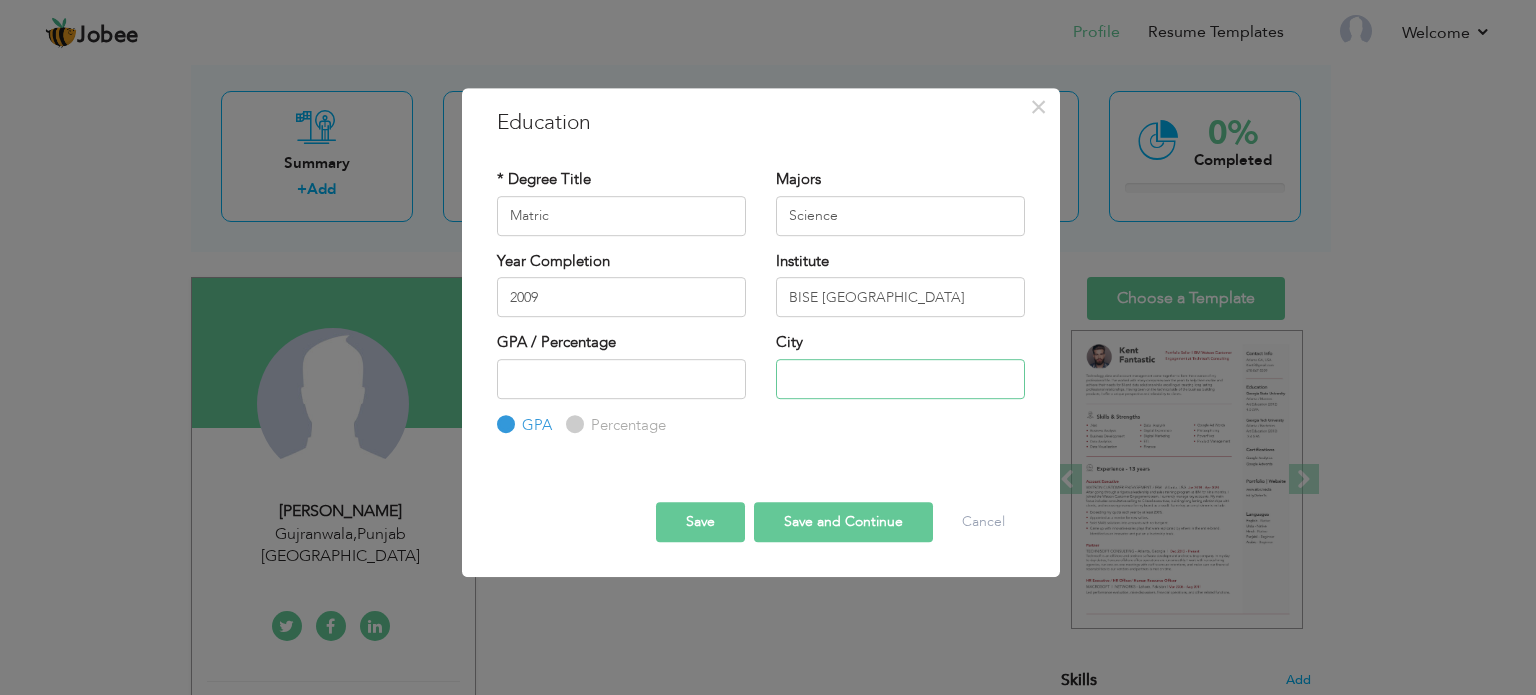 click at bounding box center (900, 379) 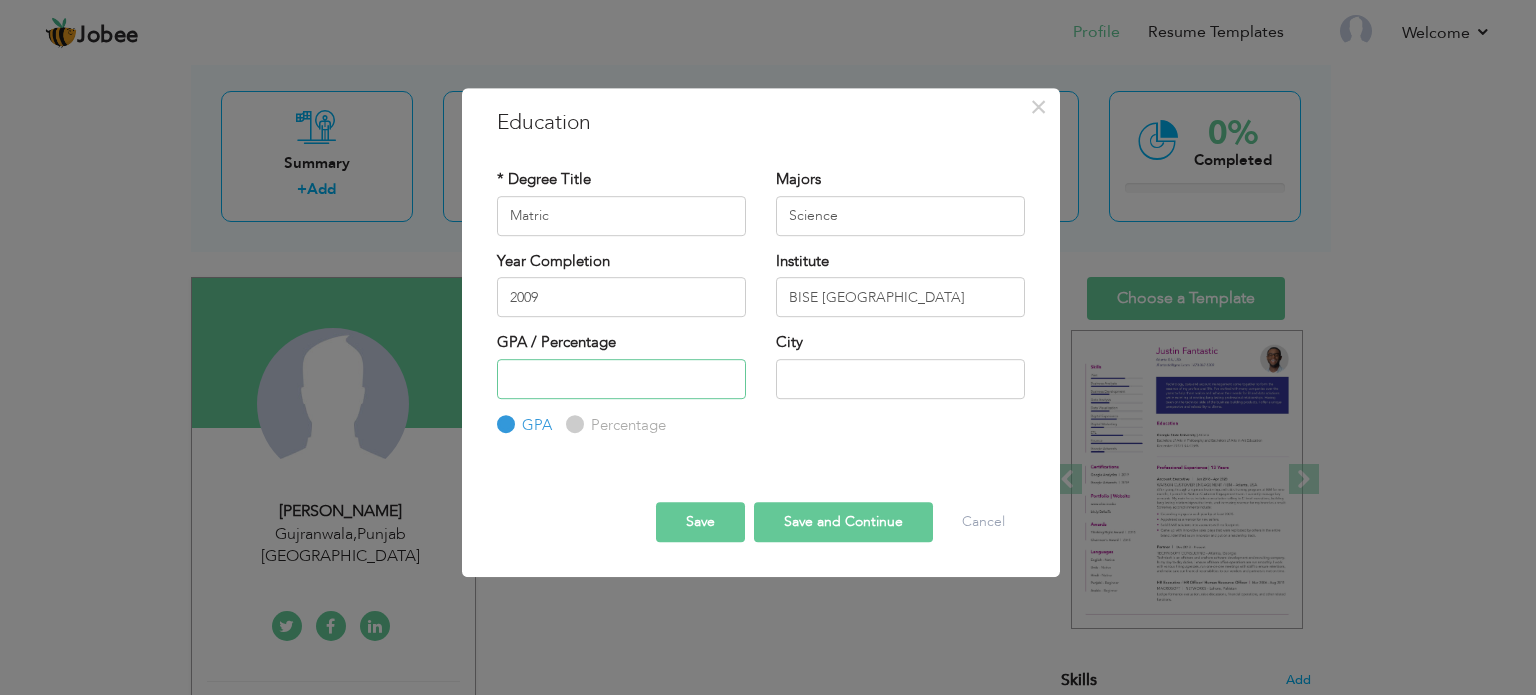 click at bounding box center [621, 379] 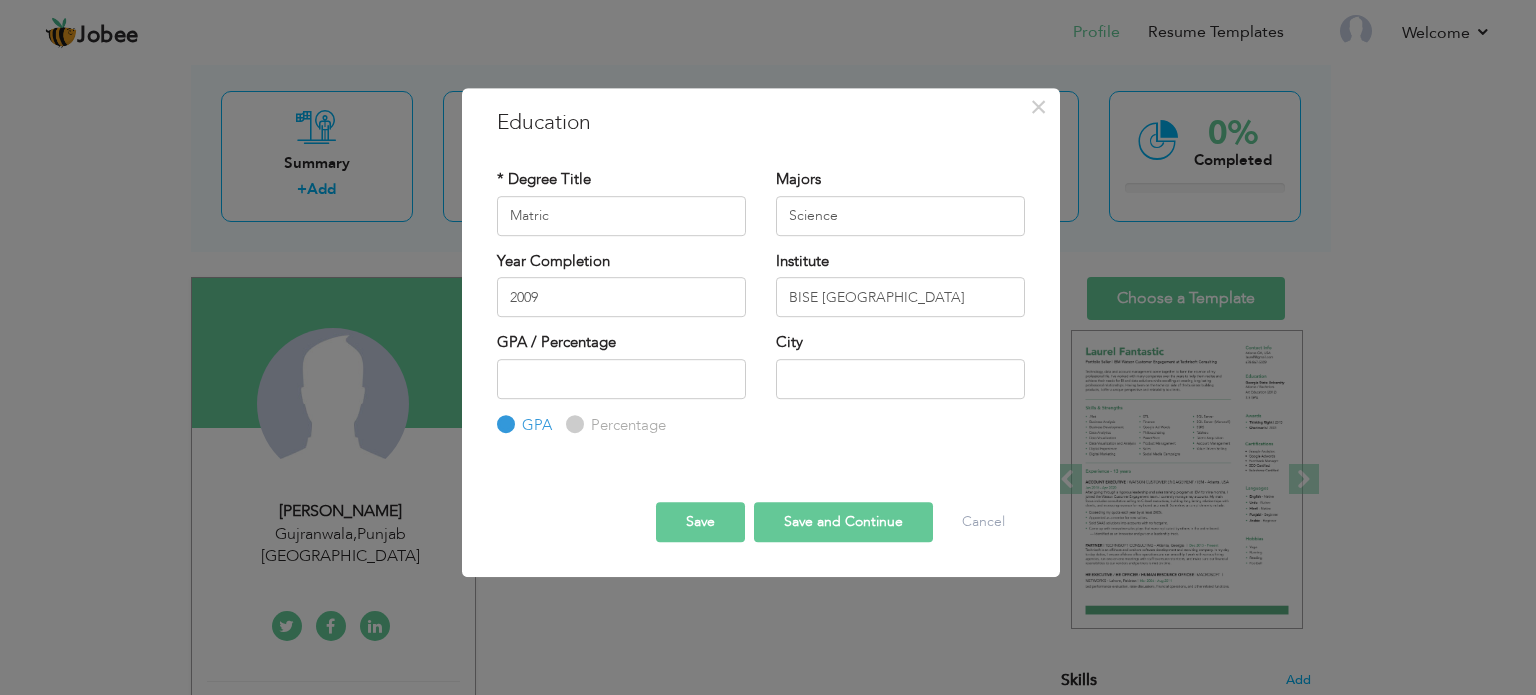 click on "Save" at bounding box center [700, 522] 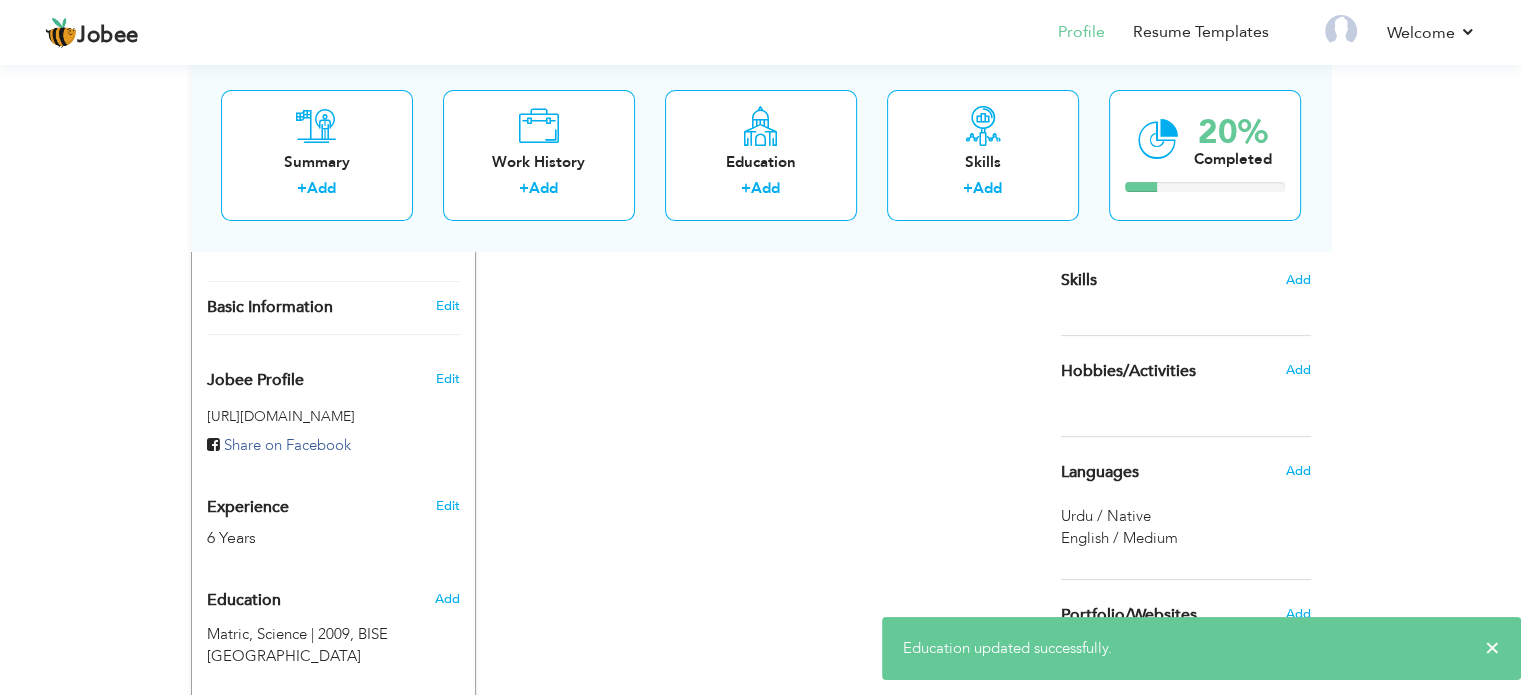 scroll, scrollTop: 600, scrollLeft: 0, axis: vertical 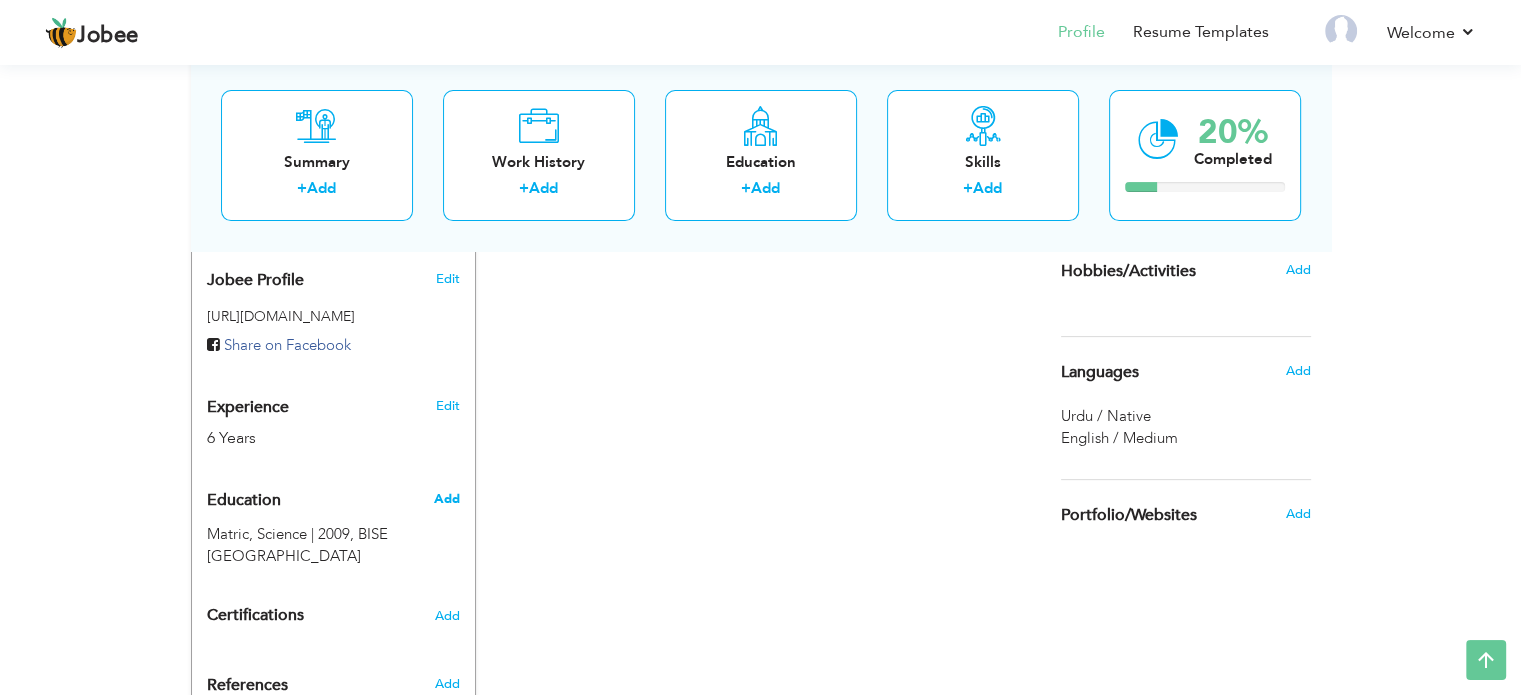 click on "Add" at bounding box center [446, 499] 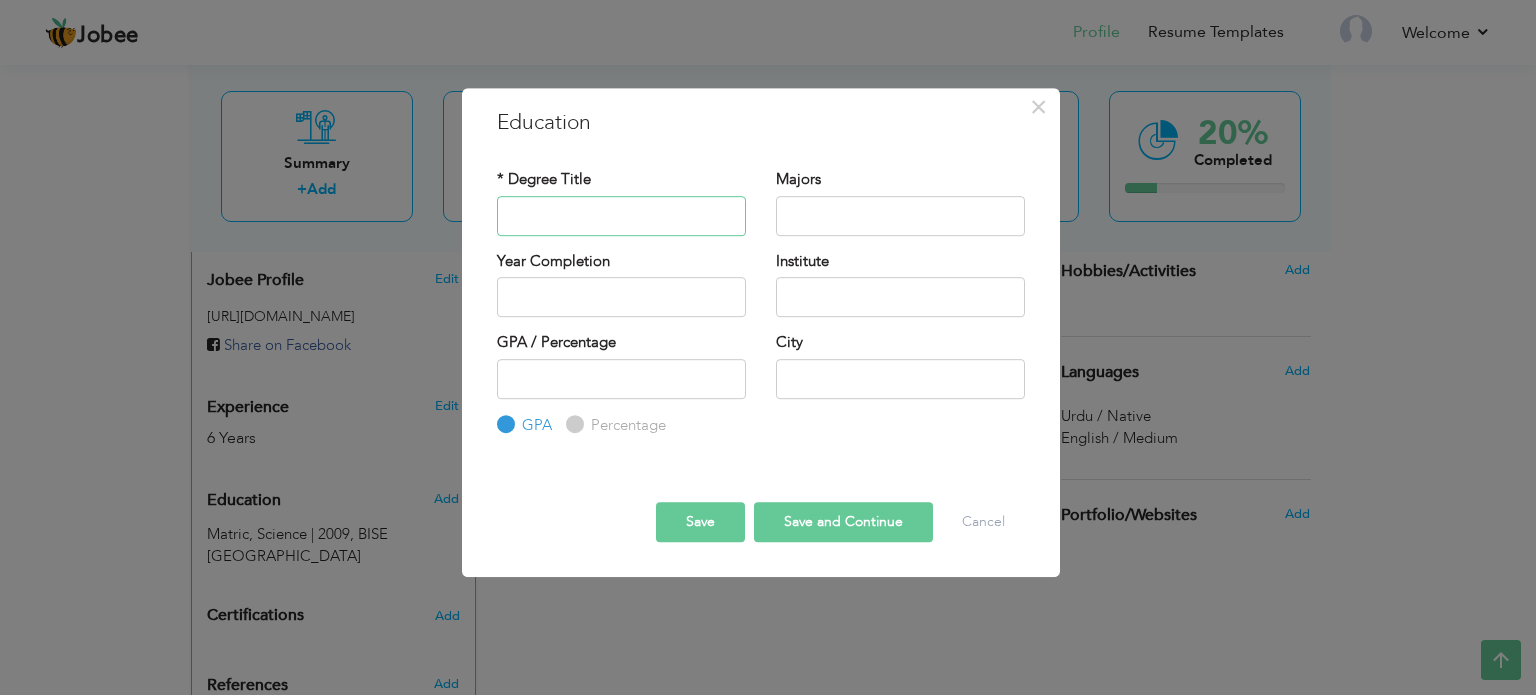 click at bounding box center (621, 216) 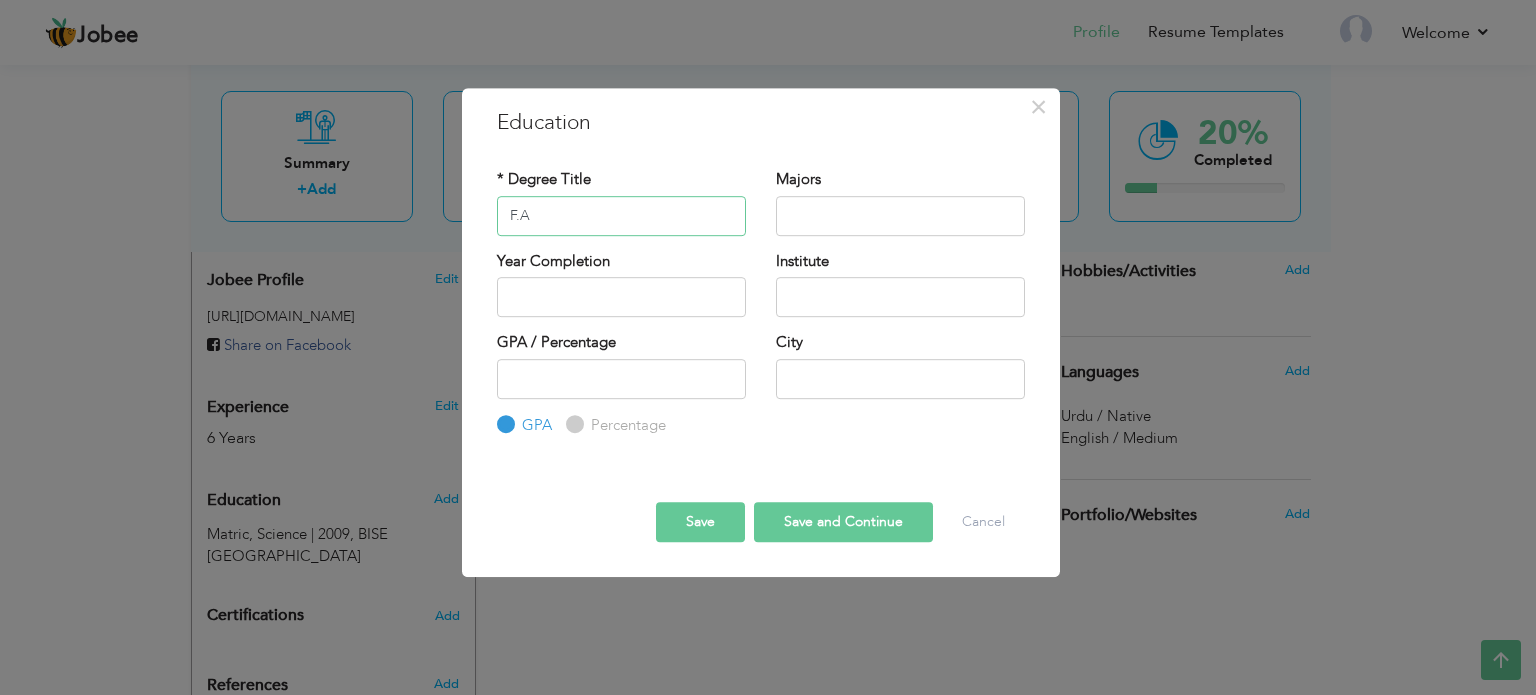 type on "F.A" 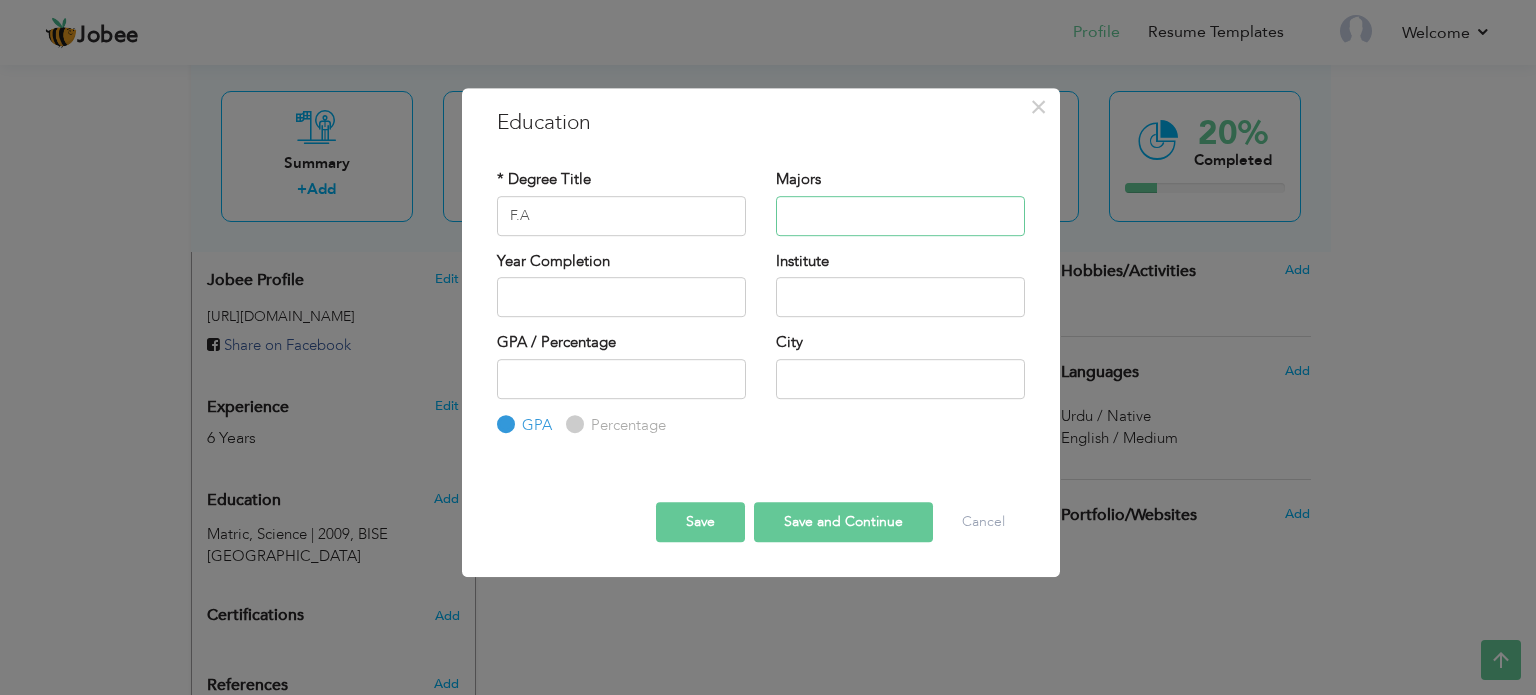 click at bounding box center [900, 216] 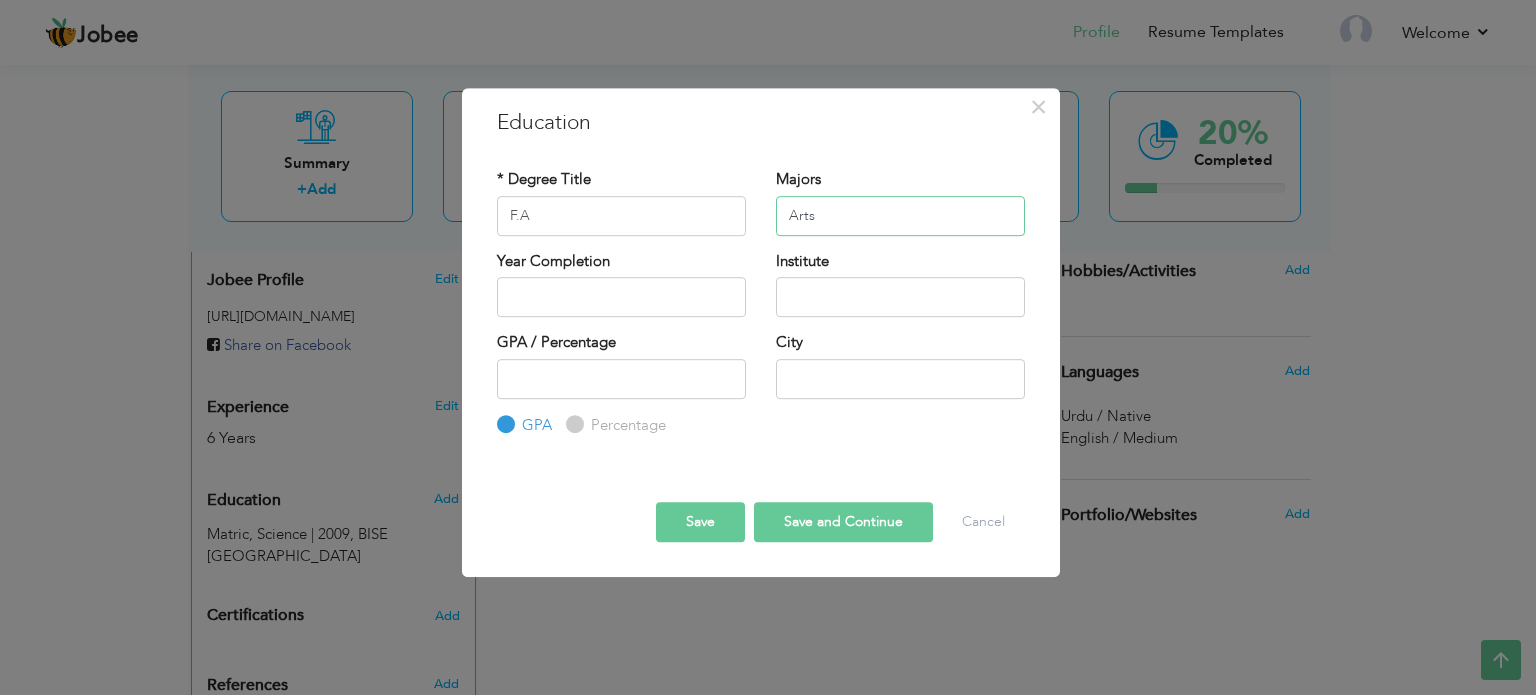 type on "Arts" 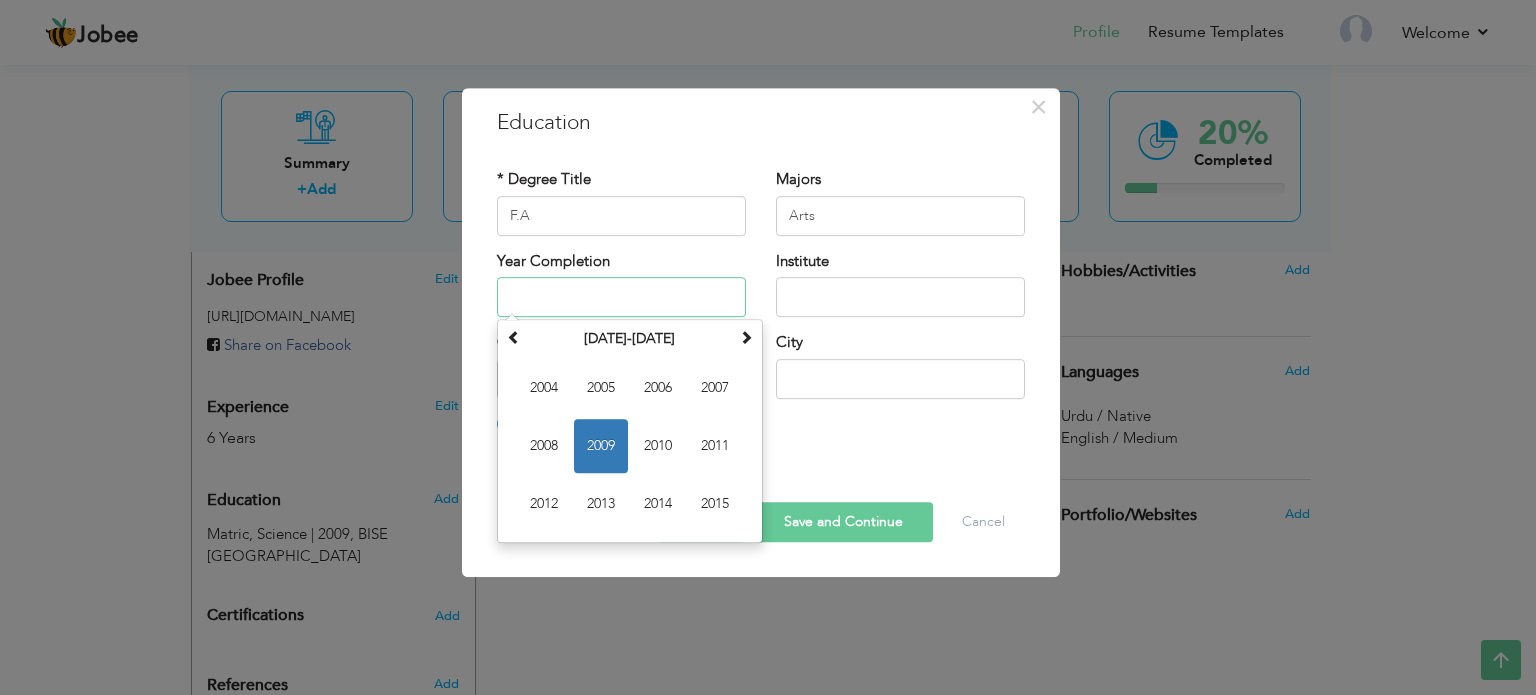 click at bounding box center (621, 297) 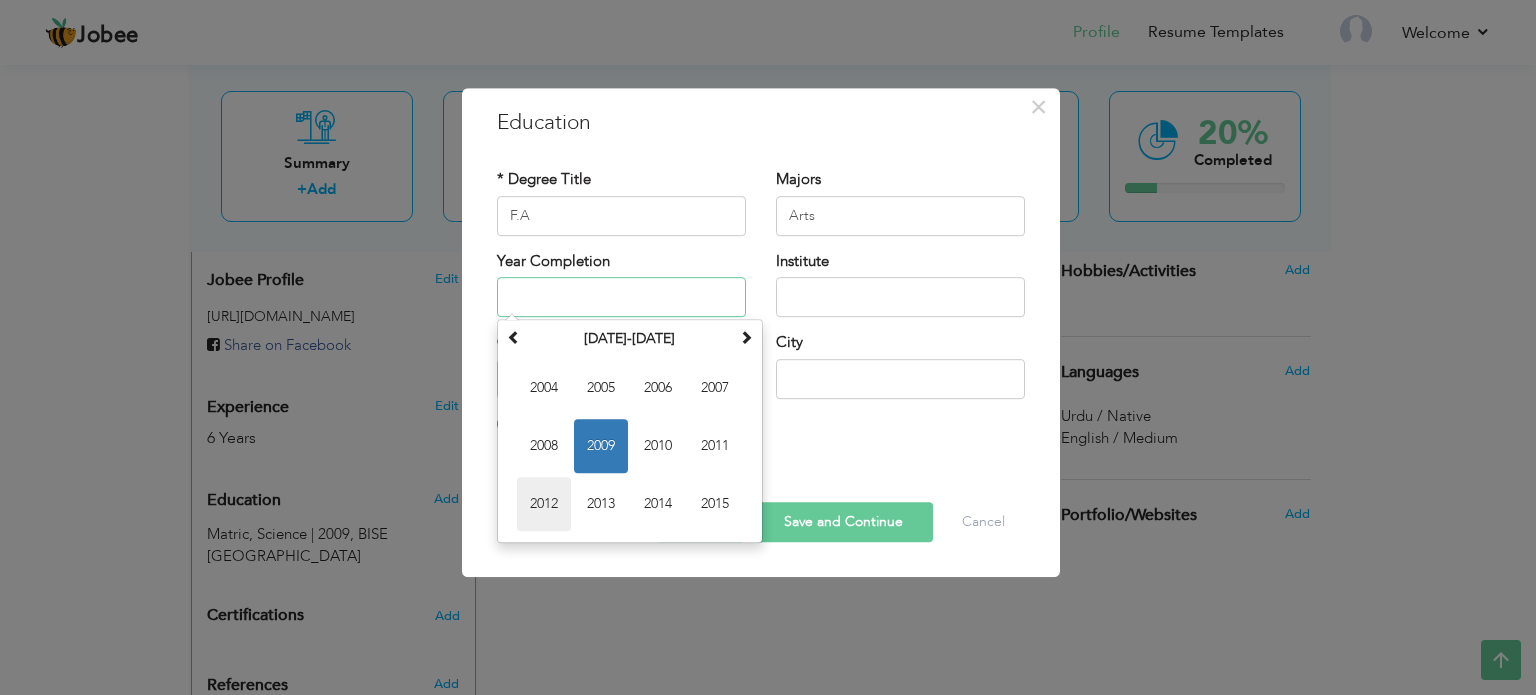 click on "2012" at bounding box center (544, 504) 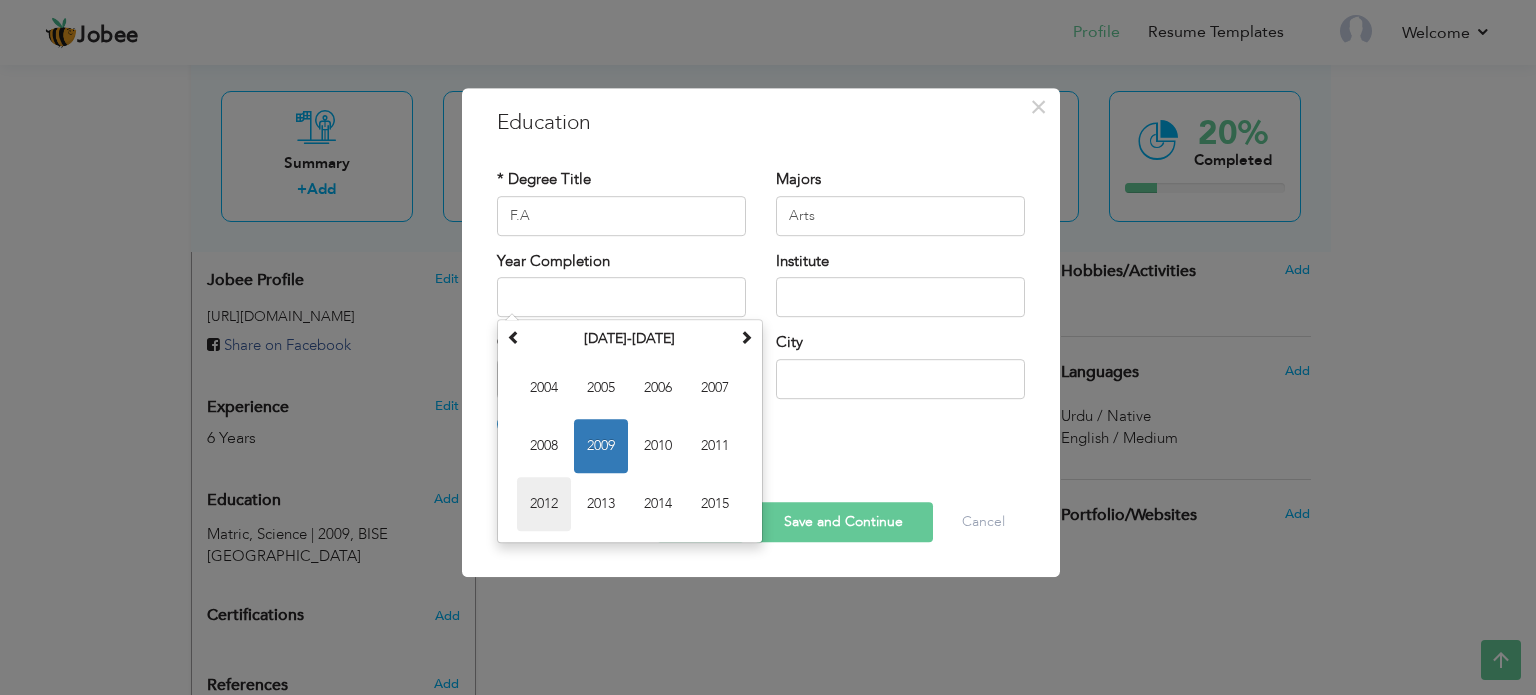 type on "2012" 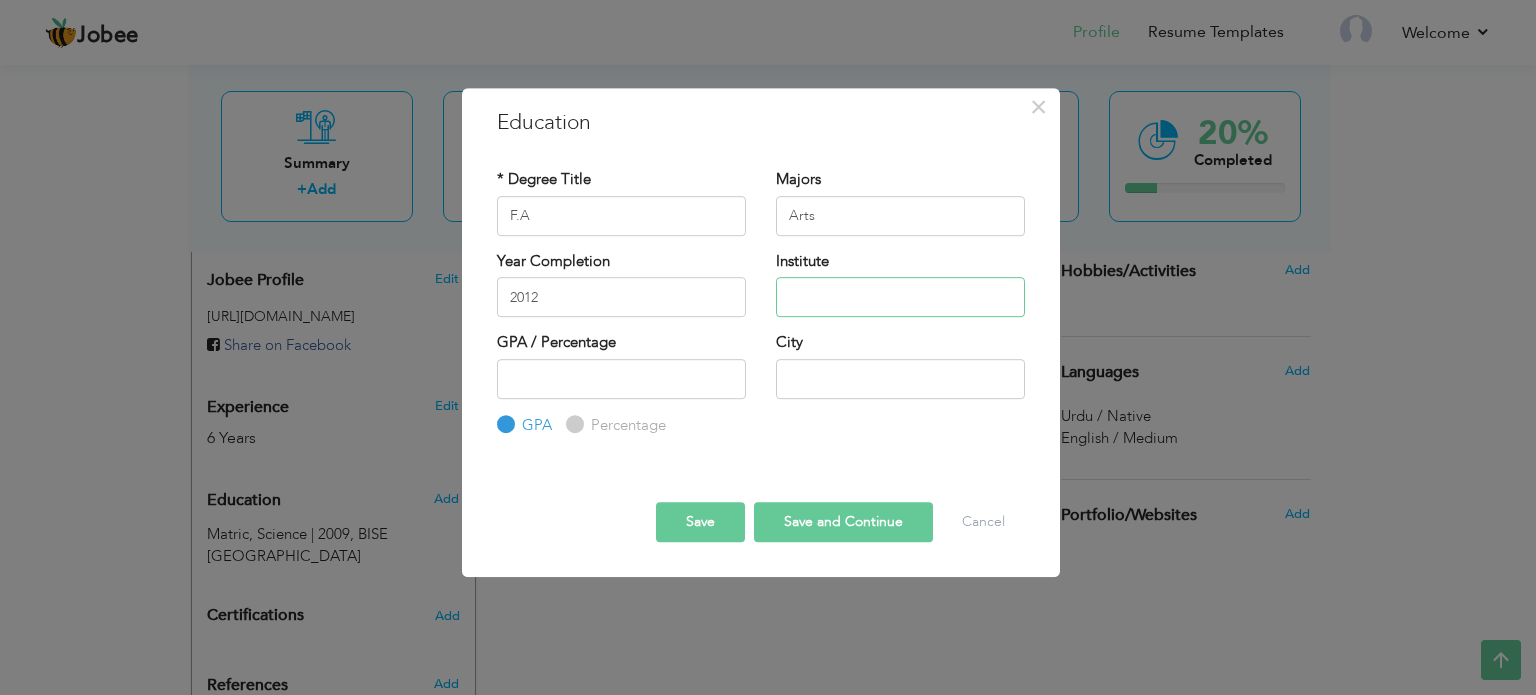 click at bounding box center [900, 297] 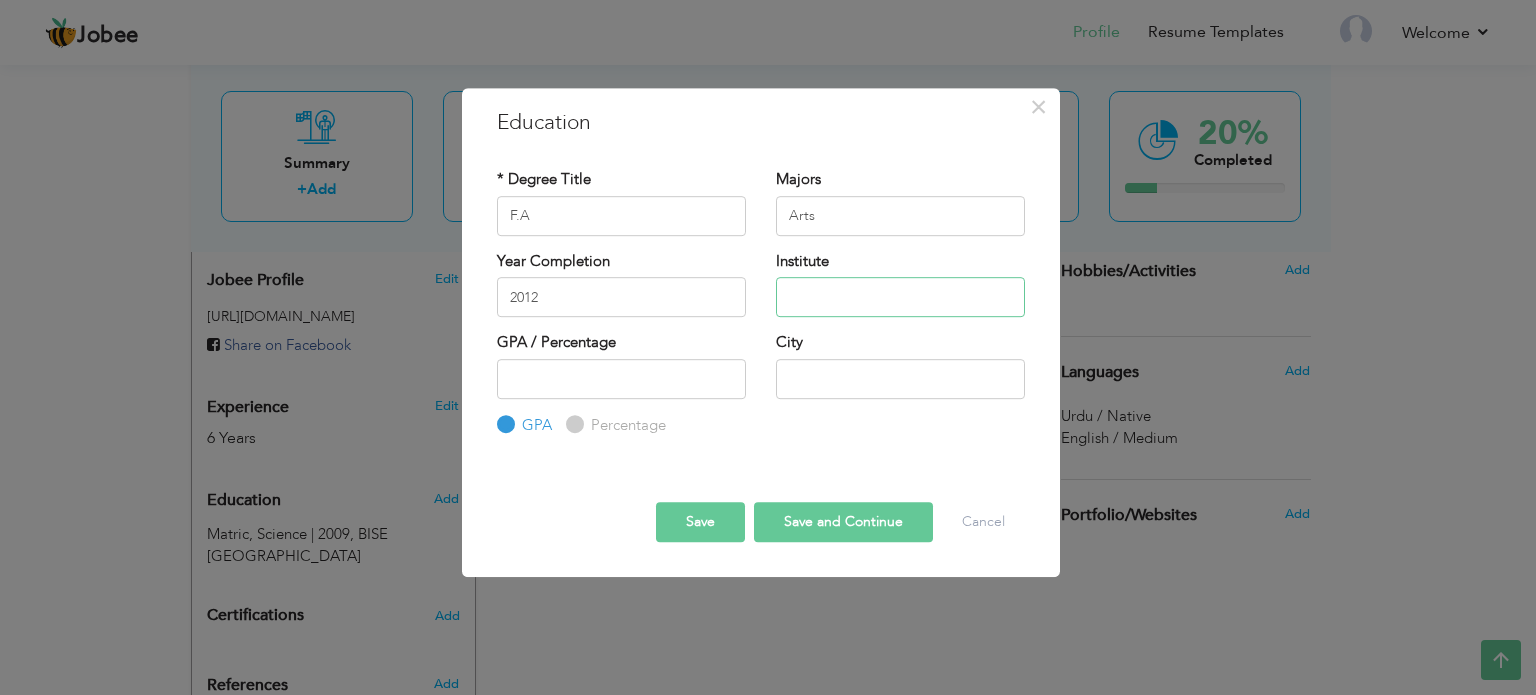 type on "BISE [GEOGRAPHIC_DATA]" 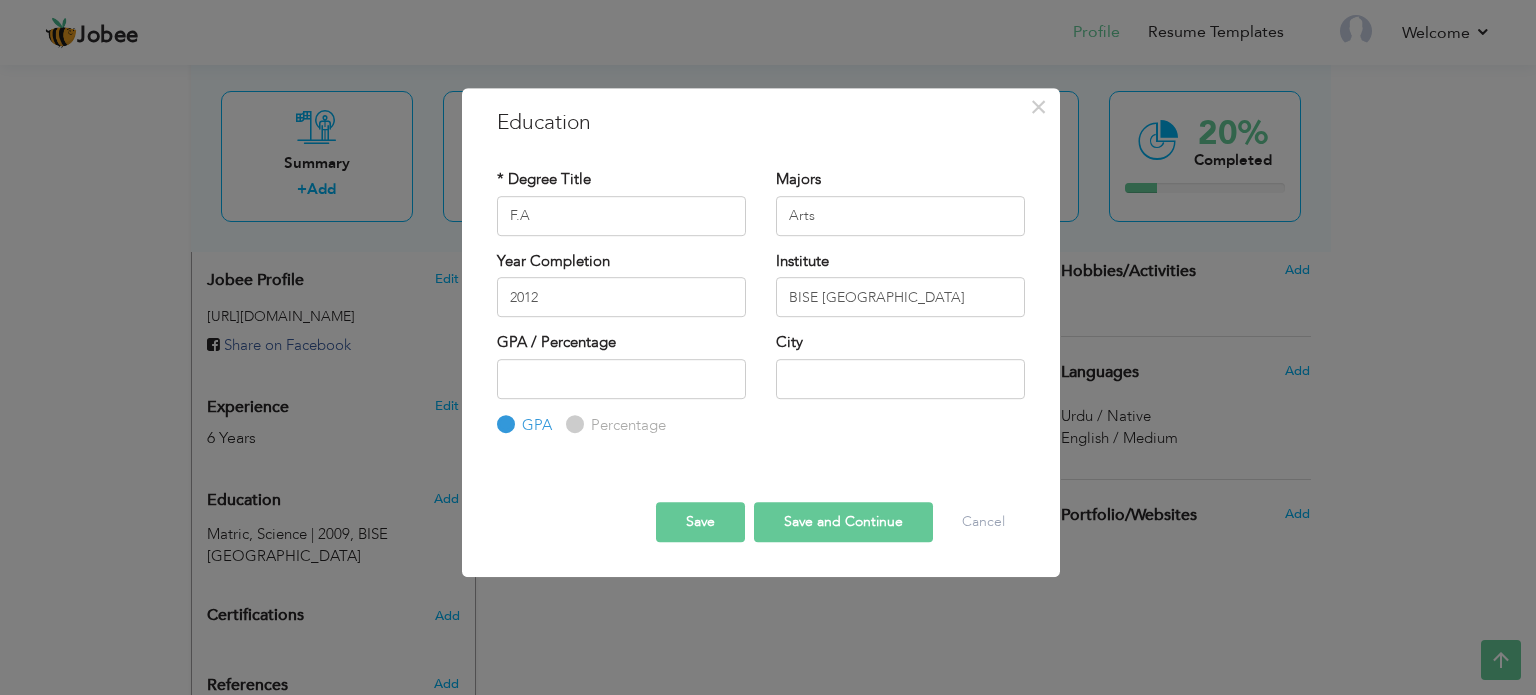 click on "Save" at bounding box center (700, 522) 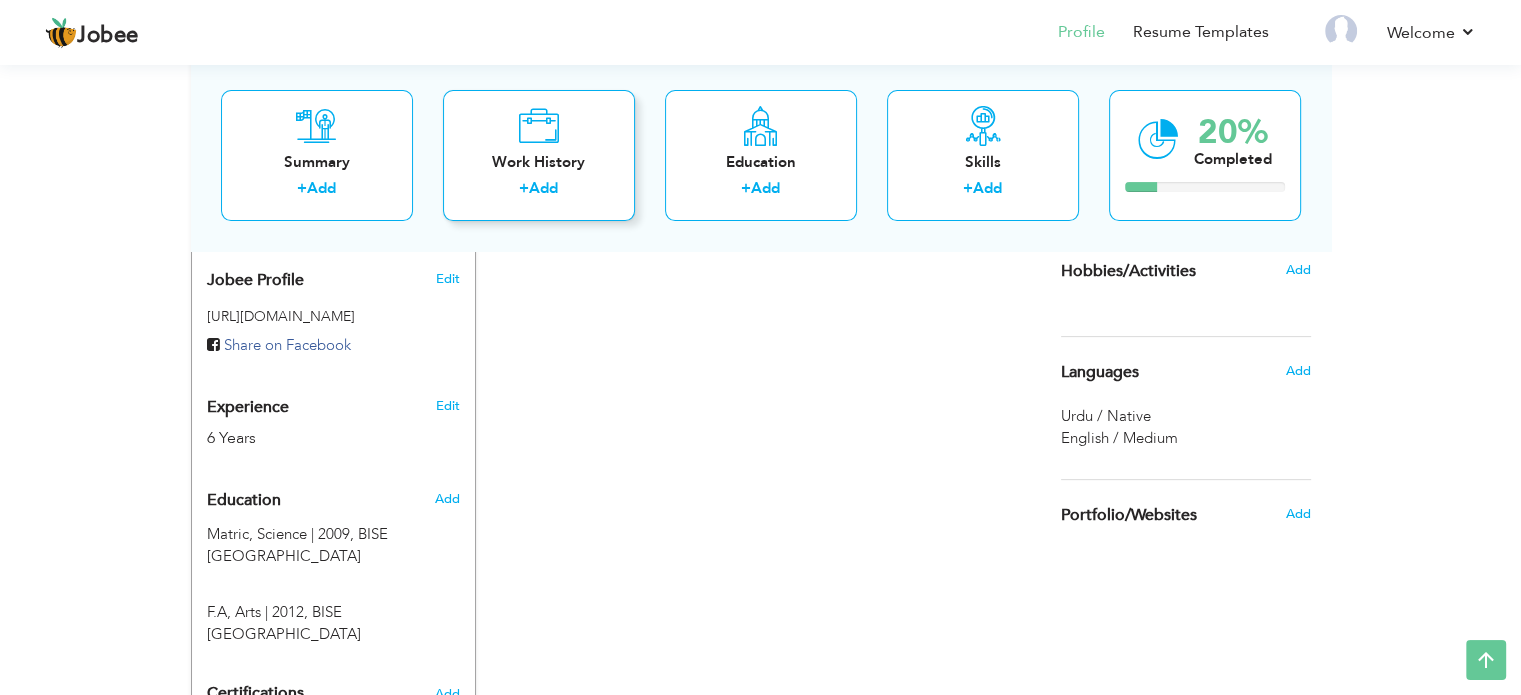 click on "Add" at bounding box center [543, 189] 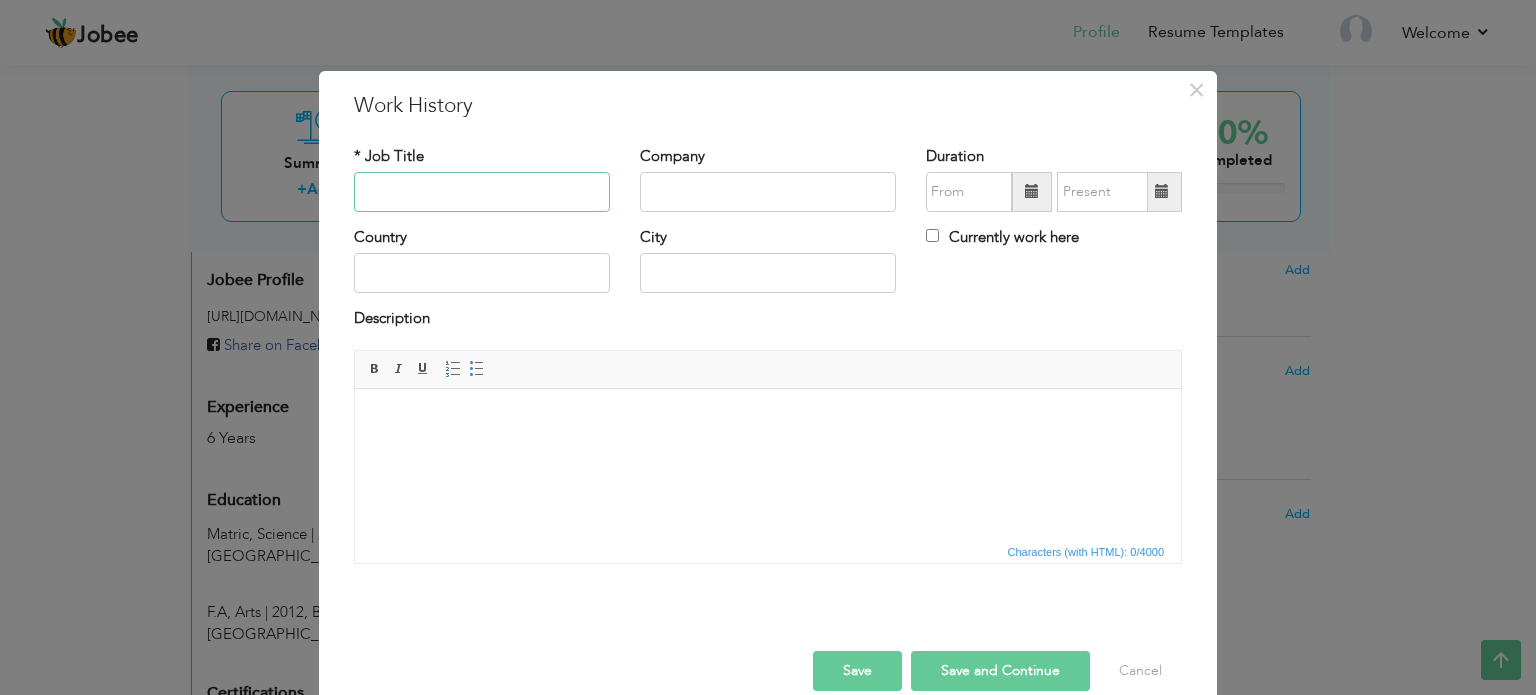 click at bounding box center (482, 192) 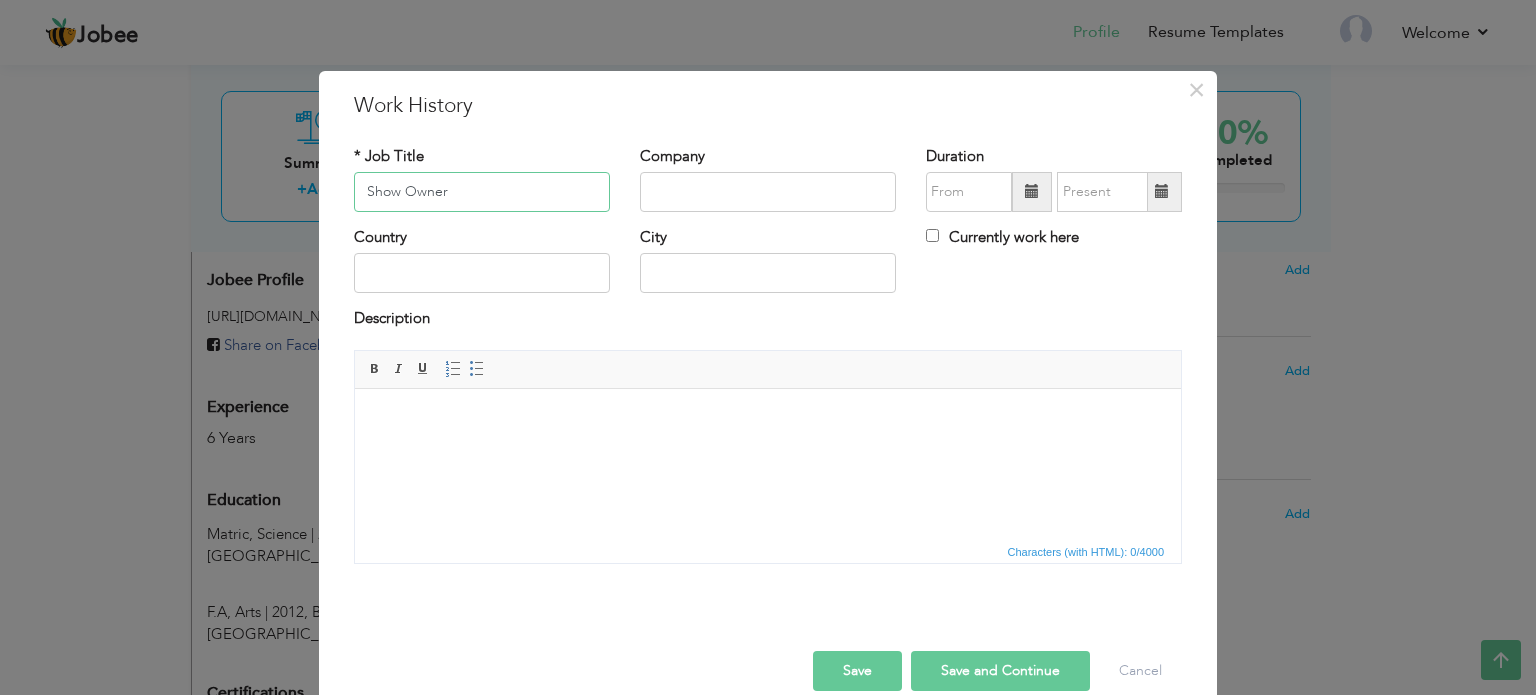 type on "Show Owner" 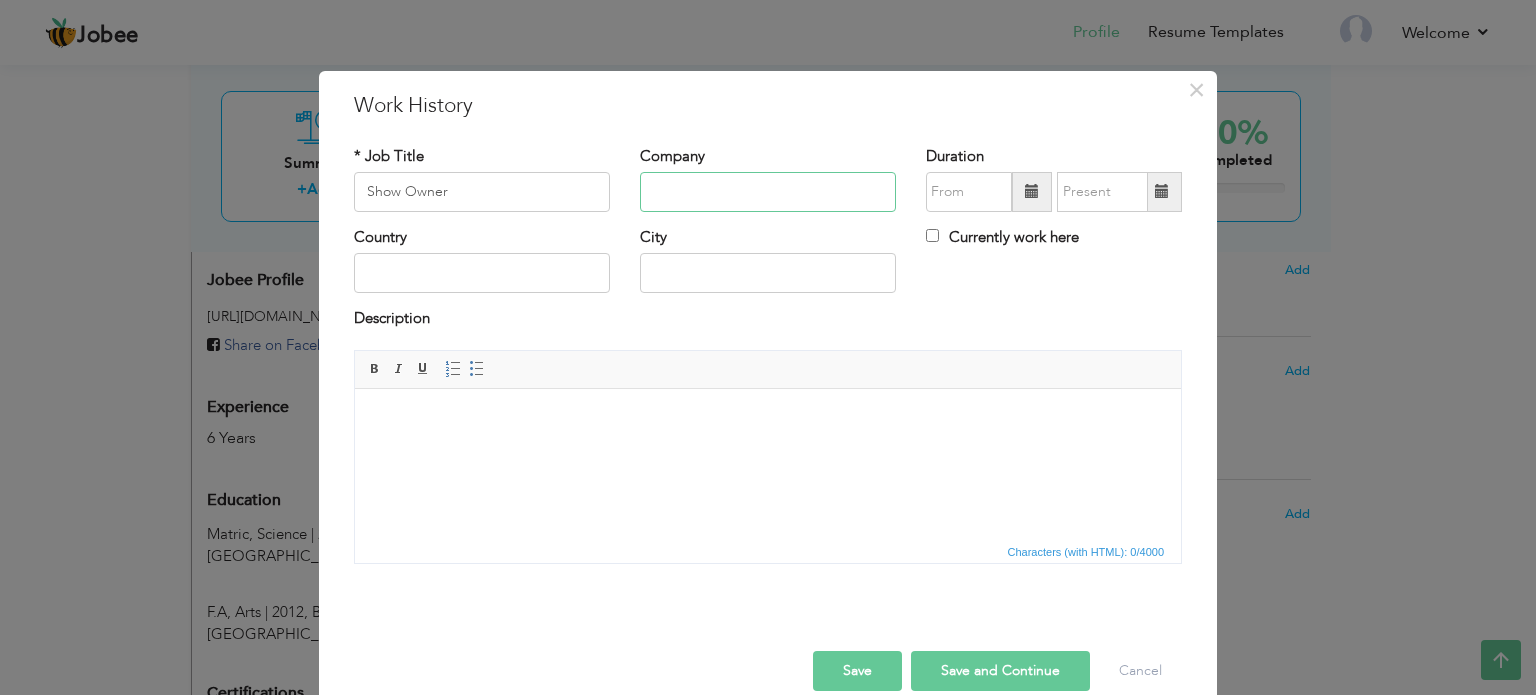 click at bounding box center (768, 192) 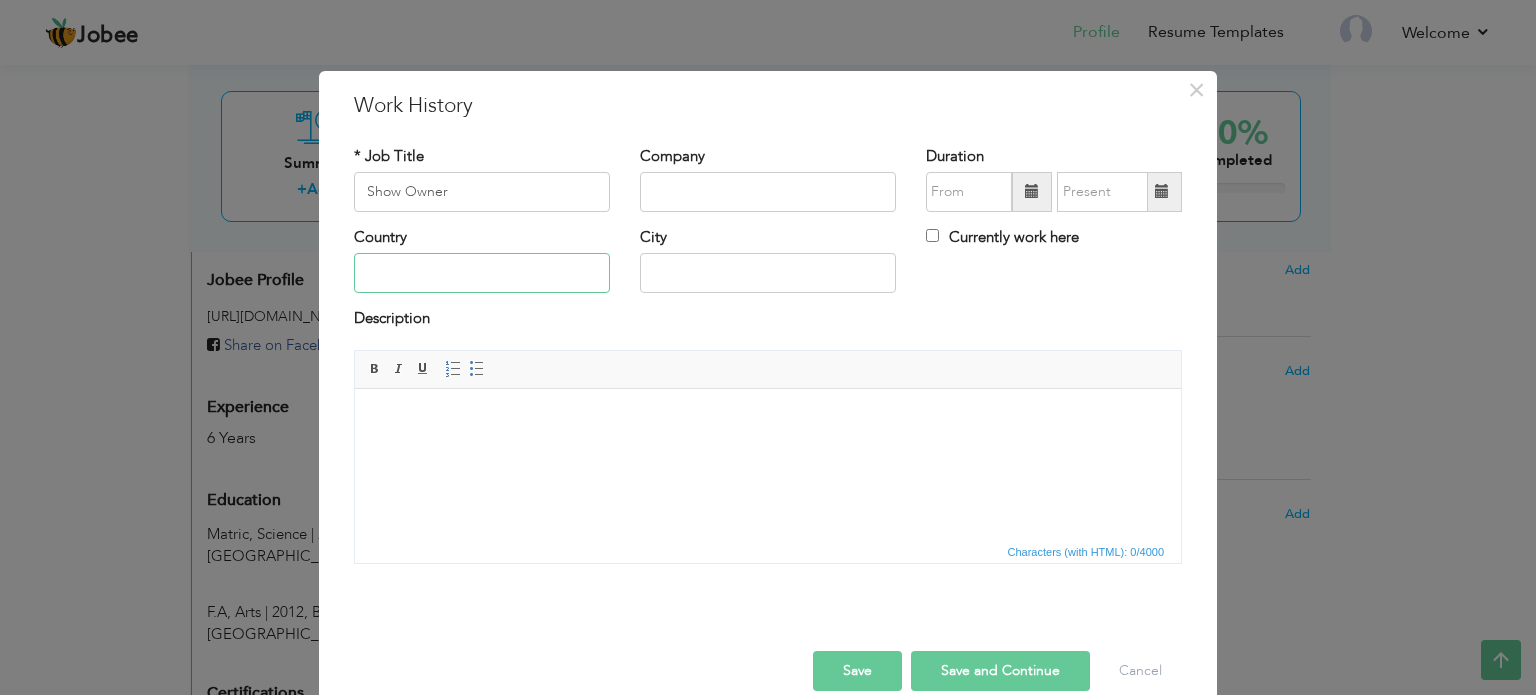 click at bounding box center [482, 273] 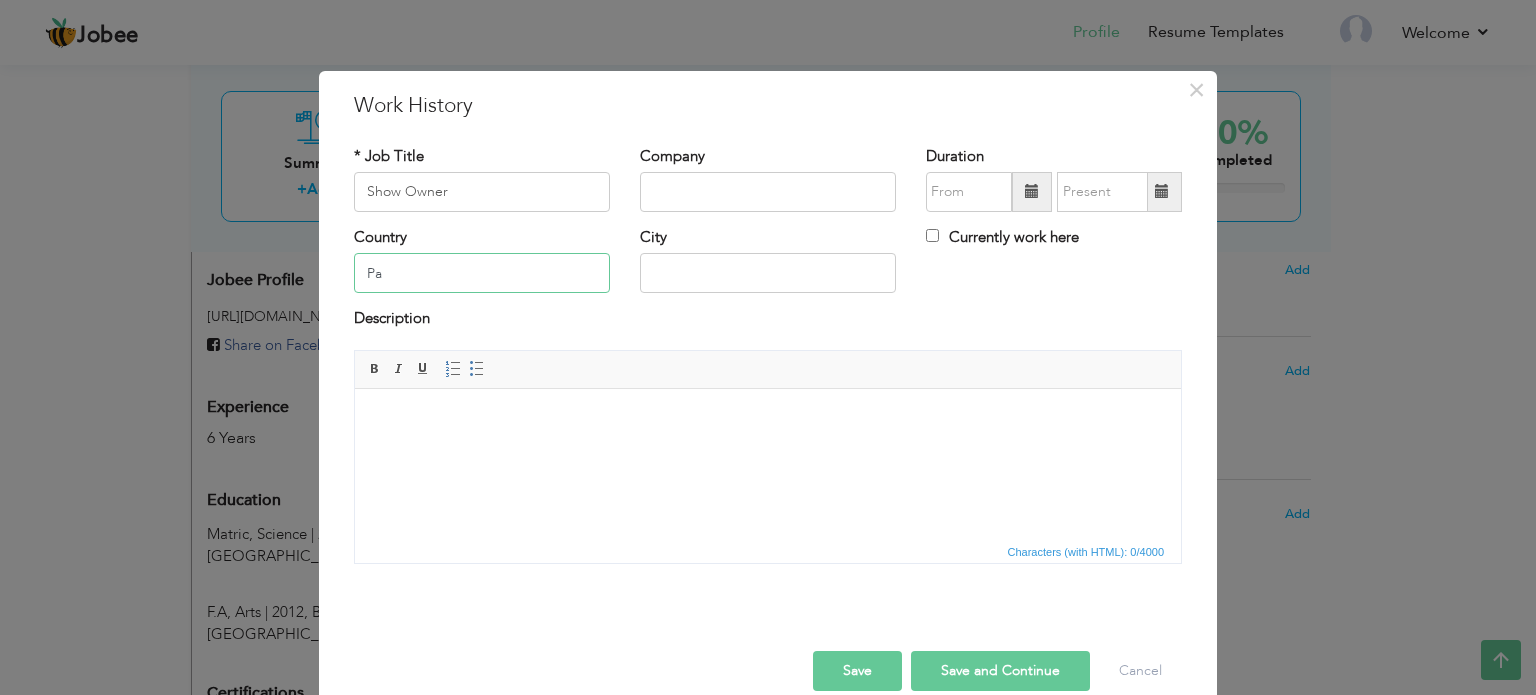 type on "P" 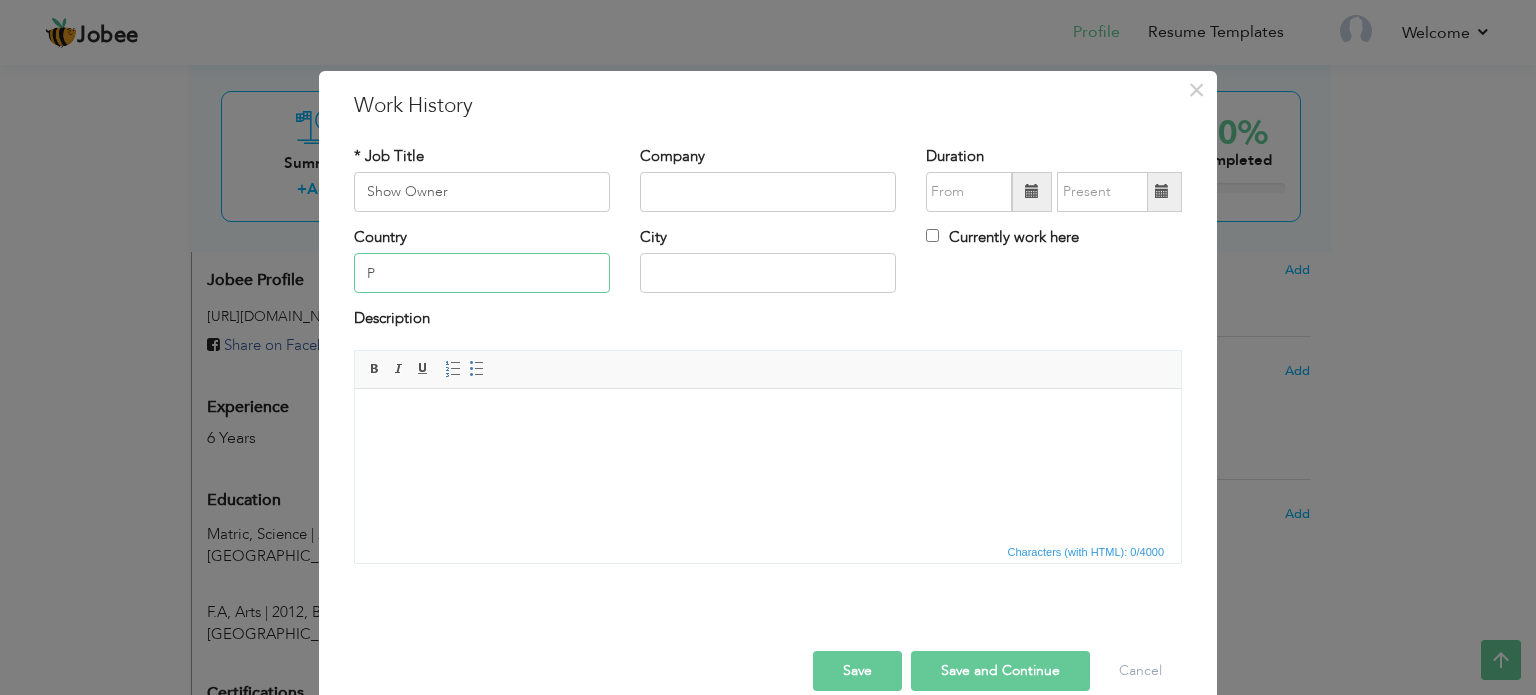 type 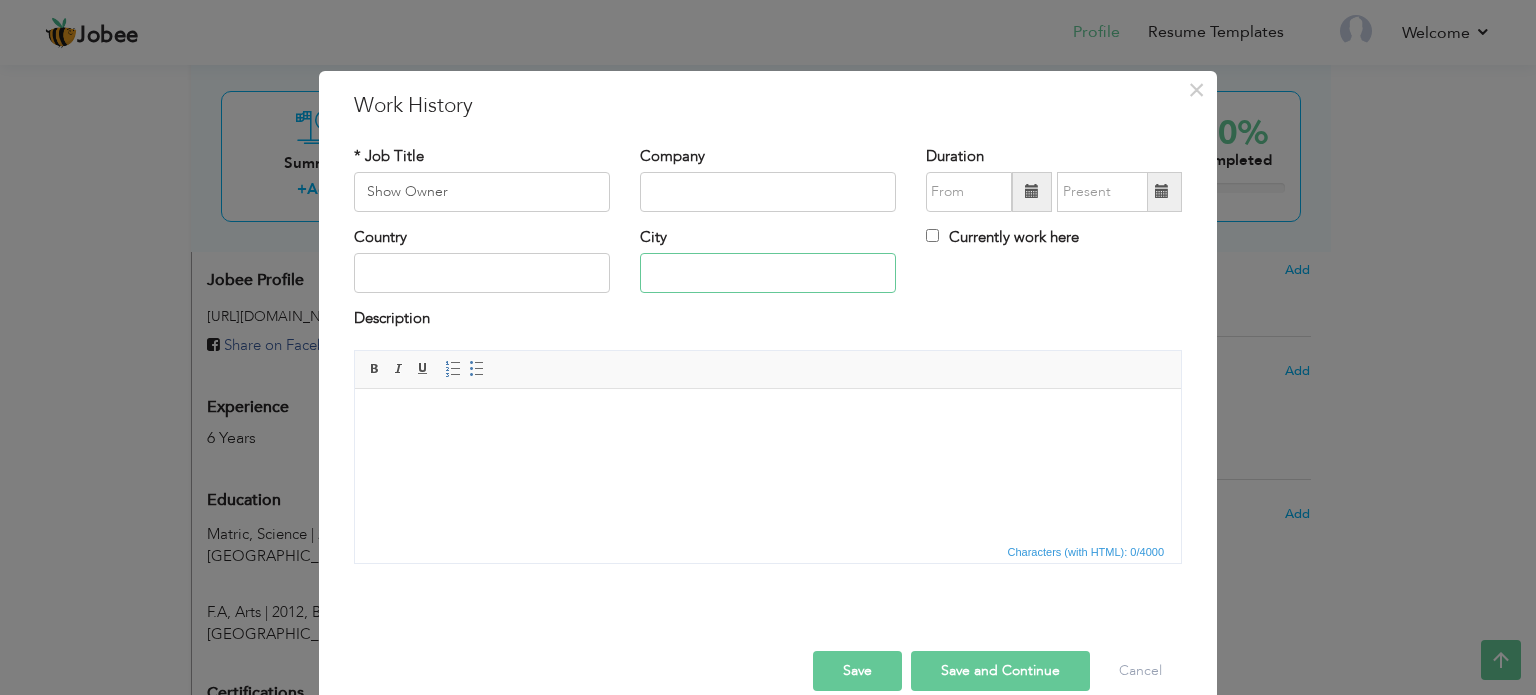 click at bounding box center [768, 273] 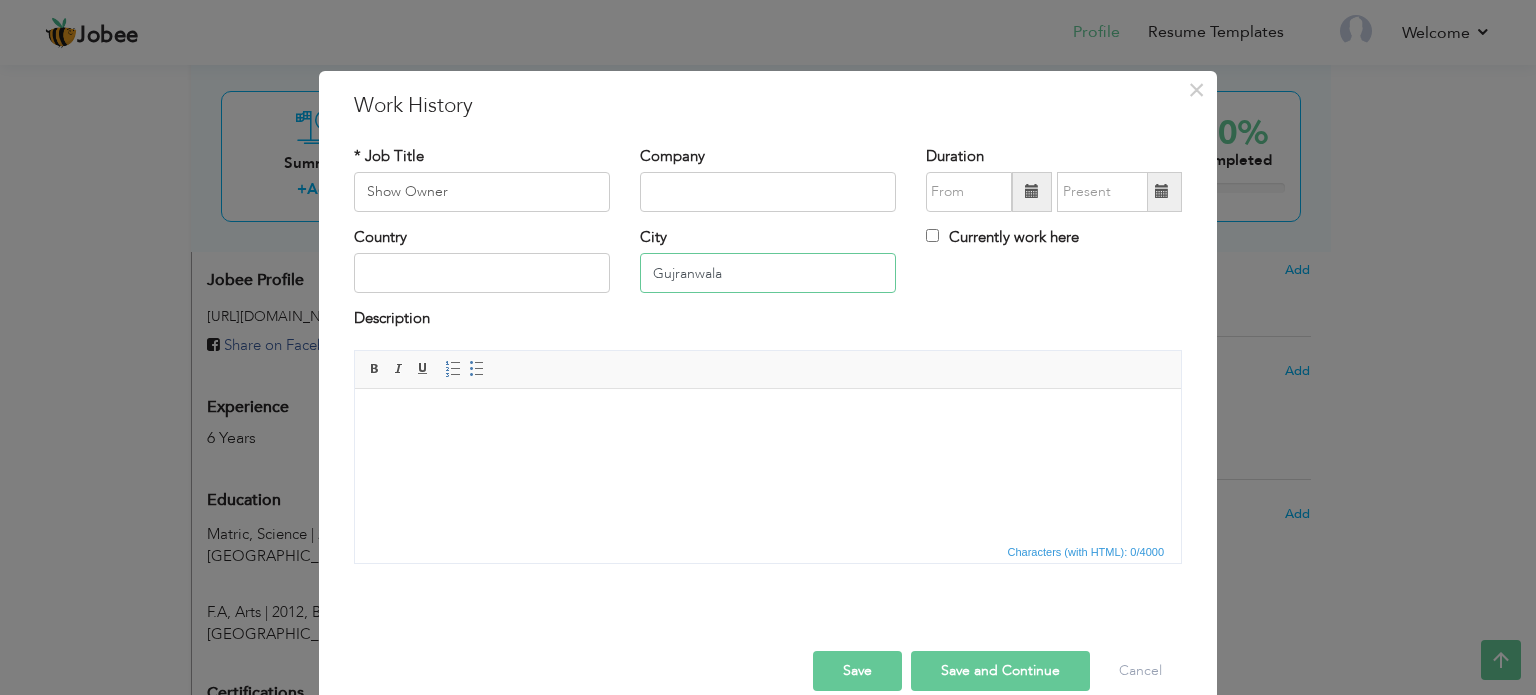type on "Gujranwala" 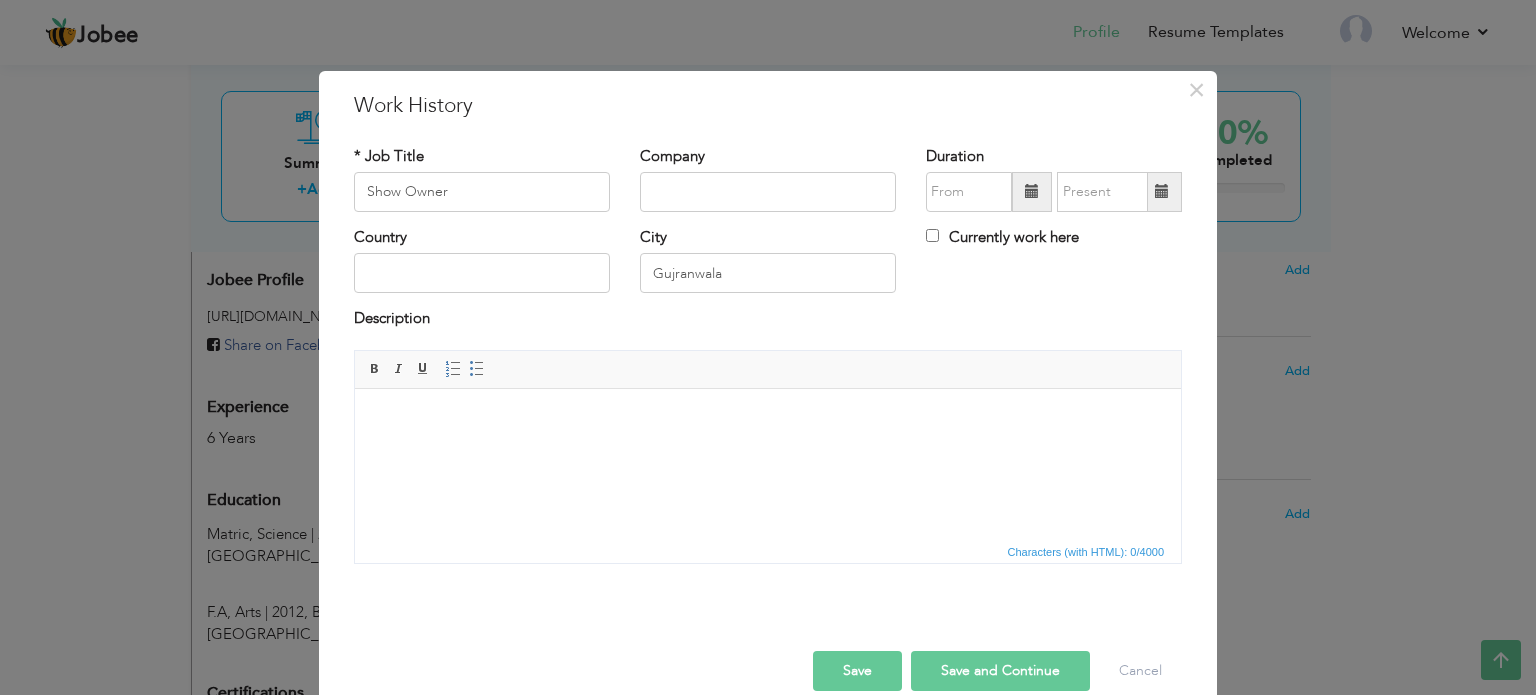 click at bounding box center (1032, 191) 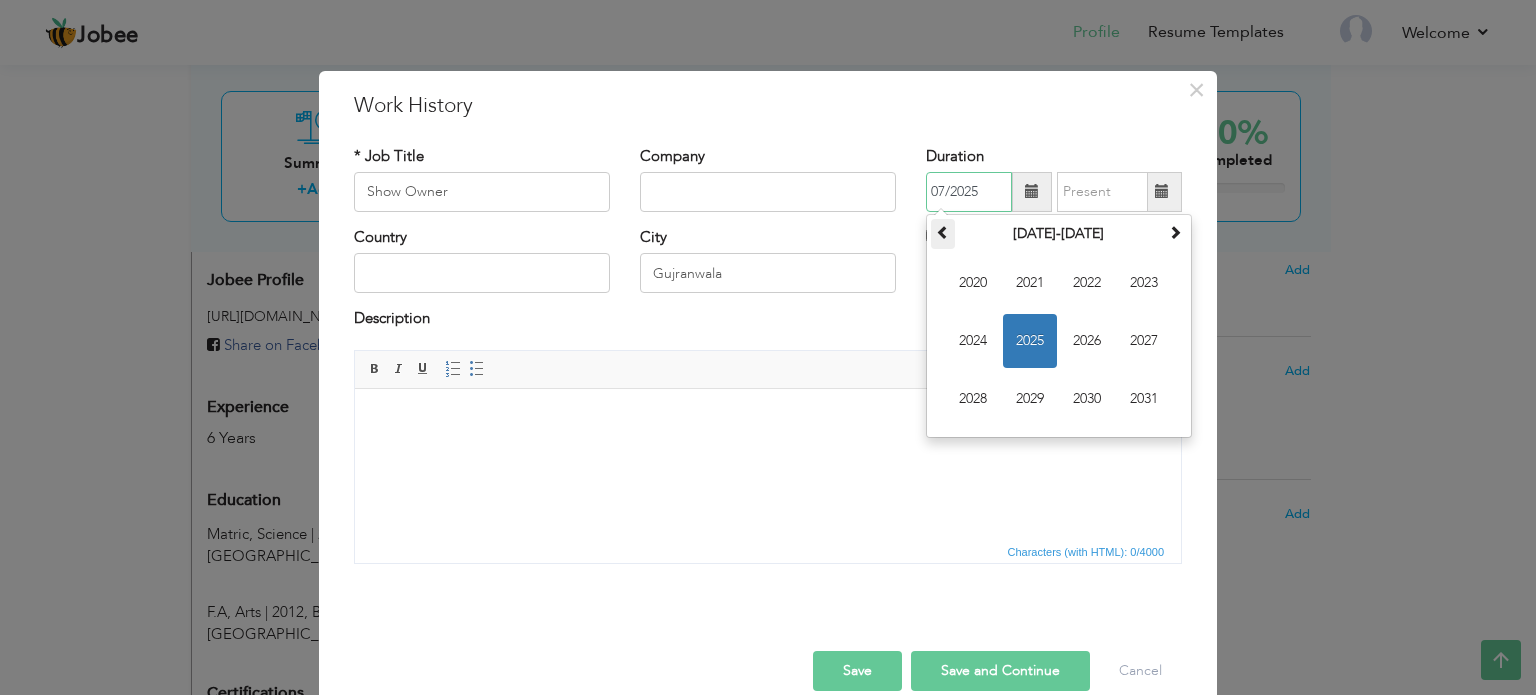 click at bounding box center [943, 232] 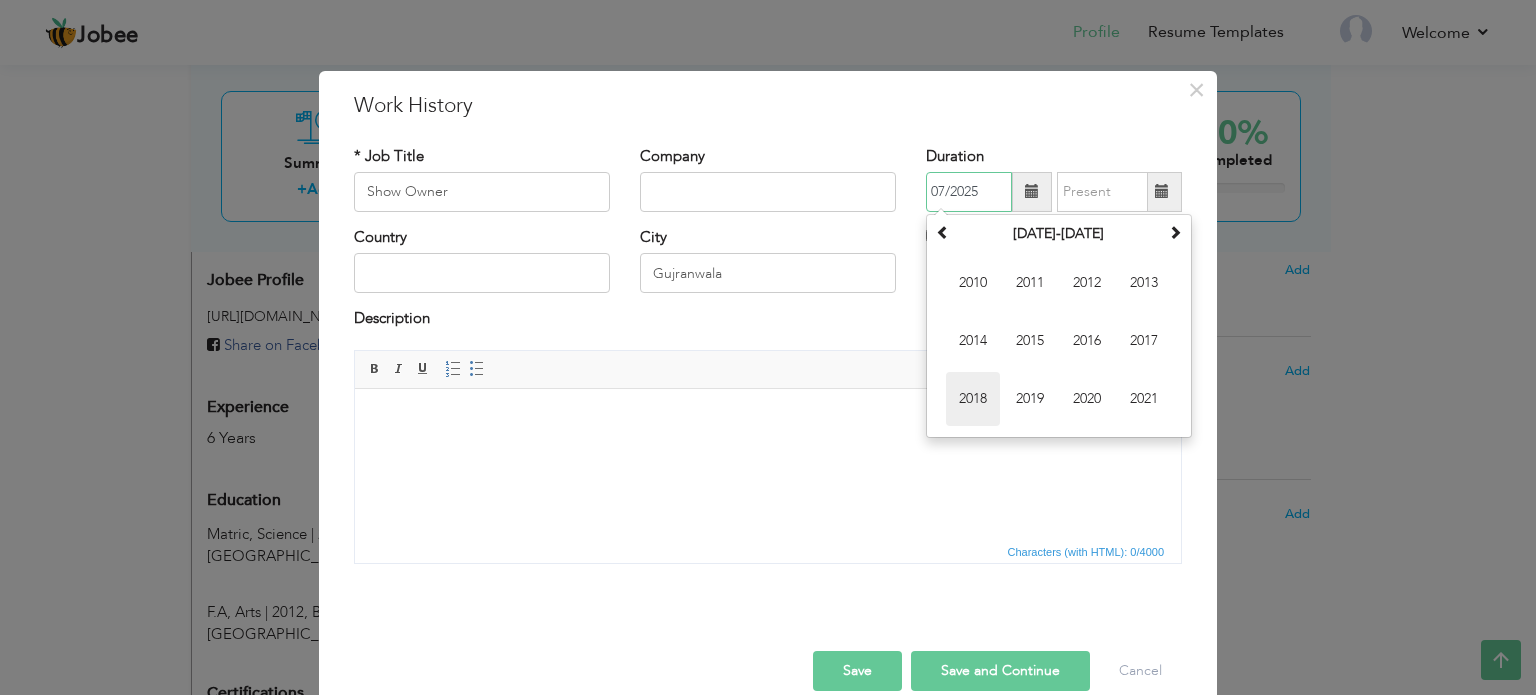 click on "2018" at bounding box center [973, 399] 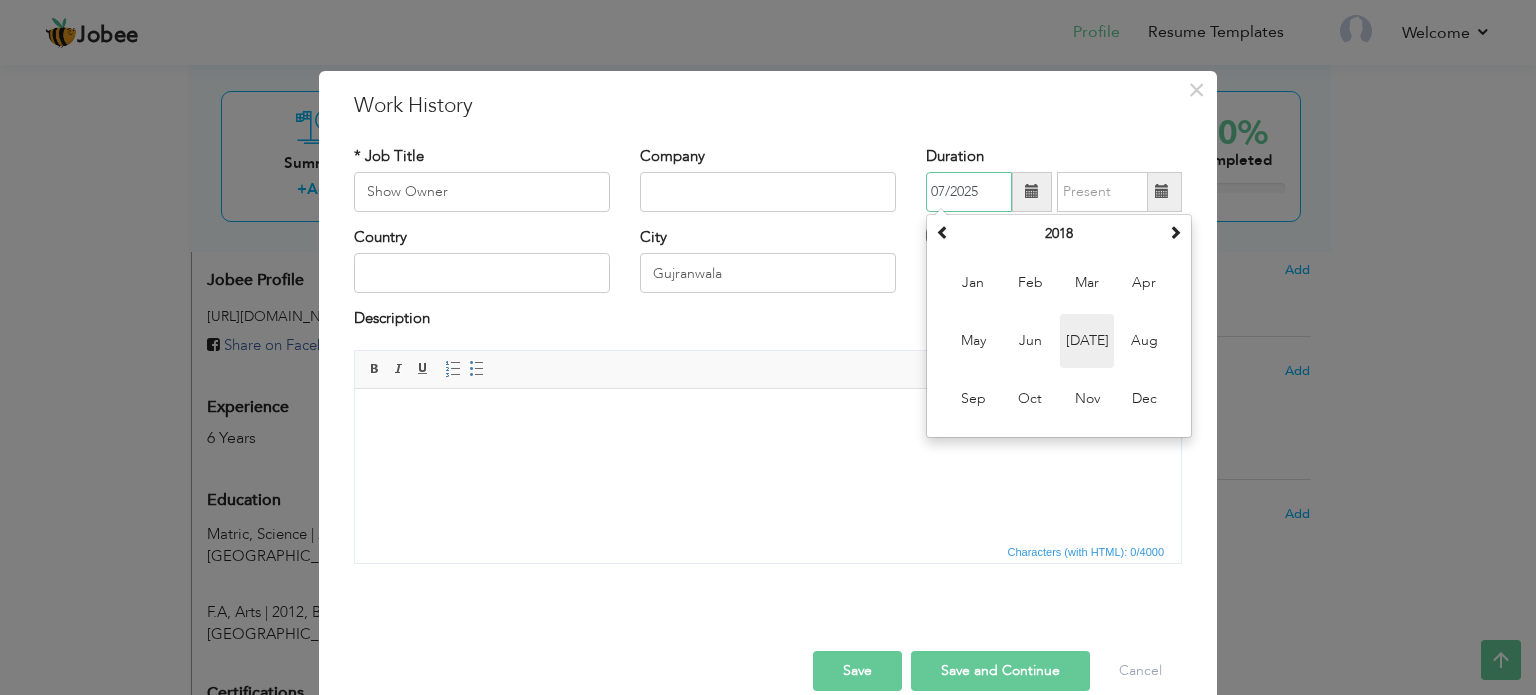 click on "Jul" at bounding box center (1087, 341) 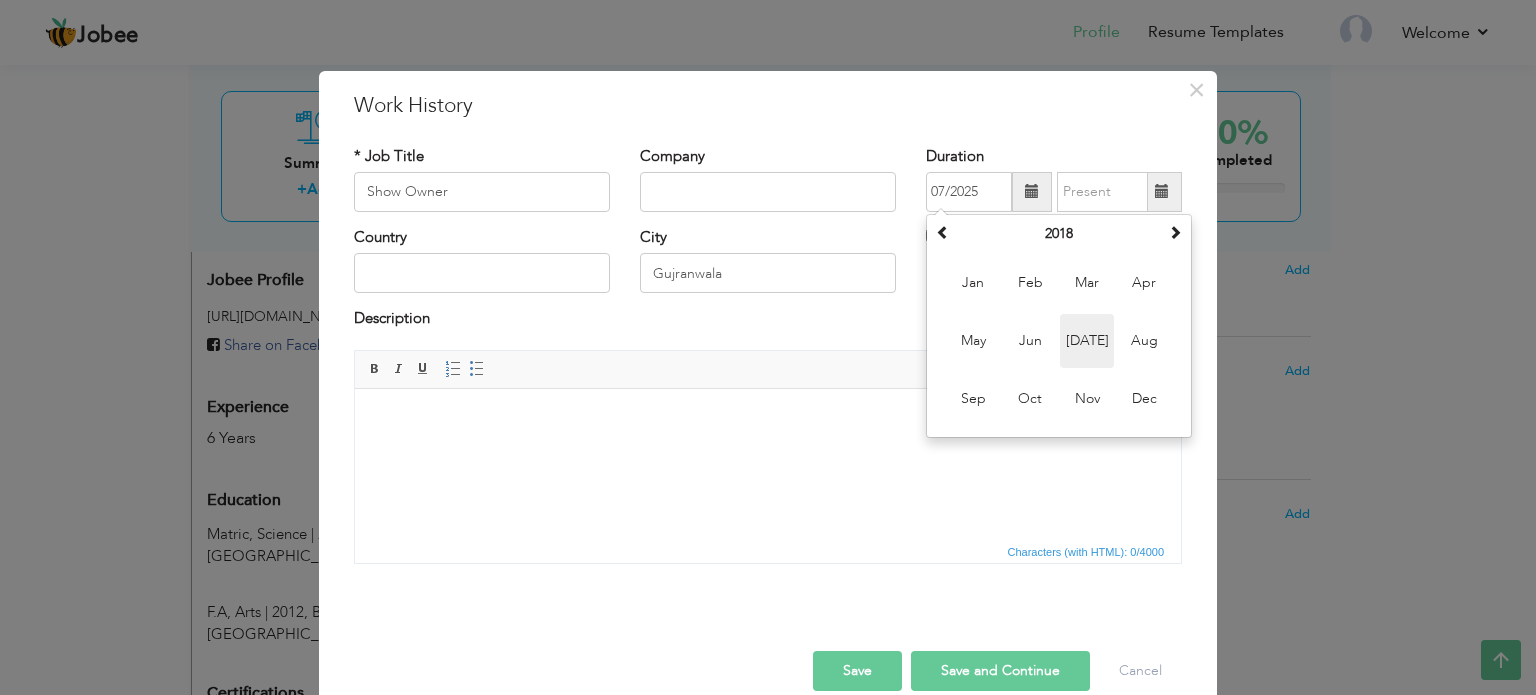 type on "07/2018" 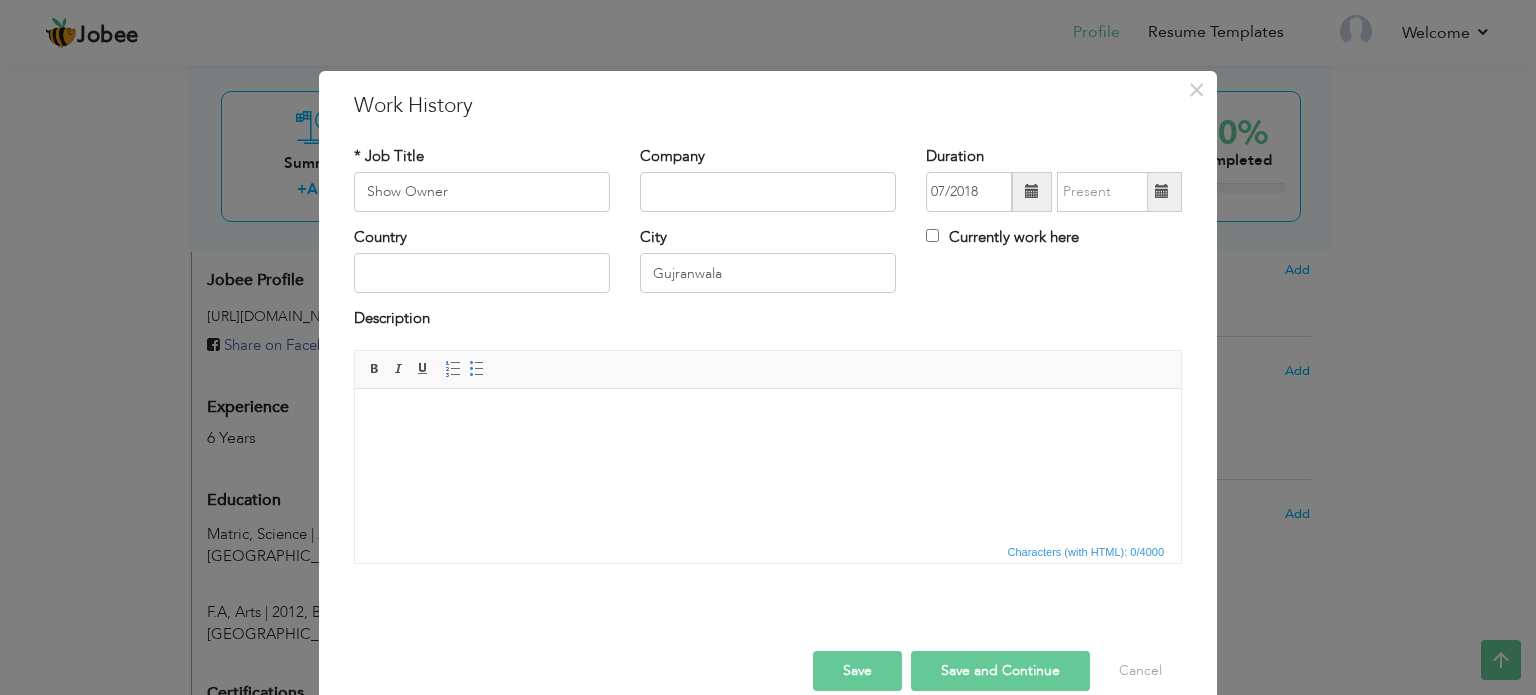 click at bounding box center (1162, 191) 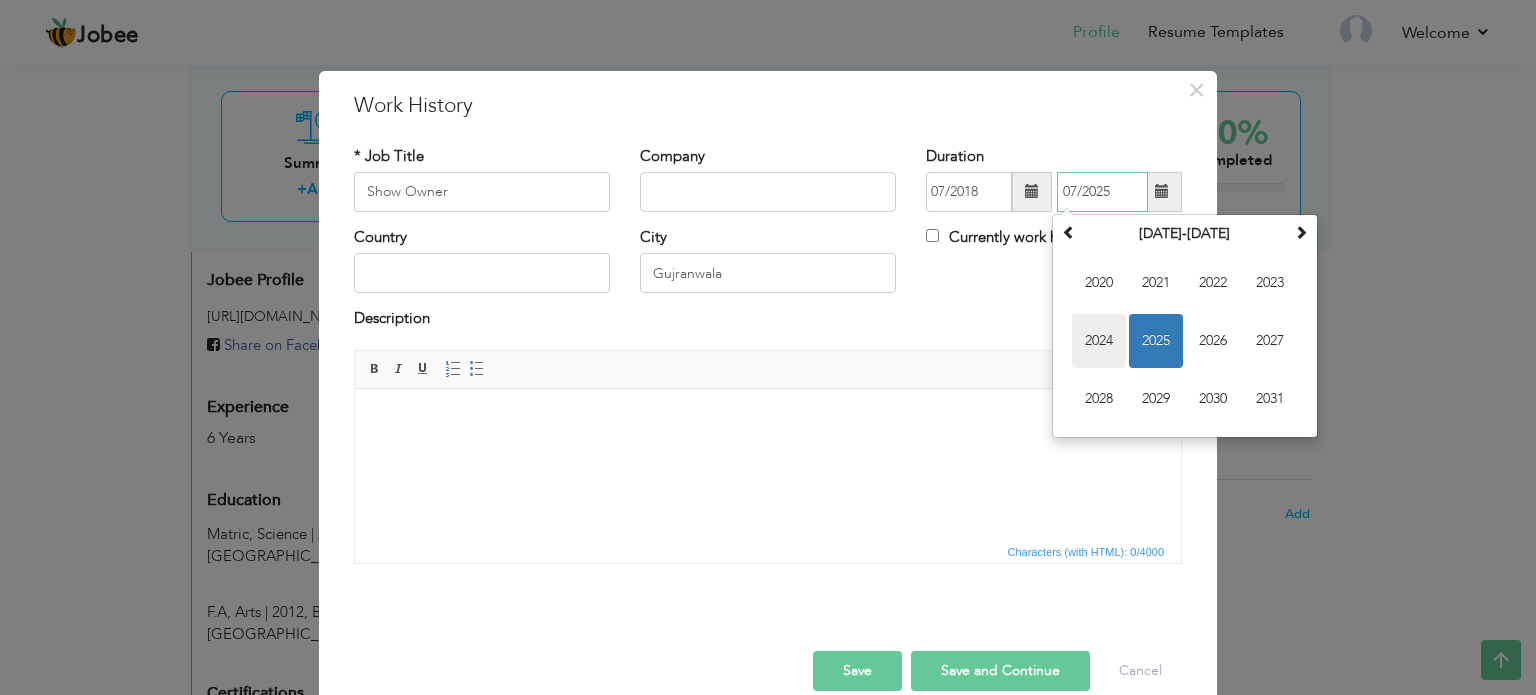 click on "2024" at bounding box center [1099, 341] 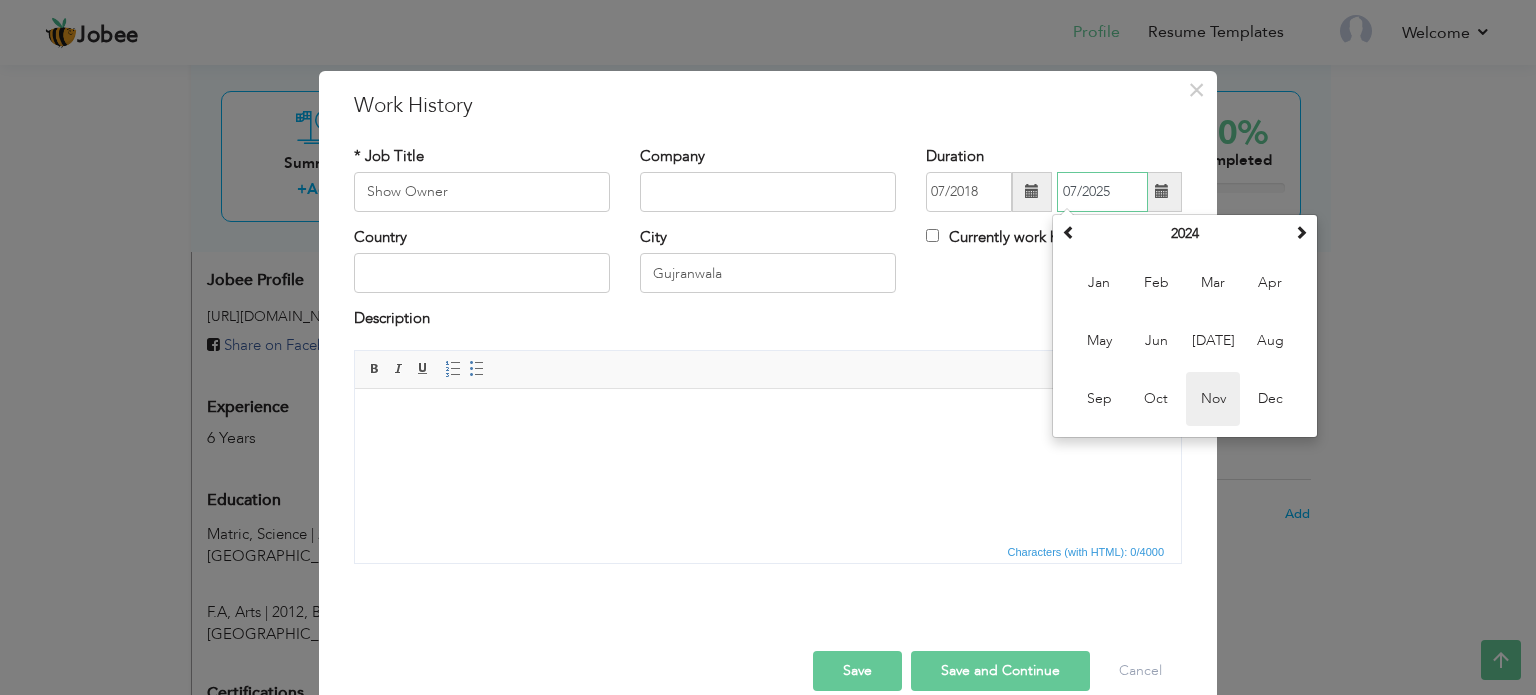 click on "Nov" at bounding box center [1213, 399] 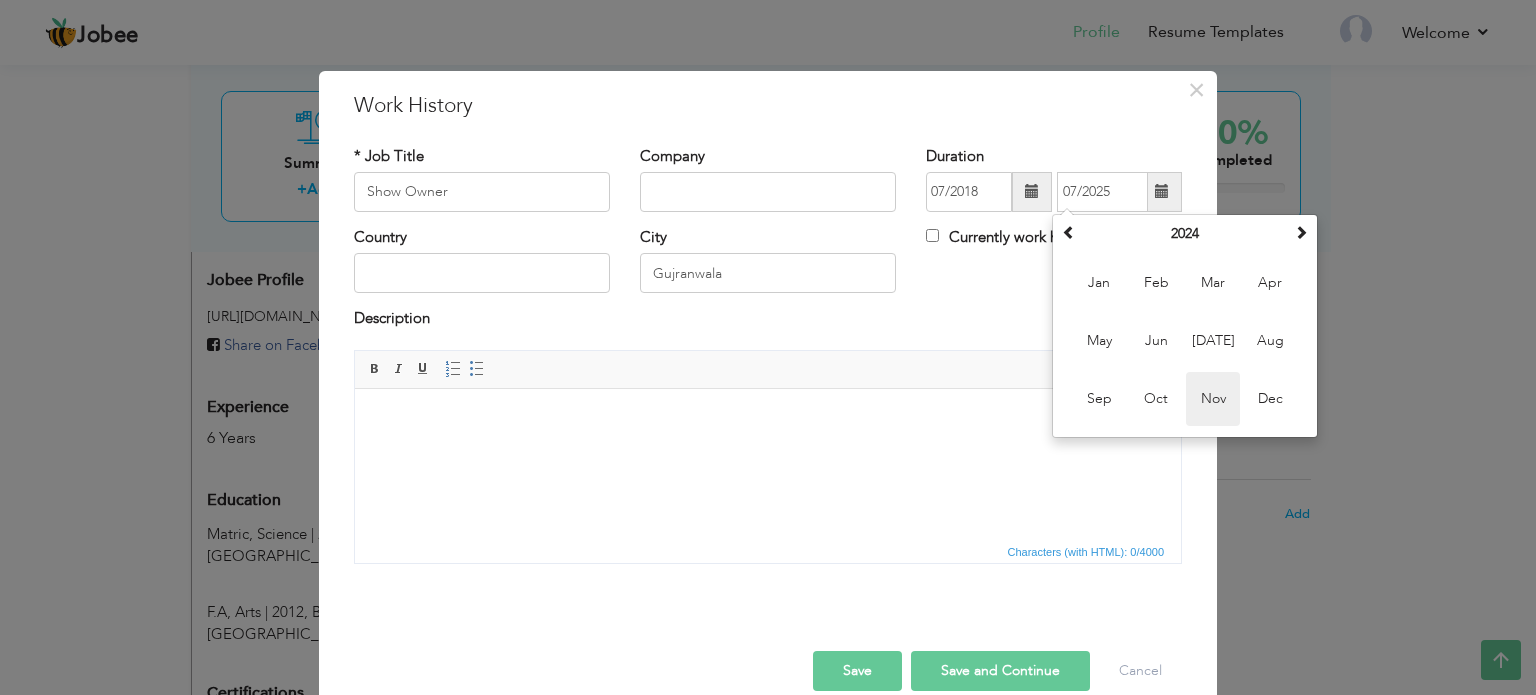 type on "11/2024" 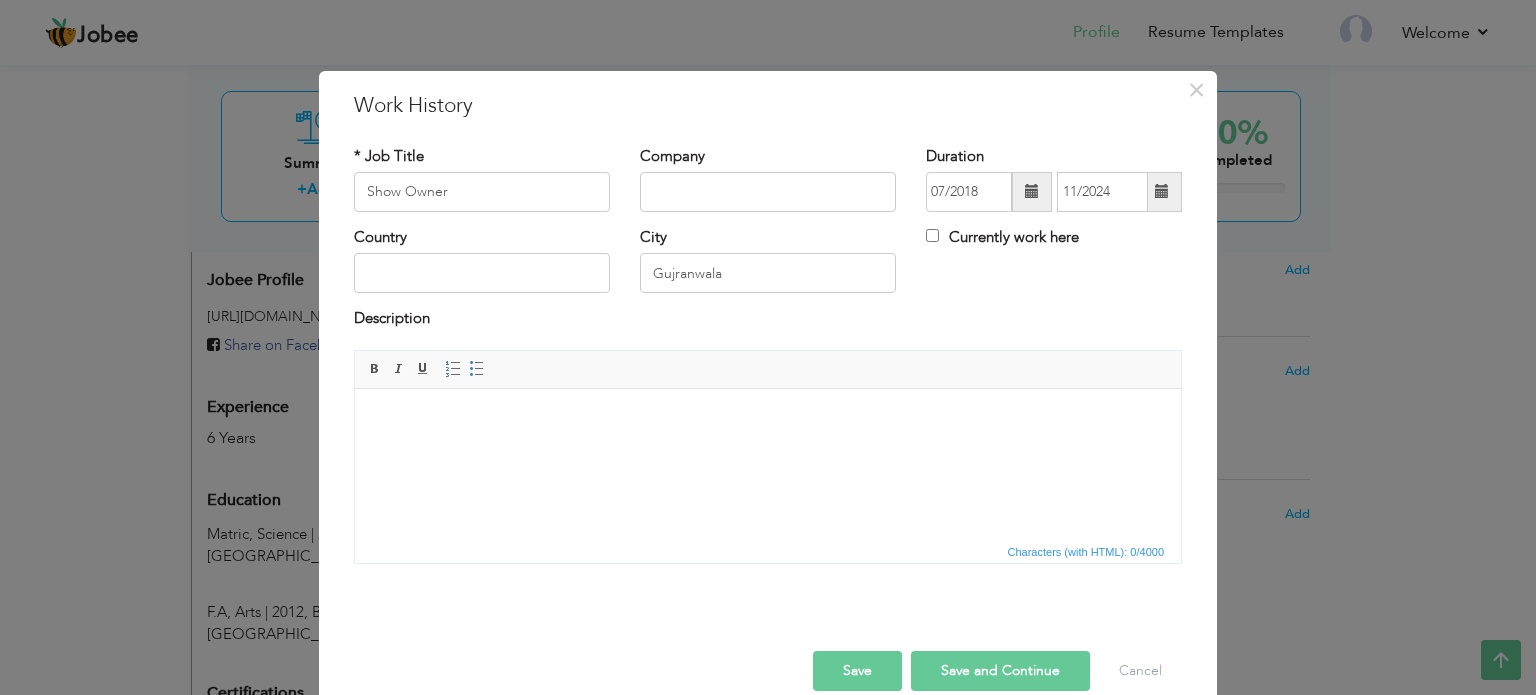 click on "Save" at bounding box center [857, 671] 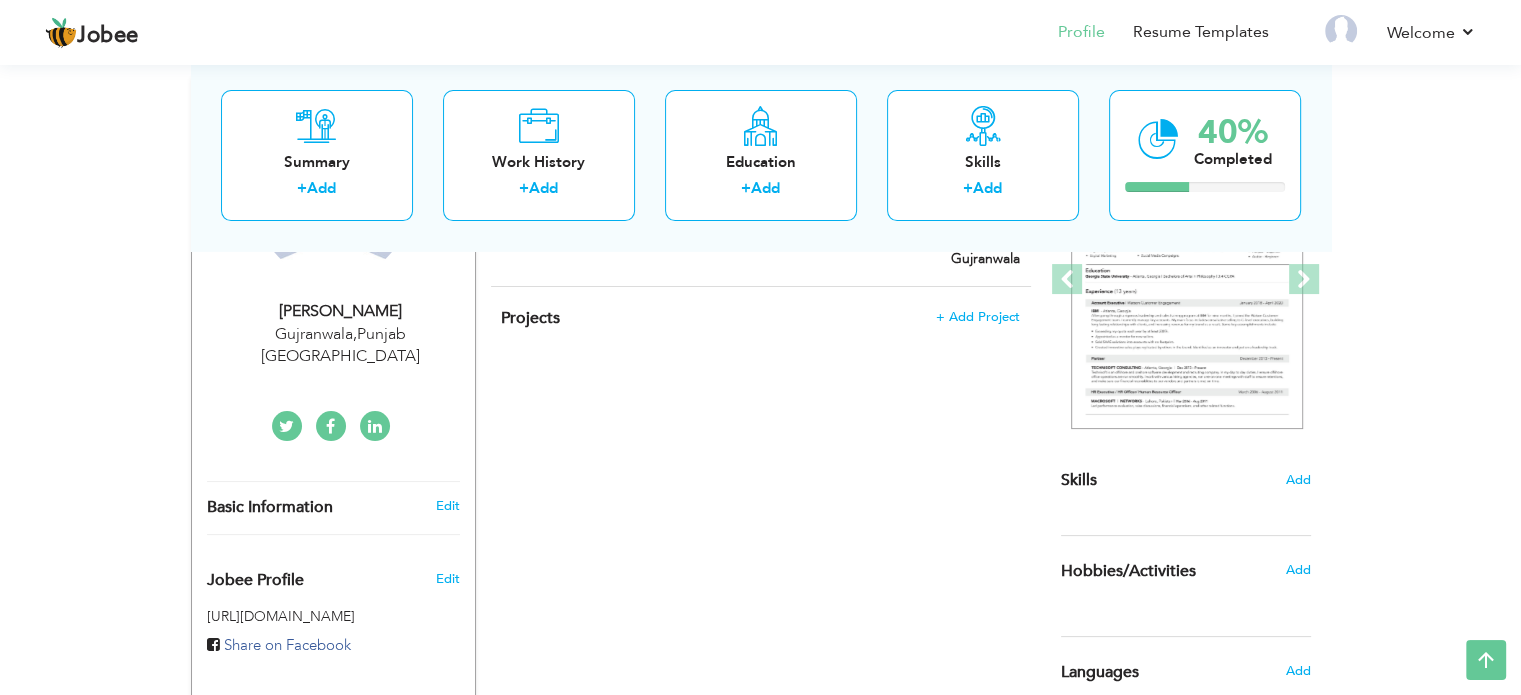 scroll, scrollTop: 0, scrollLeft: 0, axis: both 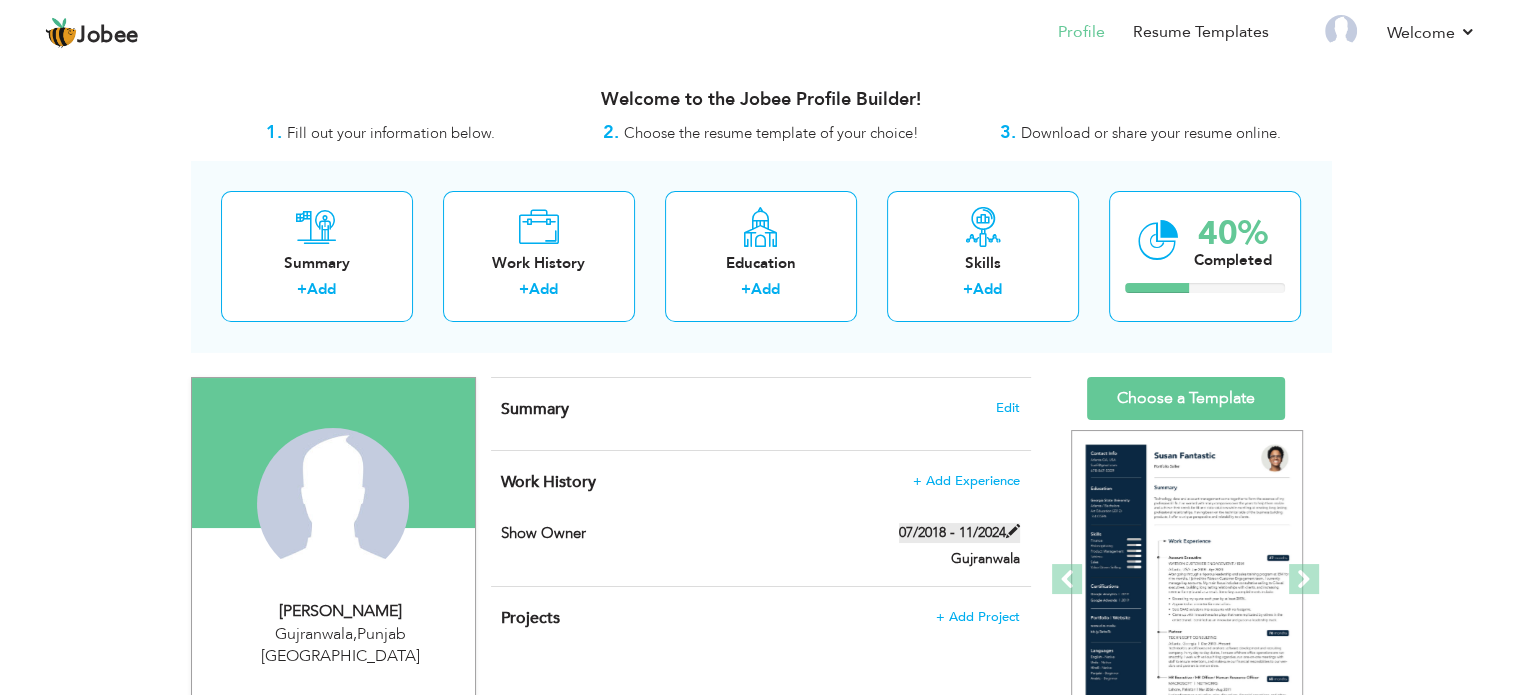 click at bounding box center [1013, 531] 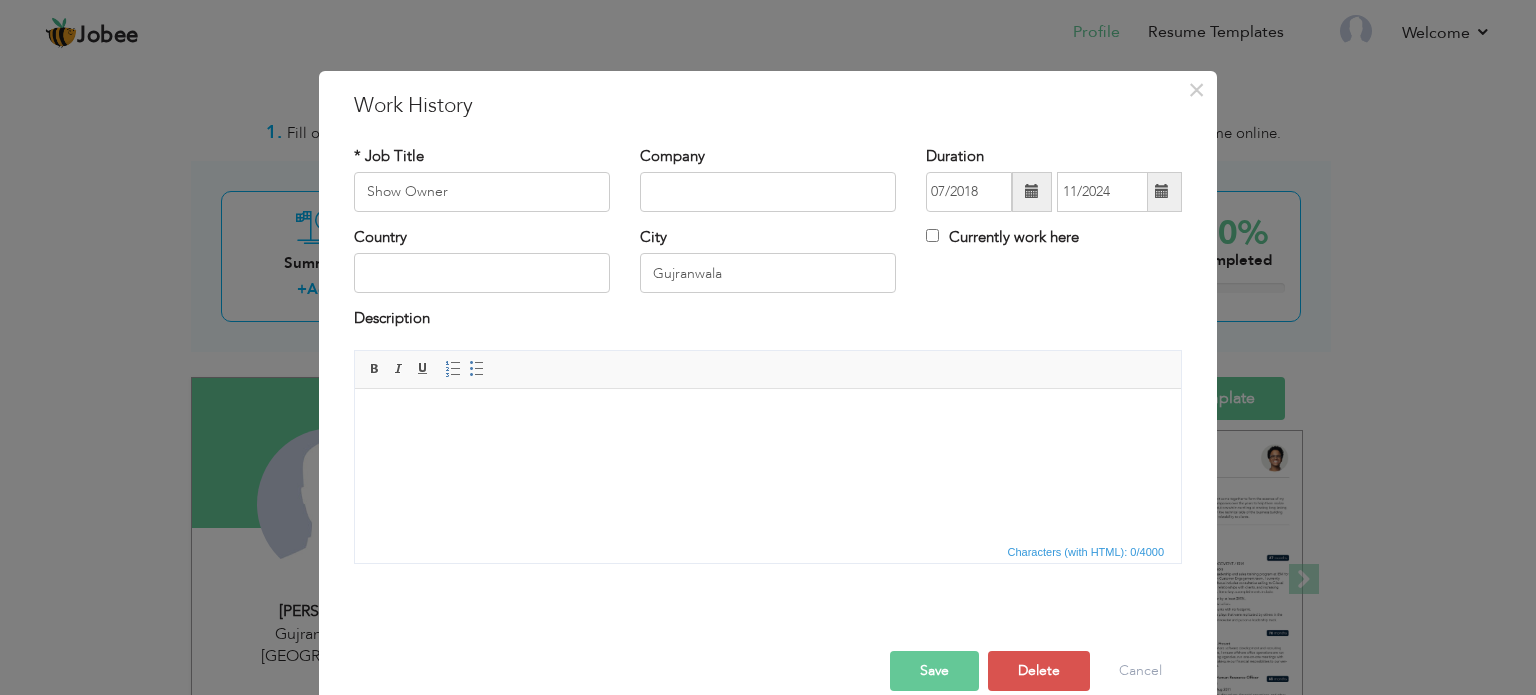 click at bounding box center (768, 418) 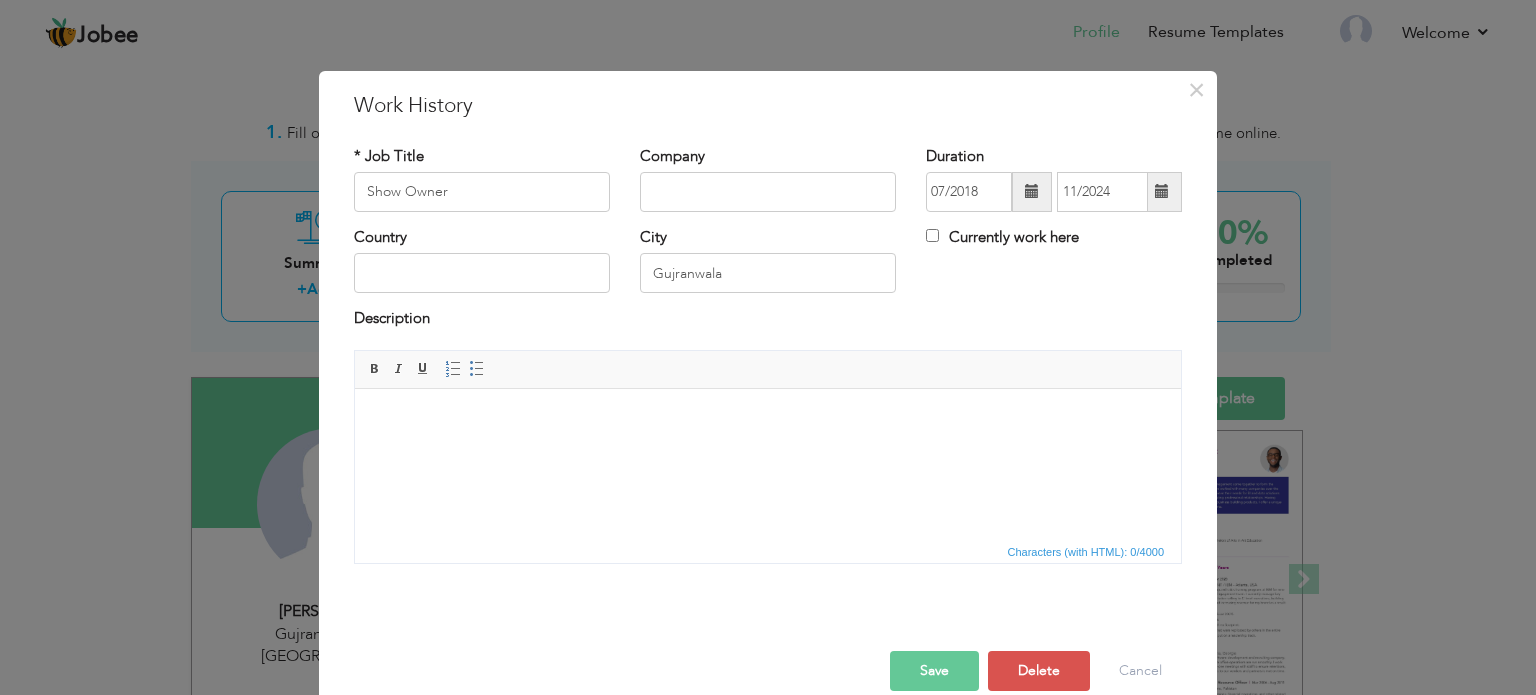 type 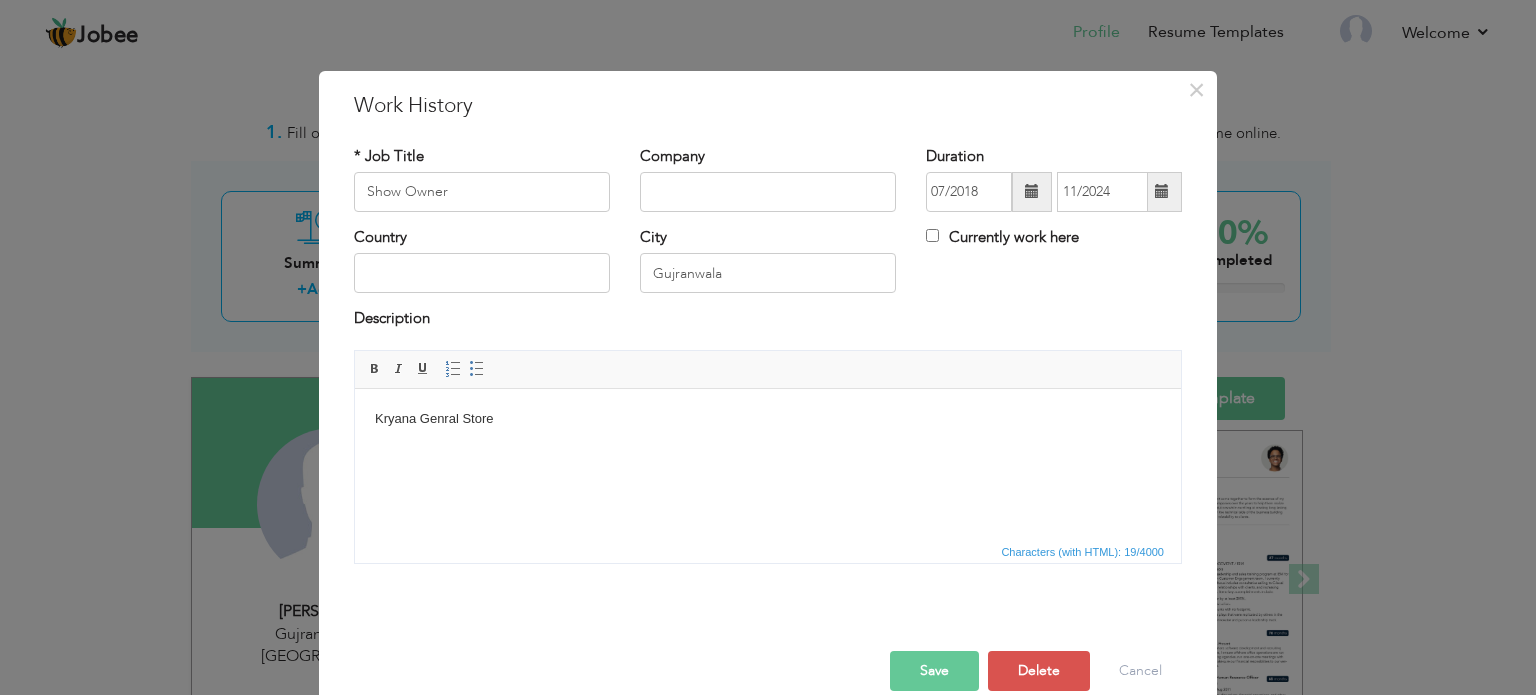 click on "Kryana Genral Store" at bounding box center [768, 418] 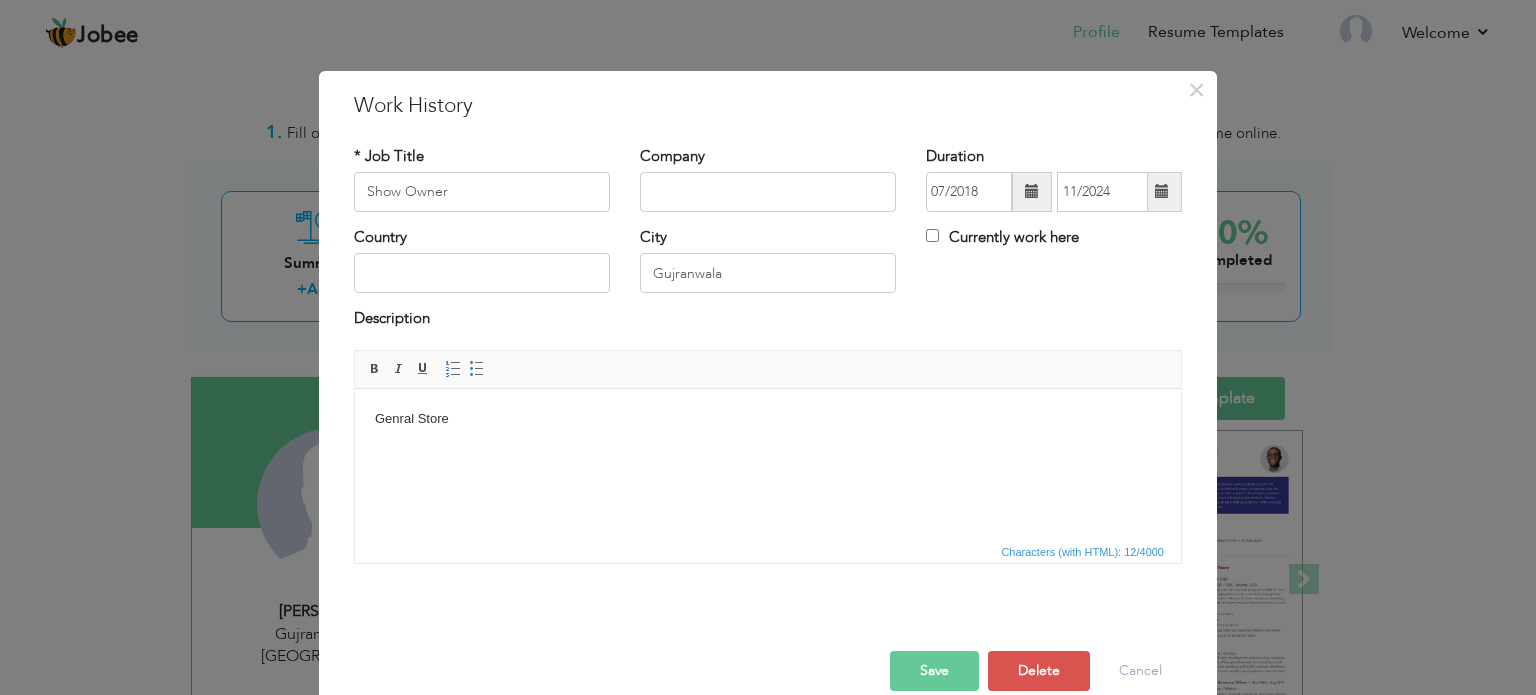 click on "Save" at bounding box center (934, 671) 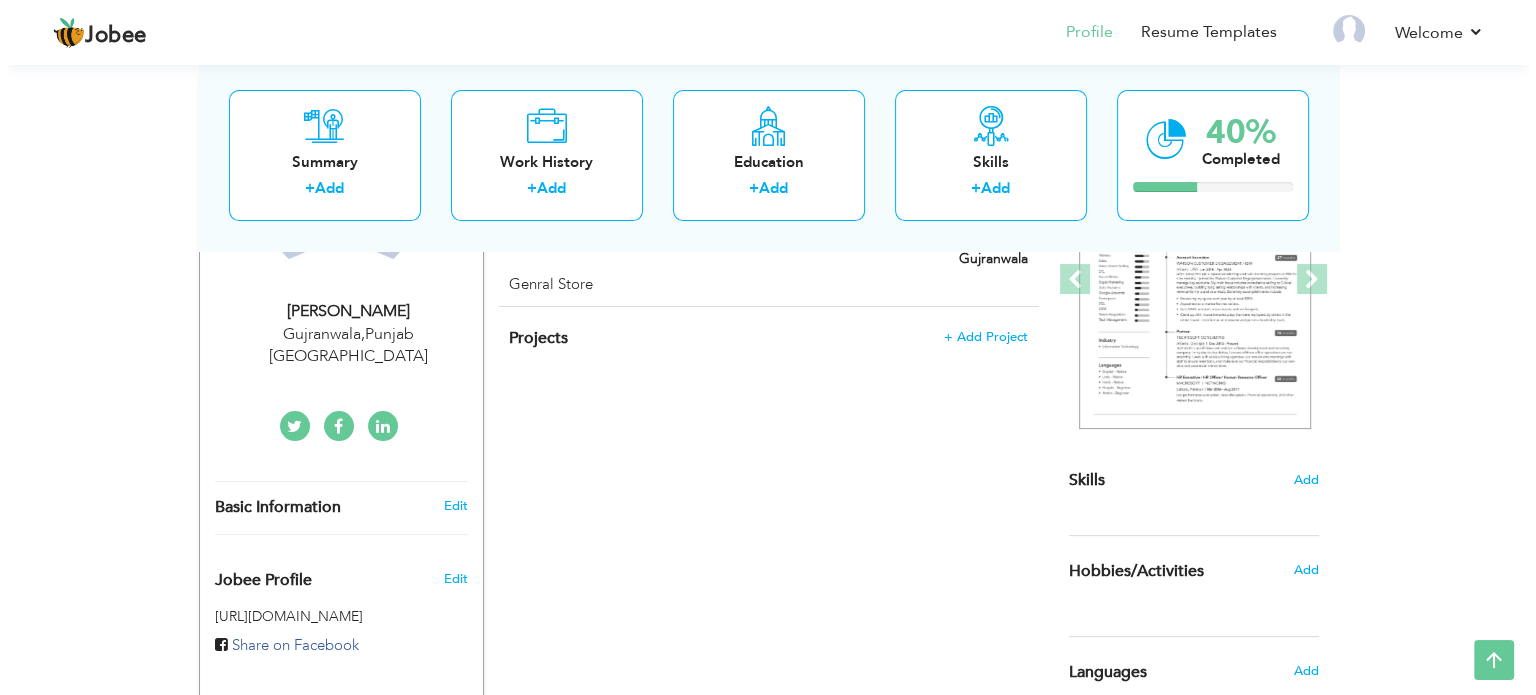 scroll, scrollTop: 400, scrollLeft: 0, axis: vertical 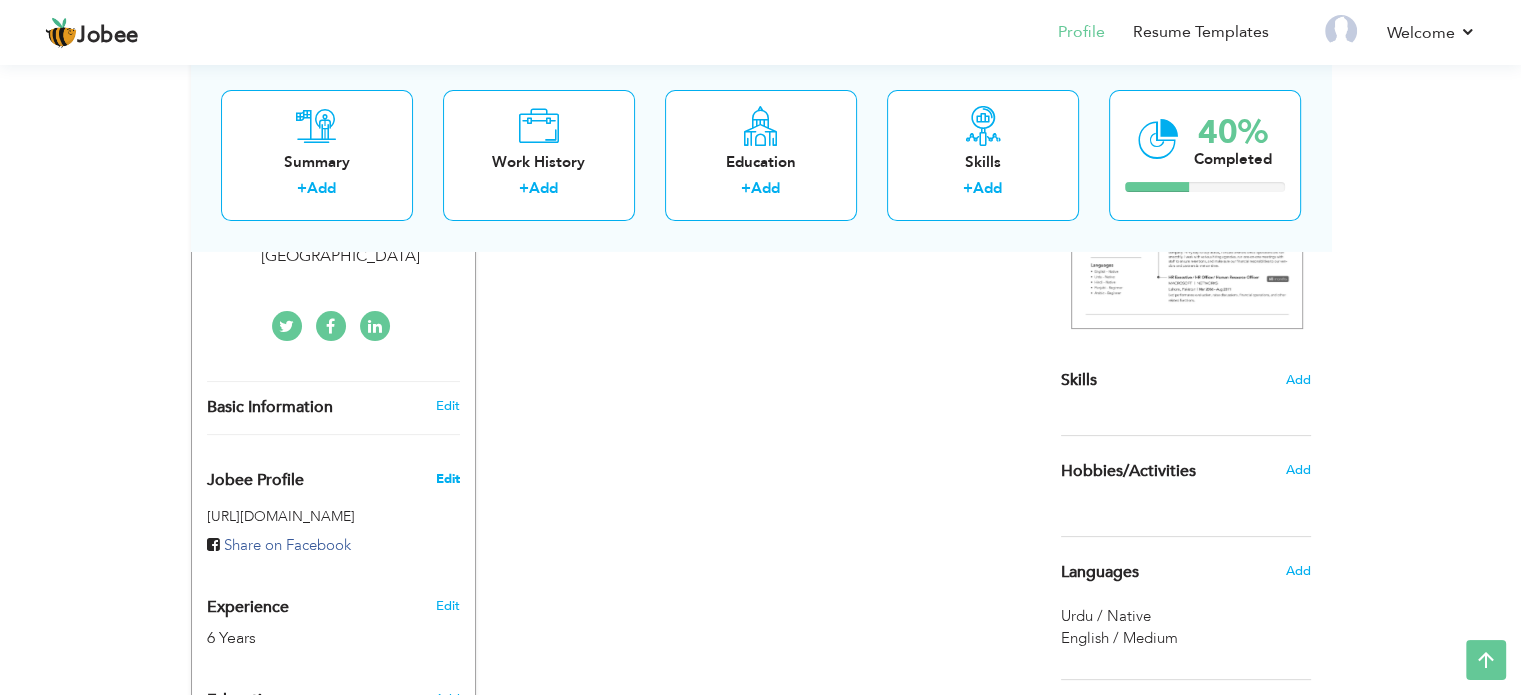 click on "Edit" at bounding box center [447, 479] 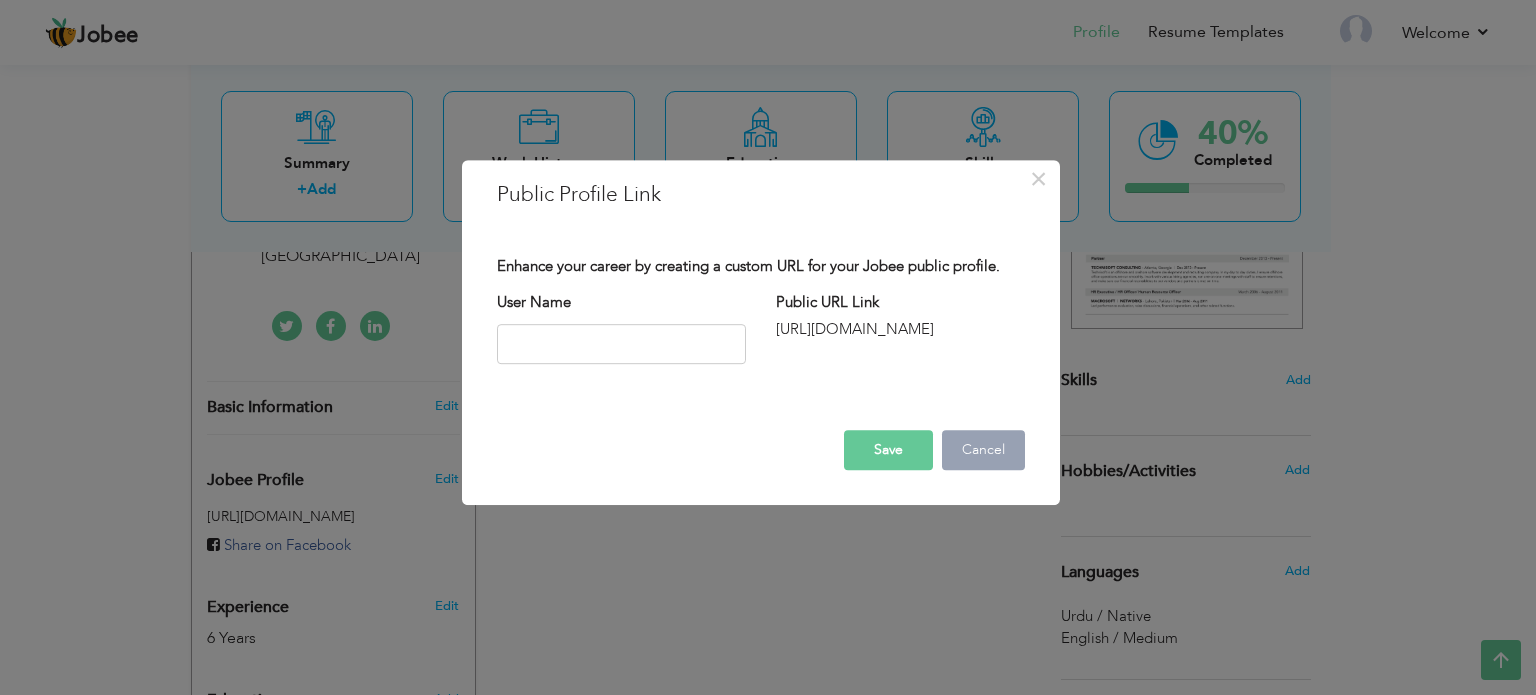 click on "Cancel" at bounding box center [983, 450] 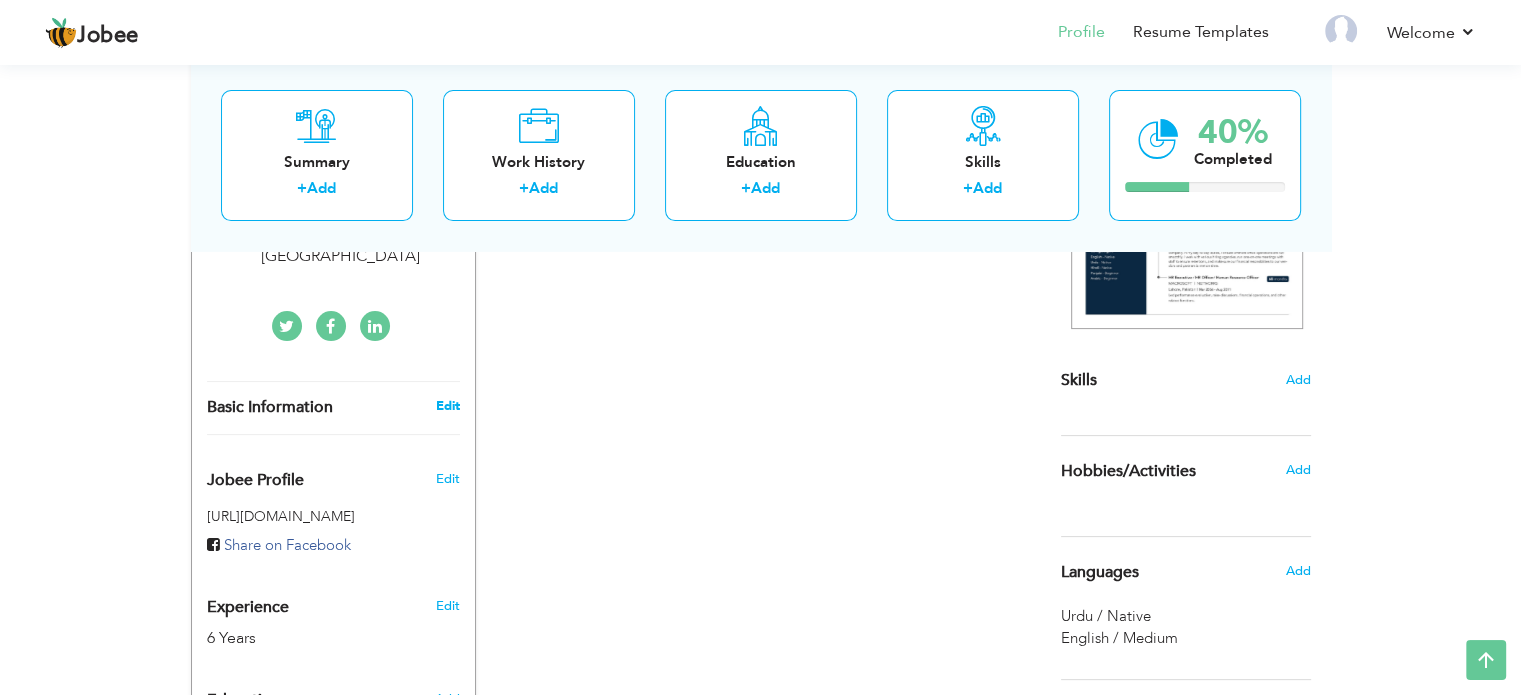 click on "Edit" at bounding box center (447, 406) 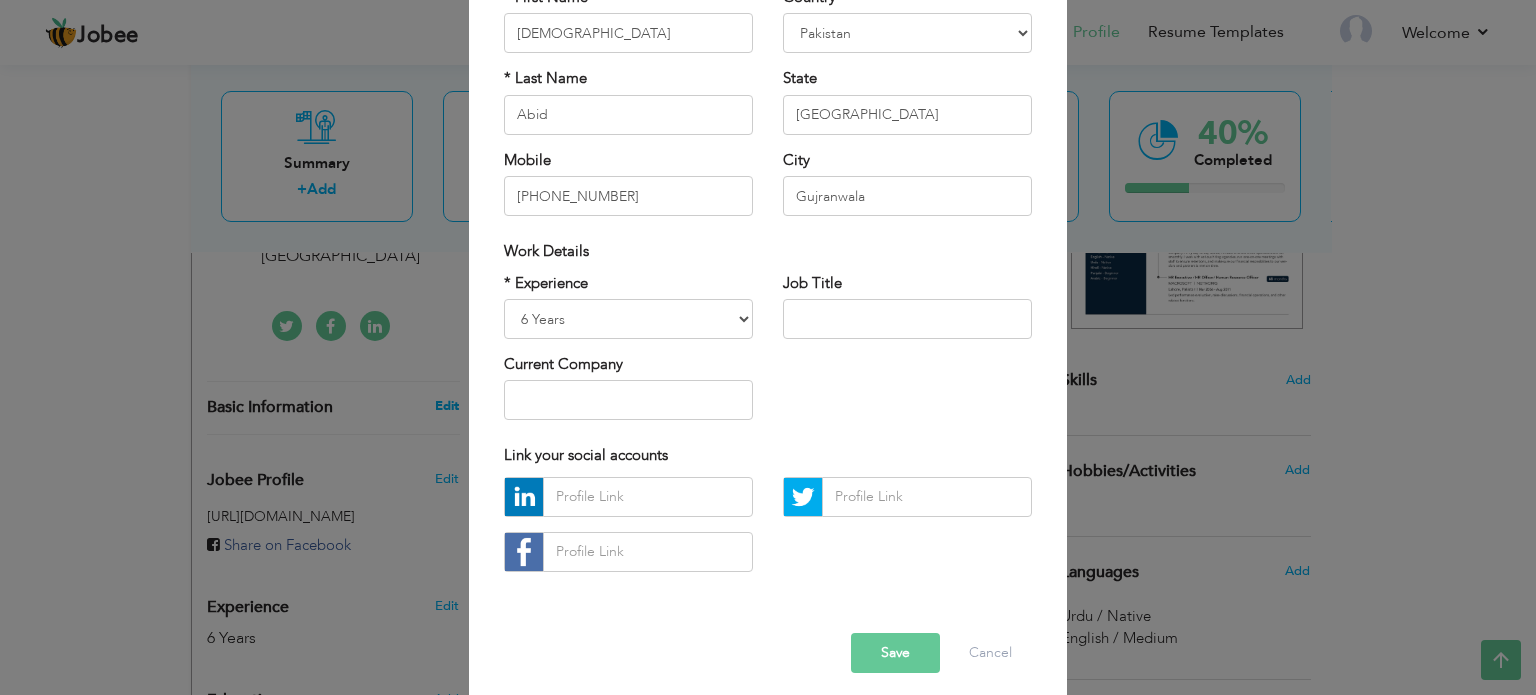 scroll, scrollTop: 0, scrollLeft: 0, axis: both 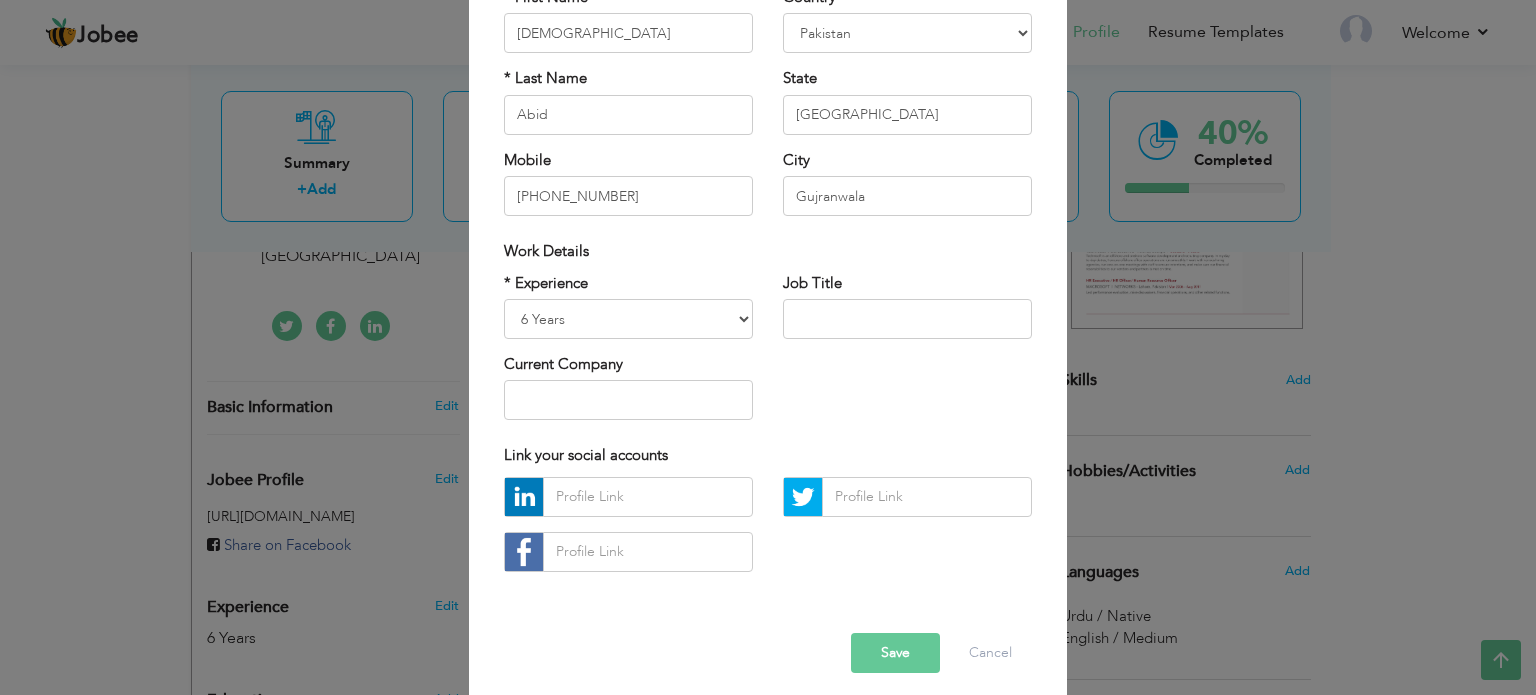 click on "Save" at bounding box center [895, 653] 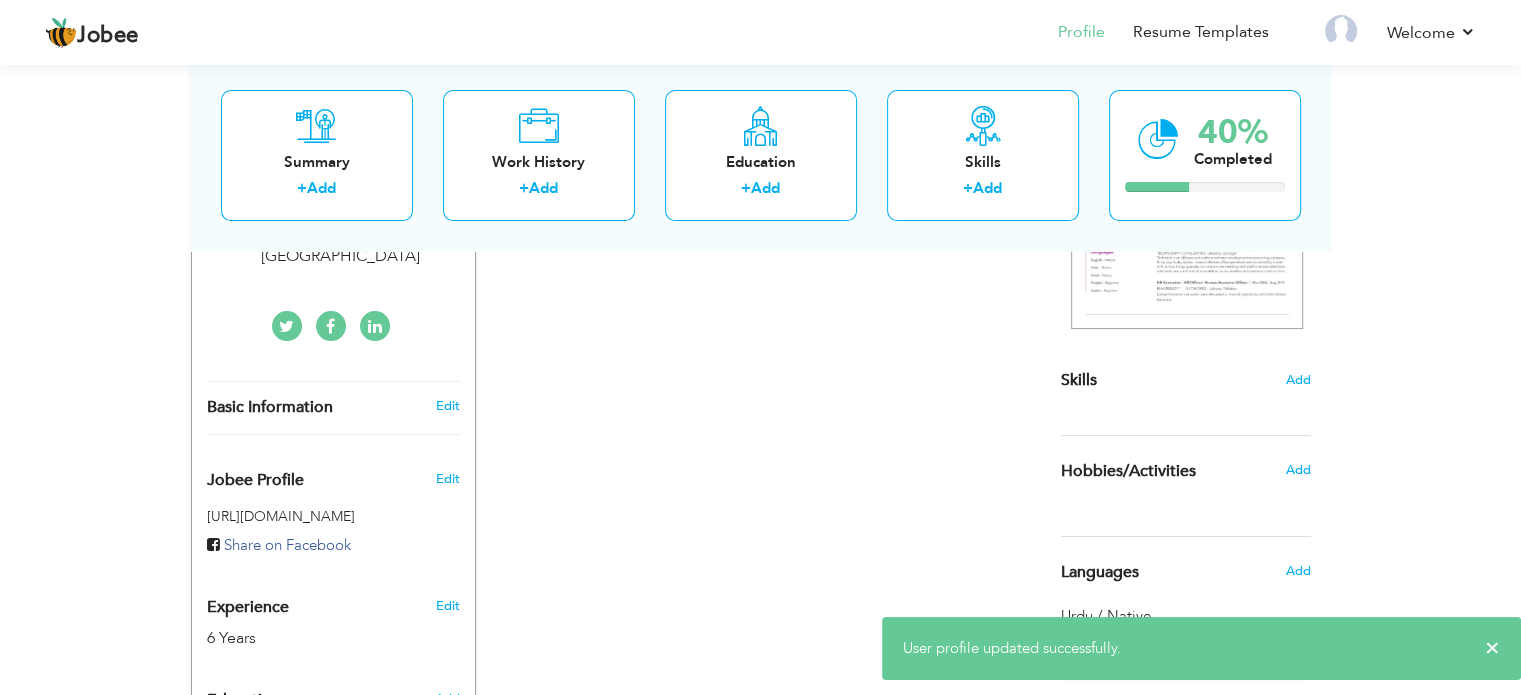 click on "CV Import
Profile Strength
0%
Select an Item from right menu
Work History
* Job Title Tools" at bounding box center [761, 1252] 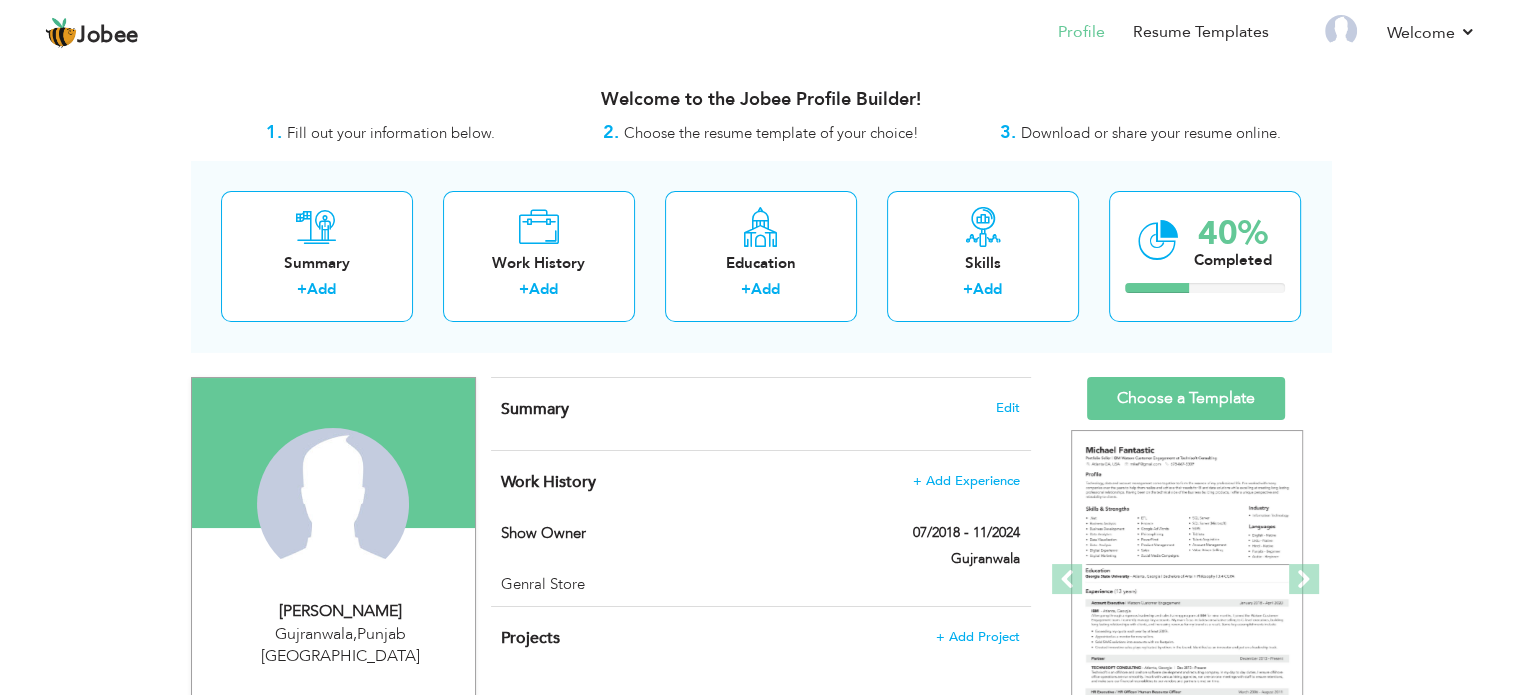 scroll, scrollTop: 0, scrollLeft: 0, axis: both 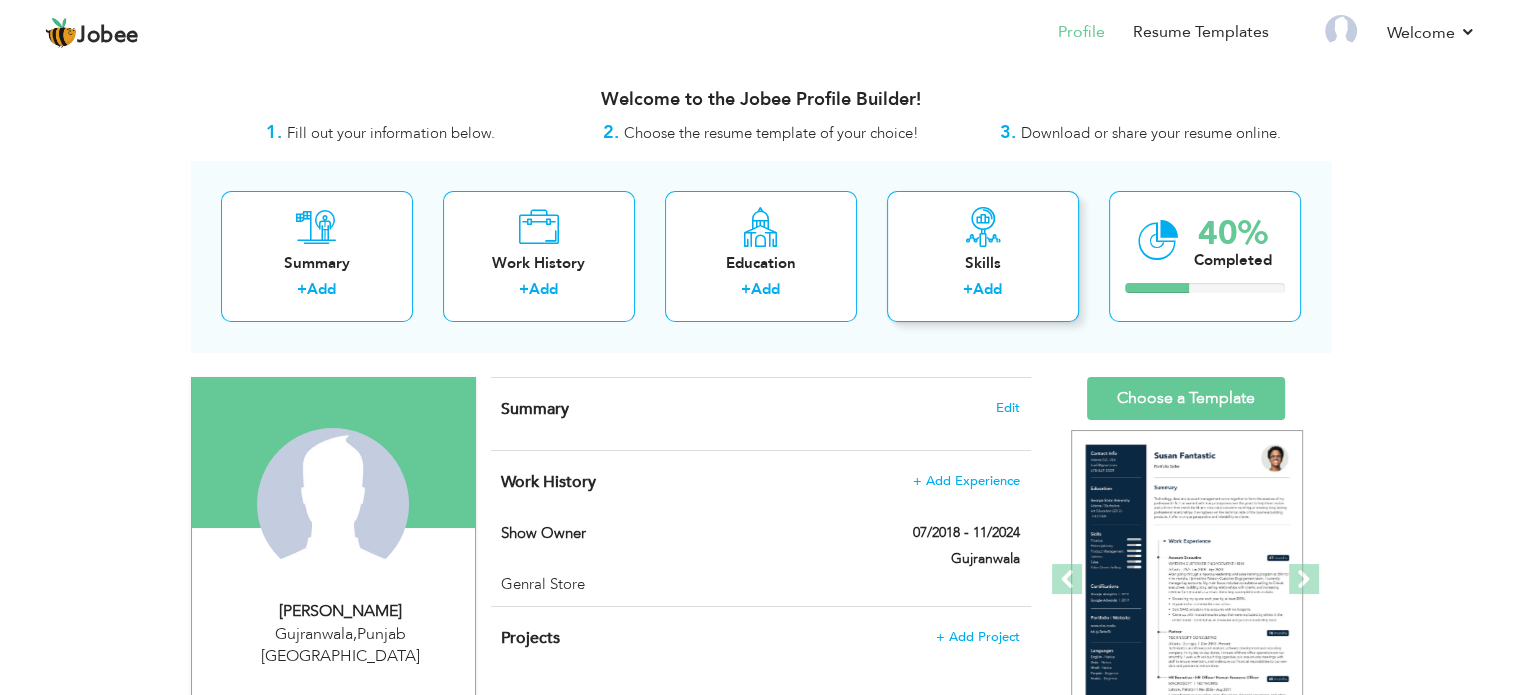 click on "Add" at bounding box center [987, 289] 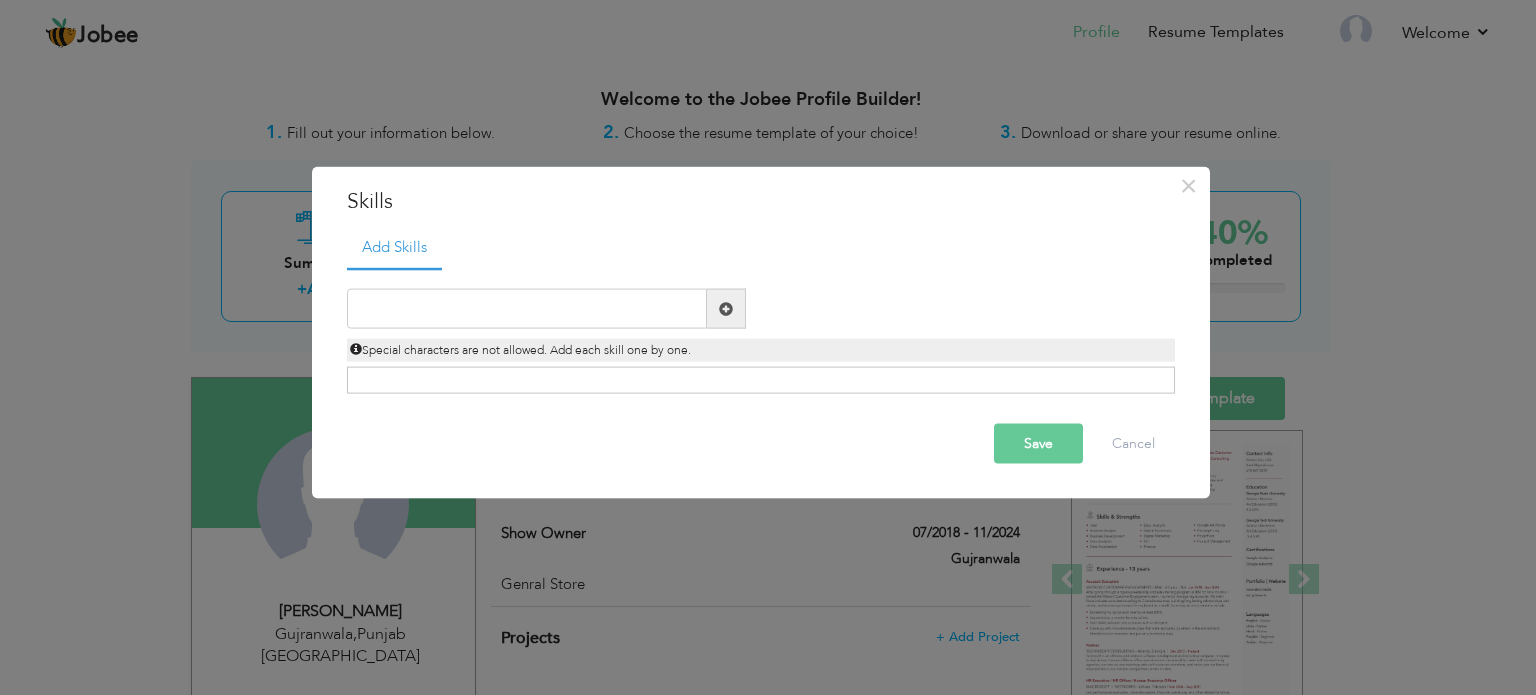 click at bounding box center [726, 308] 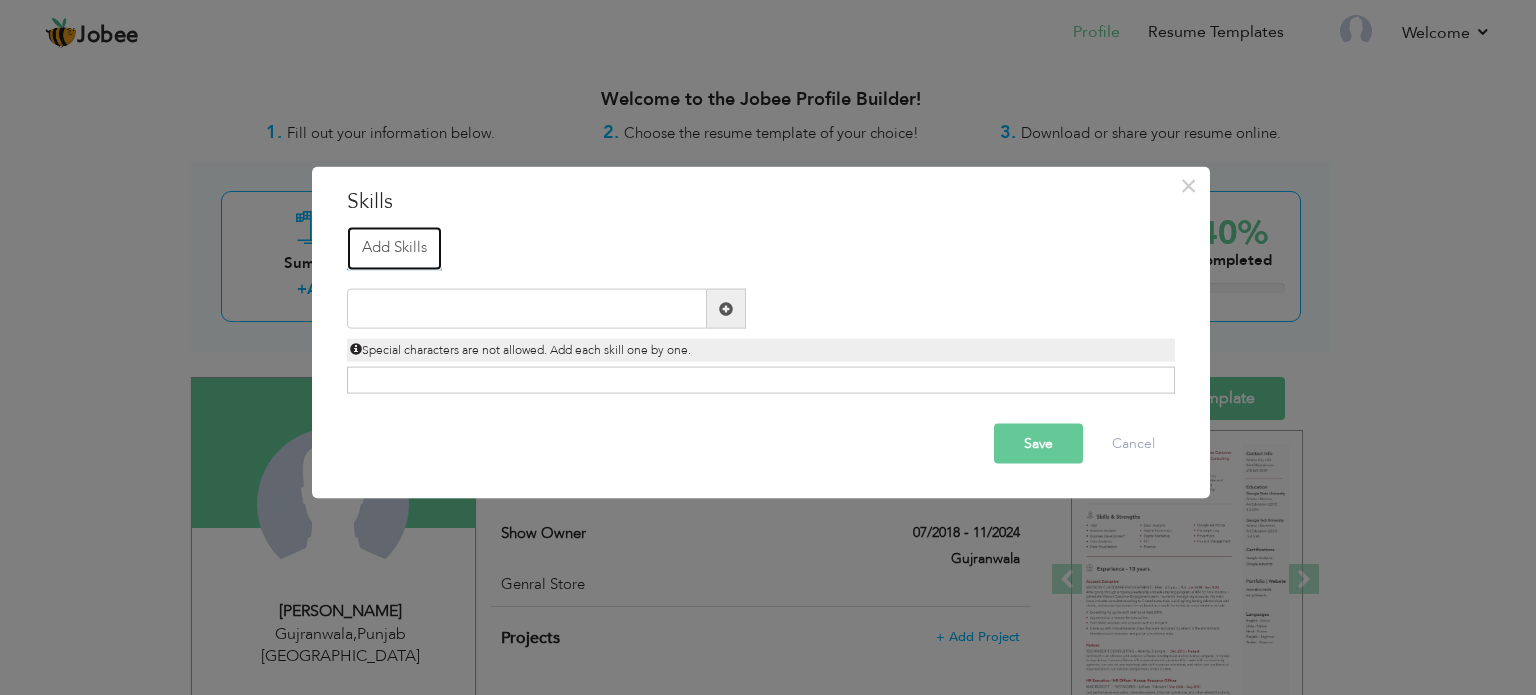 click on "Add Skills" at bounding box center (394, 248) 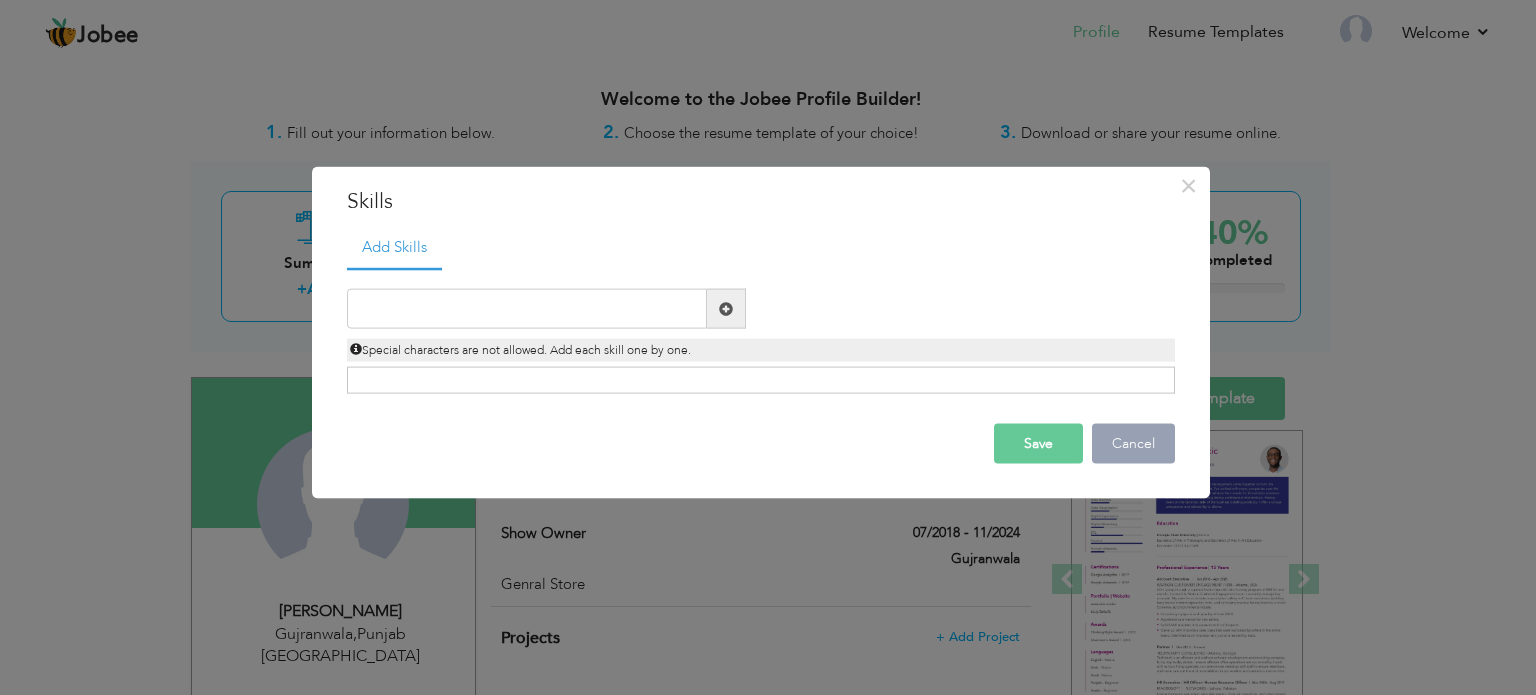 click on "Cancel" at bounding box center [1133, 444] 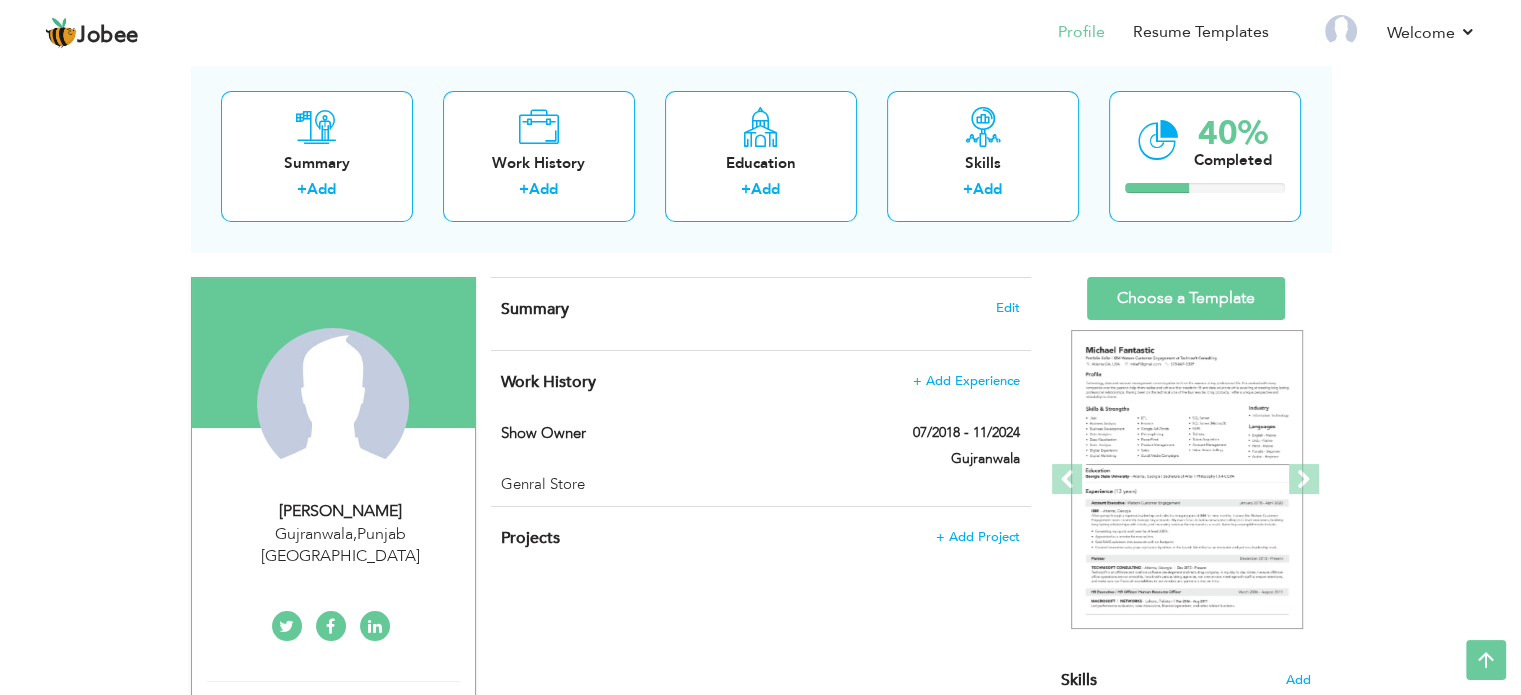 scroll, scrollTop: 0, scrollLeft: 0, axis: both 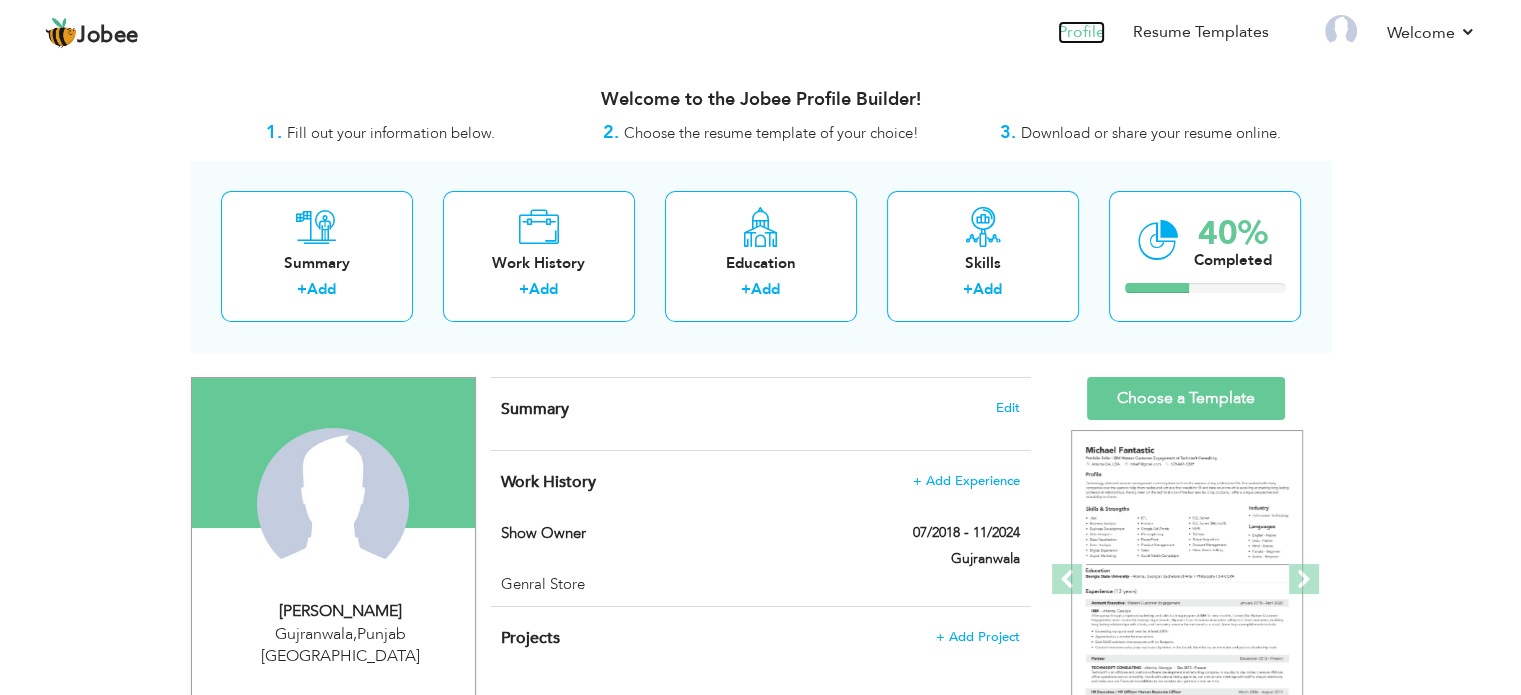 click on "Profile" at bounding box center [1081, 32] 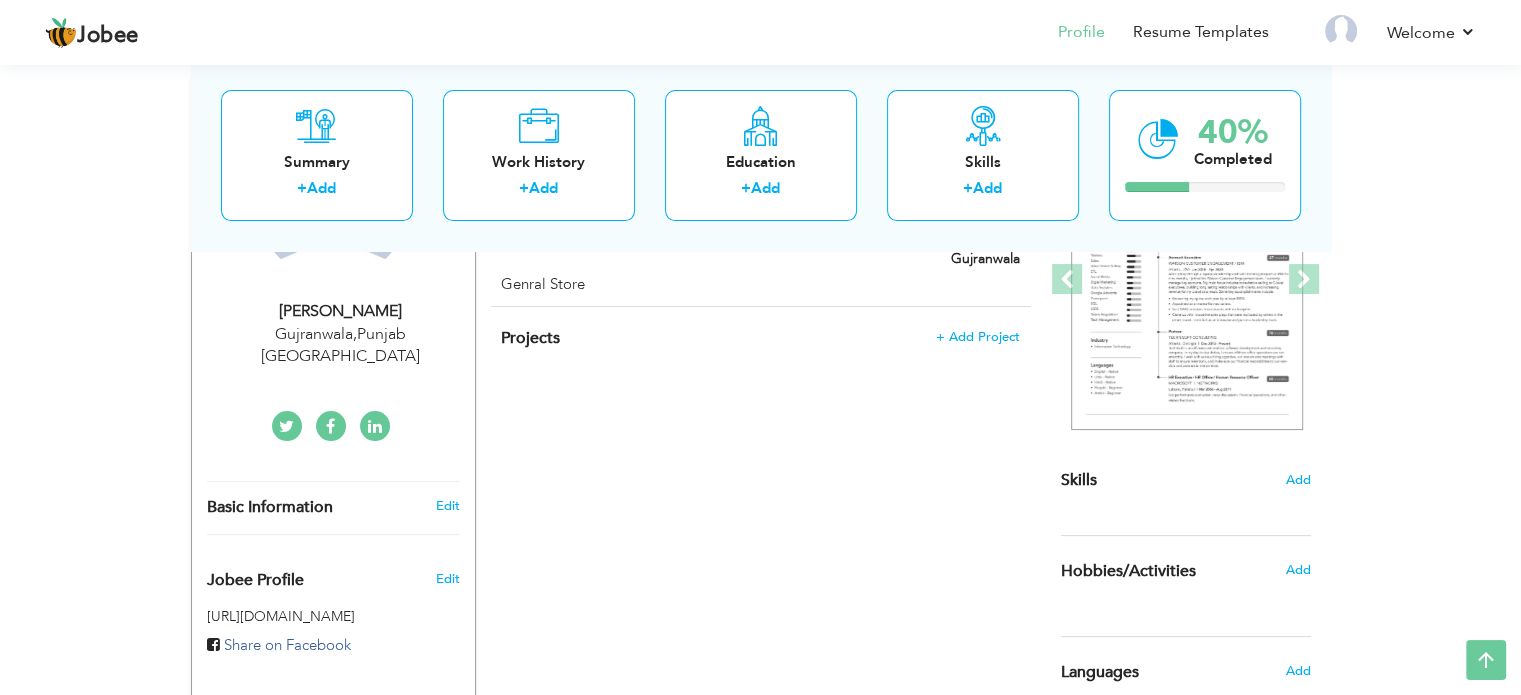 scroll, scrollTop: 0, scrollLeft: 0, axis: both 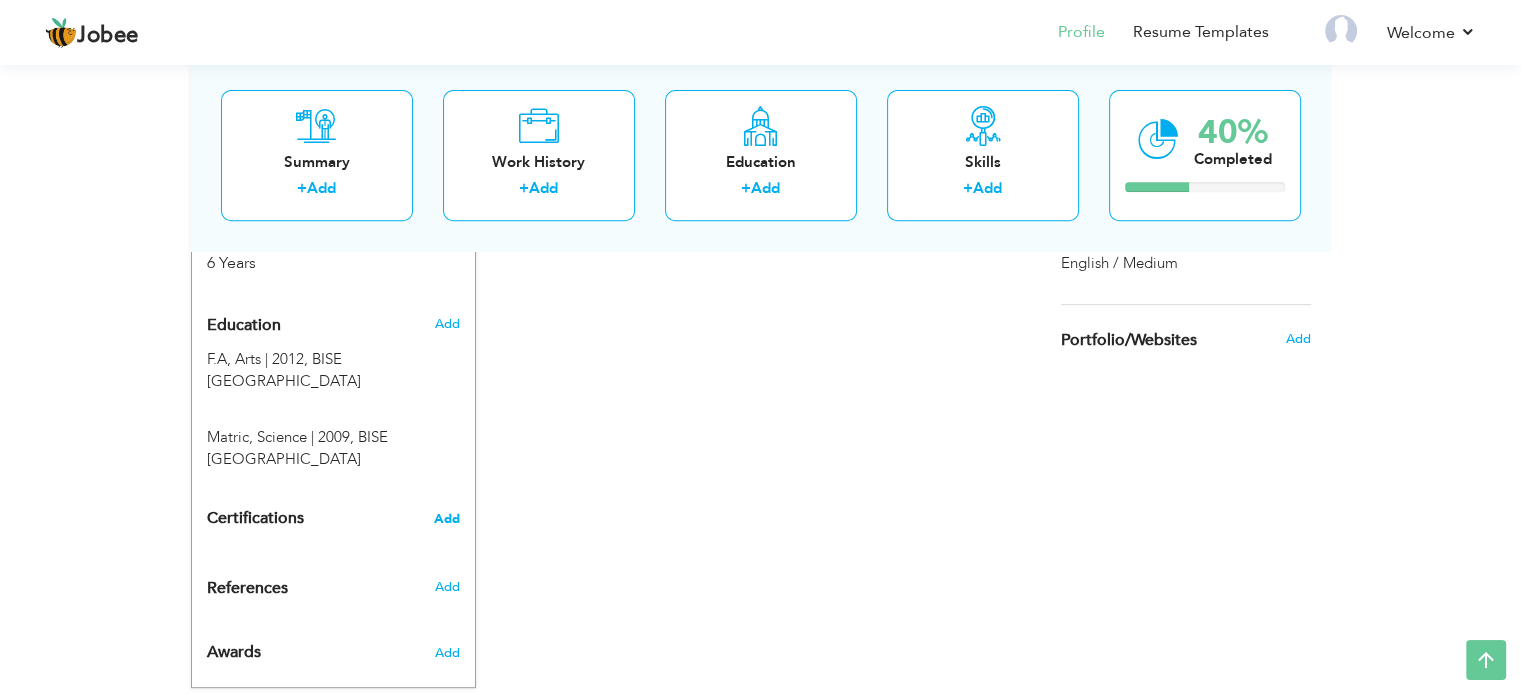 click on "Add" at bounding box center [447, 519] 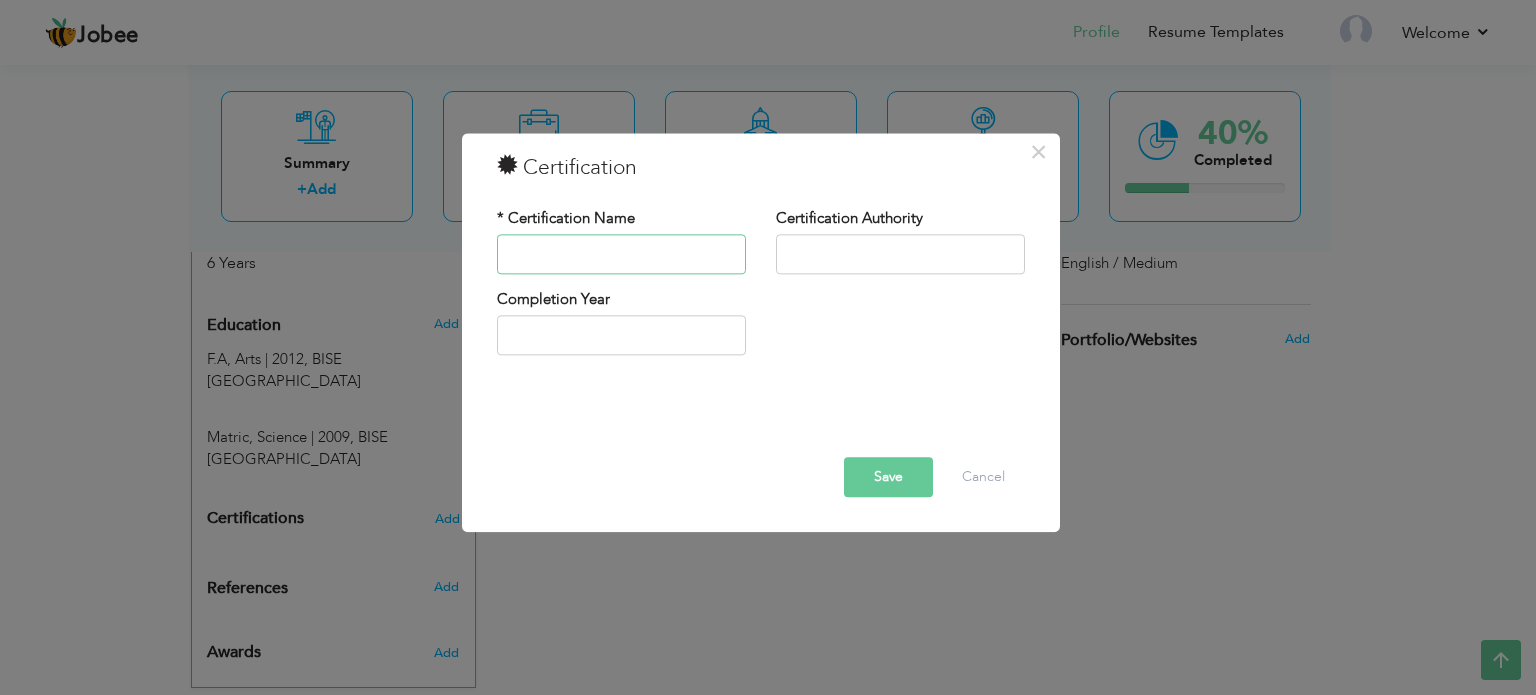 click at bounding box center (621, 254) 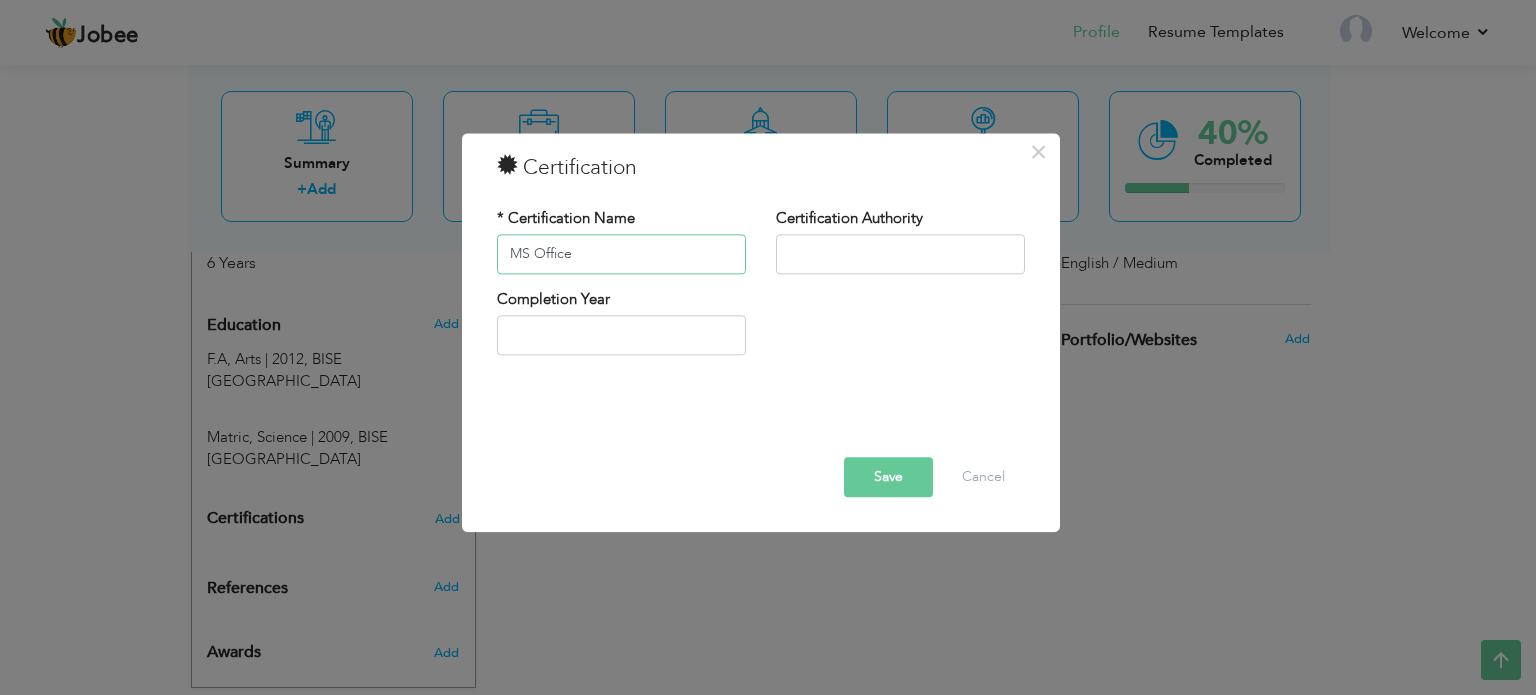 type on "MS Office" 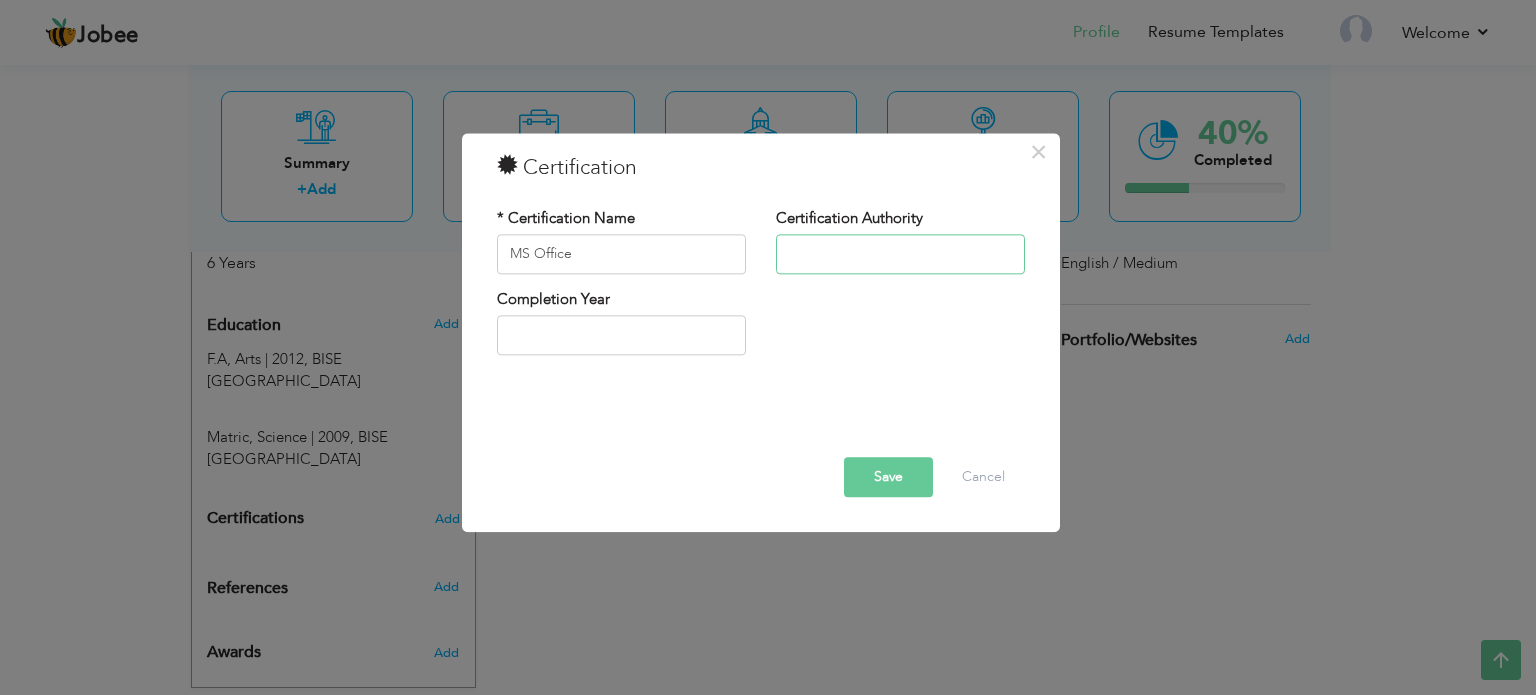 click at bounding box center [900, 254] 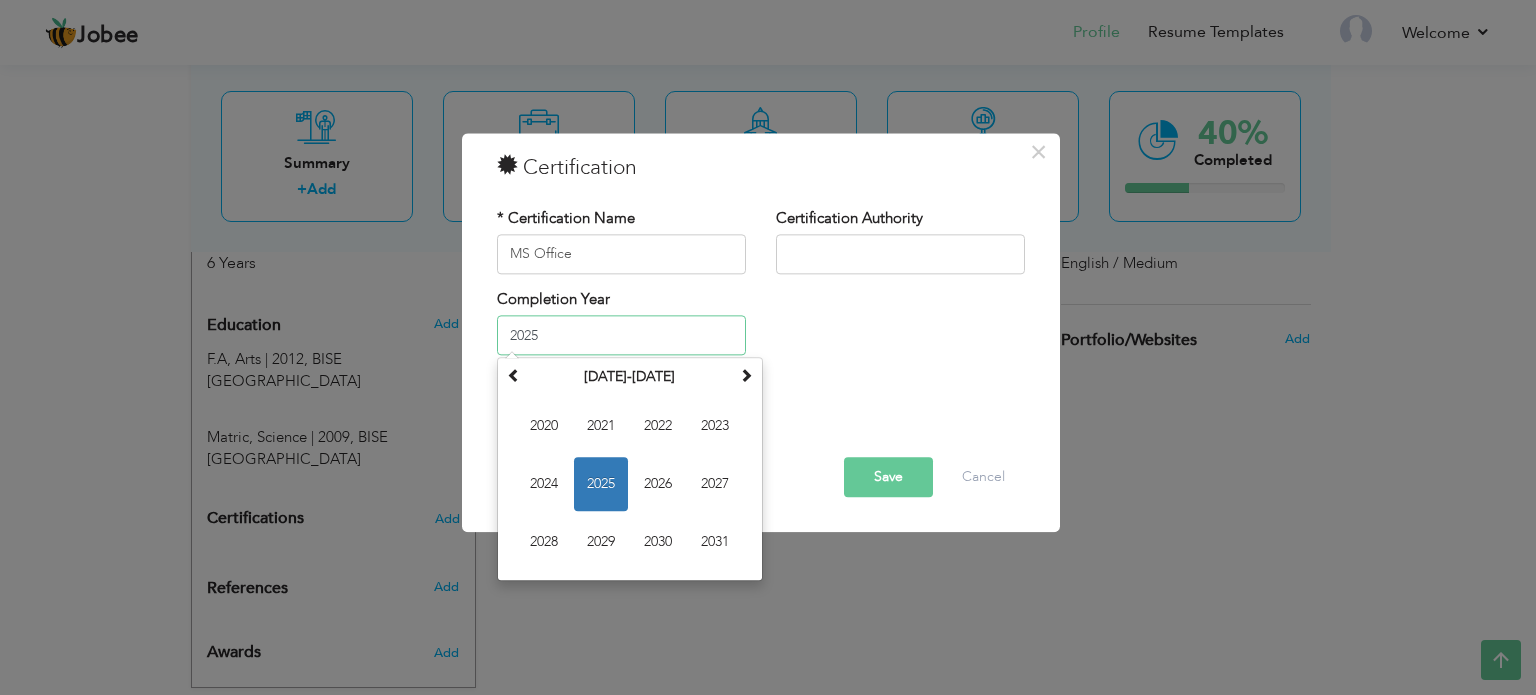 click on "2025" at bounding box center (621, 336) 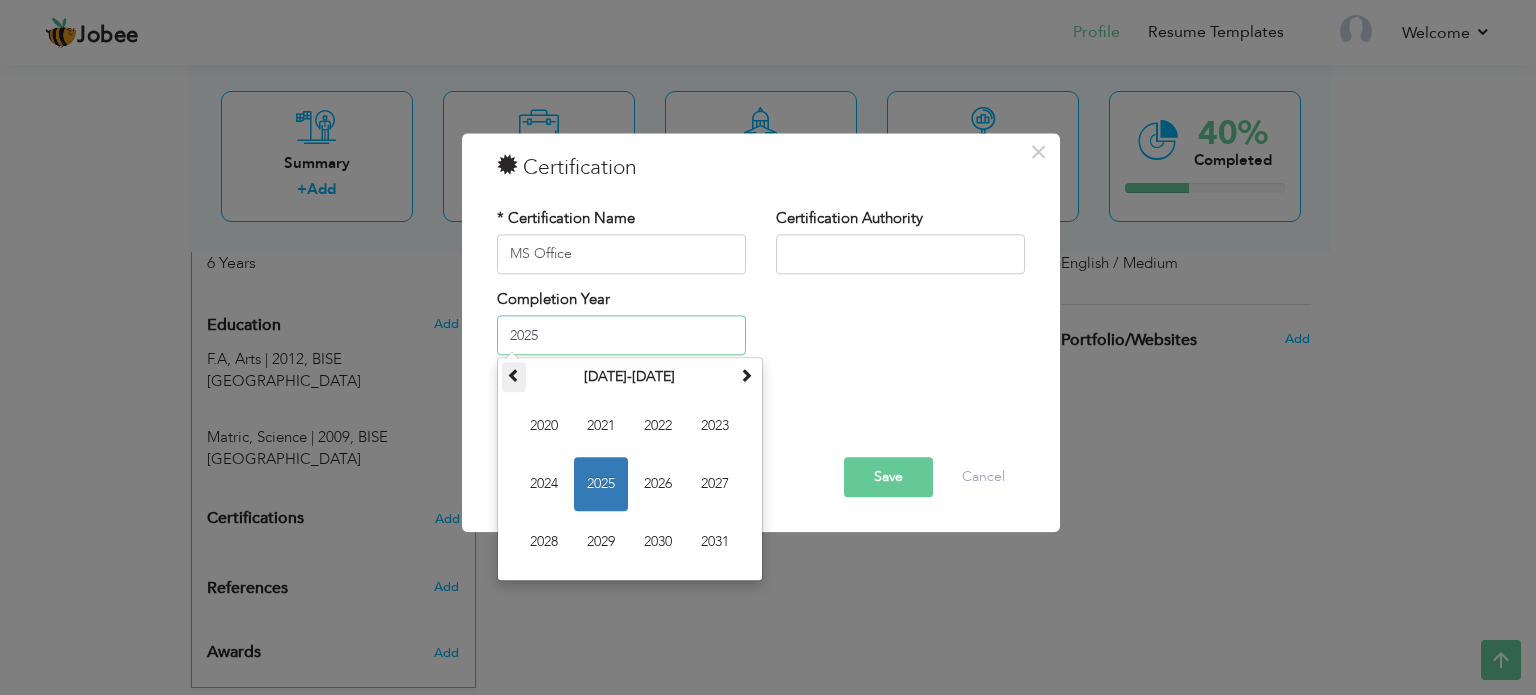 click at bounding box center [514, 376] 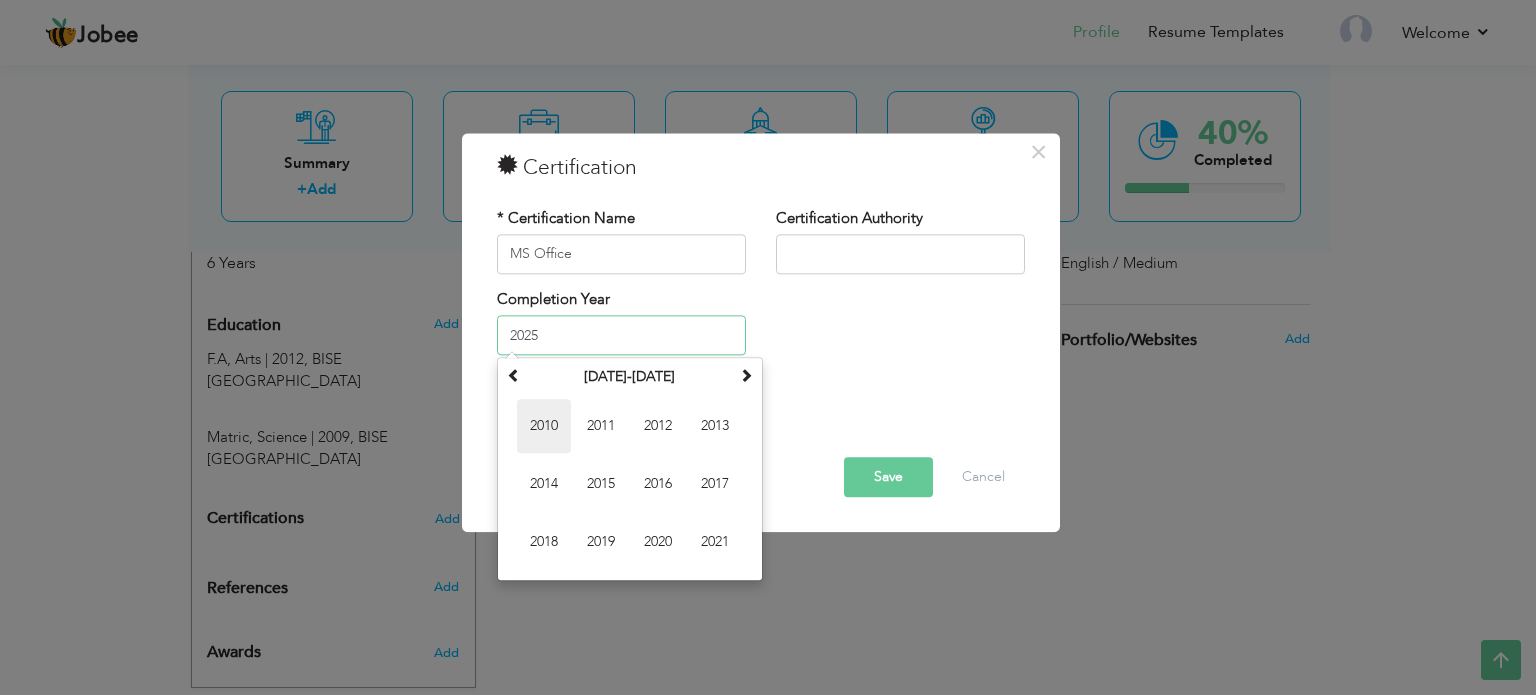 click on "2010" at bounding box center (544, 427) 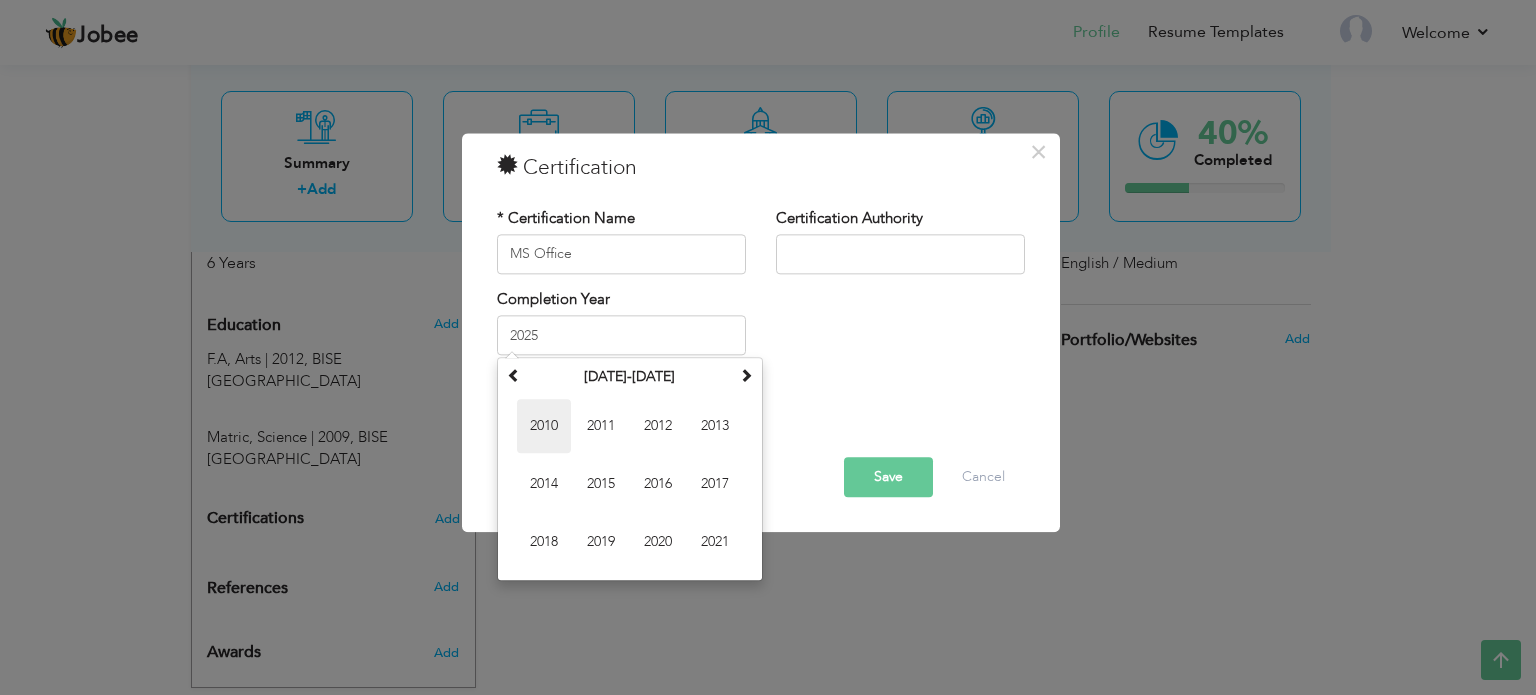 type on "2010" 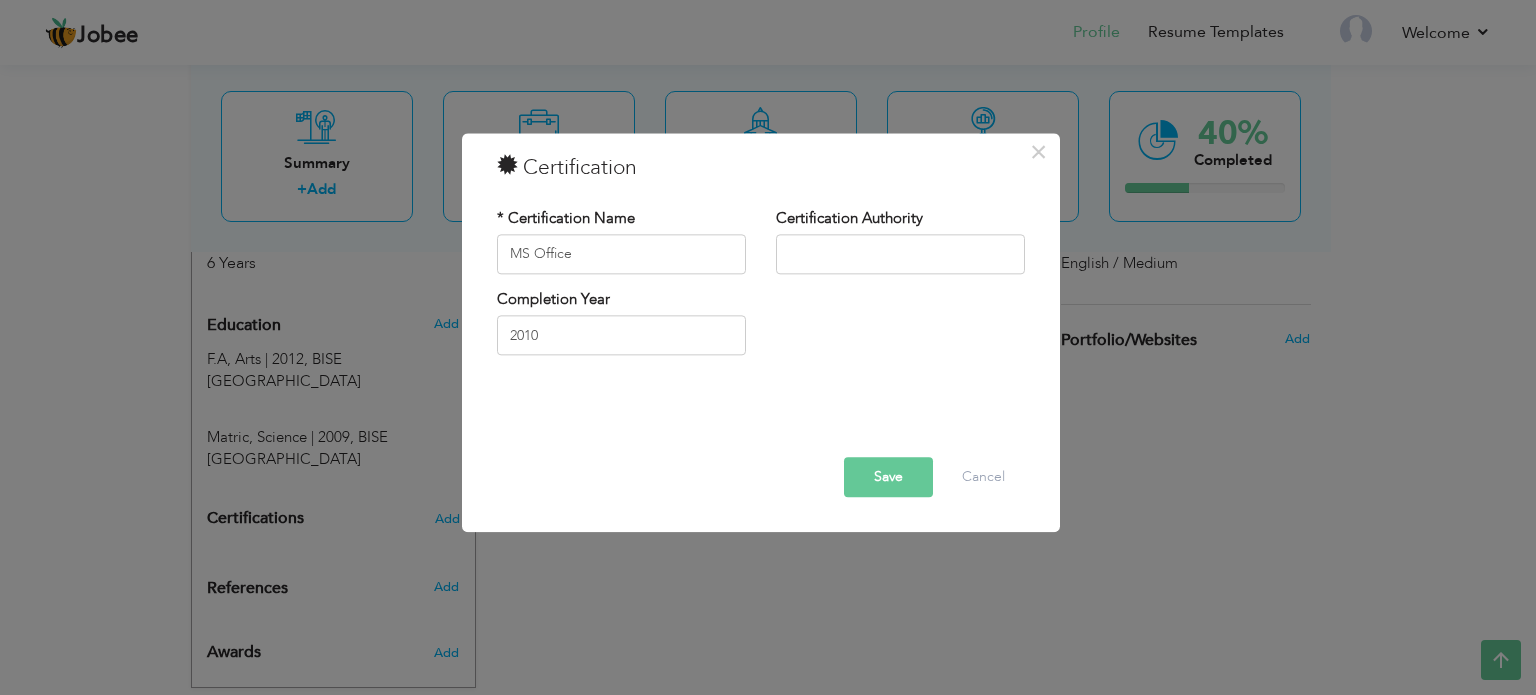 click on "Save" at bounding box center [888, 477] 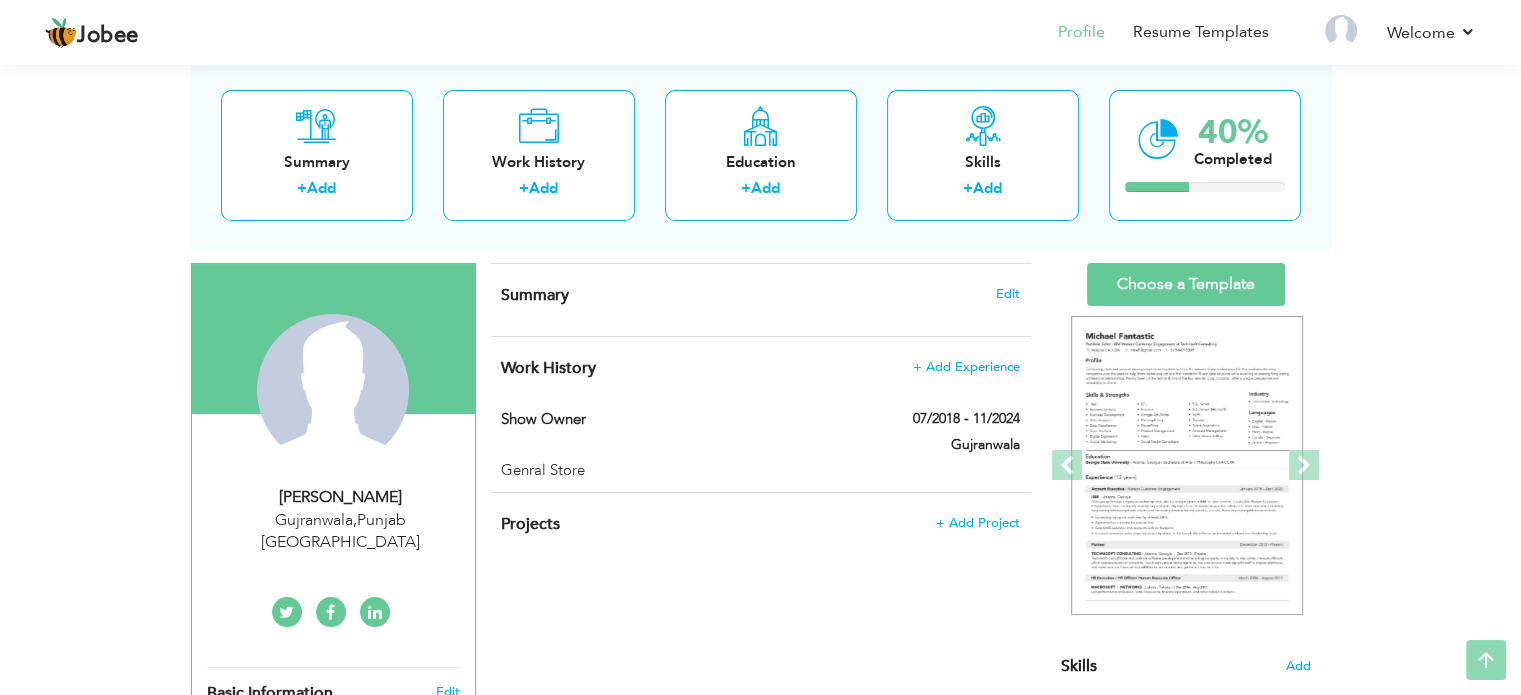scroll, scrollTop: 0, scrollLeft: 0, axis: both 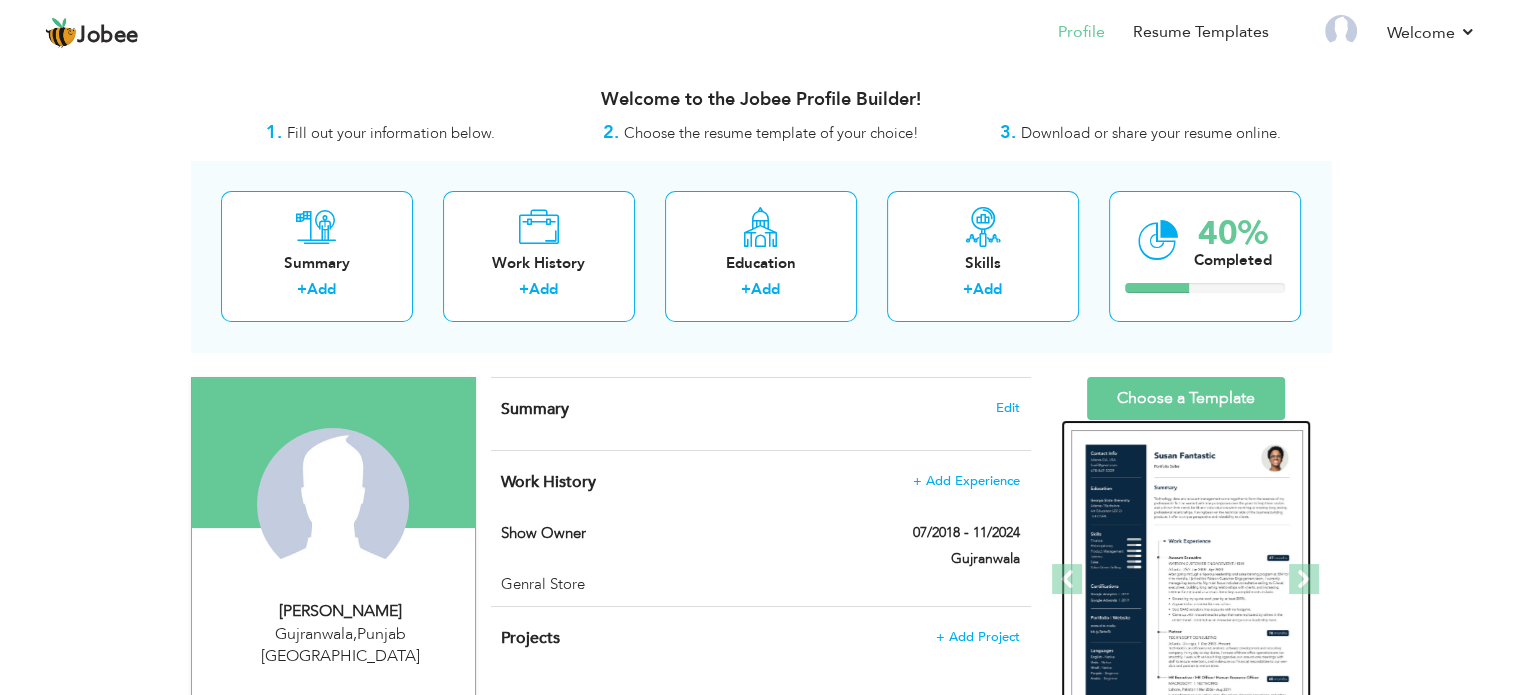 click at bounding box center [1187, 580] 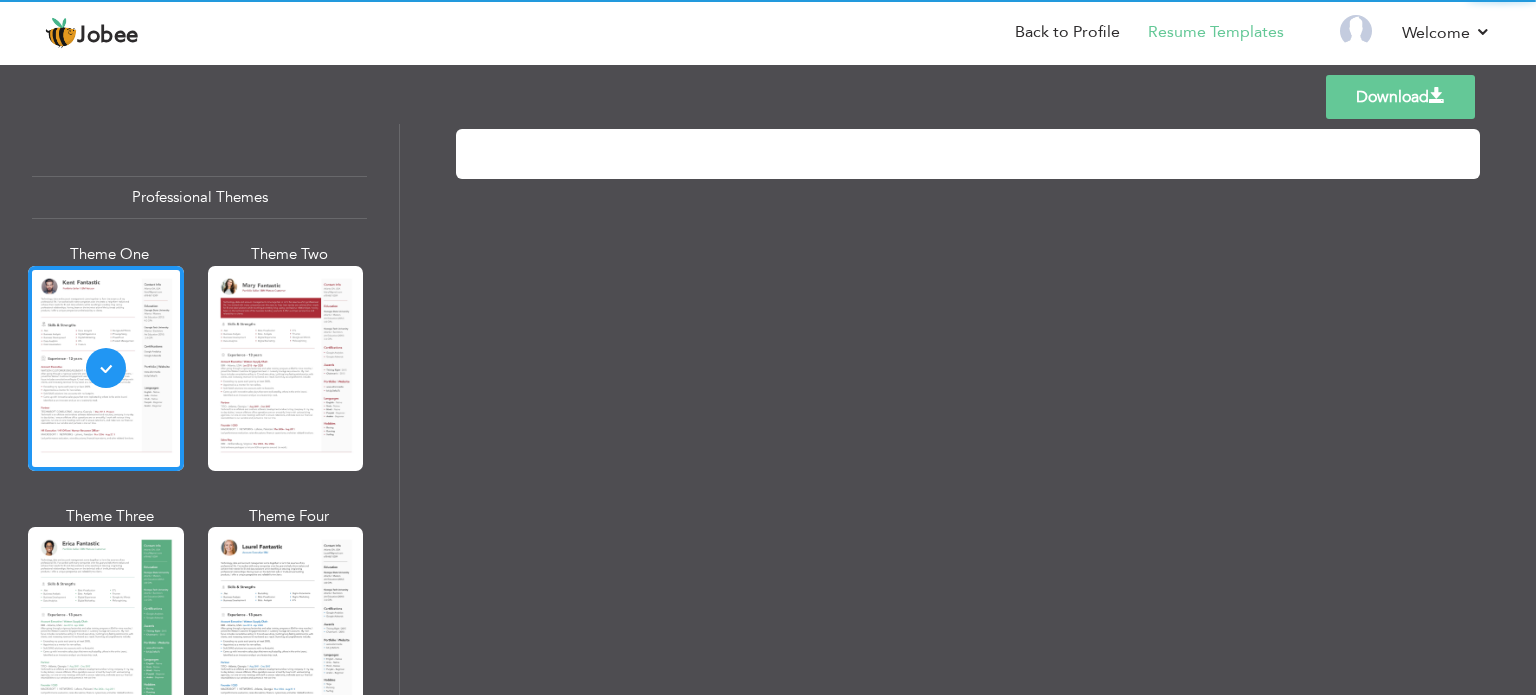 scroll, scrollTop: 0, scrollLeft: 0, axis: both 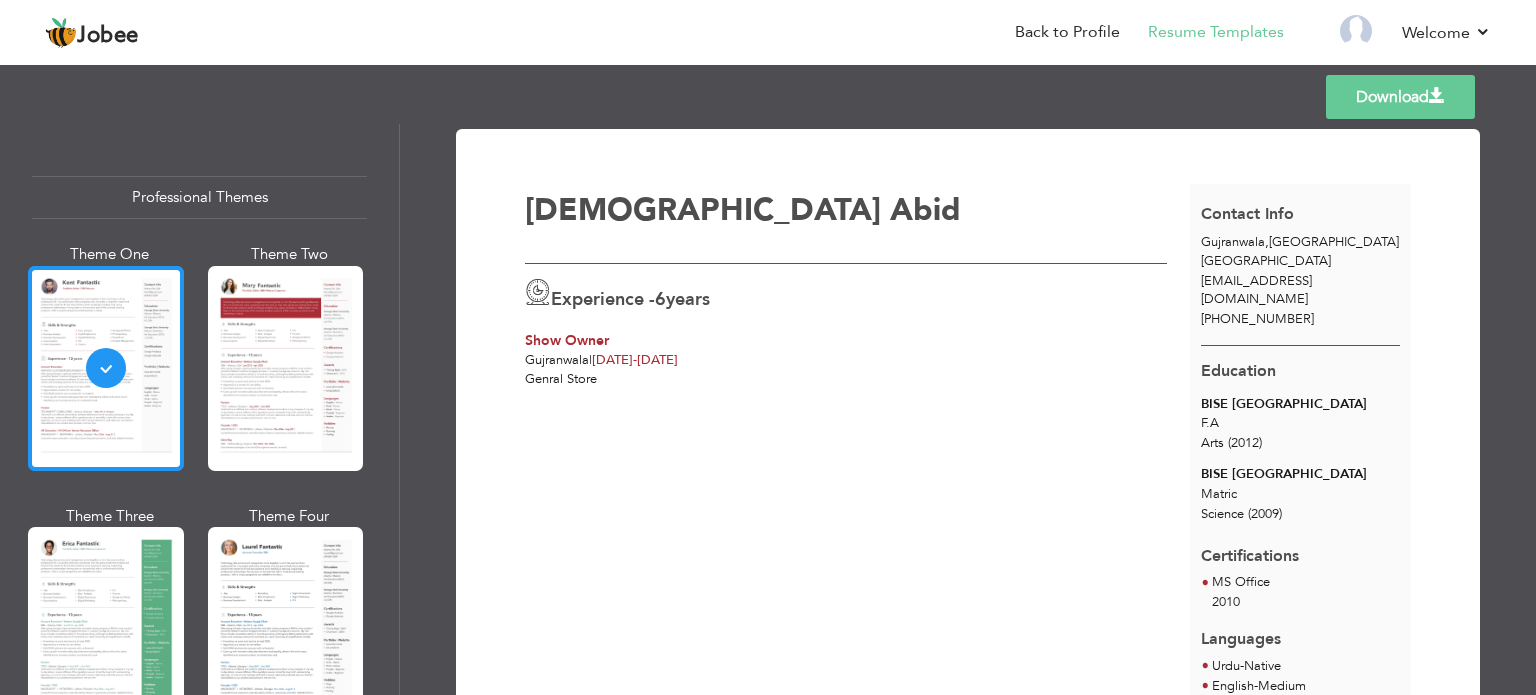 click at bounding box center [106, 368] 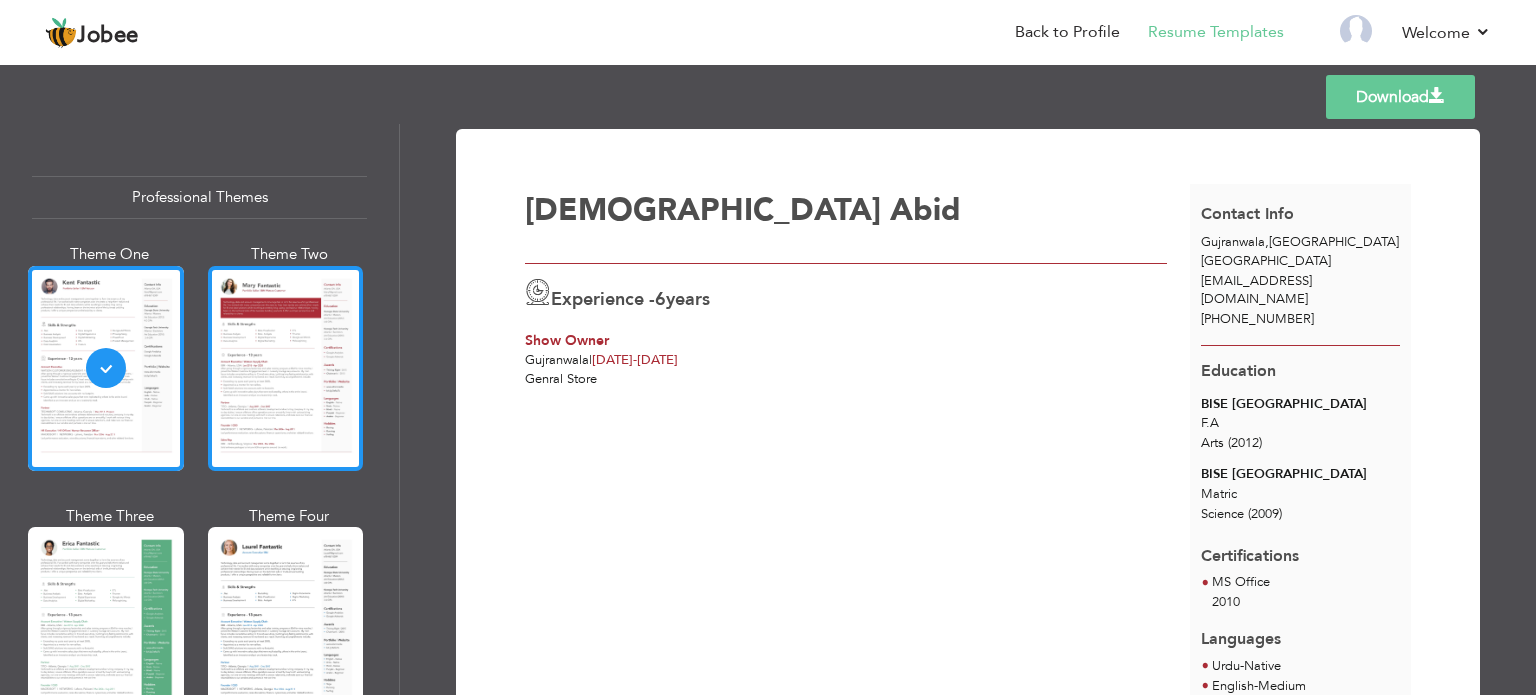 click at bounding box center [286, 368] 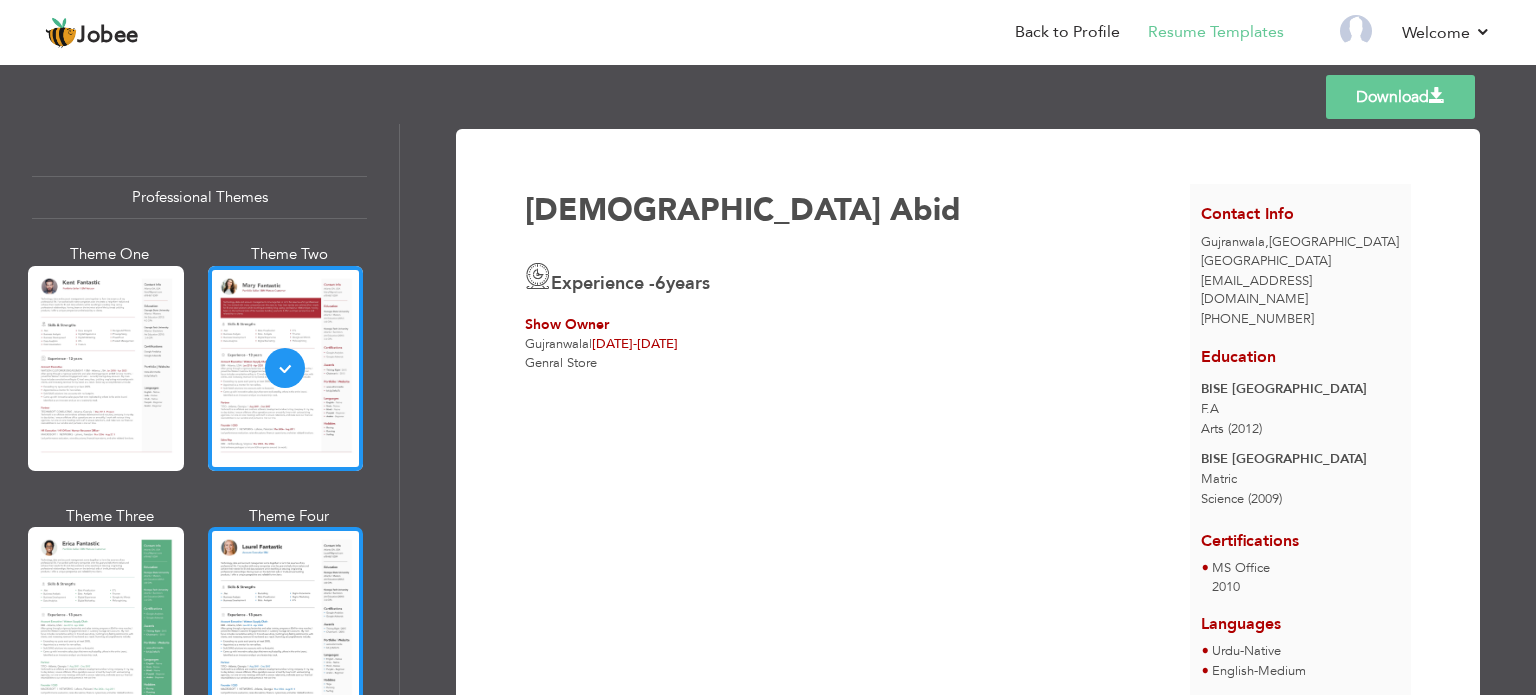 click at bounding box center [286, 629] 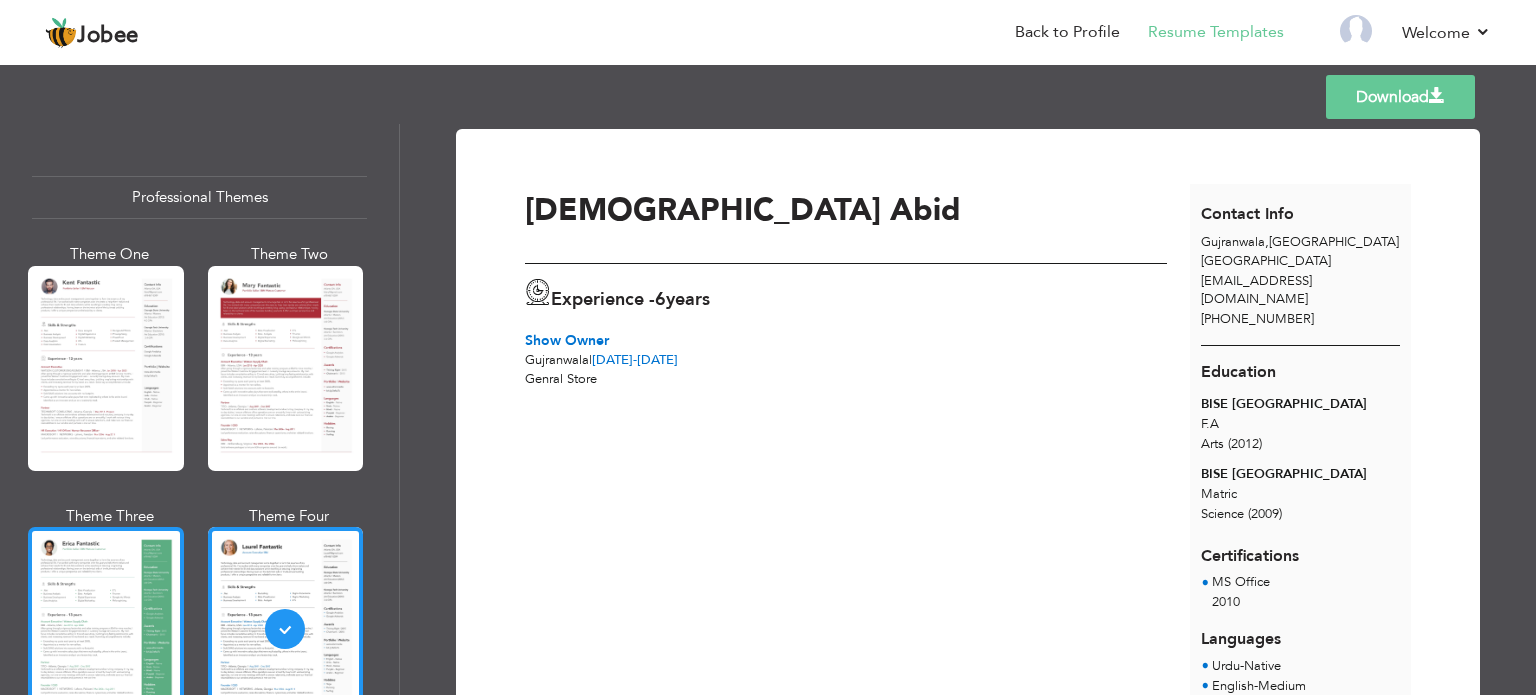 click at bounding box center [106, 629] 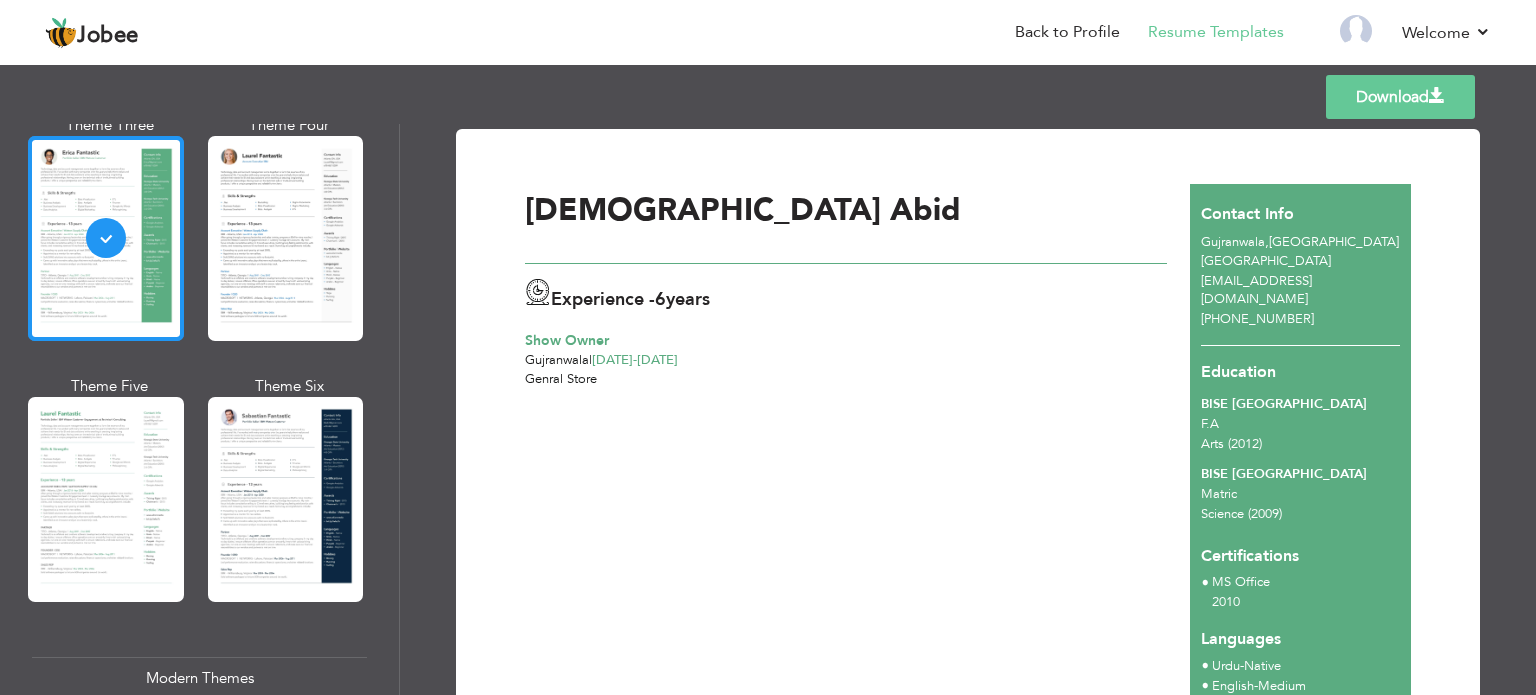 scroll, scrollTop: 400, scrollLeft: 0, axis: vertical 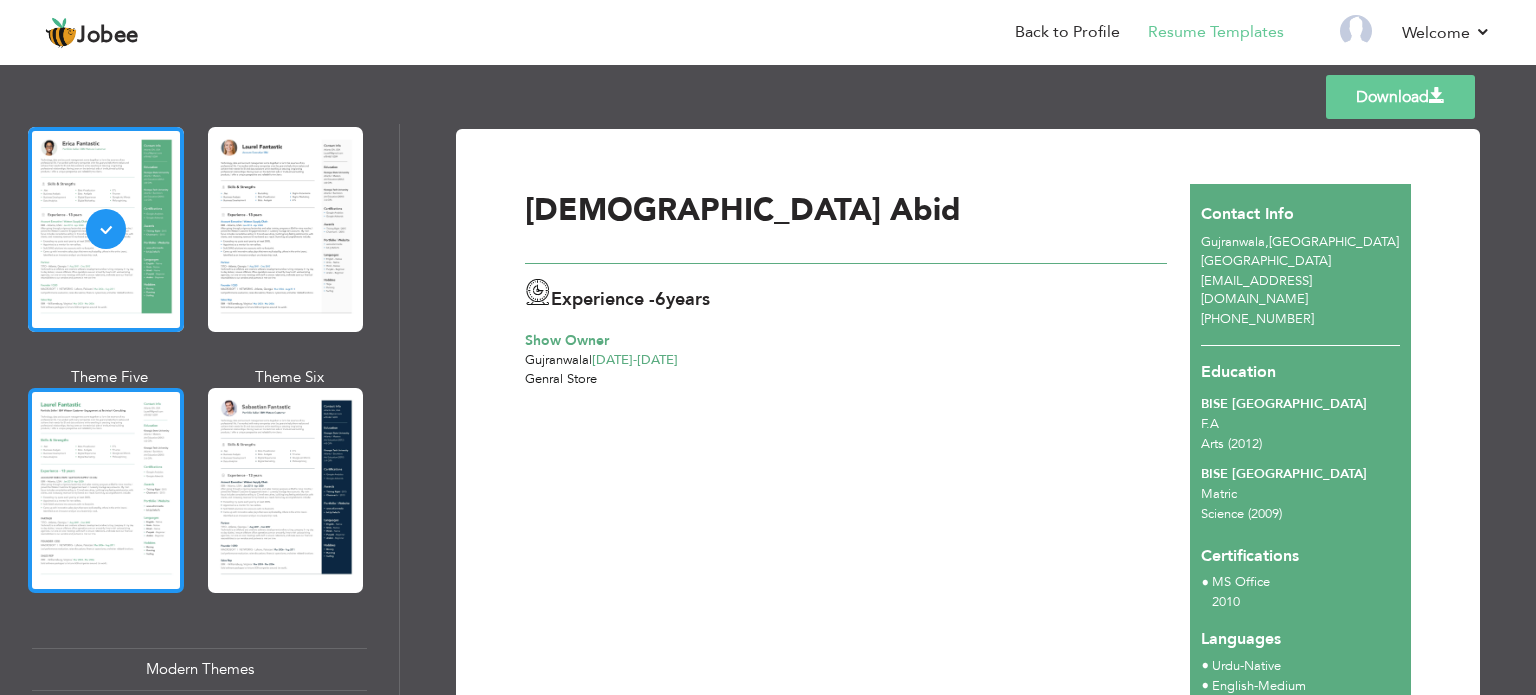 click at bounding box center [106, 490] 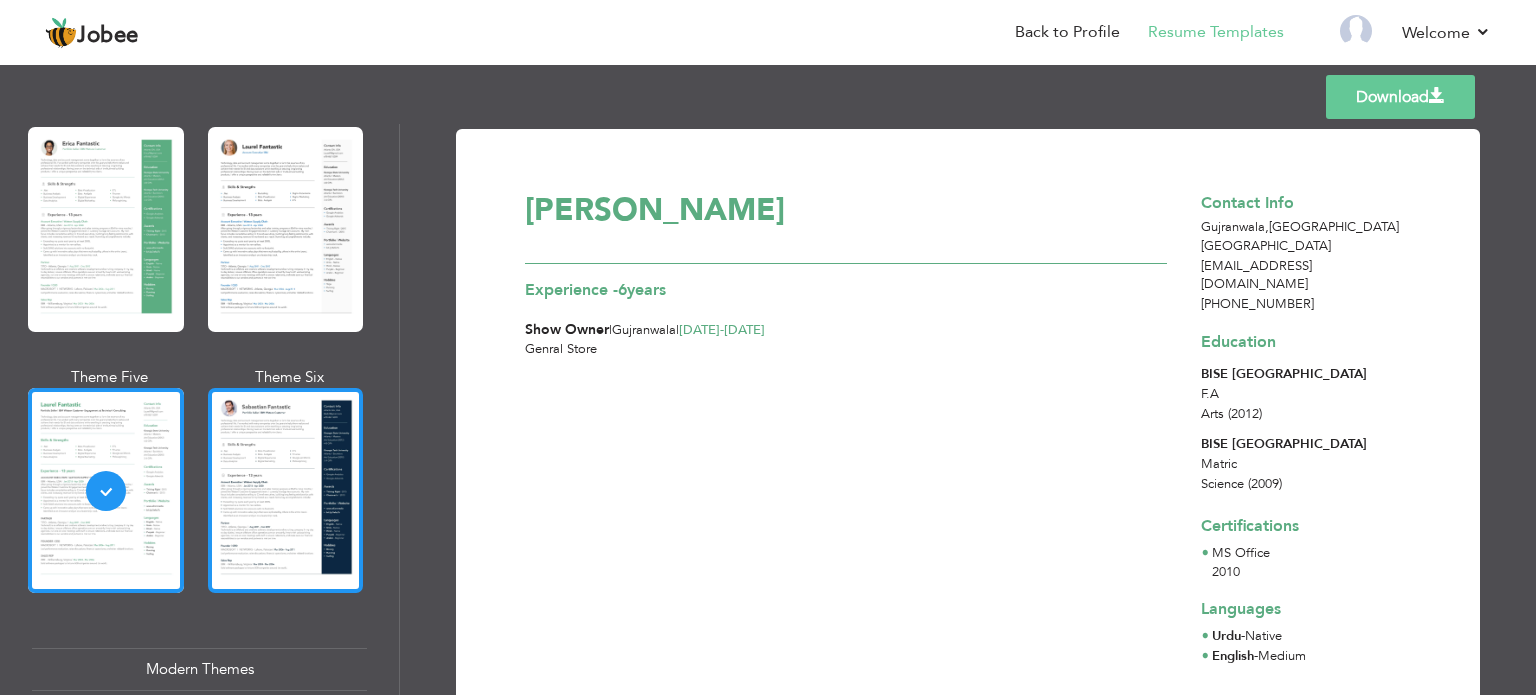 click at bounding box center [286, 490] 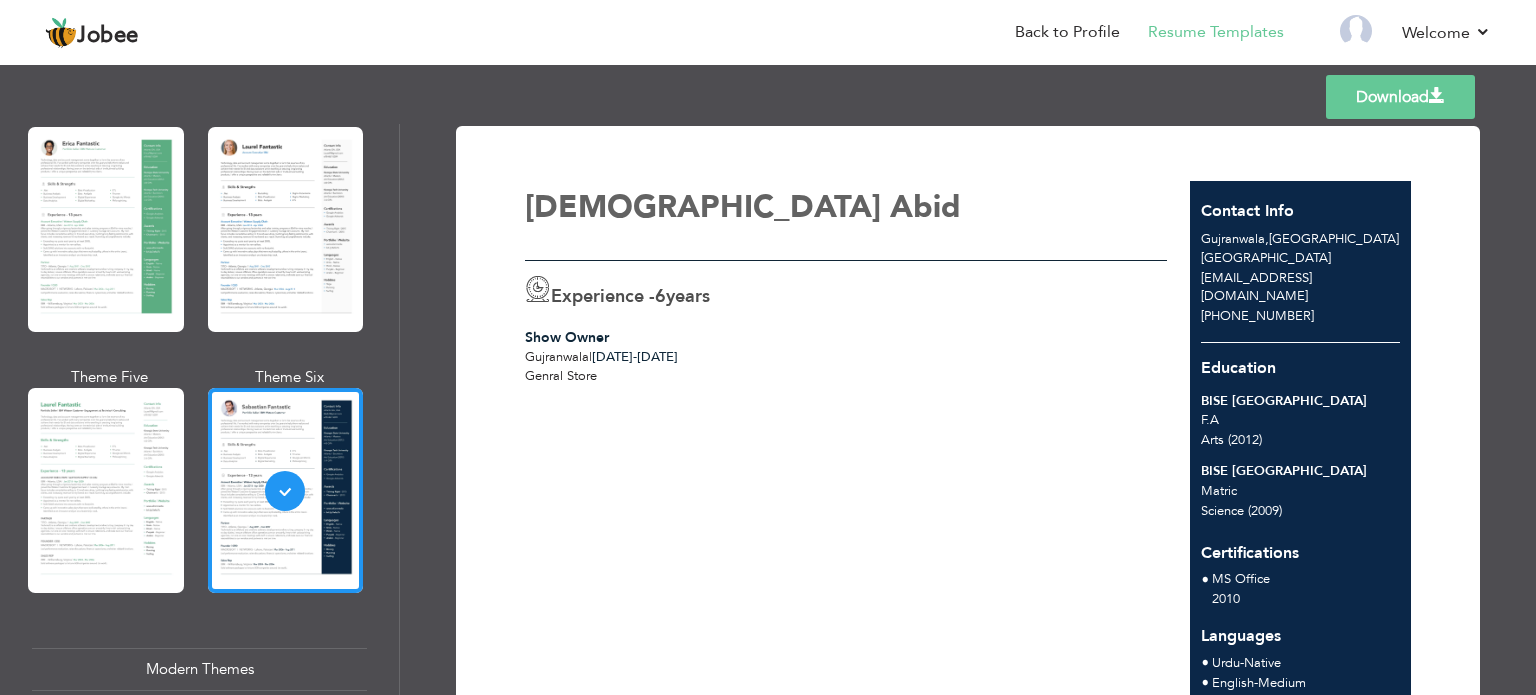 scroll, scrollTop: 0, scrollLeft: 0, axis: both 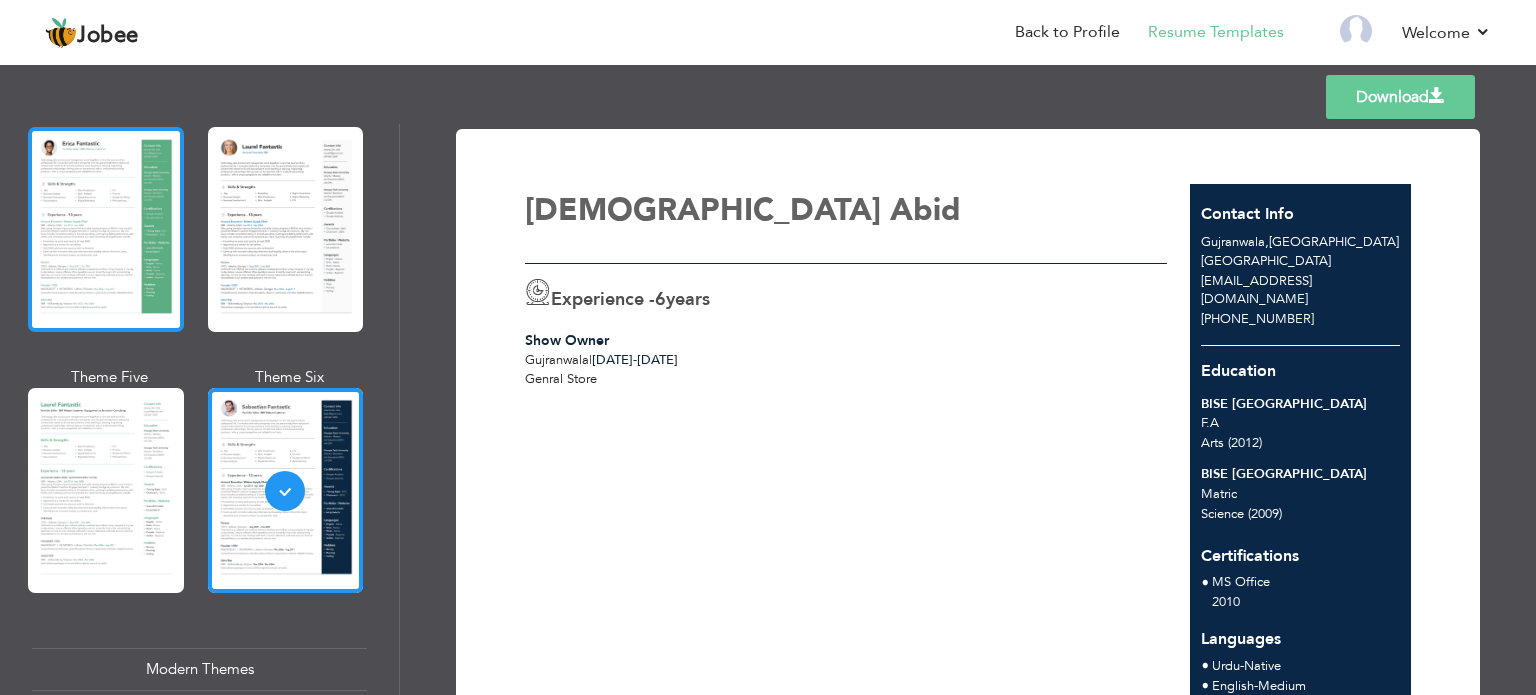 click at bounding box center [106, 229] 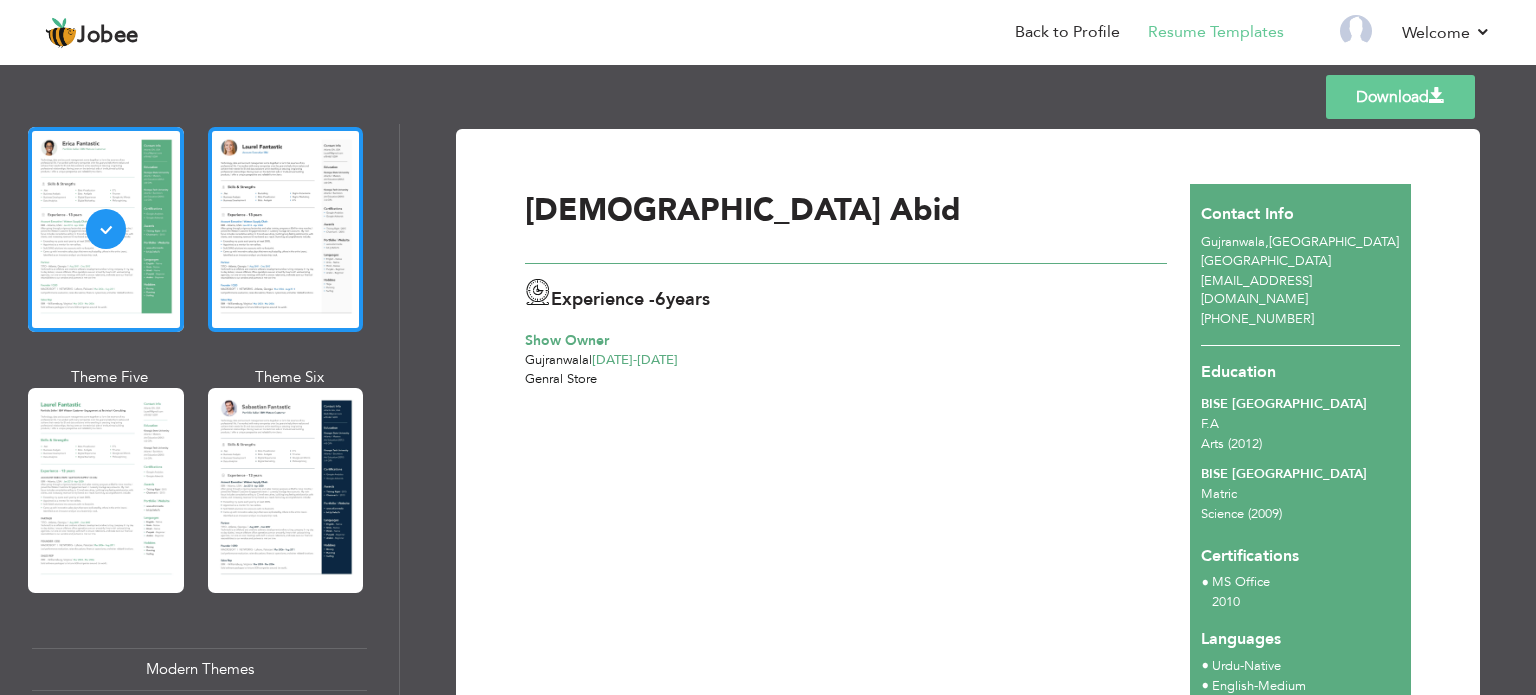 click at bounding box center [286, 229] 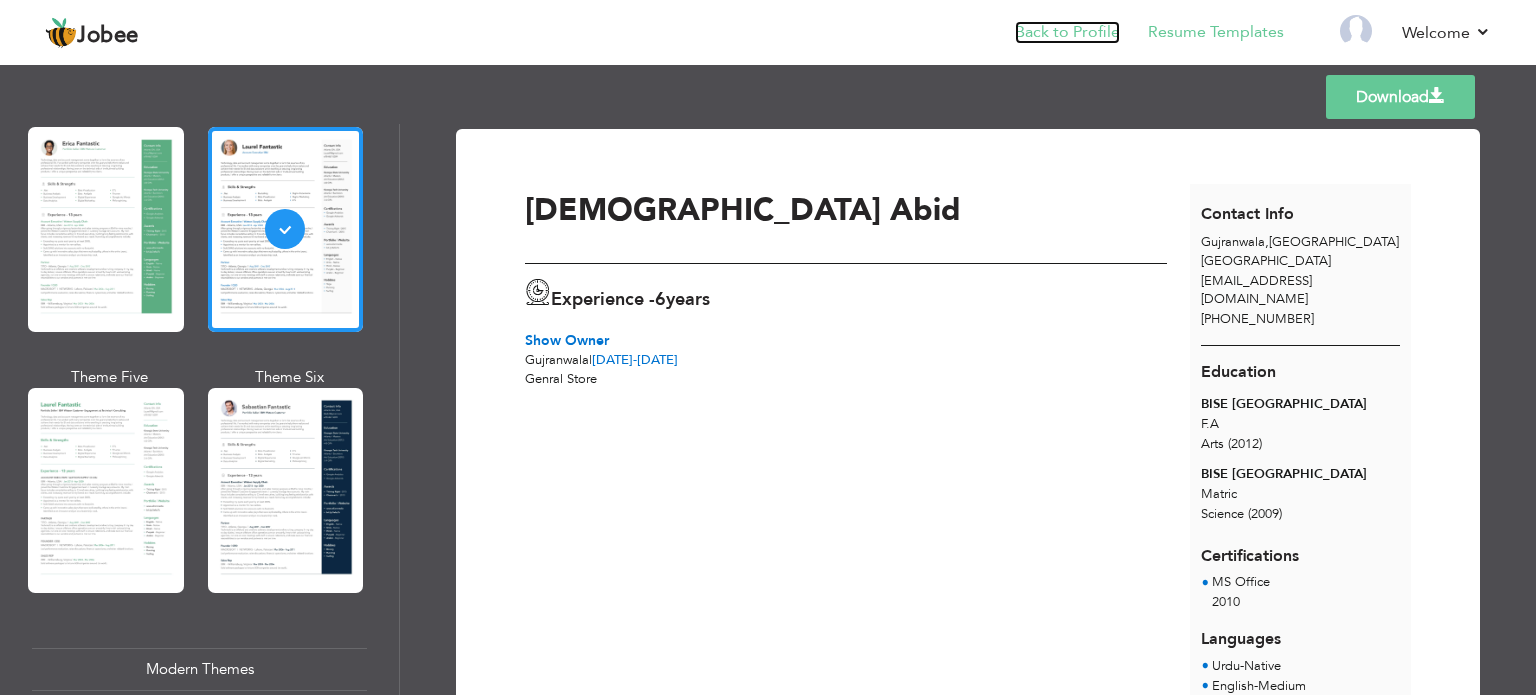 click on "Back to Profile" at bounding box center (1067, 32) 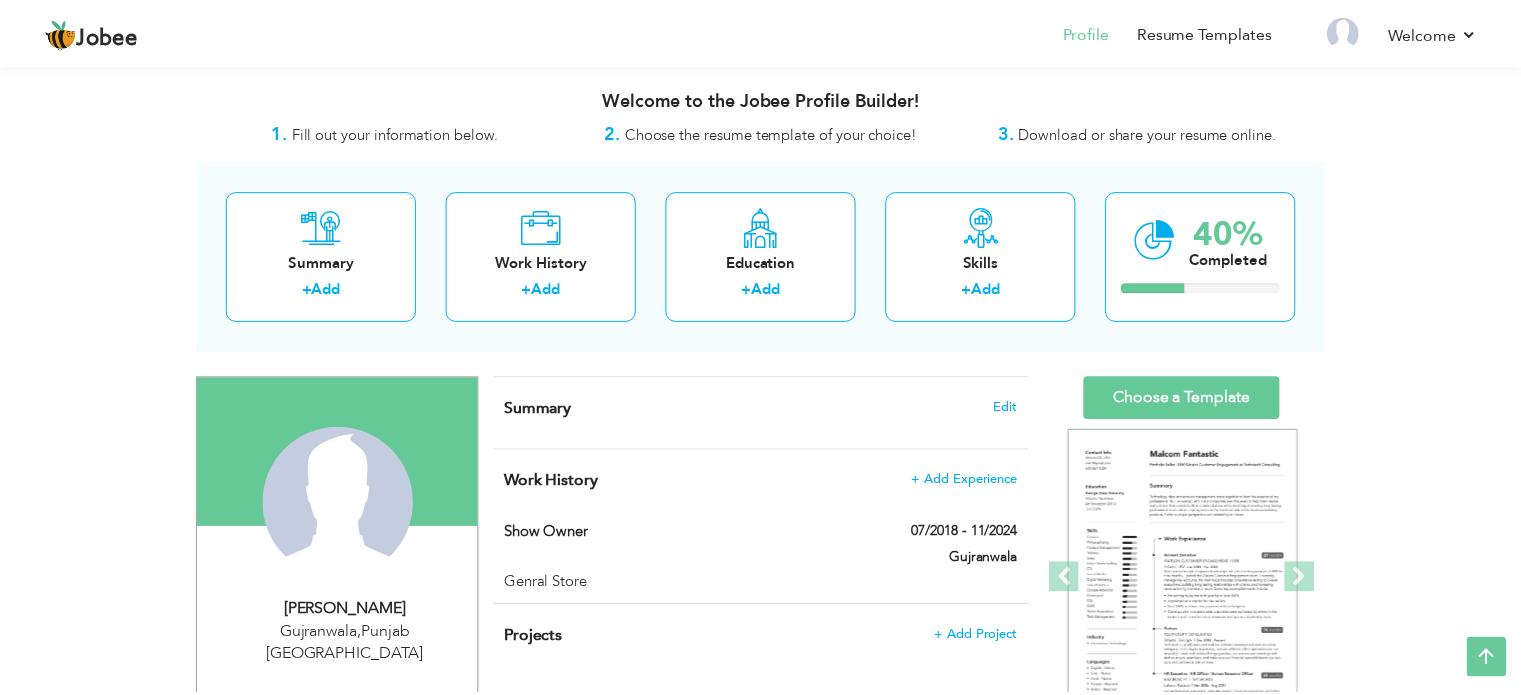 scroll, scrollTop: 400, scrollLeft: 0, axis: vertical 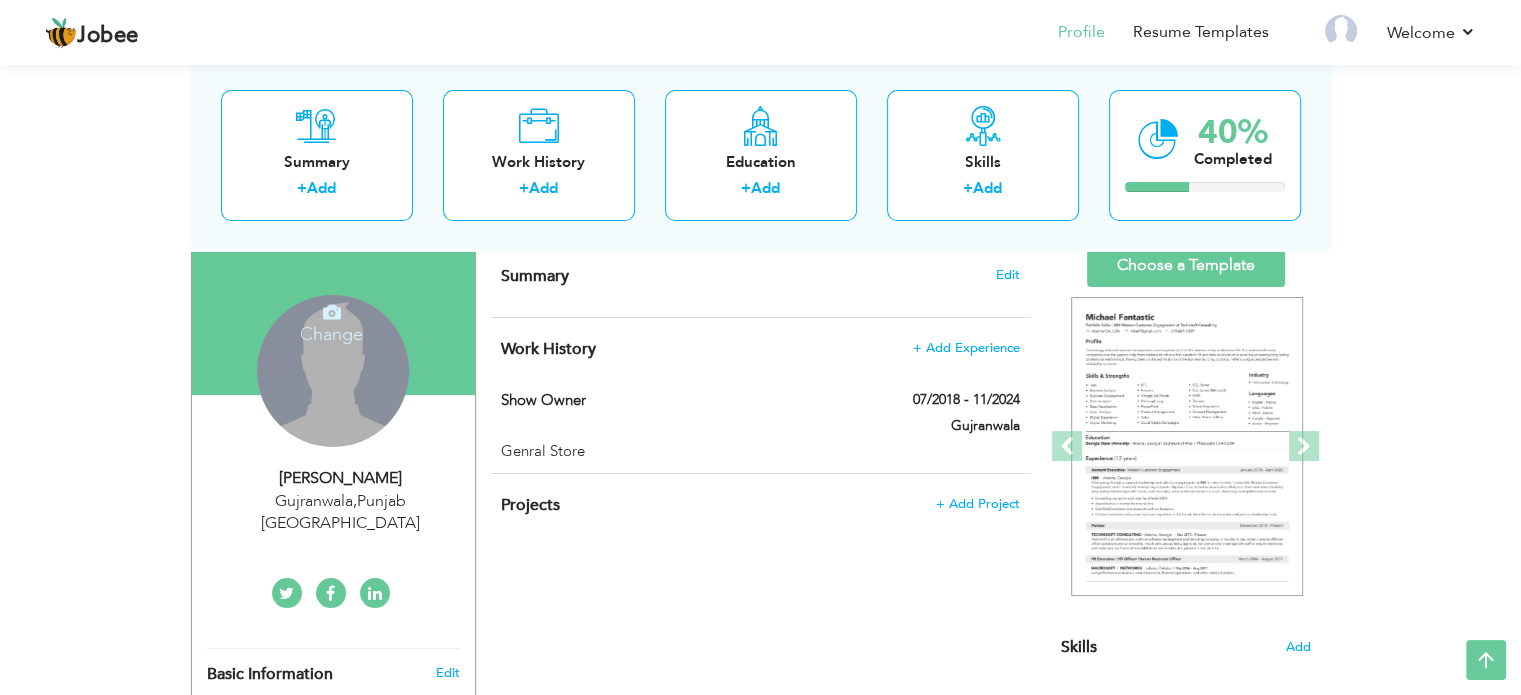click on "Change
Remove" at bounding box center (333, 371) 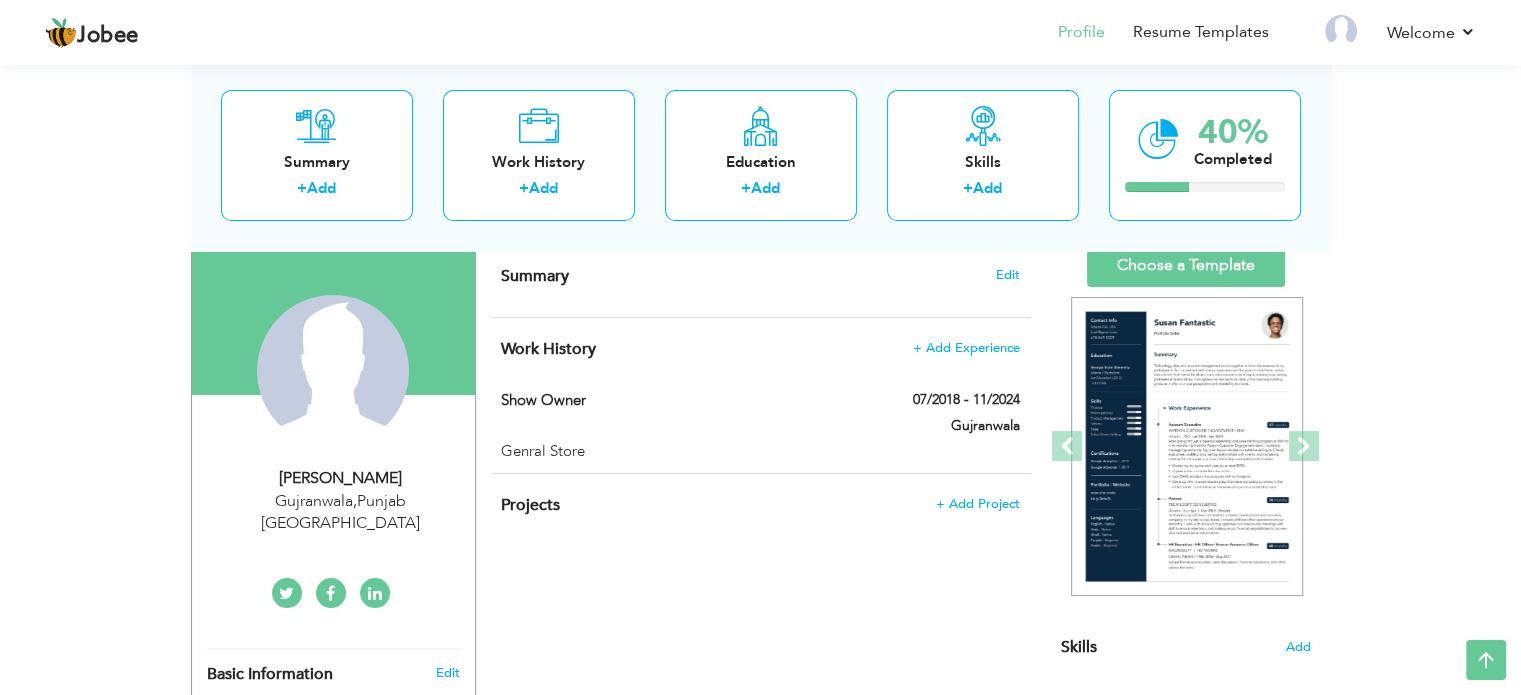click on "[PERSON_NAME]
[GEOGRAPHIC_DATA] ,  [GEOGRAPHIC_DATA] [GEOGRAPHIC_DATA]" at bounding box center [333, 512] 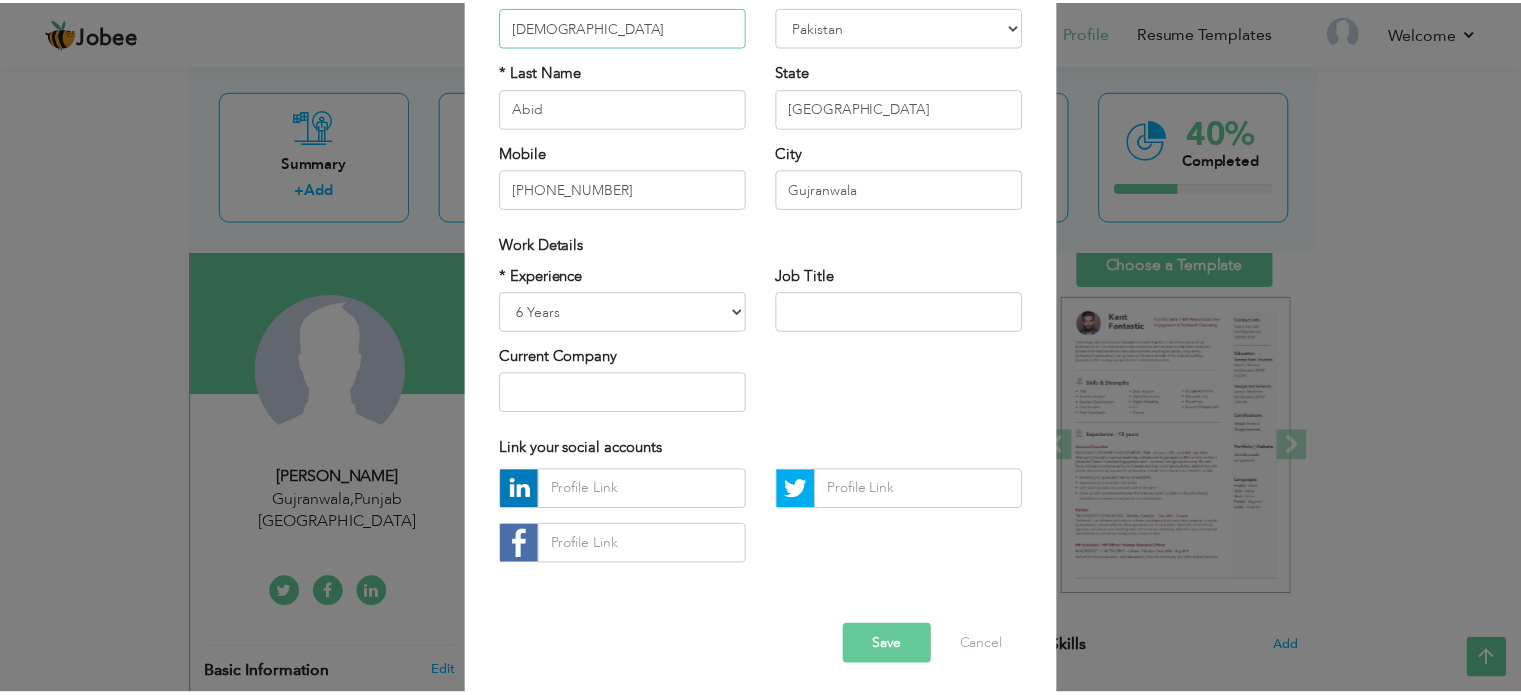 scroll, scrollTop: 212, scrollLeft: 0, axis: vertical 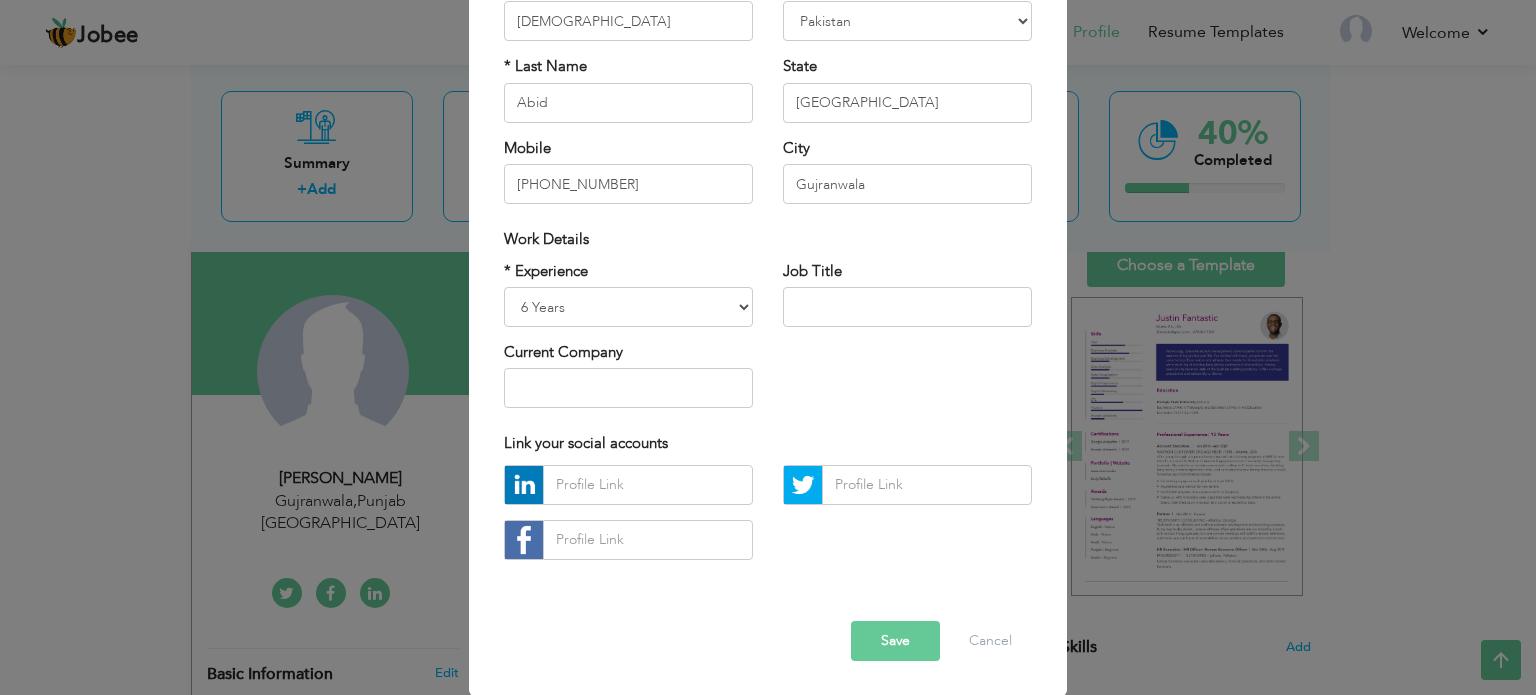 click on "Save" at bounding box center [895, 641] 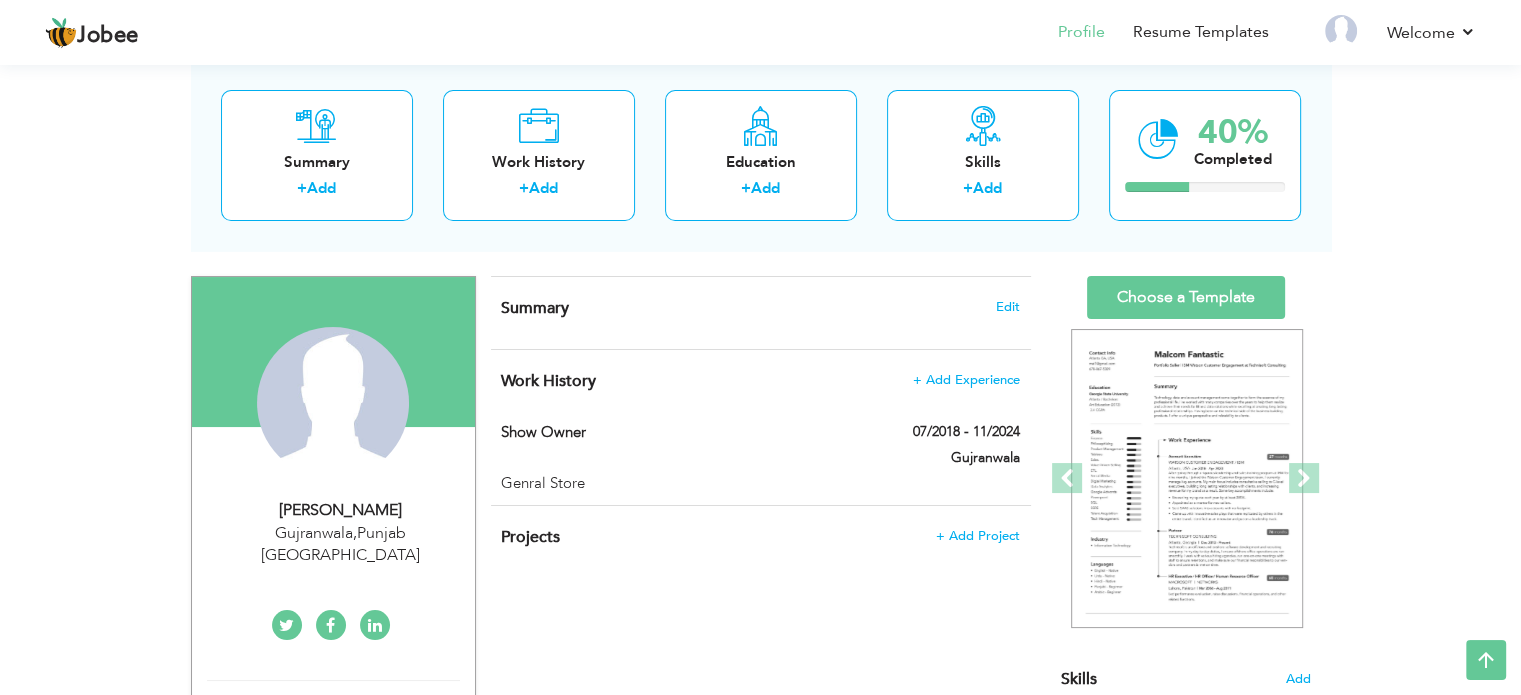 scroll, scrollTop: 0, scrollLeft: 0, axis: both 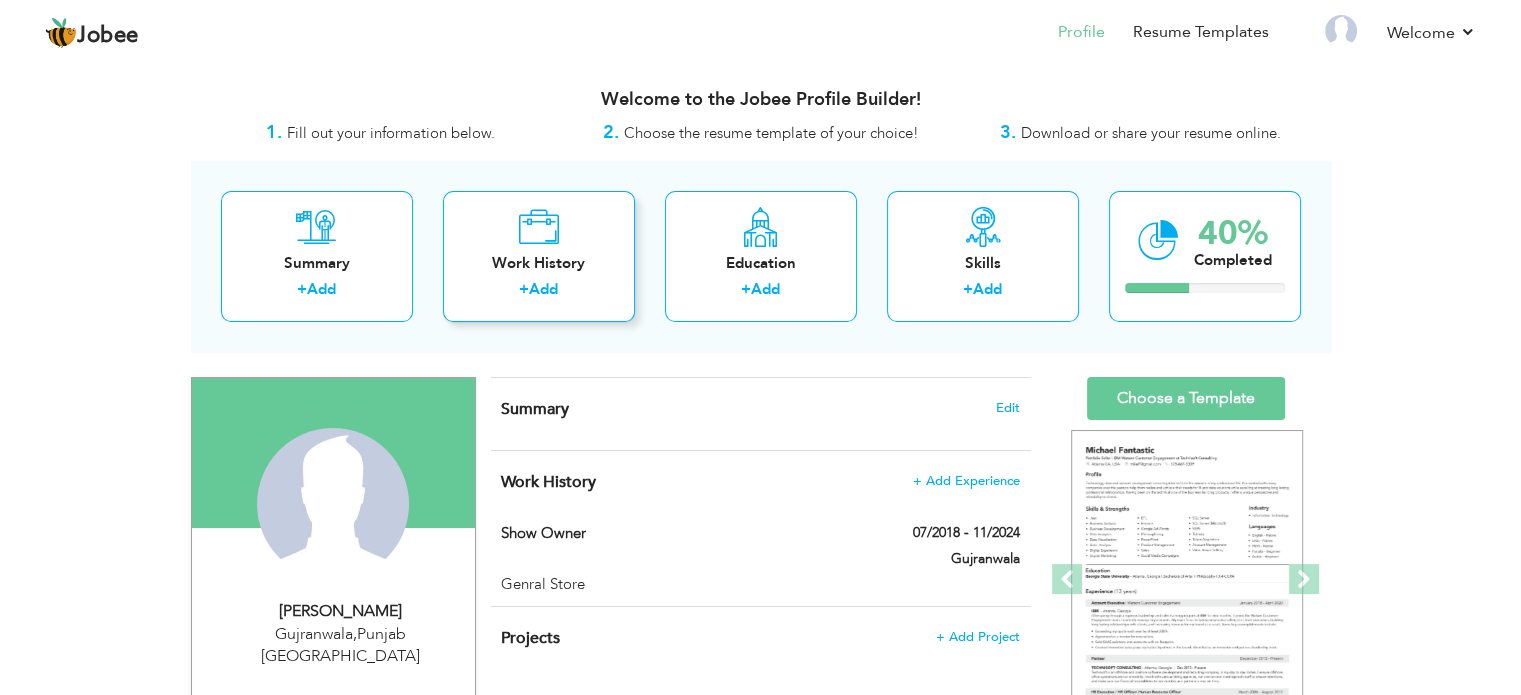 click at bounding box center (538, 227) 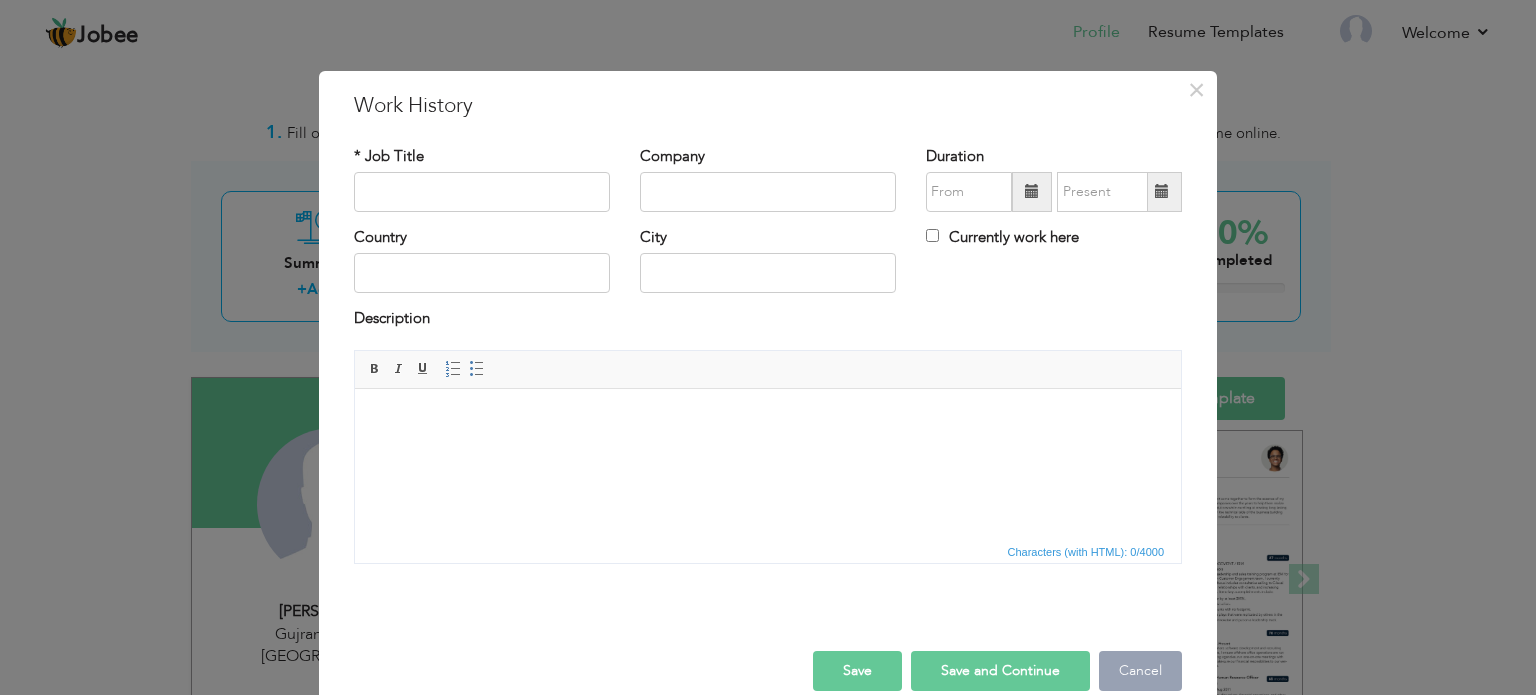 drag, startPoint x: 1137, startPoint y: 677, endPoint x: 1102, endPoint y: 667, distance: 36.40055 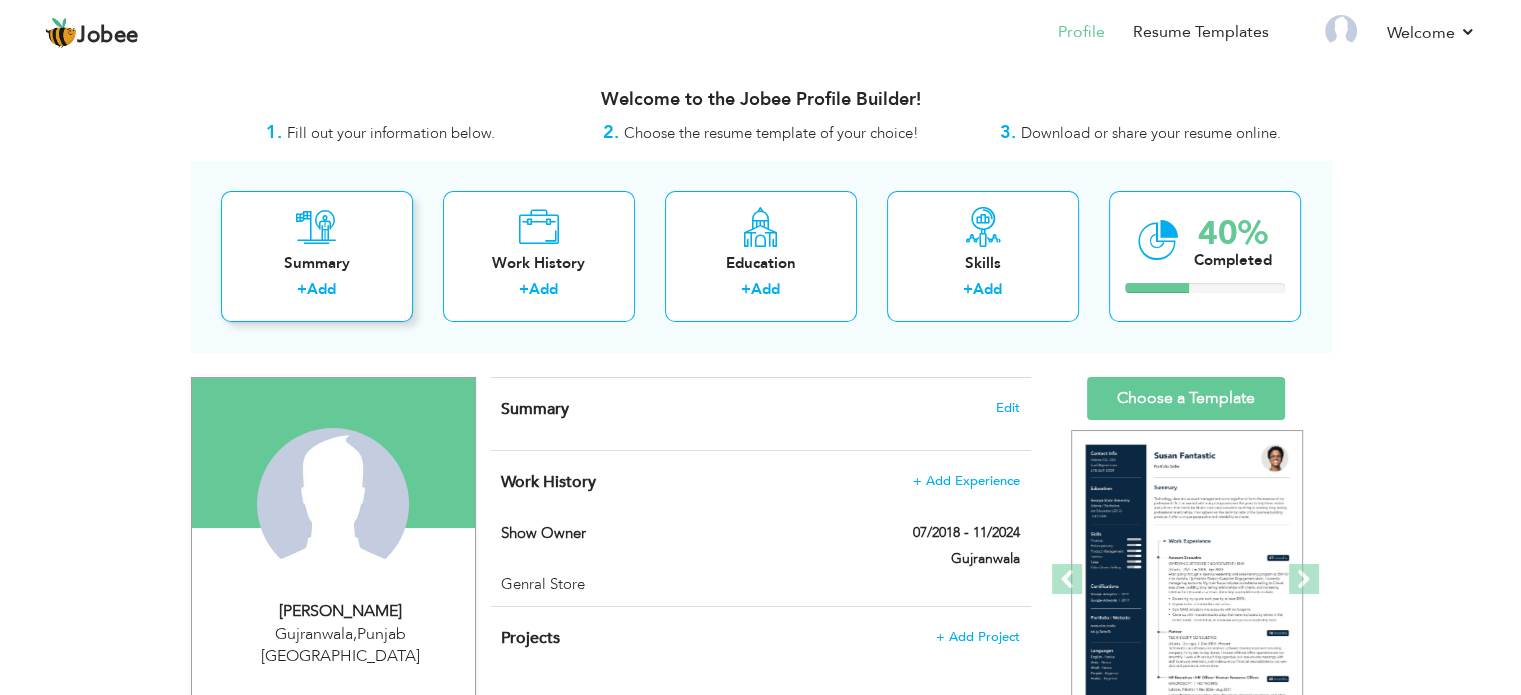 click at bounding box center [316, 227] 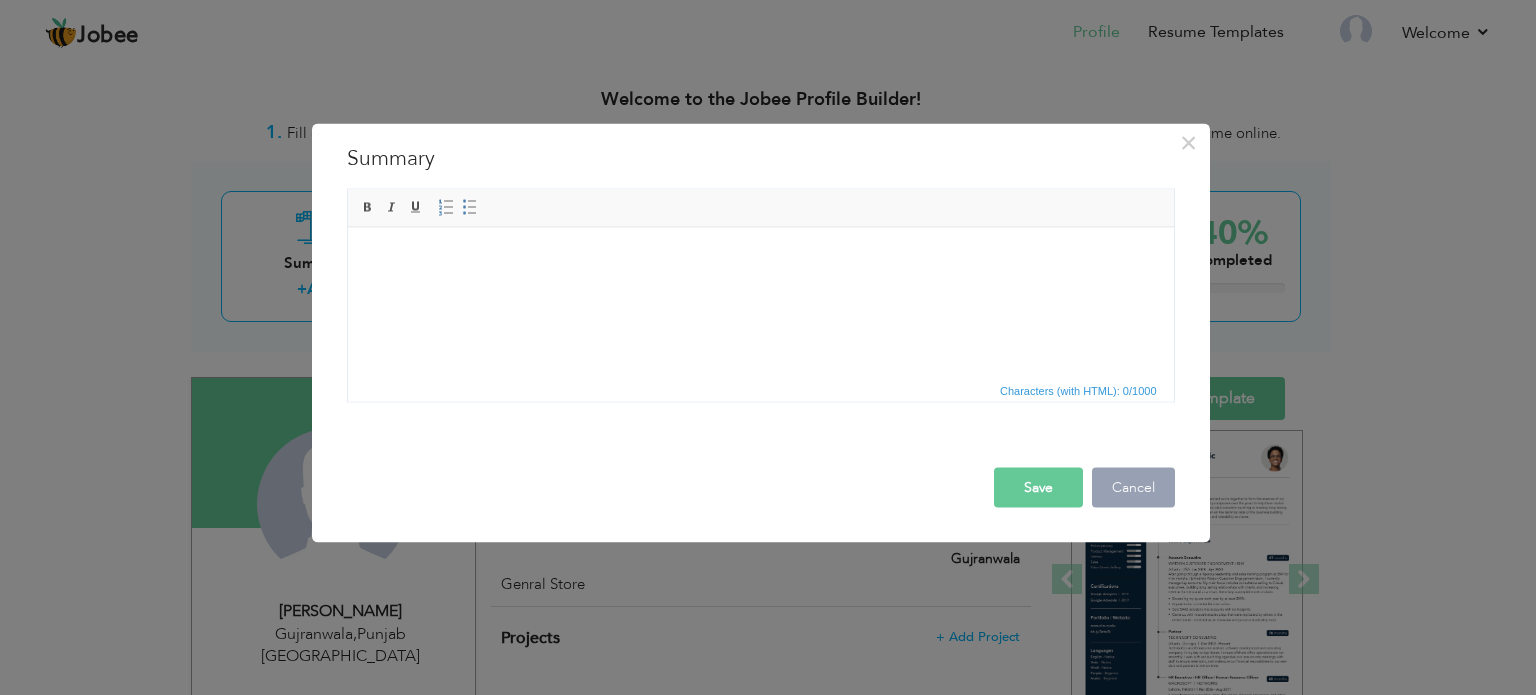 click on "Cancel" at bounding box center [1133, 487] 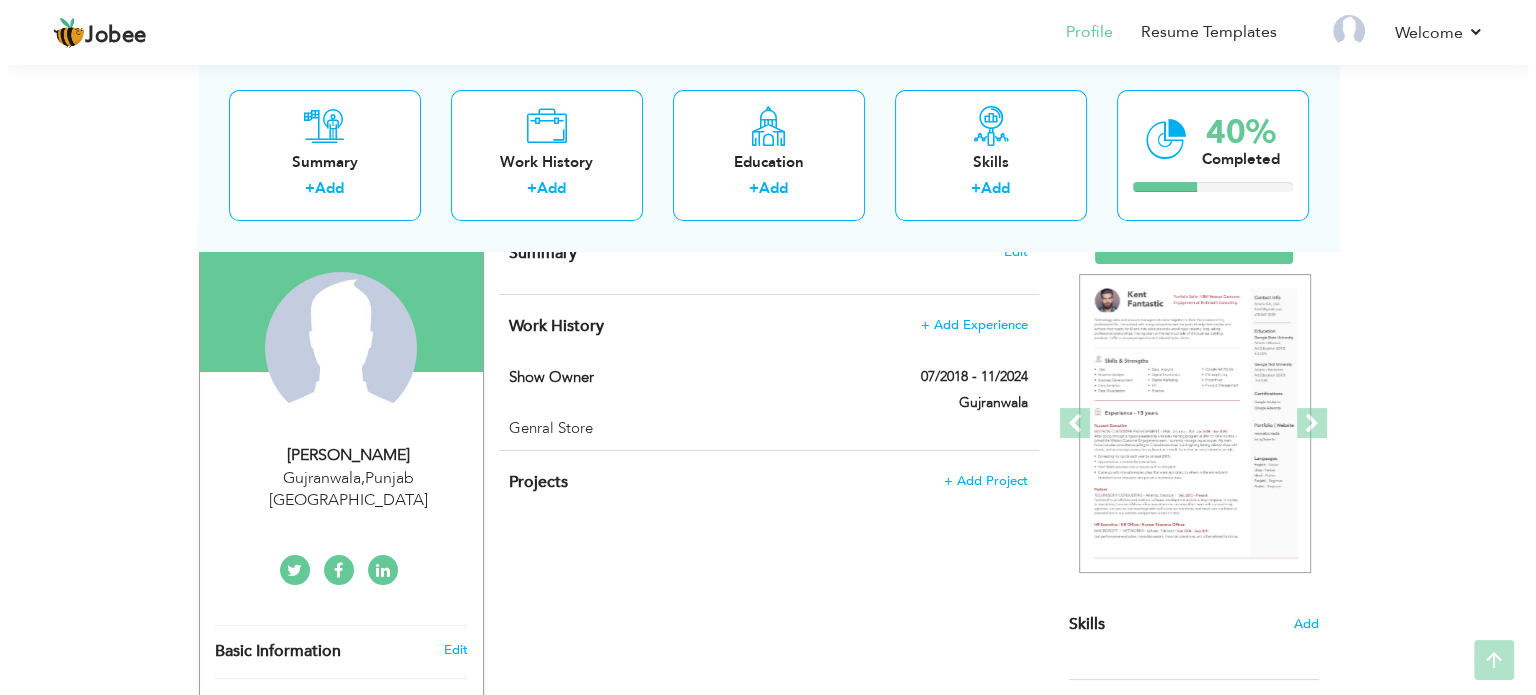 scroll, scrollTop: 200, scrollLeft: 0, axis: vertical 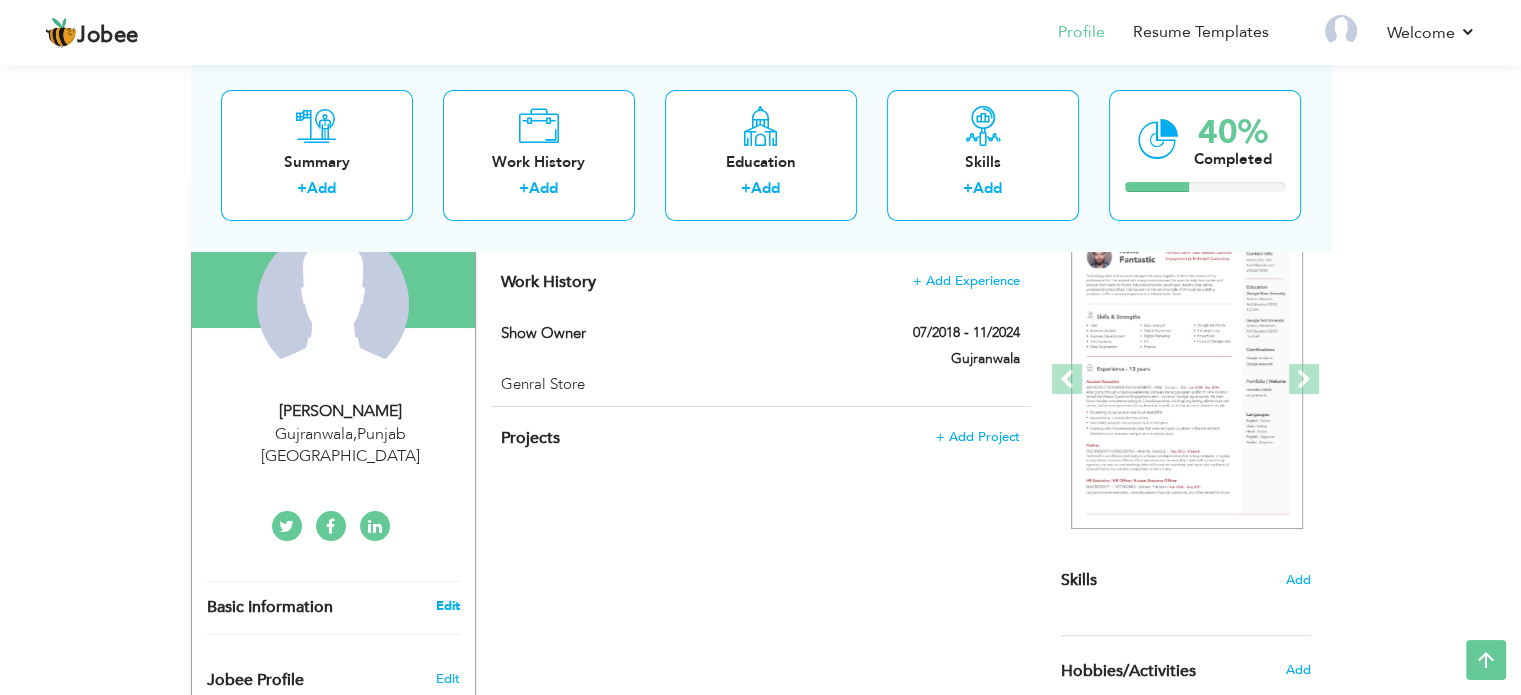 click on "Edit" at bounding box center (447, 606) 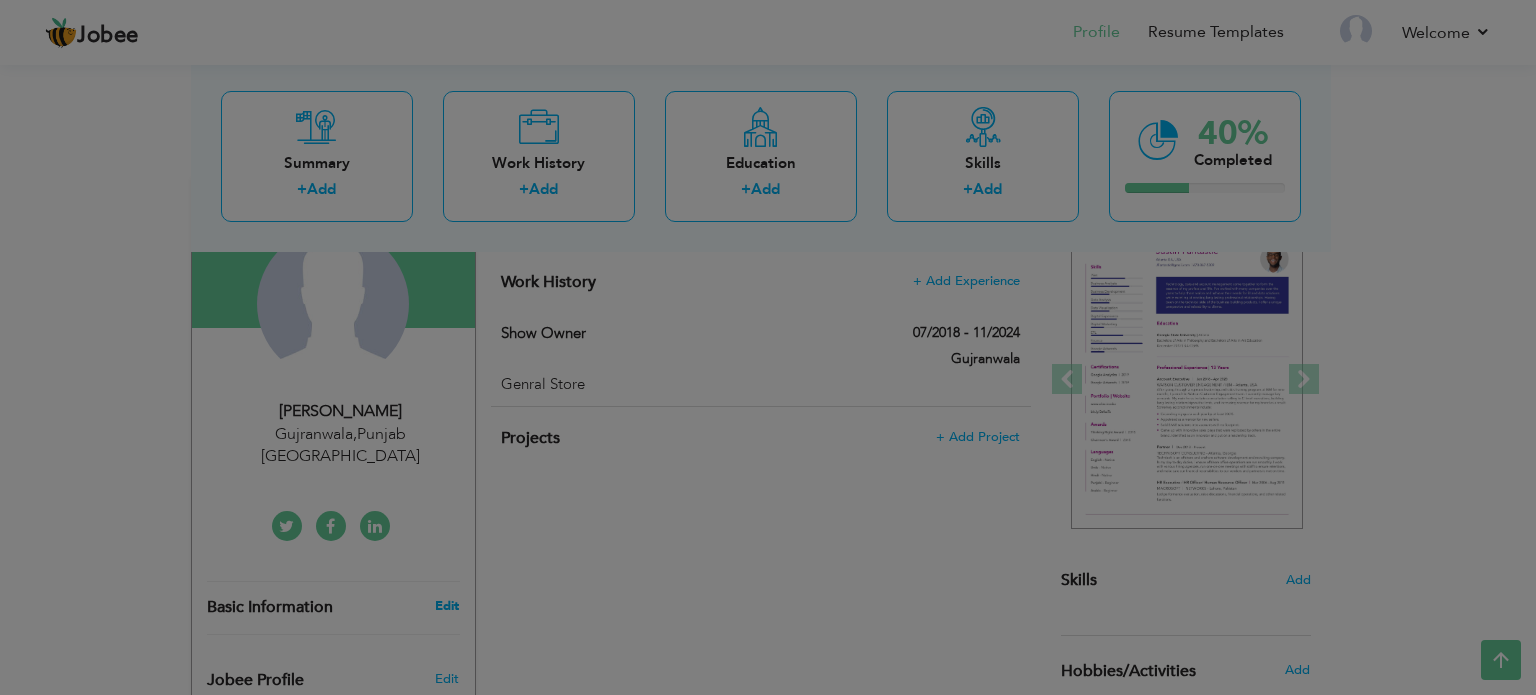 scroll, scrollTop: 0, scrollLeft: 0, axis: both 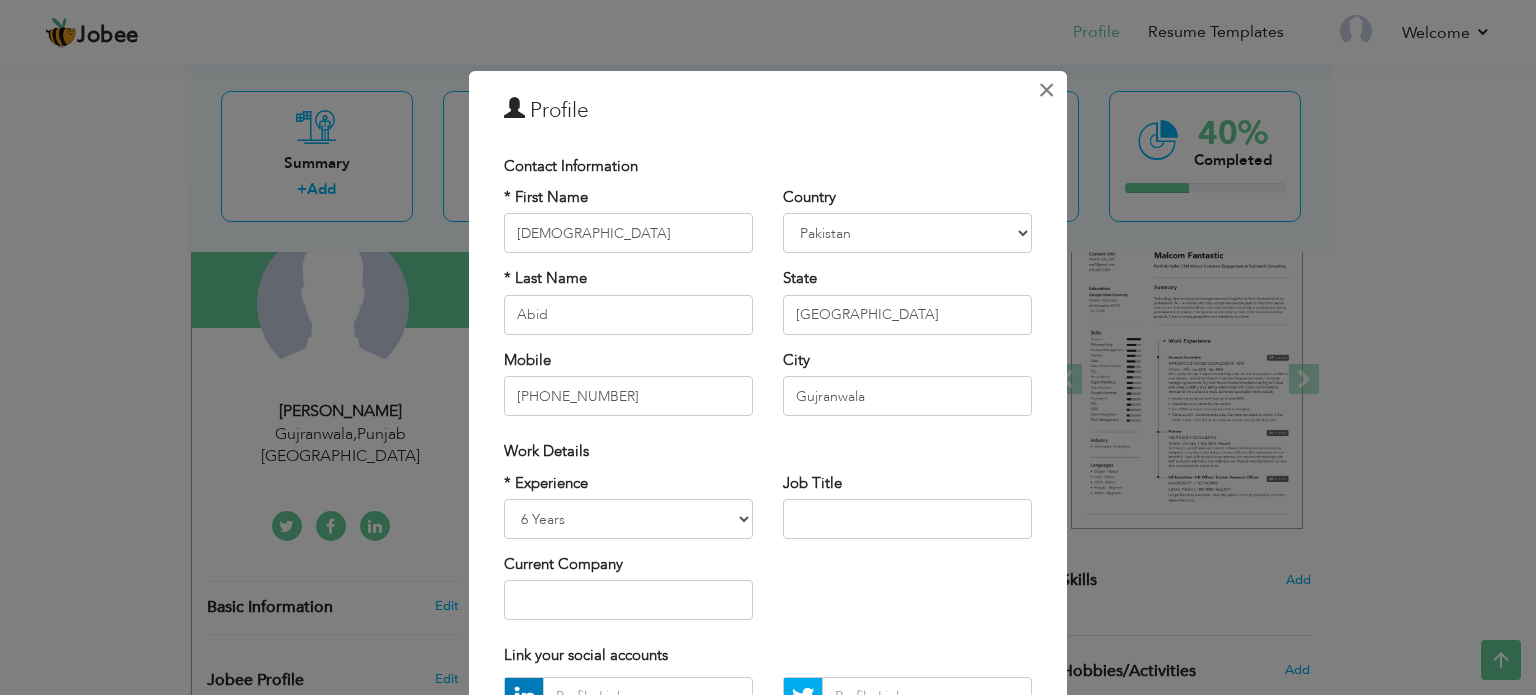 click on "×" at bounding box center [1046, 90] 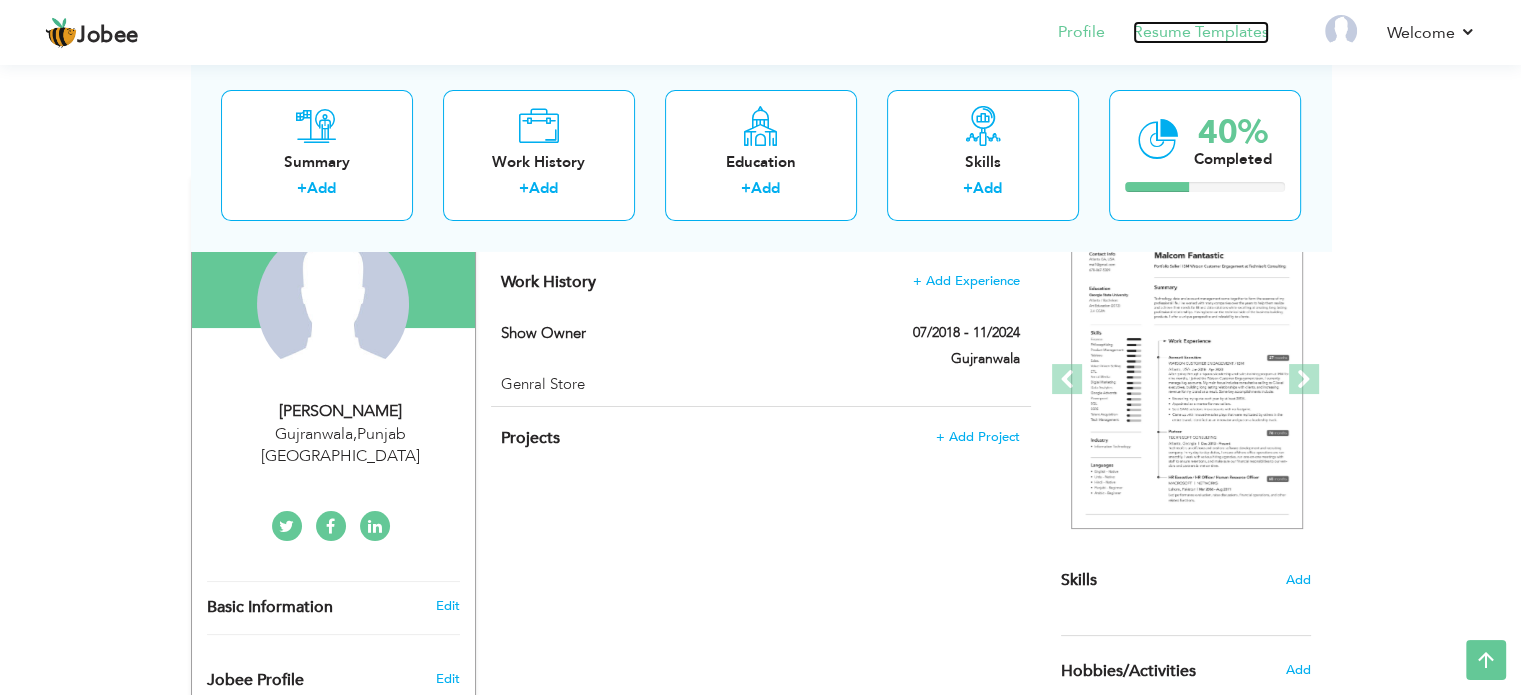 click on "Resume Templates" at bounding box center (1201, 32) 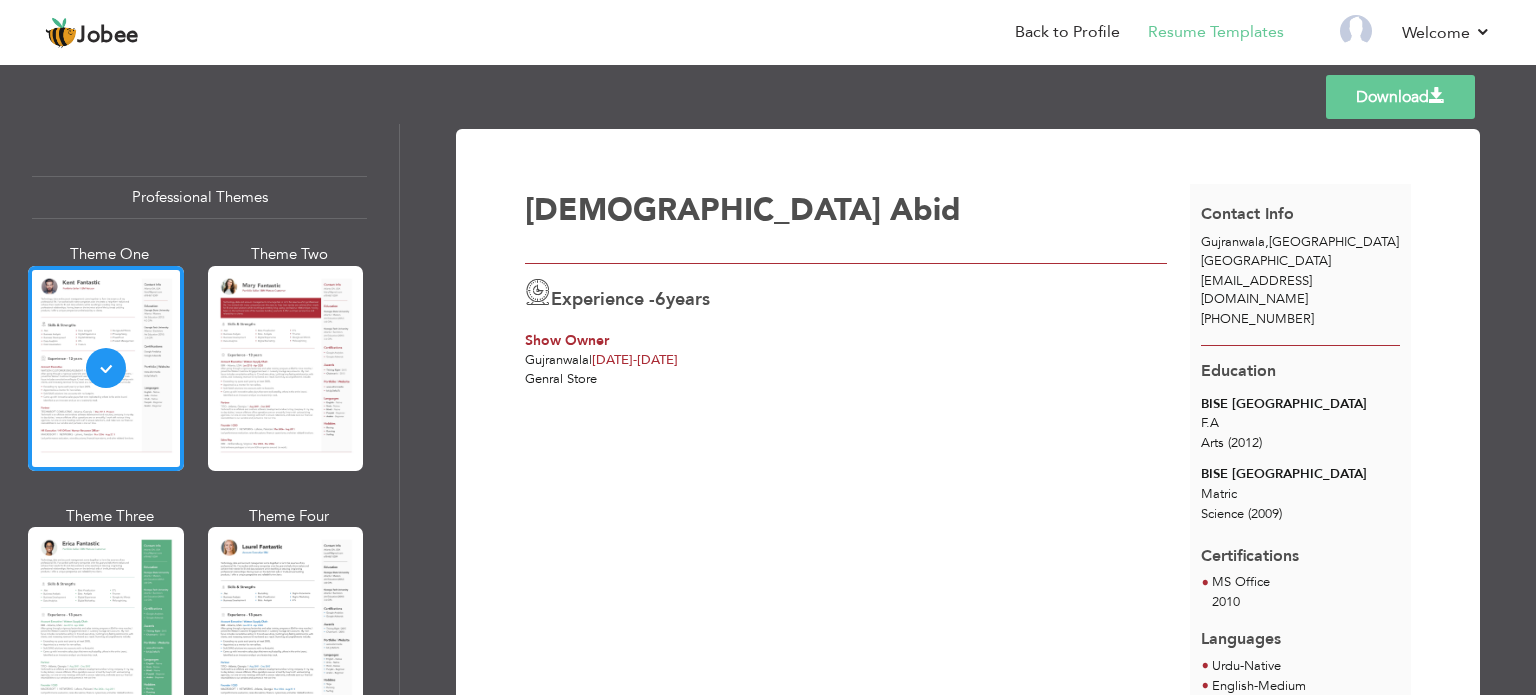 scroll, scrollTop: 0, scrollLeft: 0, axis: both 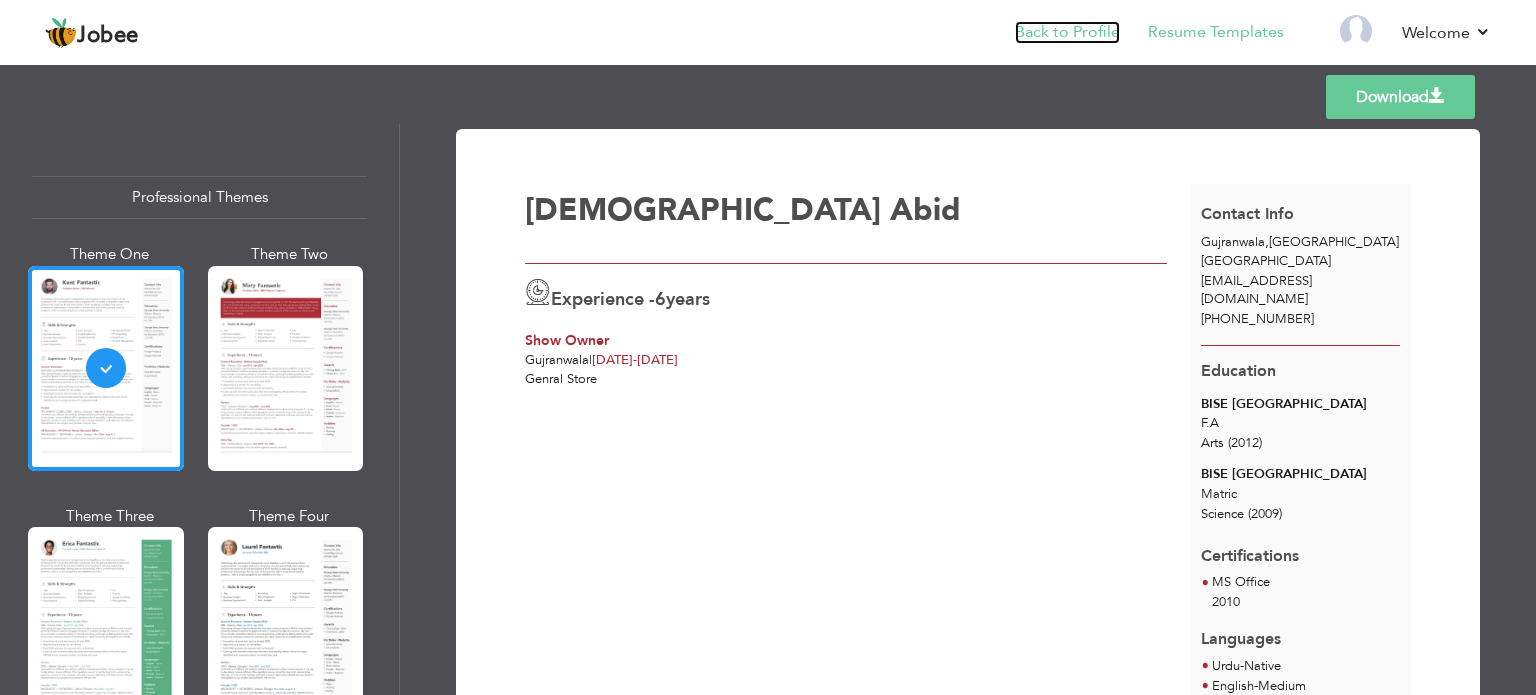 click on "Back to Profile" at bounding box center (1067, 32) 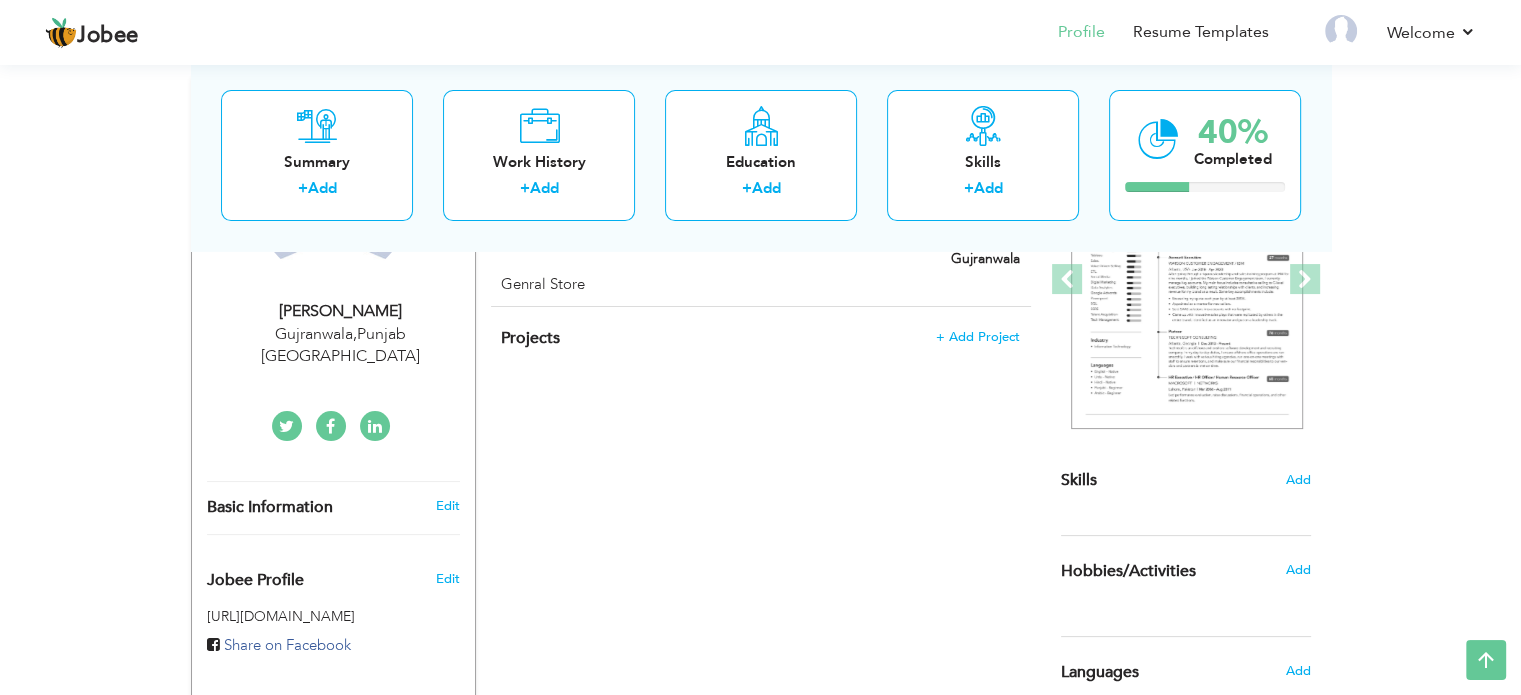 scroll, scrollTop: 0, scrollLeft: 0, axis: both 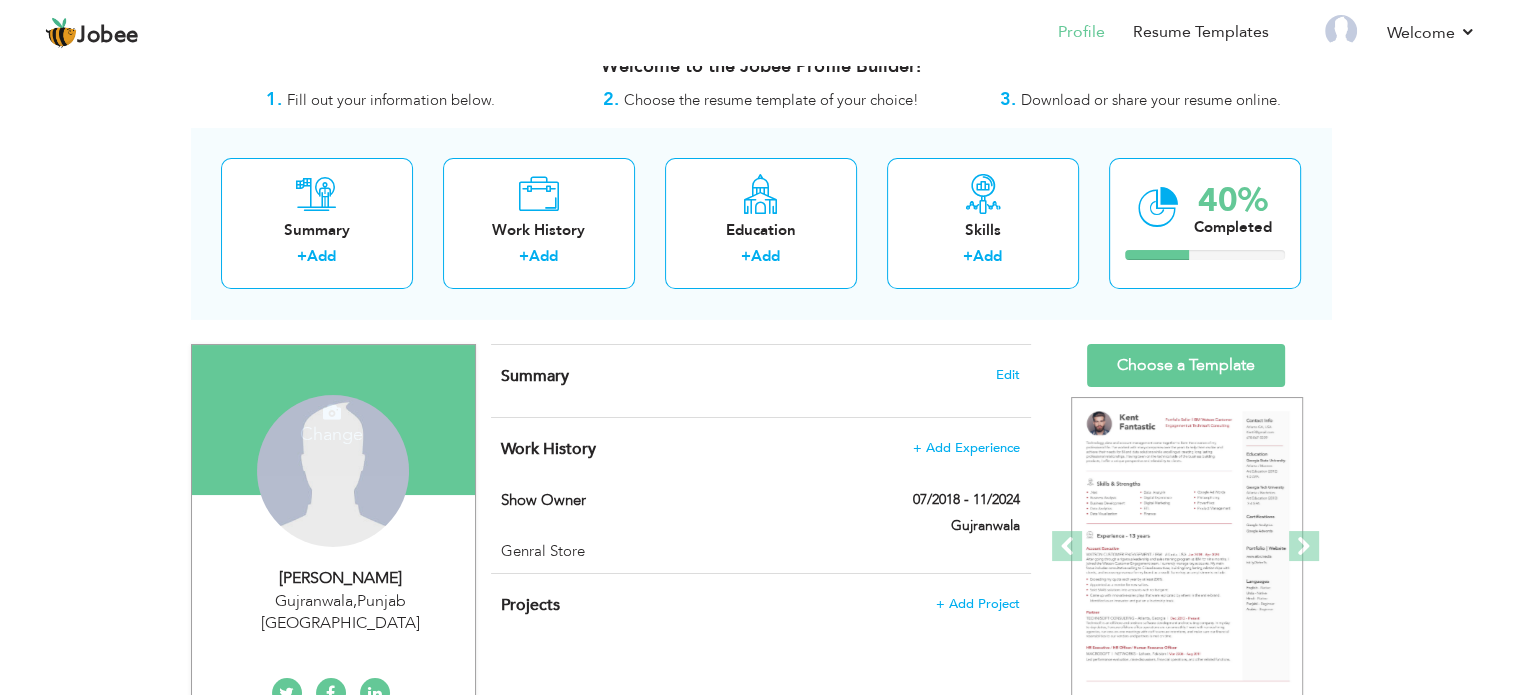 click on "[PERSON_NAME]" at bounding box center [341, 578] 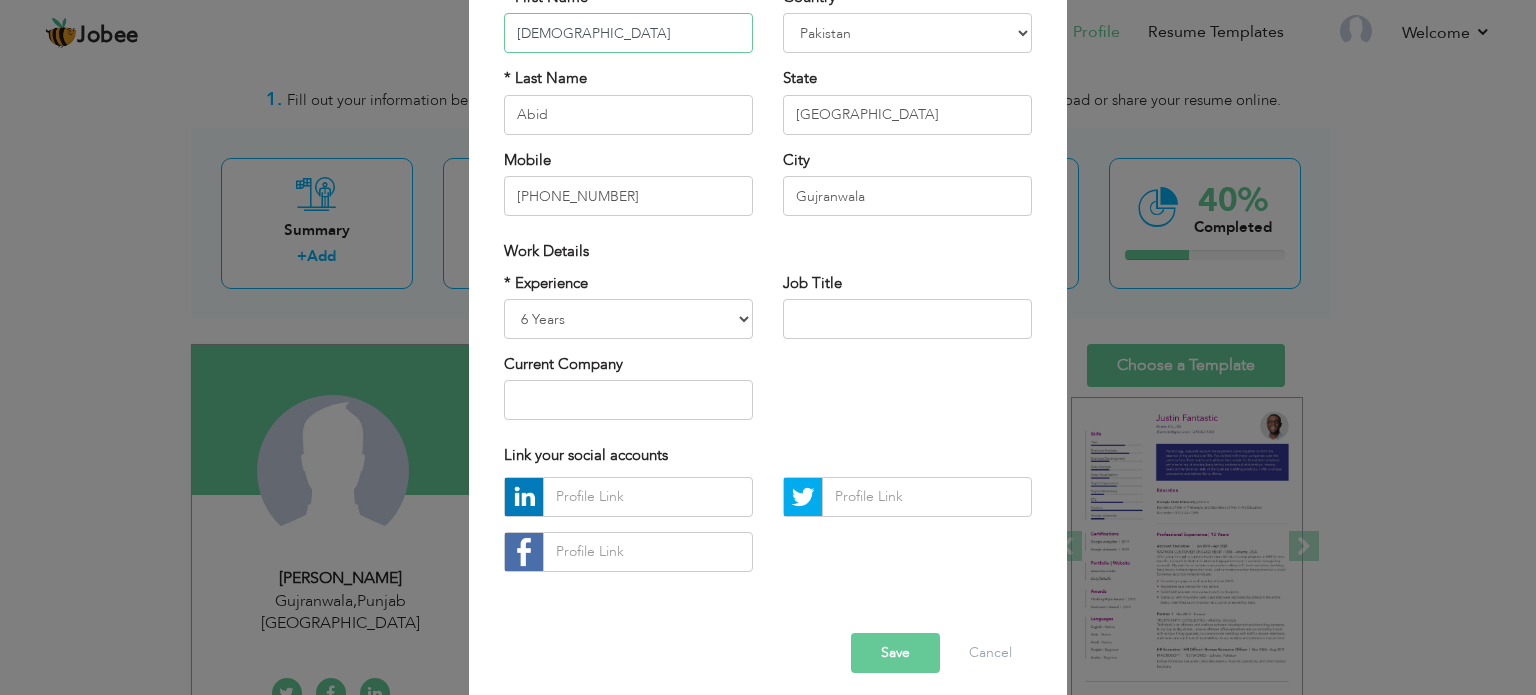 scroll, scrollTop: 212, scrollLeft: 0, axis: vertical 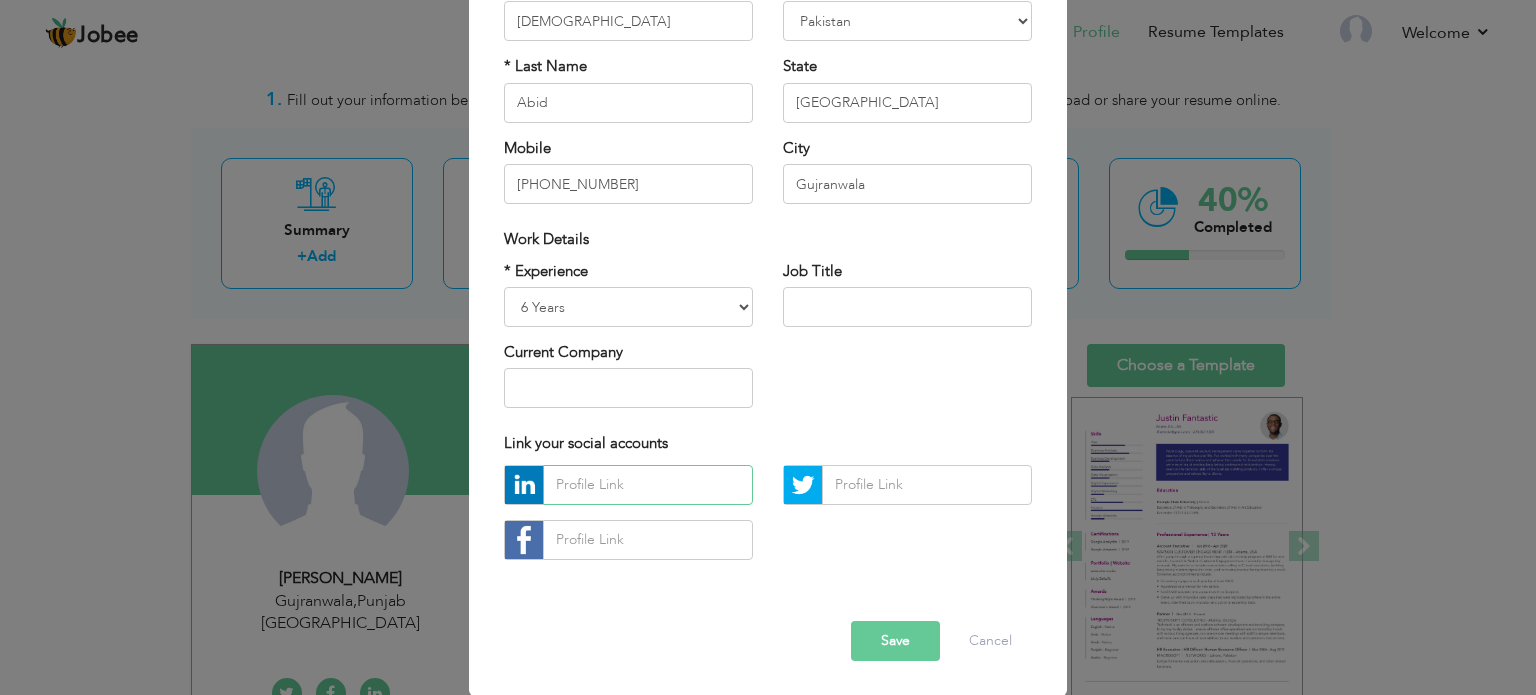 click at bounding box center (648, 485) 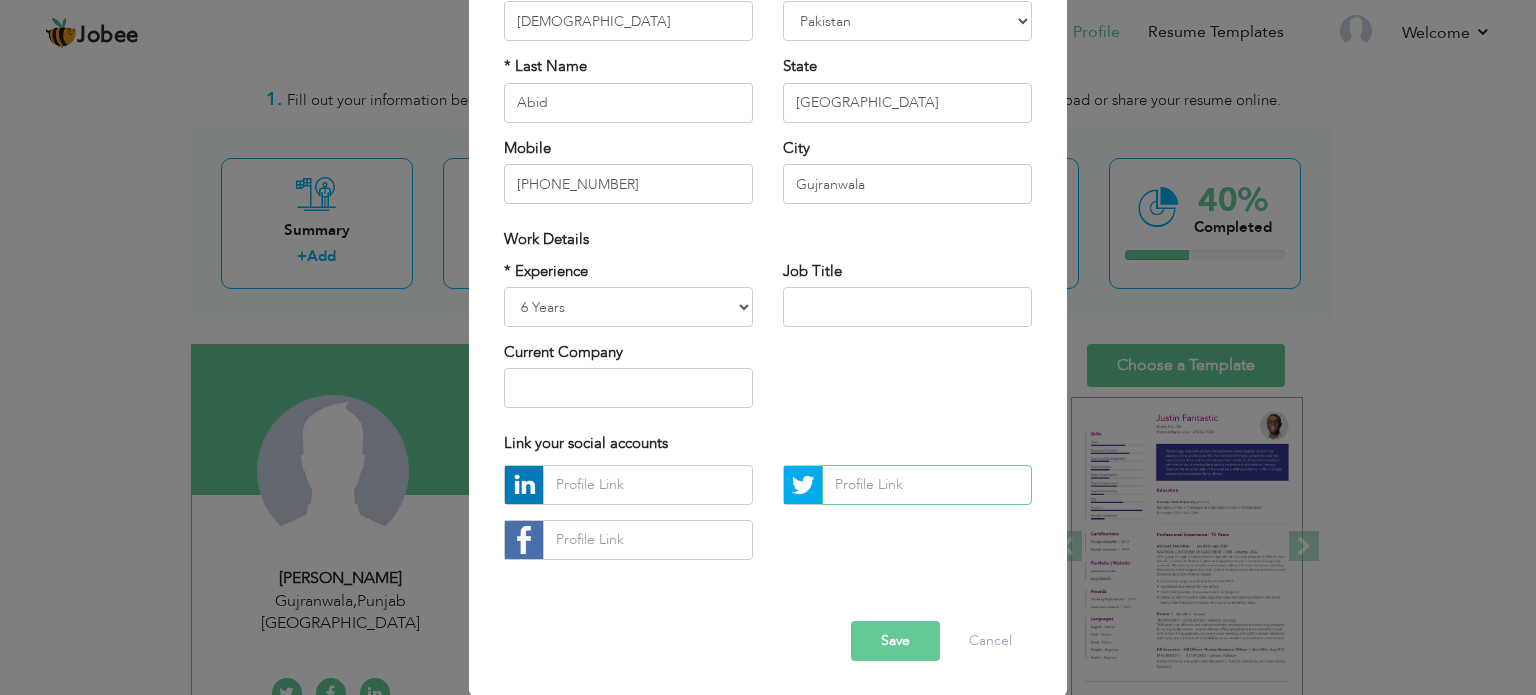 click at bounding box center (927, 485) 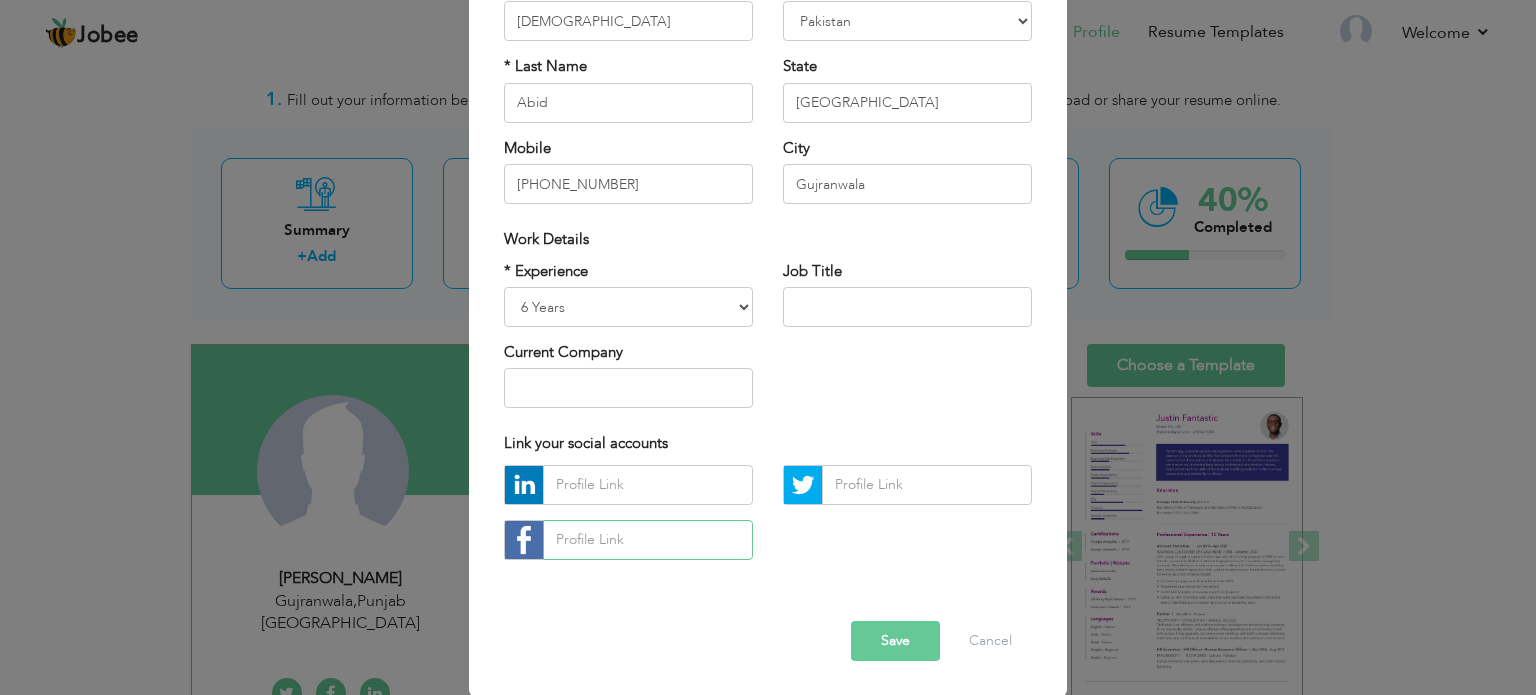 click at bounding box center (648, 540) 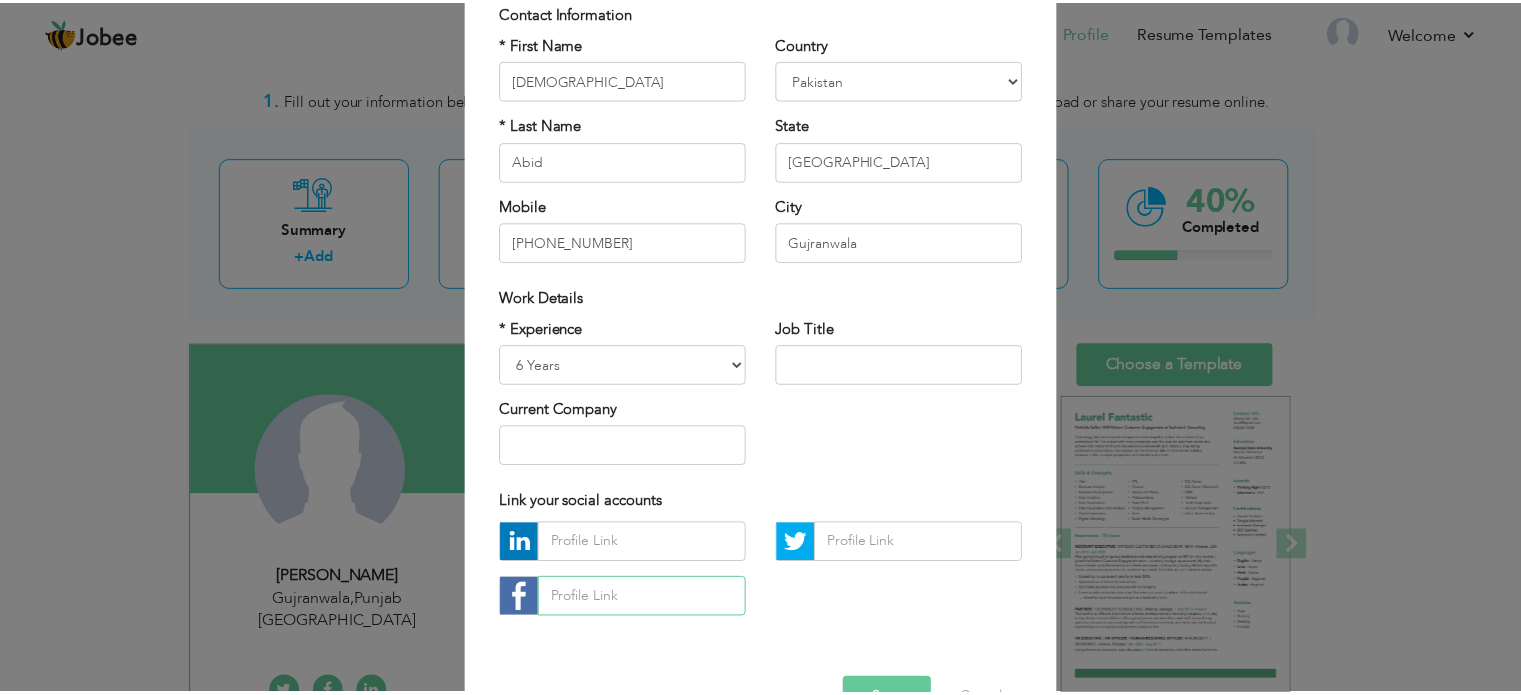 scroll, scrollTop: 212, scrollLeft: 0, axis: vertical 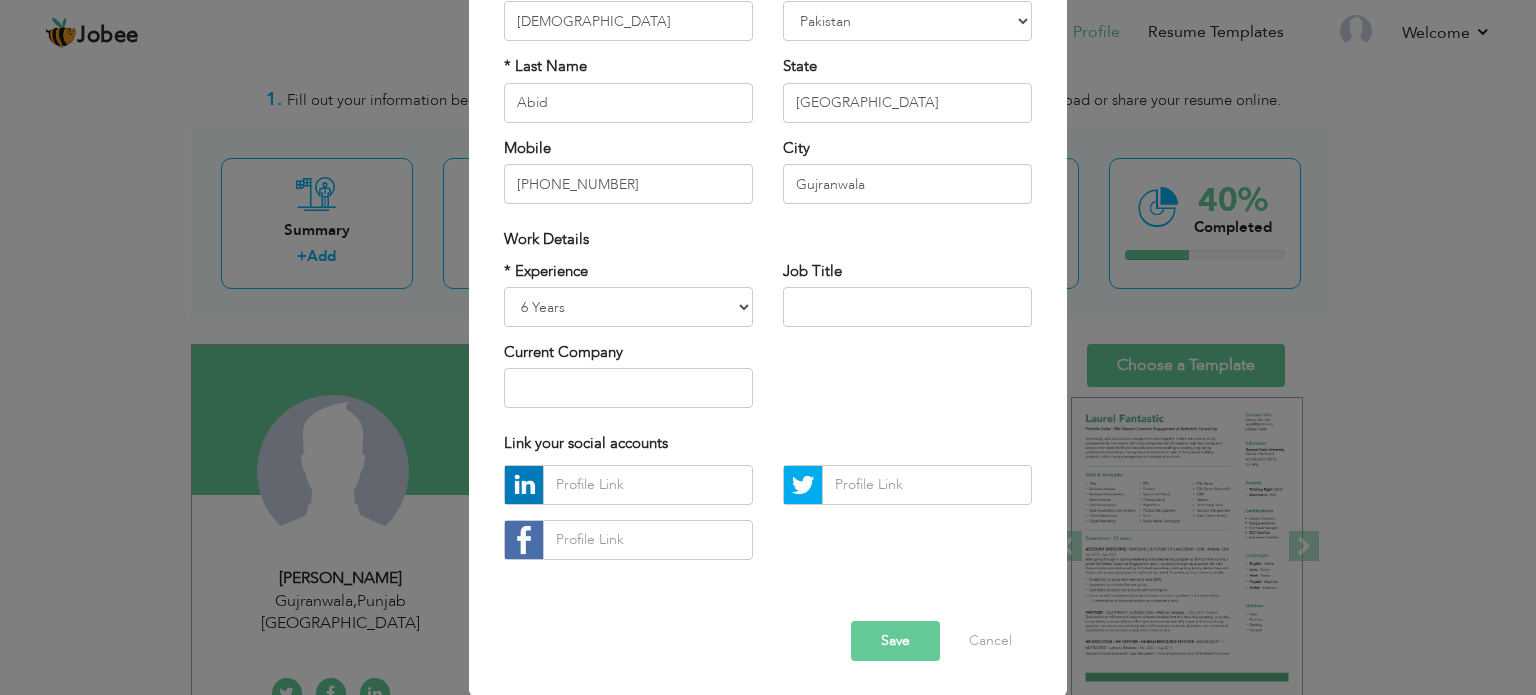 click on "Save" at bounding box center (895, 641) 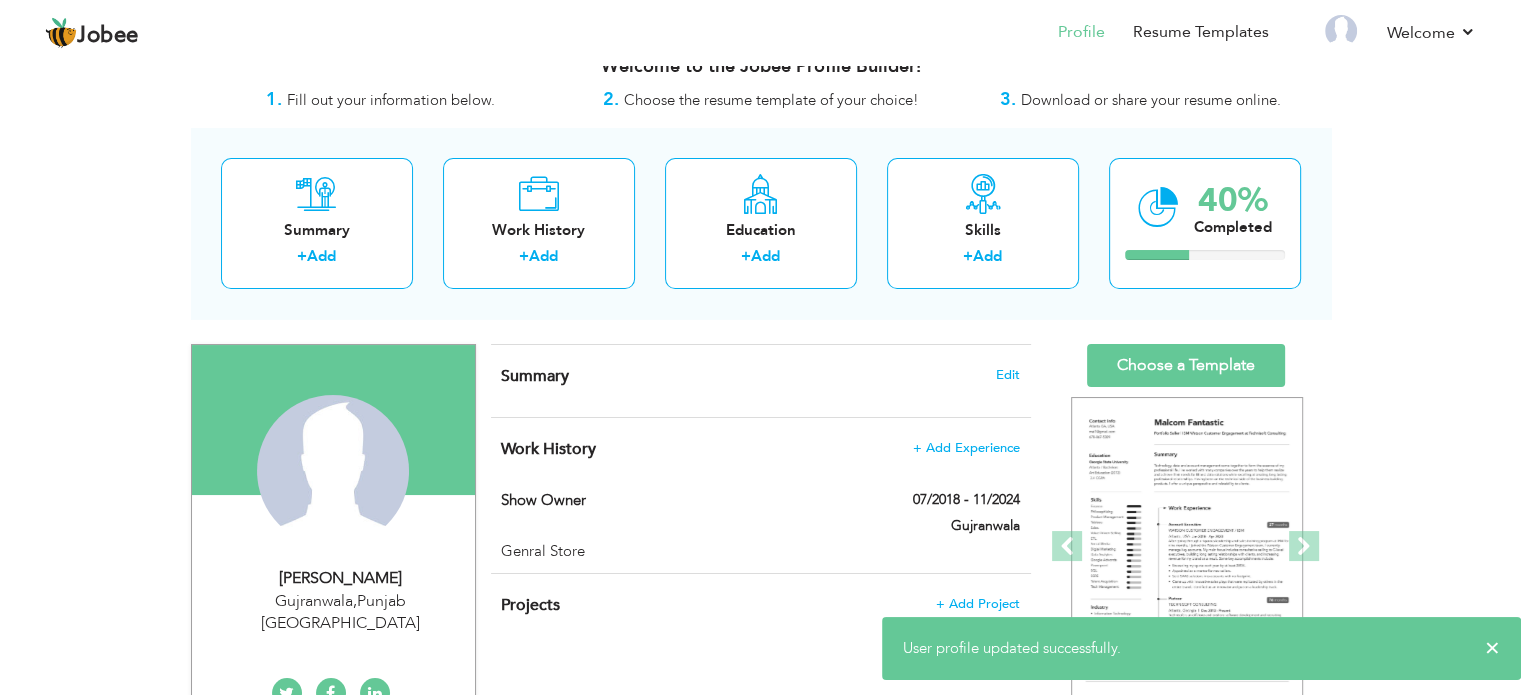click on "×
User profile updated successfully." at bounding box center (1201, 648) 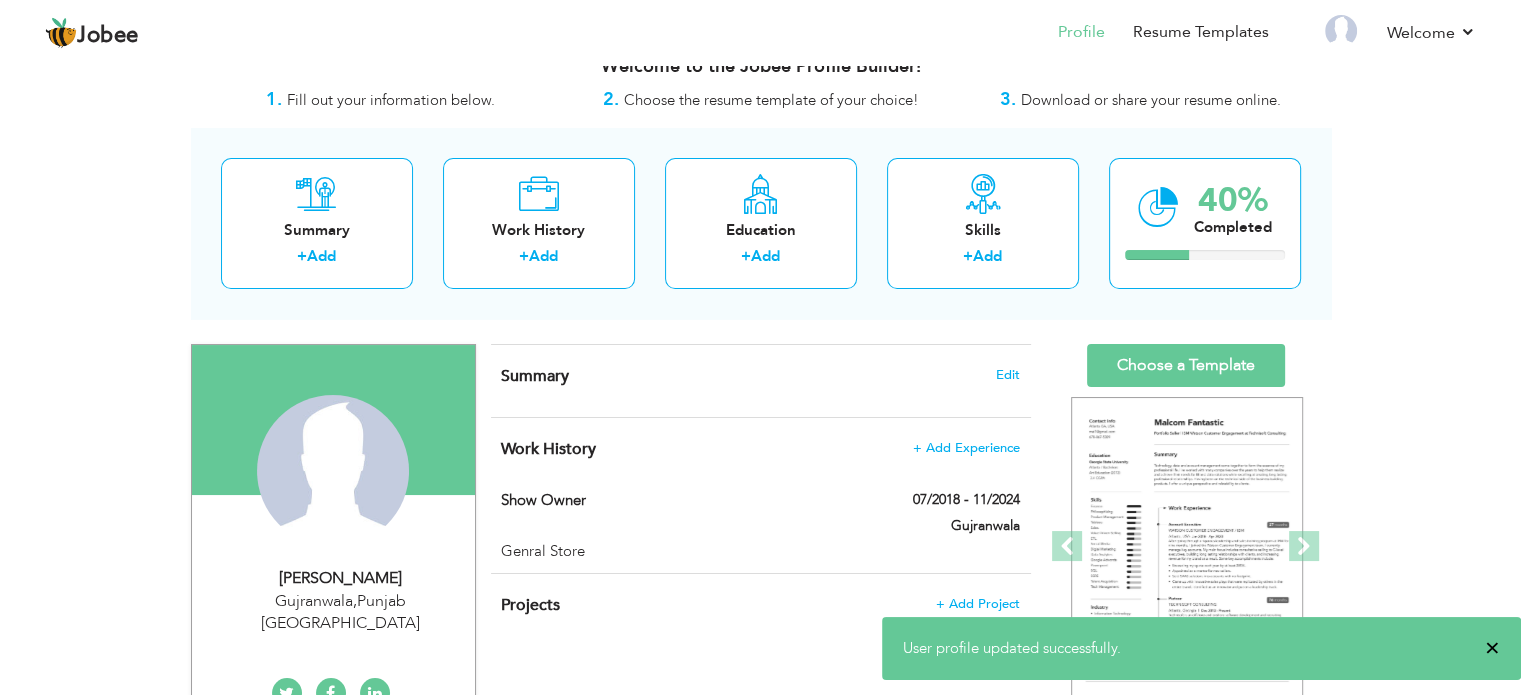 click on "×" at bounding box center [1492, 648] 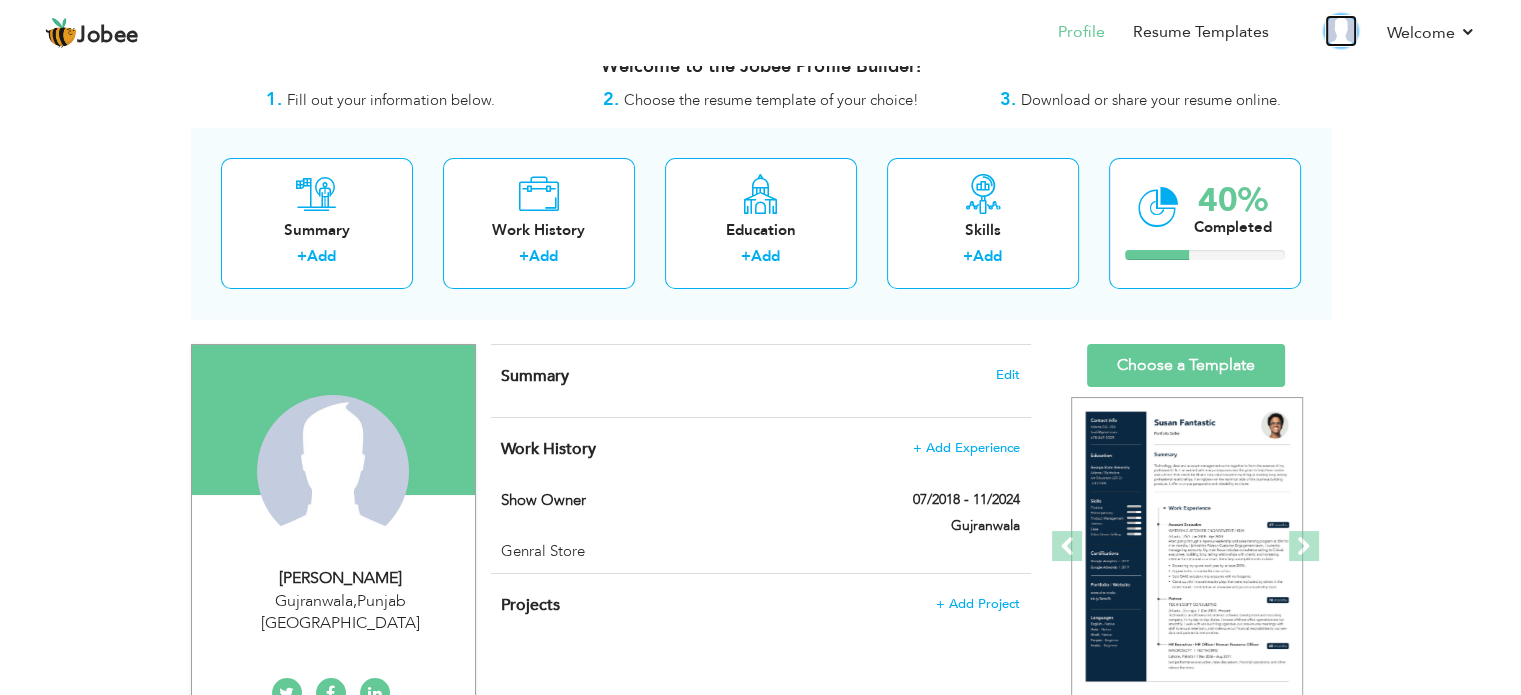 click at bounding box center (1341, 31) 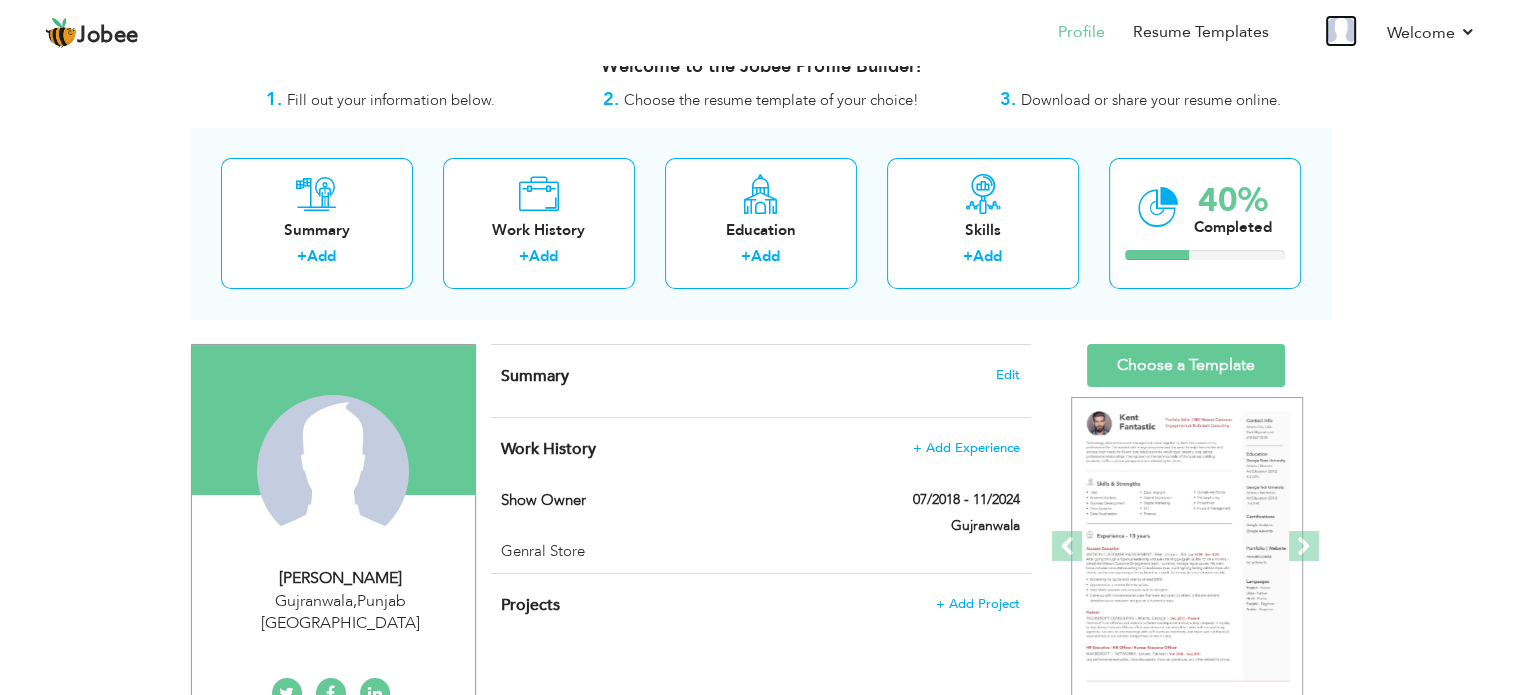 scroll, scrollTop: 0, scrollLeft: 0, axis: both 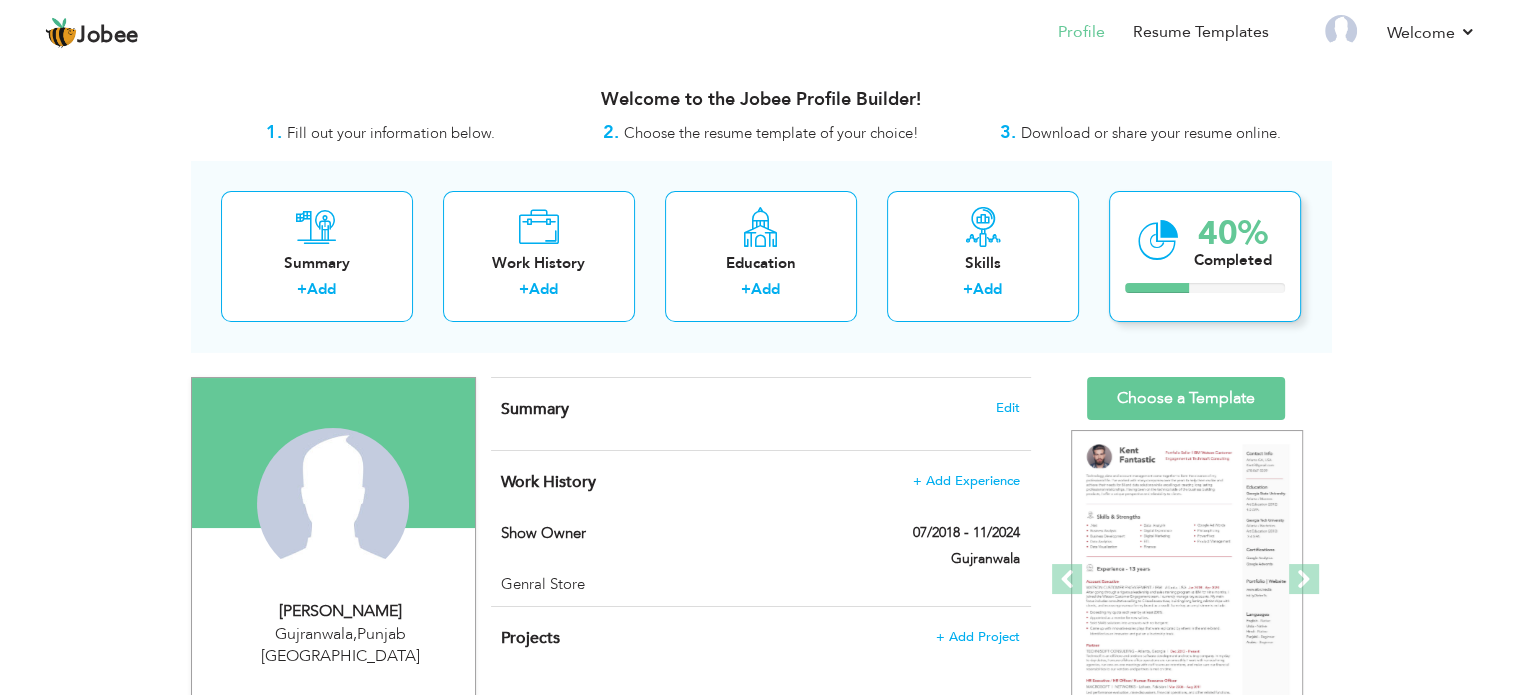 click on "40%" at bounding box center (1233, 233) 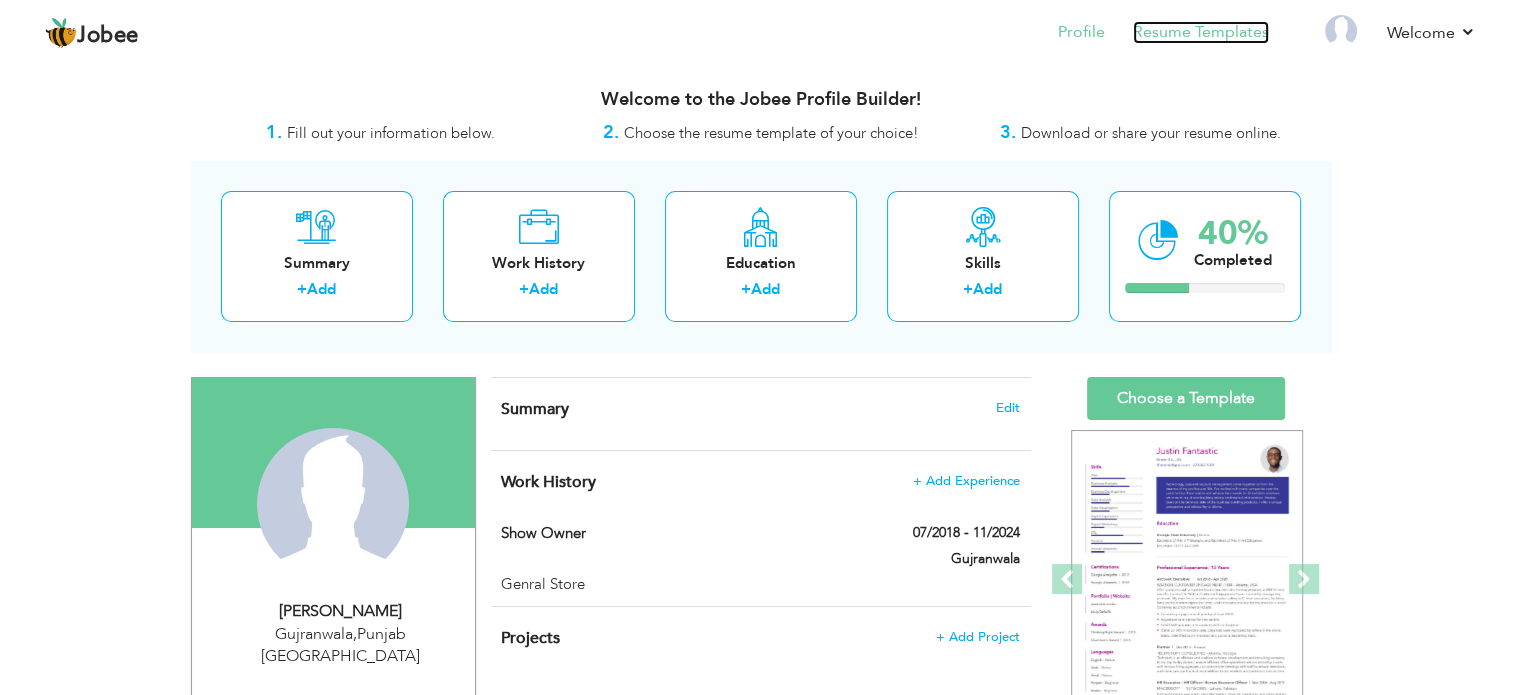 click on "Resume Templates" at bounding box center [1201, 32] 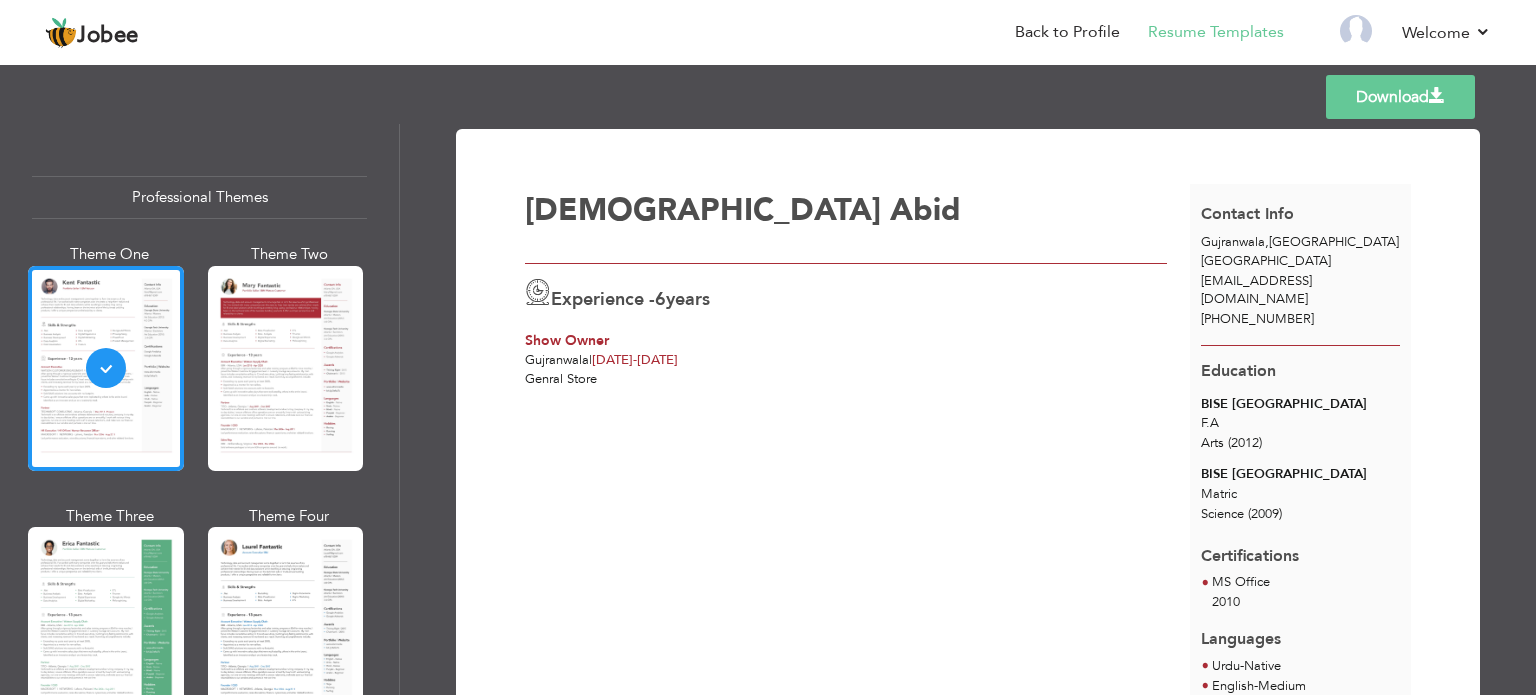 scroll, scrollTop: 0, scrollLeft: 0, axis: both 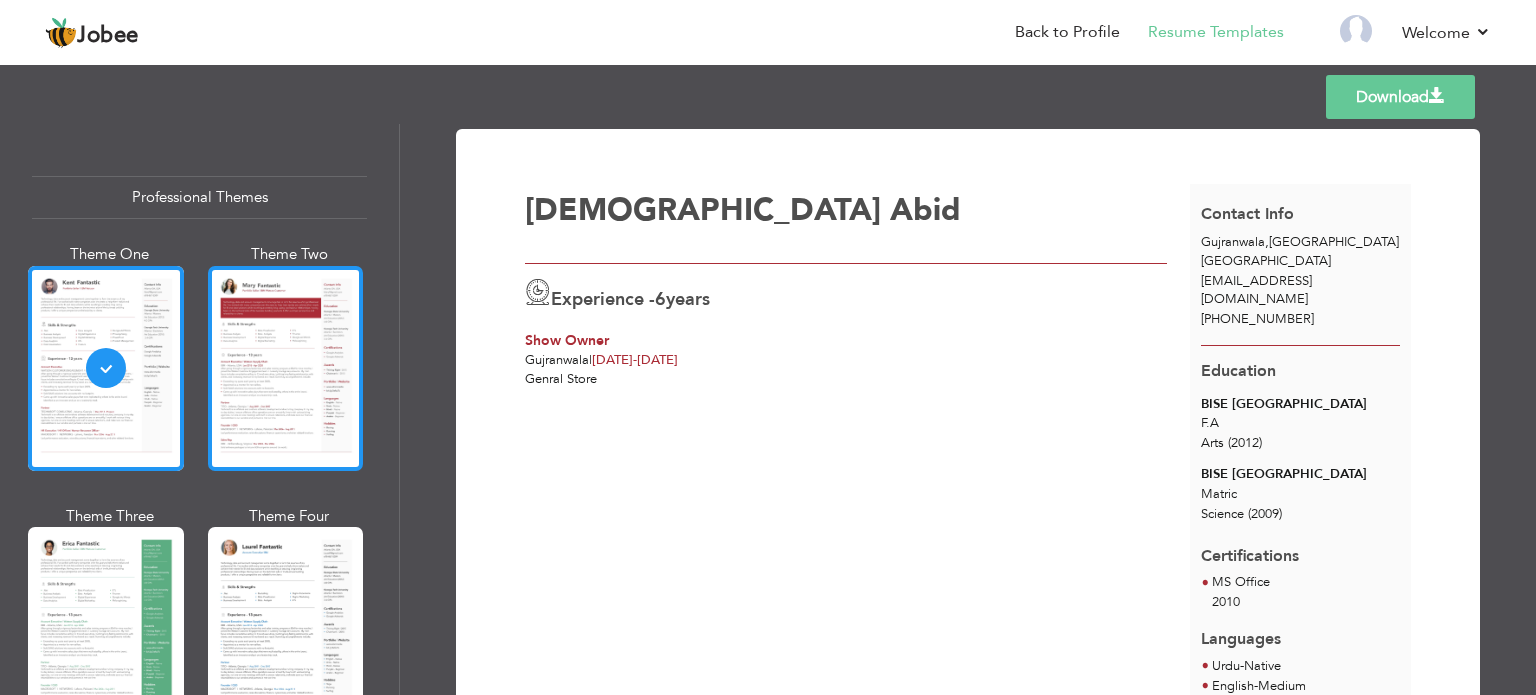 click at bounding box center [286, 368] 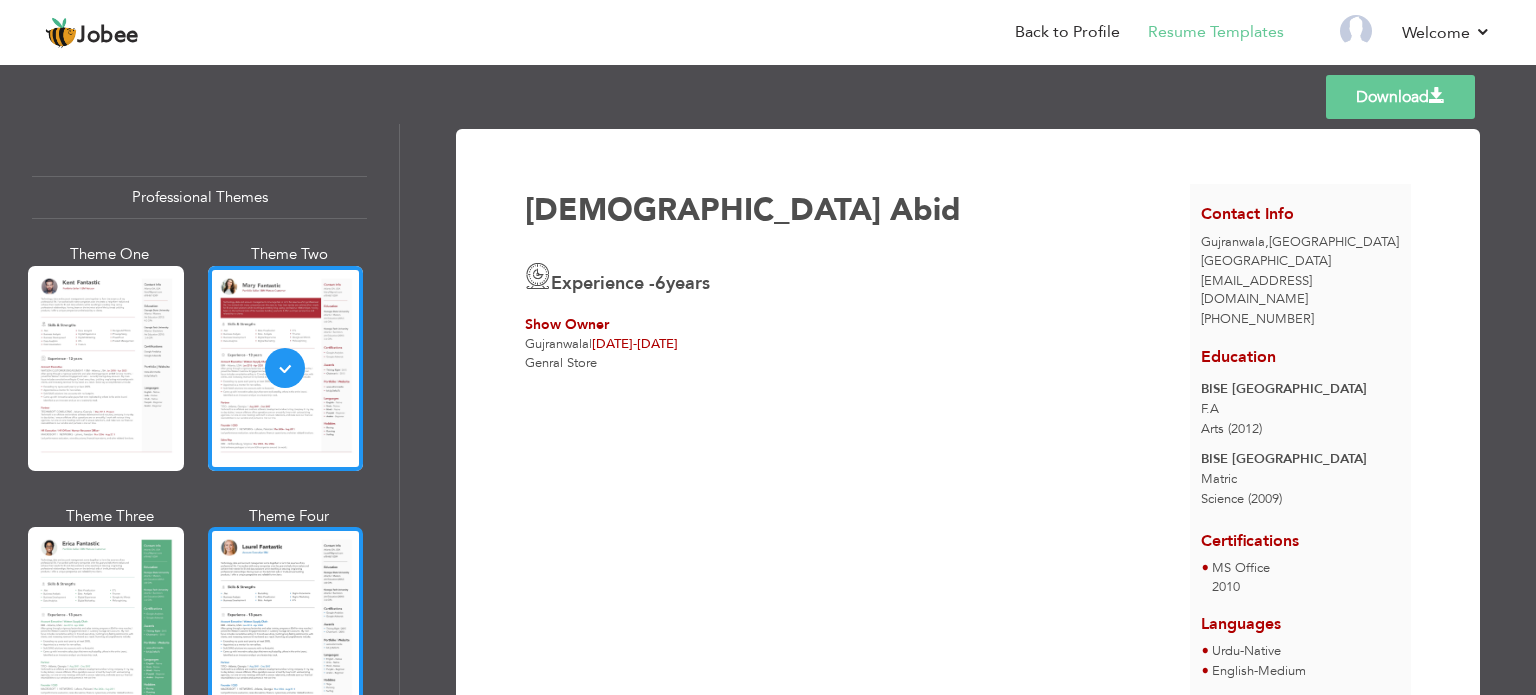click at bounding box center [286, 629] 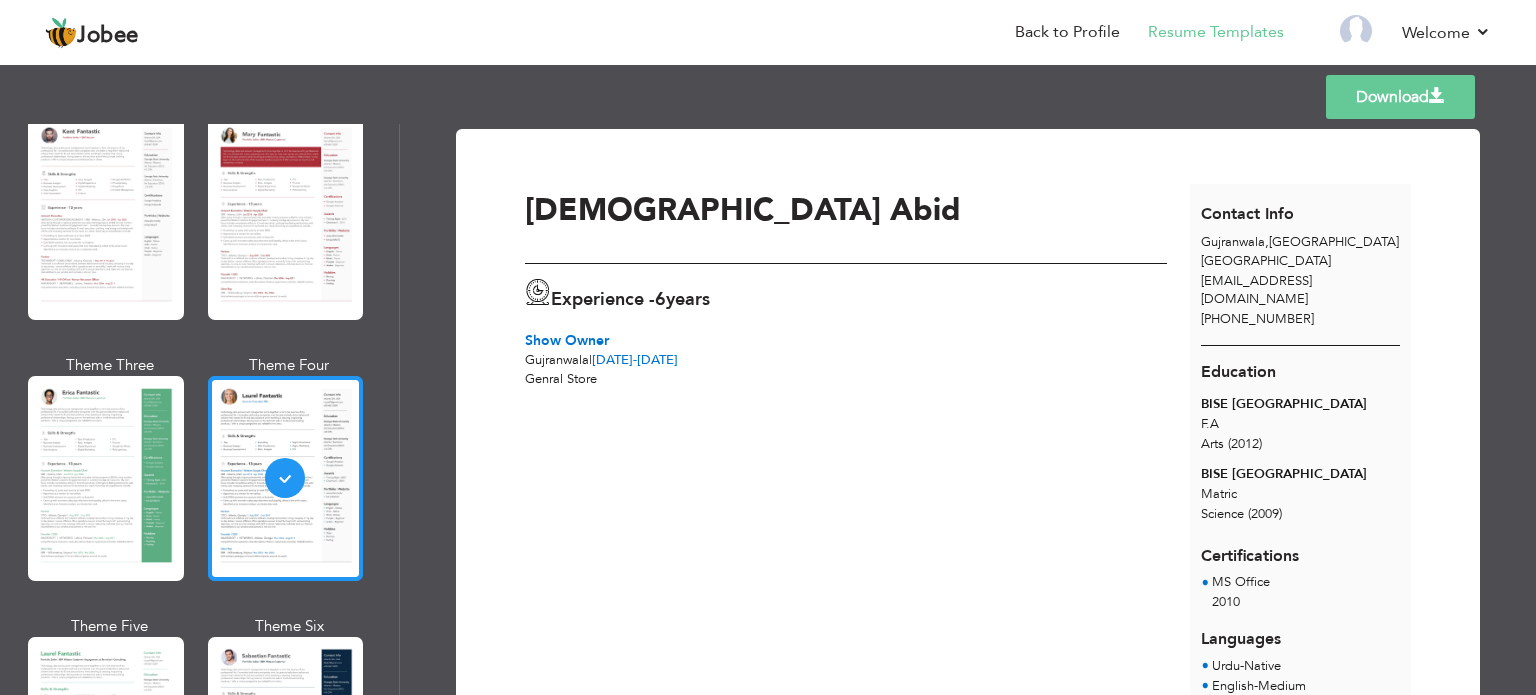 scroll, scrollTop: 200, scrollLeft: 0, axis: vertical 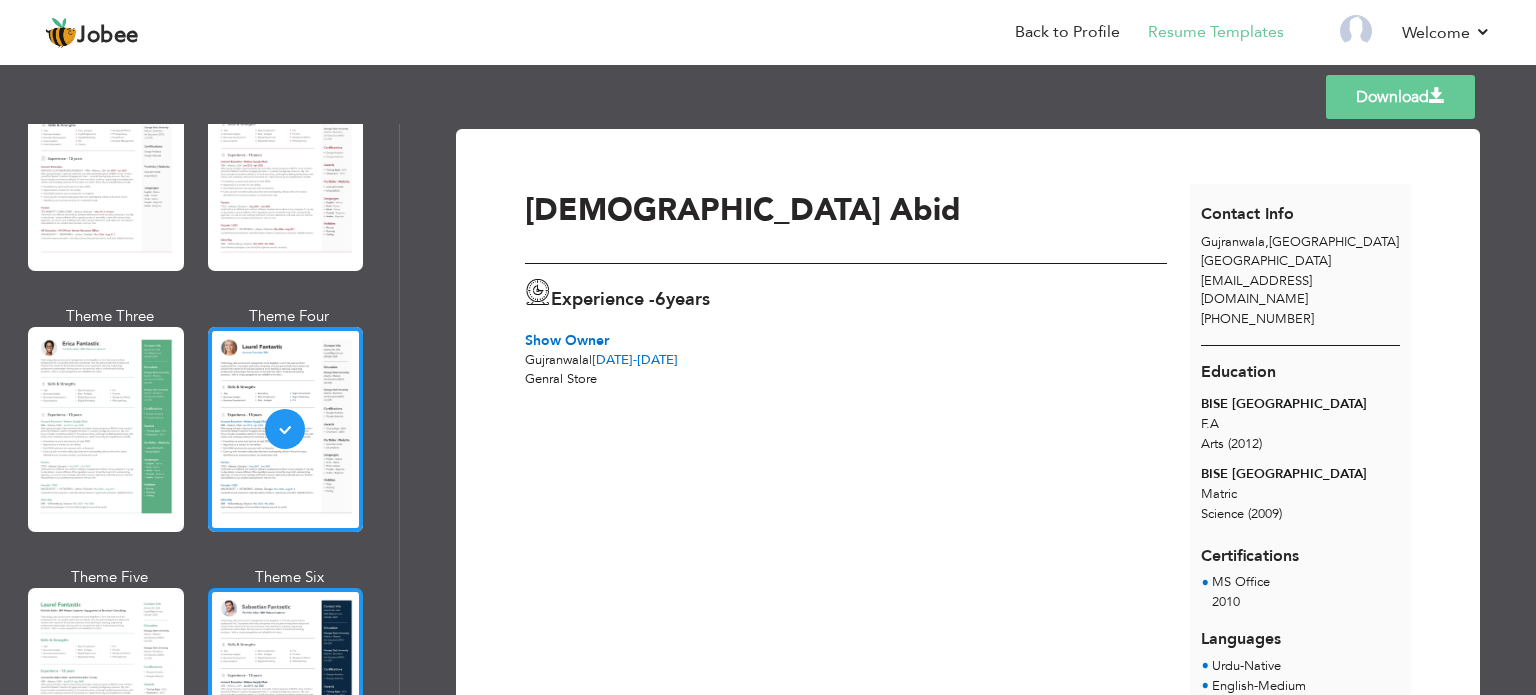 click at bounding box center (286, 690) 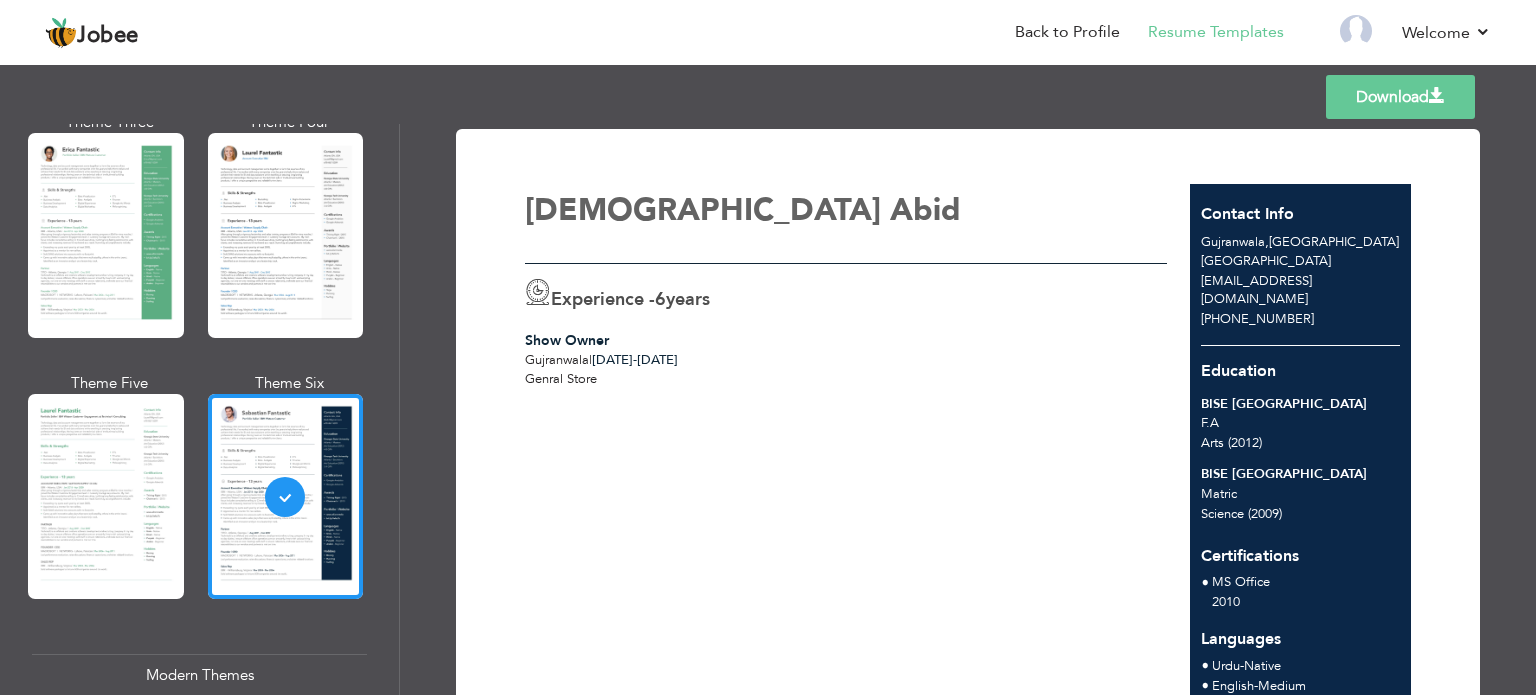 scroll, scrollTop: 400, scrollLeft: 0, axis: vertical 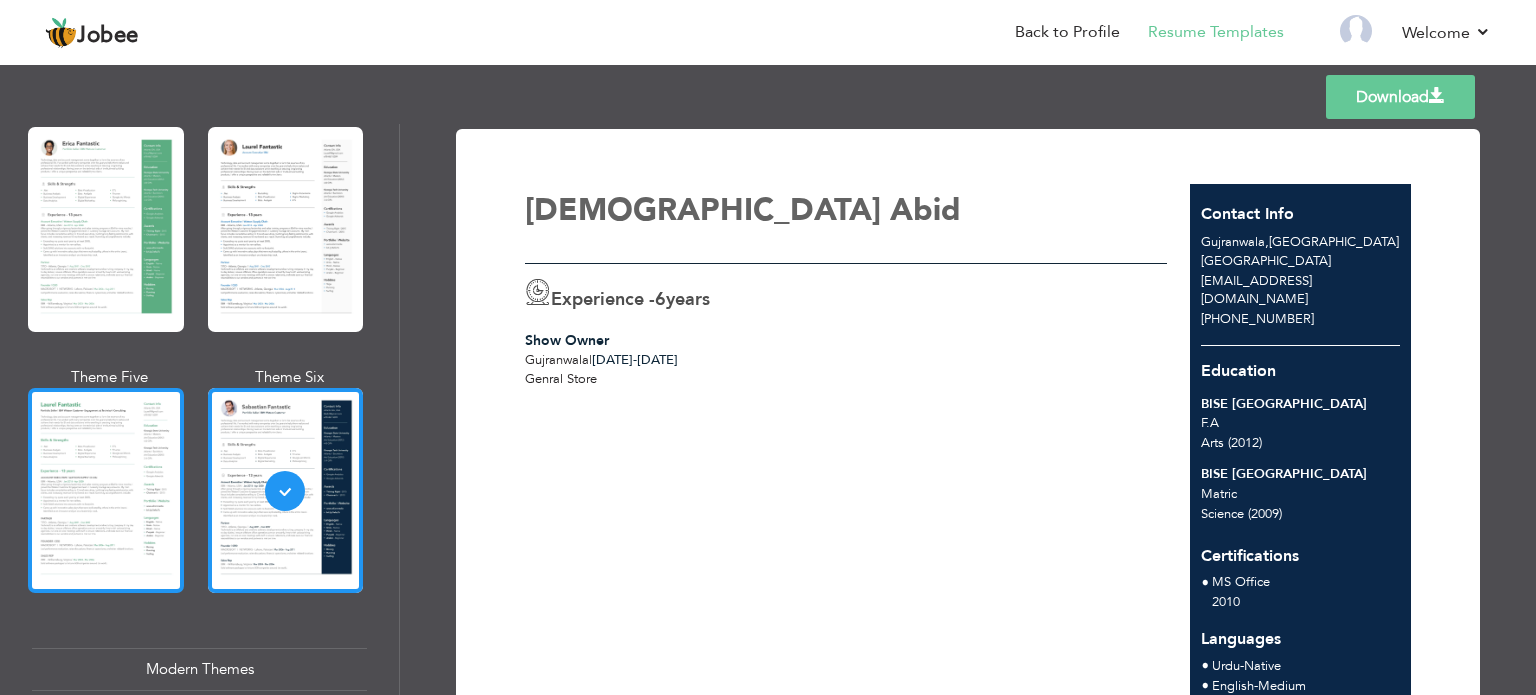 click at bounding box center (106, 490) 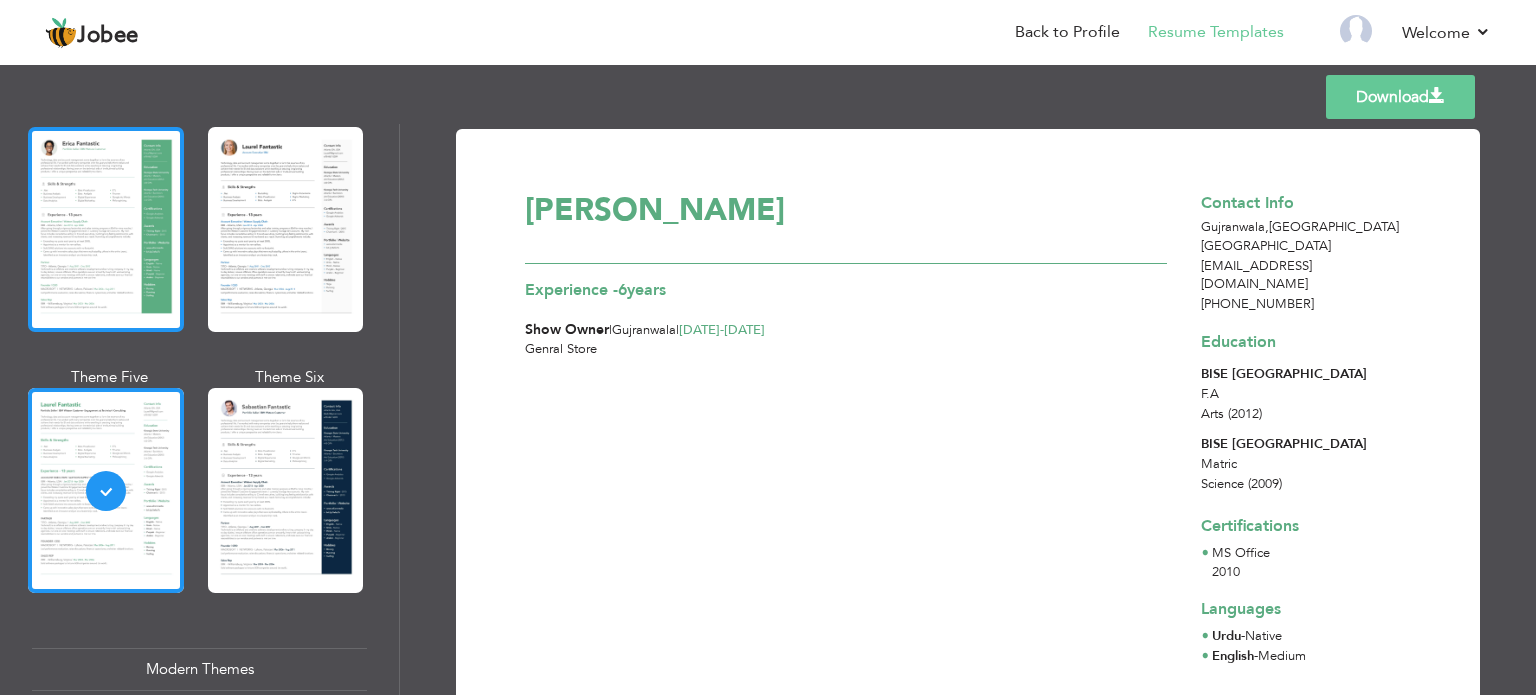 click at bounding box center [106, 229] 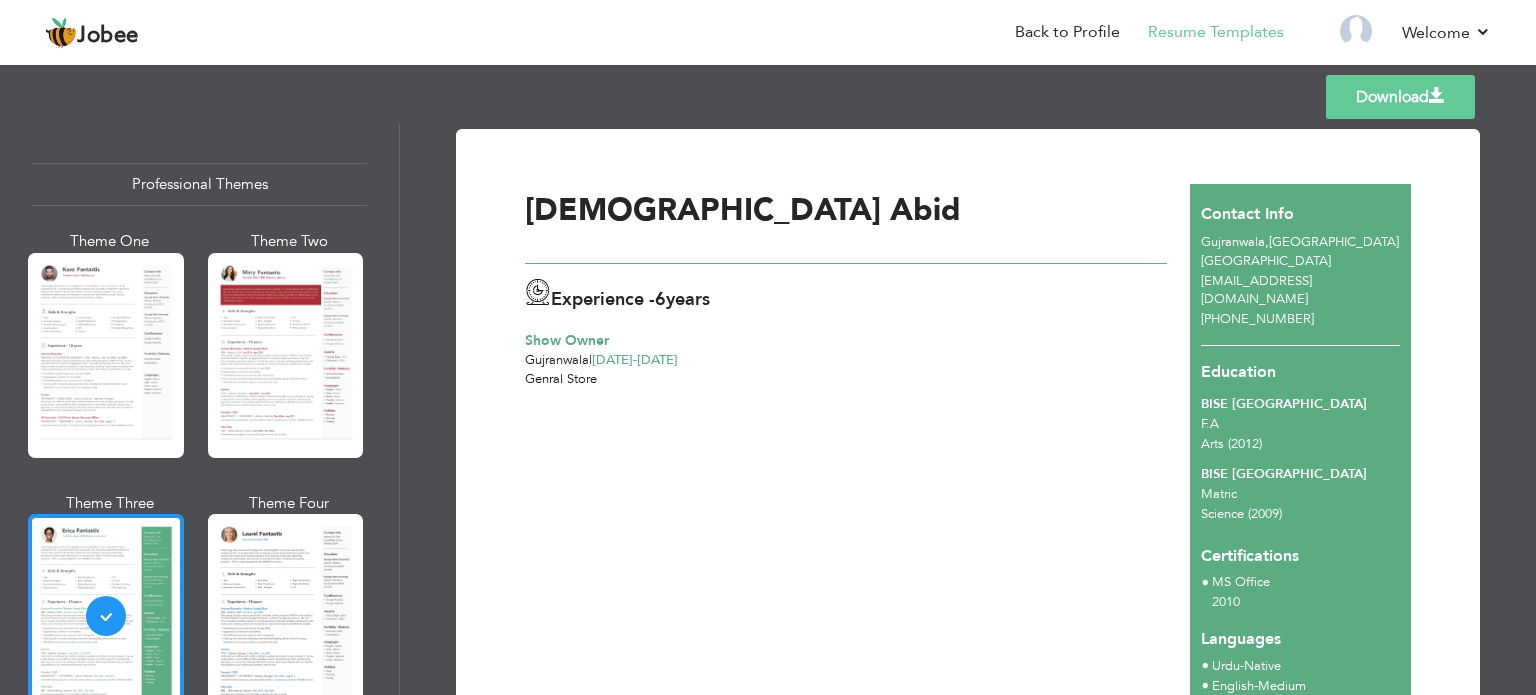scroll, scrollTop: 0, scrollLeft: 0, axis: both 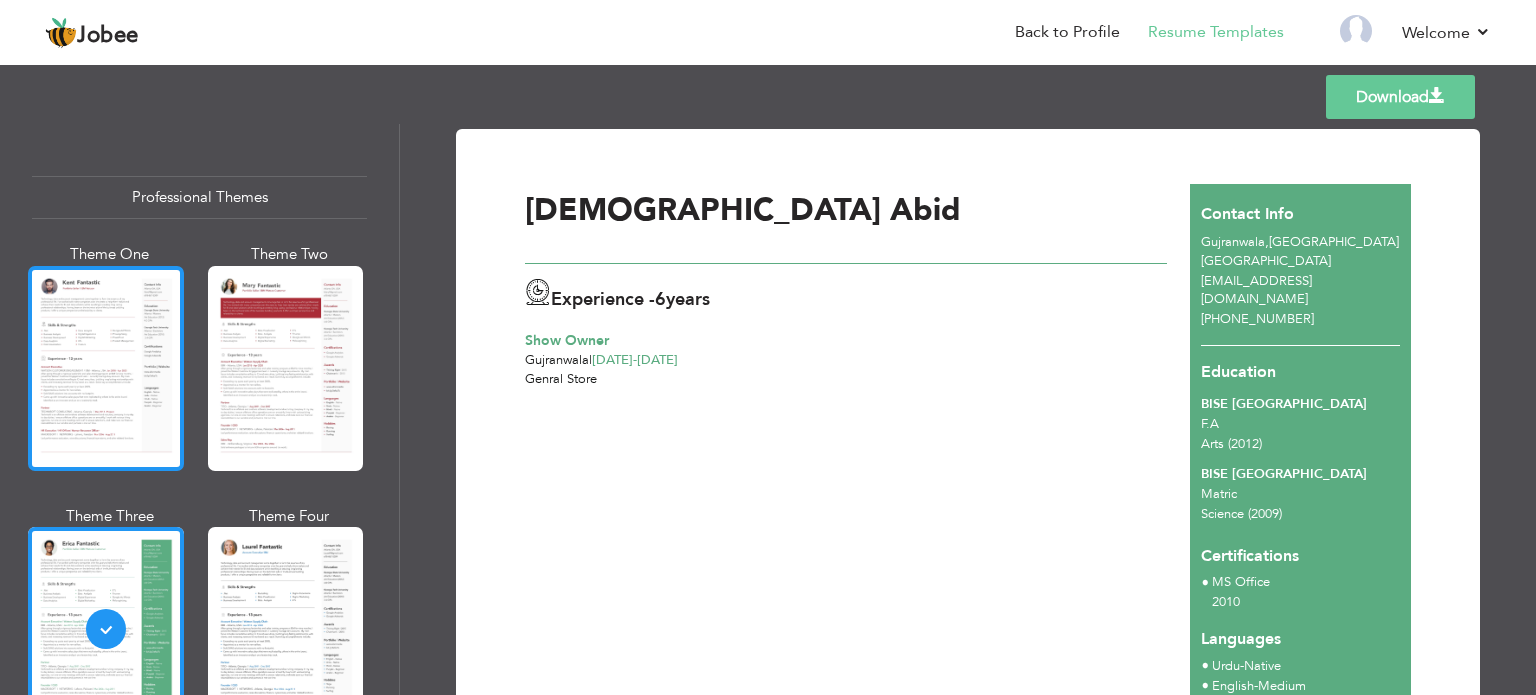 click at bounding box center [106, 368] 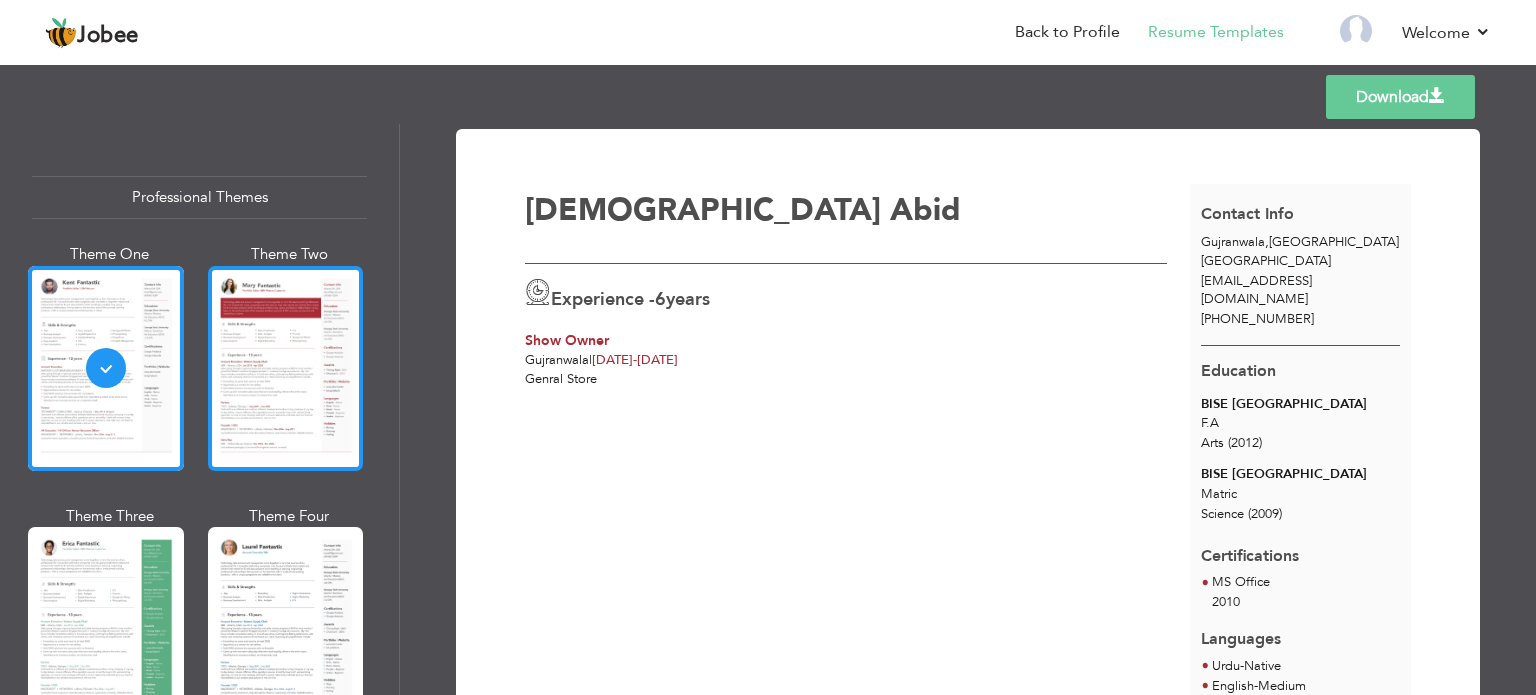 click at bounding box center [286, 368] 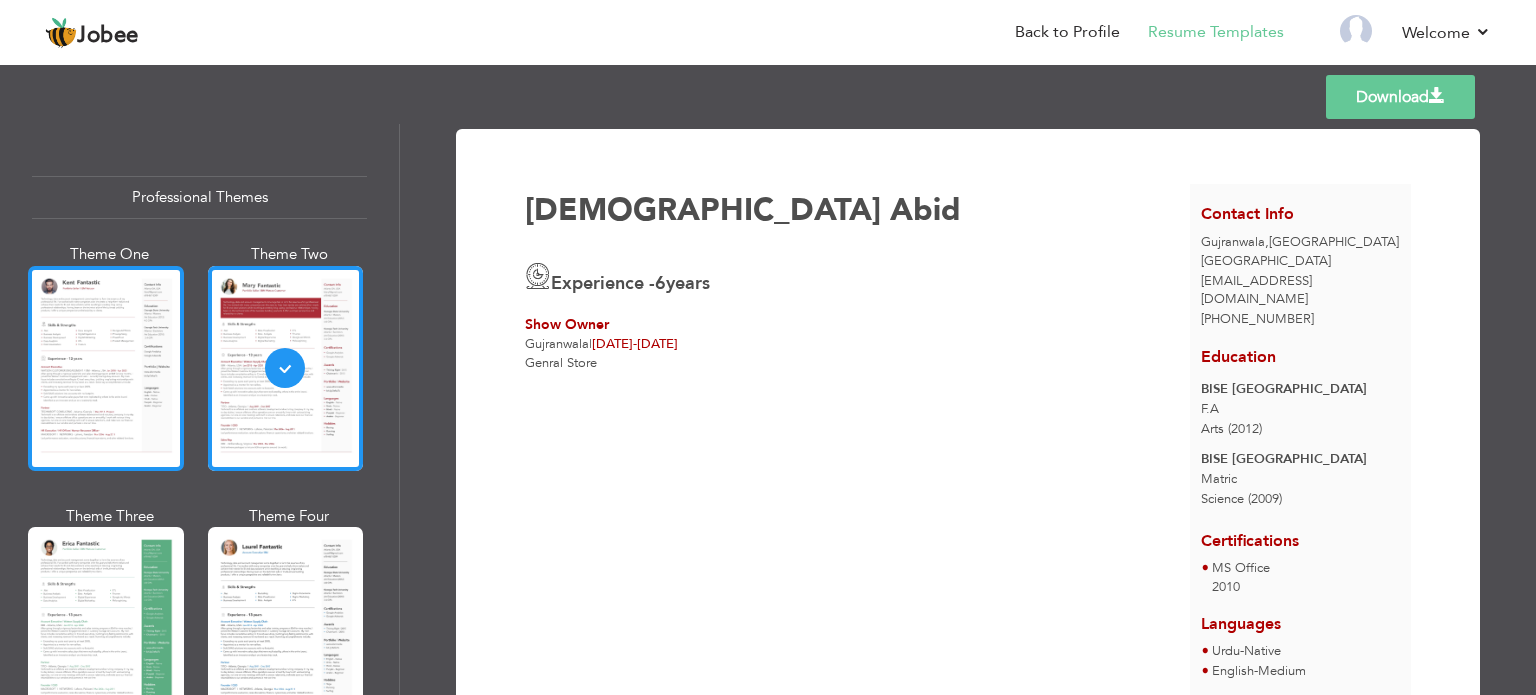 click at bounding box center (106, 368) 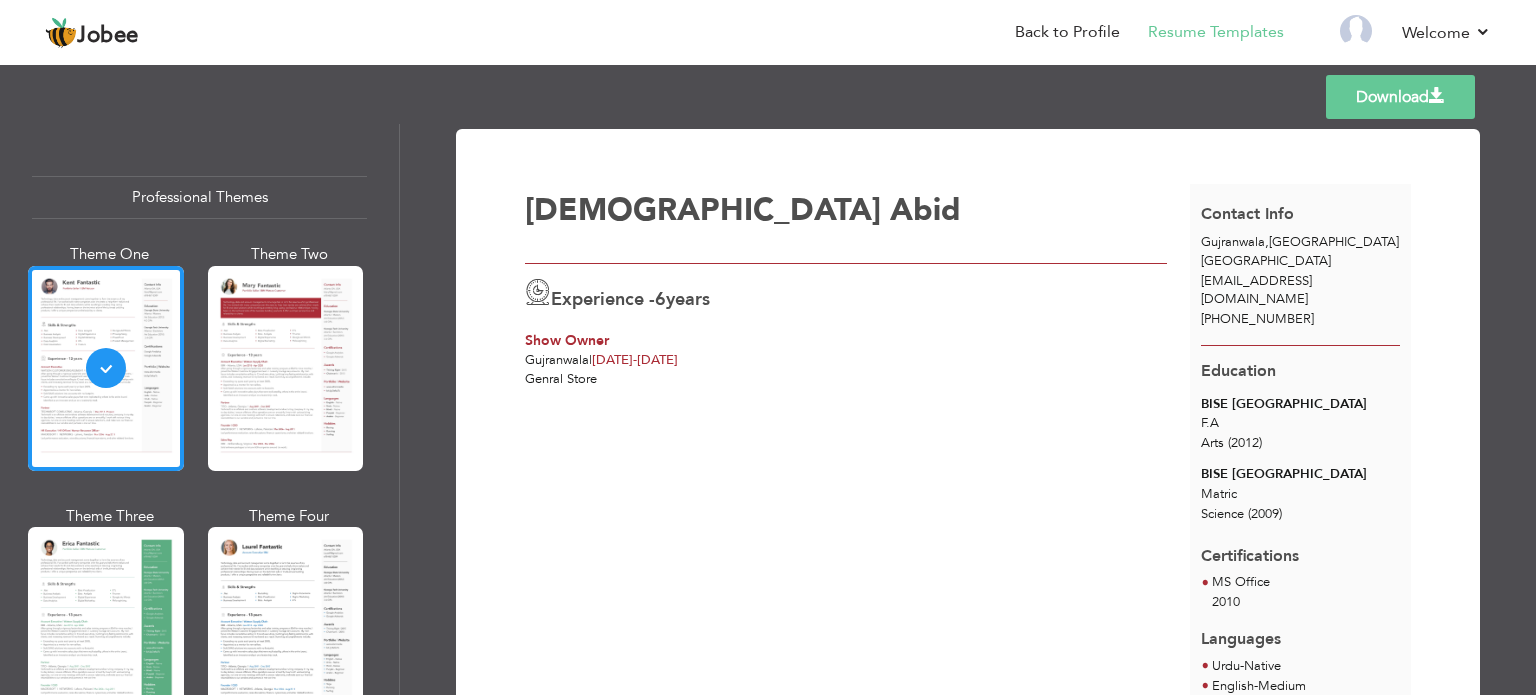 click on "[EMAIL_ADDRESS][DOMAIN_NAME]" at bounding box center [1256, 290] 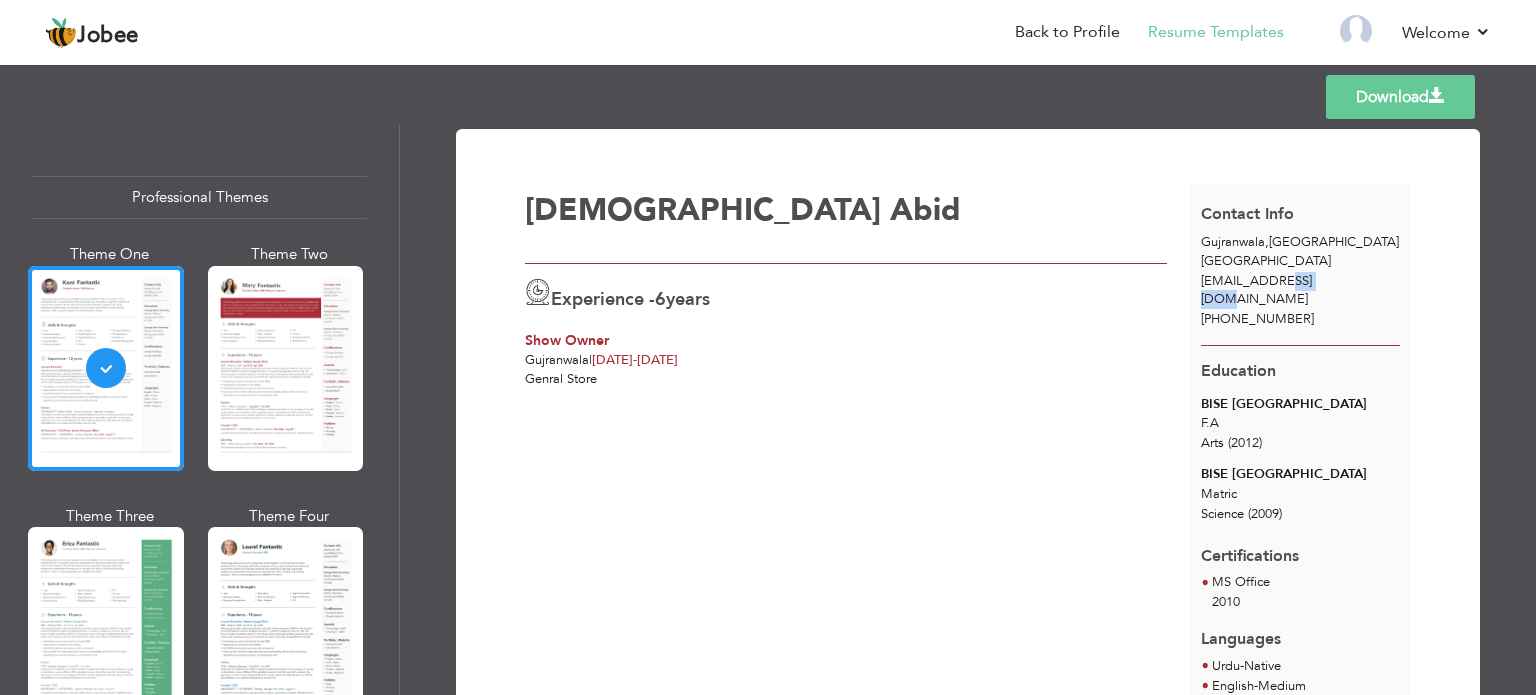 click on "[EMAIL_ADDRESS][DOMAIN_NAME]" at bounding box center [1256, 290] 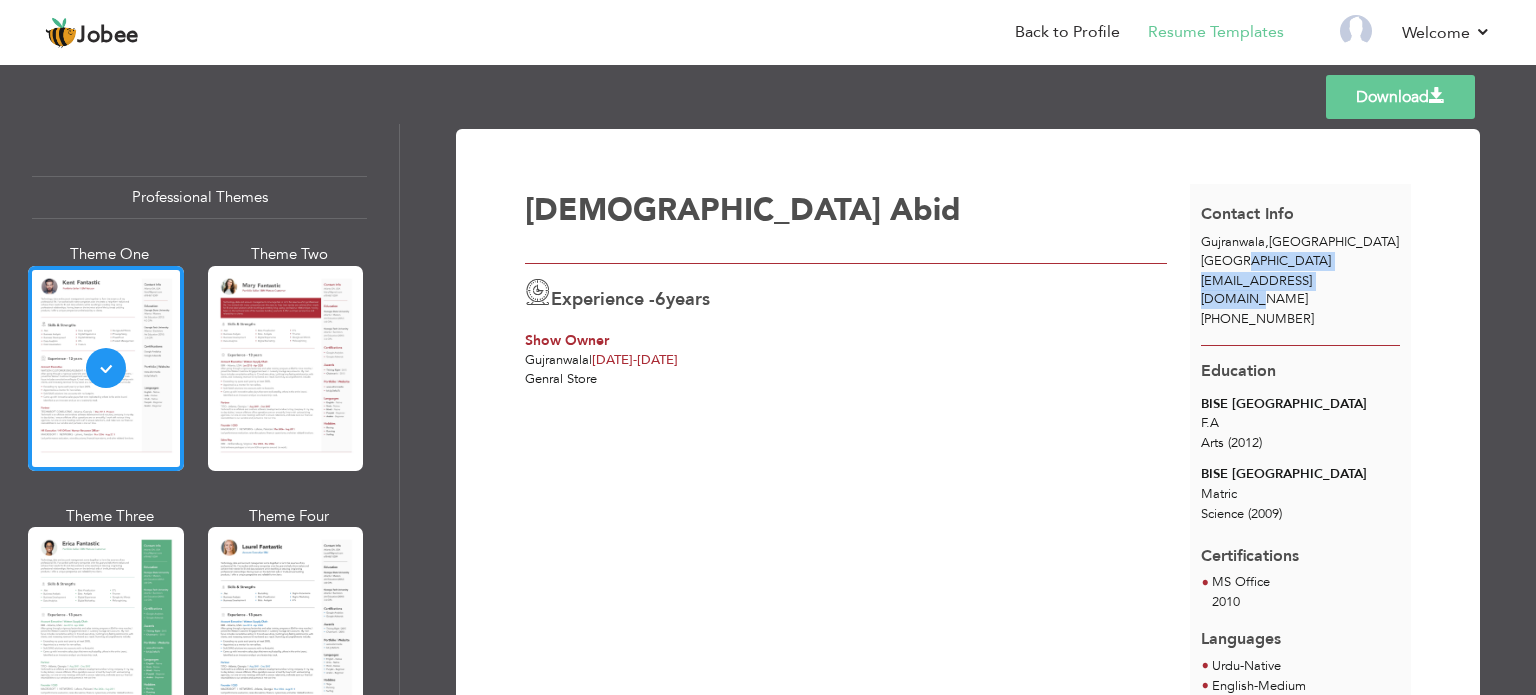 drag, startPoint x: 1358, startPoint y: 281, endPoint x: 1233, endPoint y: 271, distance: 125.39936 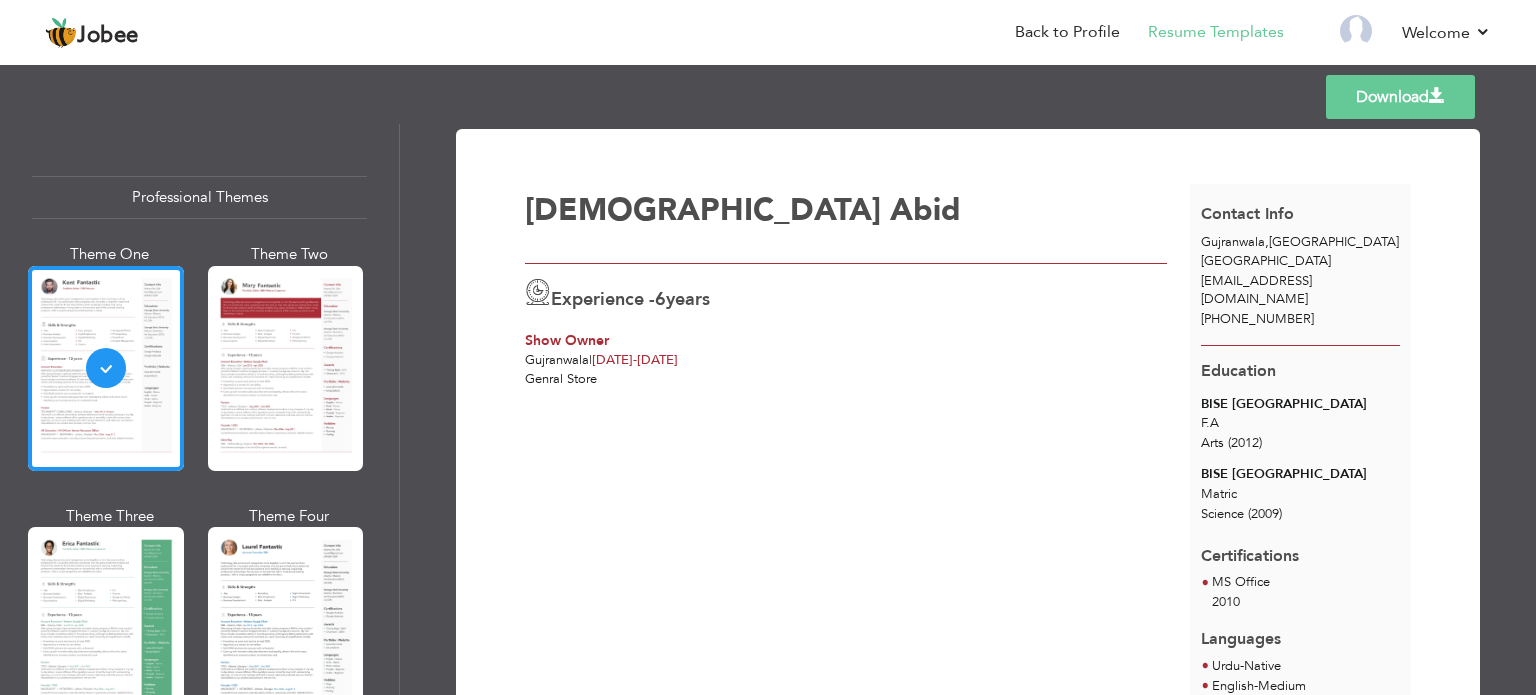 drag, startPoint x: 1232, startPoint y: 287, endPoint x: 792, endPoint y: 491, distance: 484.99072 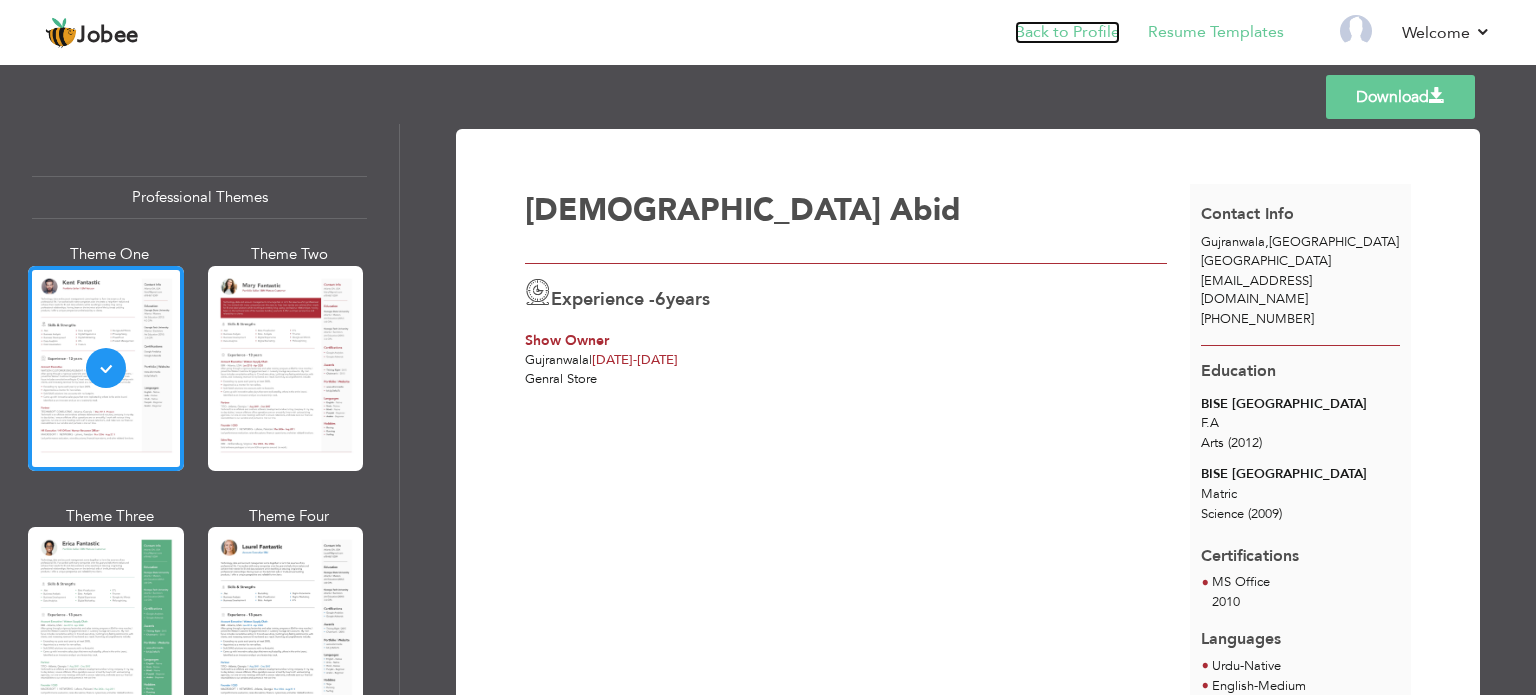 click on "Back to Profile" at bounding box center (1067, 32) 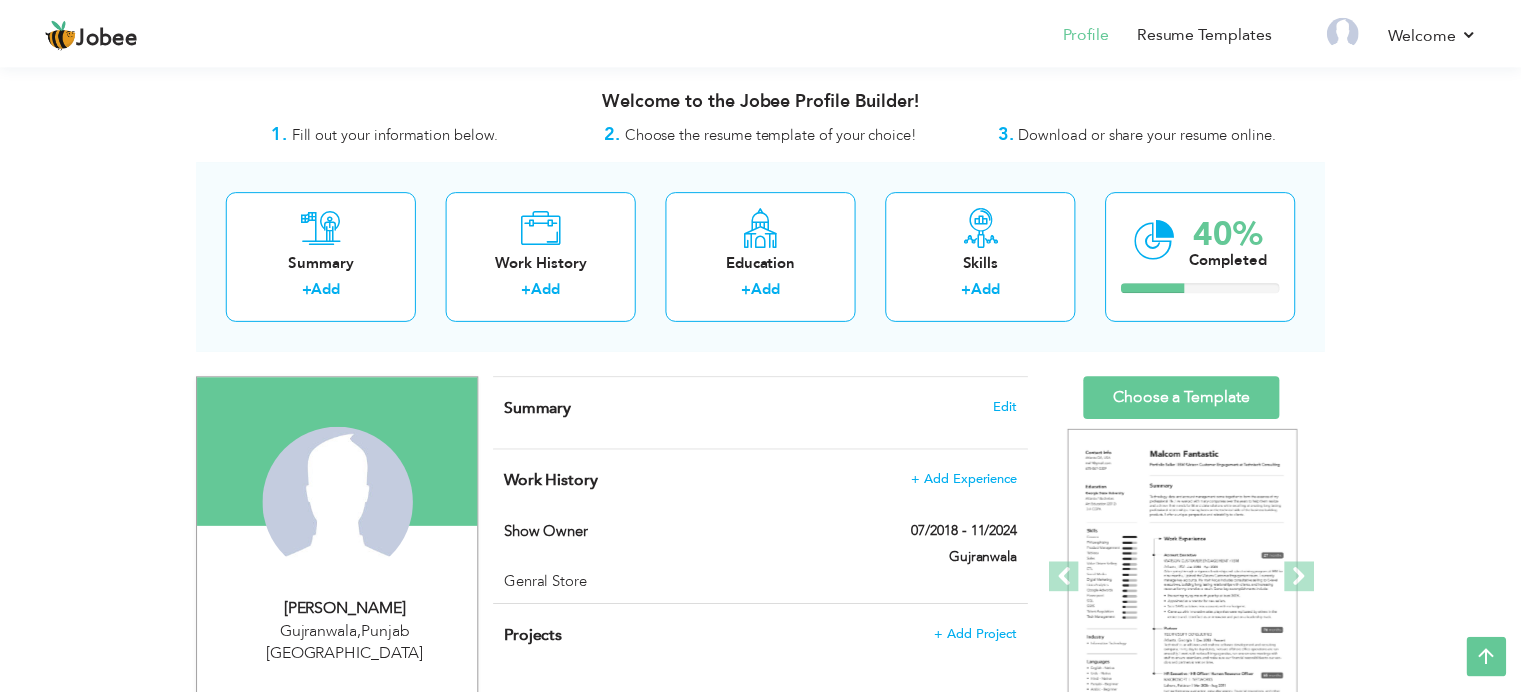 scroll, scrollTop: 400, scrollLeft: 0, axis: vertical 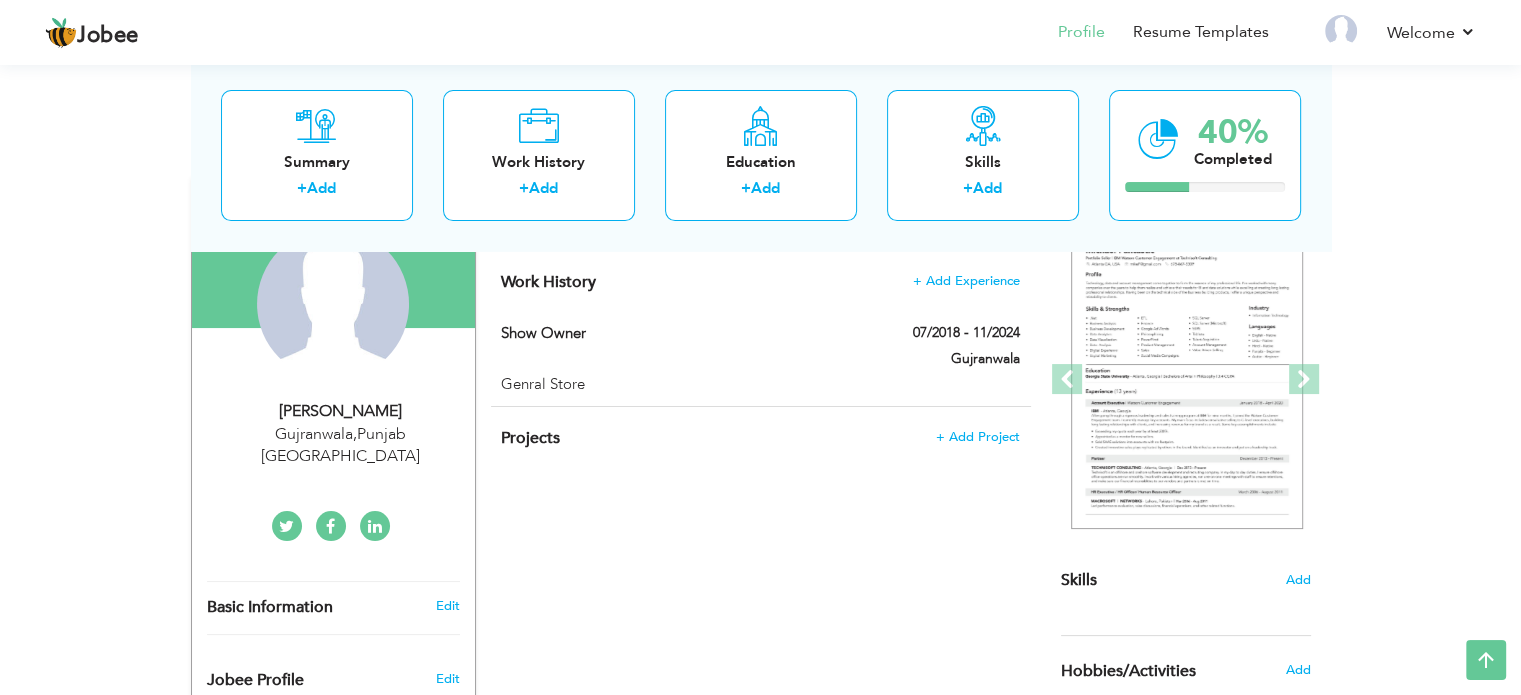 click on "[PERSON_NAME]" at bounding box center [341, 411] 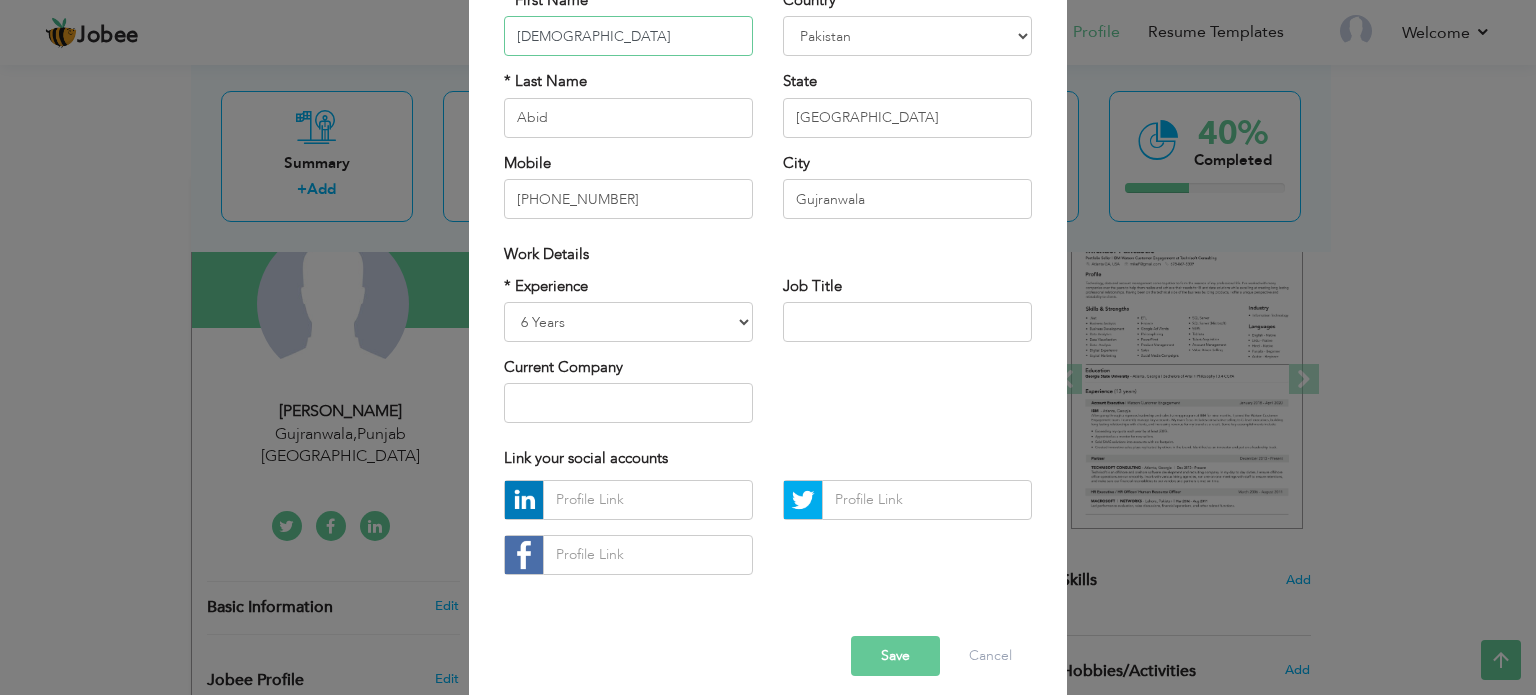 scroll, scrollTop: 212, scrollLeft: 0, axis: vertical 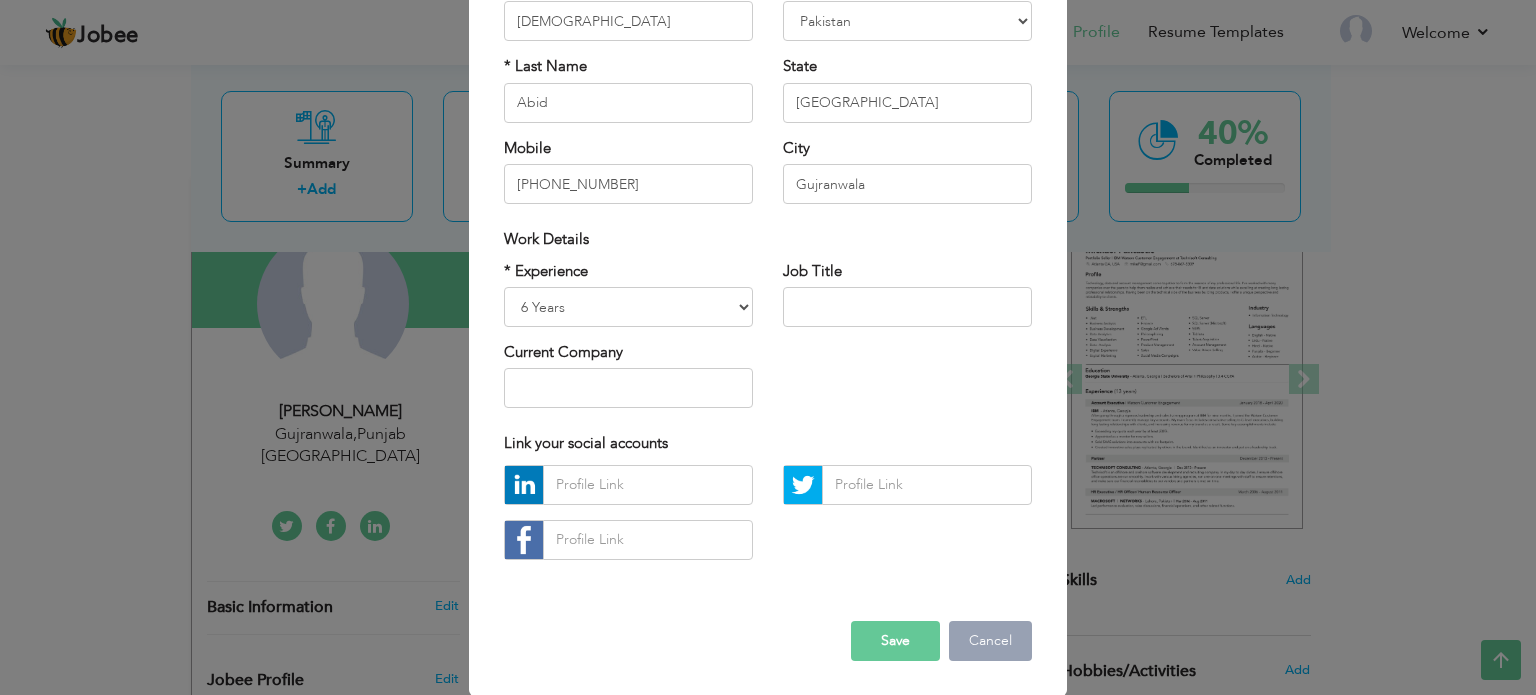 click on "Cancel" at bounding box center [990, 641] 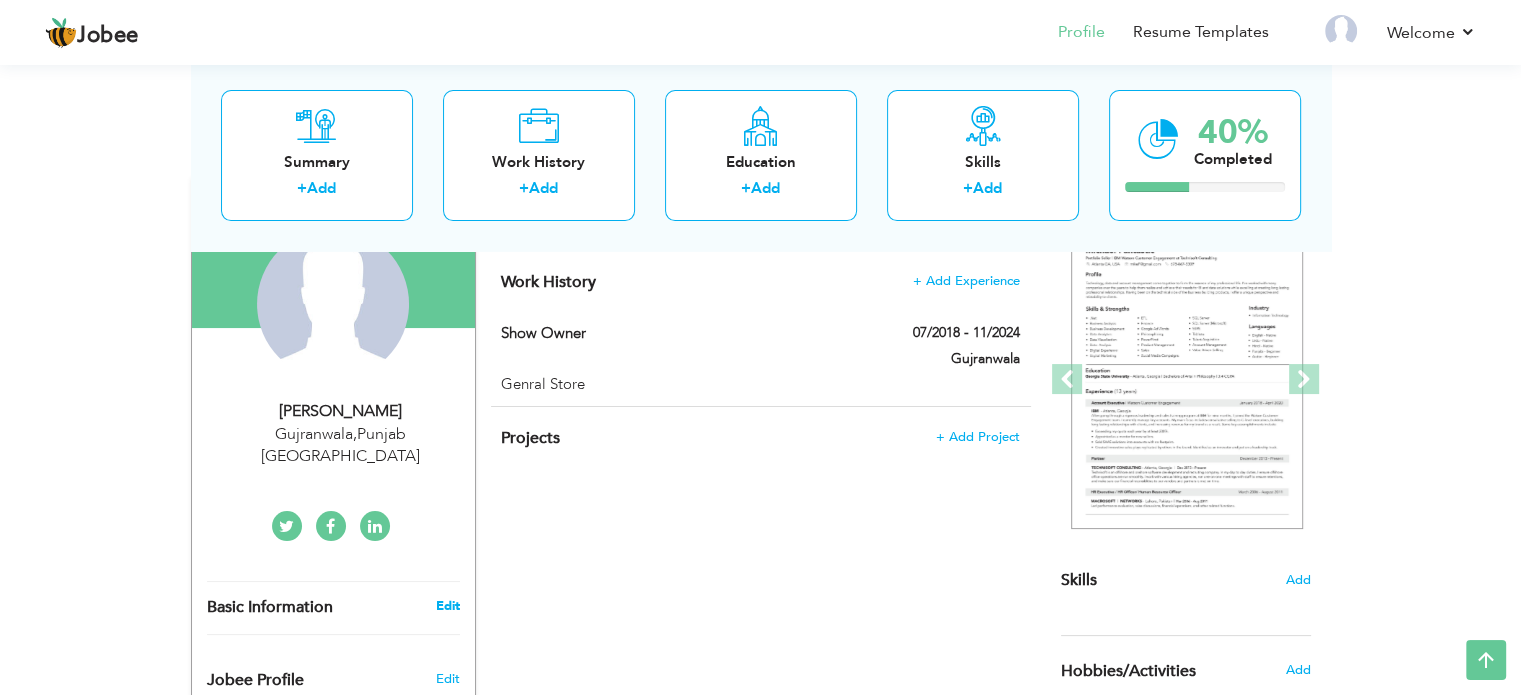 click on "Edit" at bounding box center (447, 606) 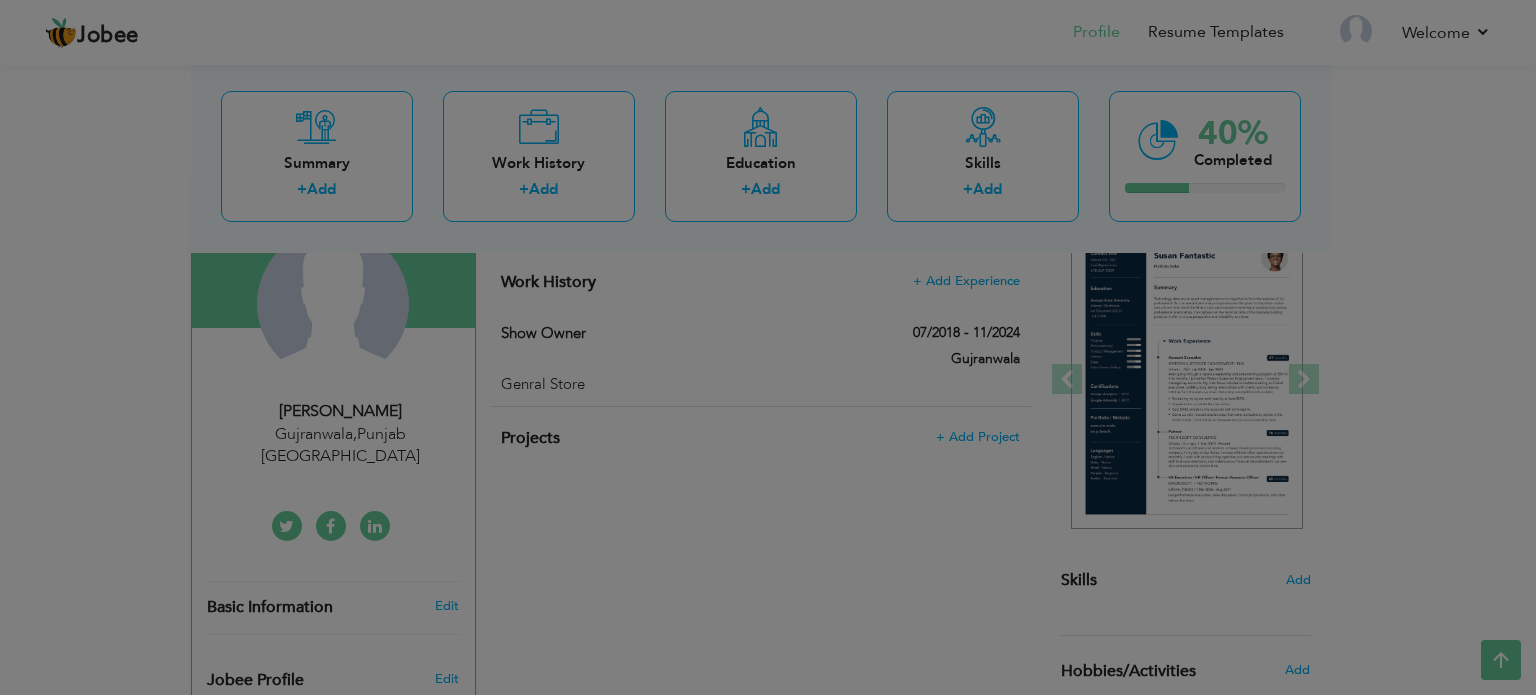 scroll, scrollTop: 0, scrollLeft: 0, axis: both 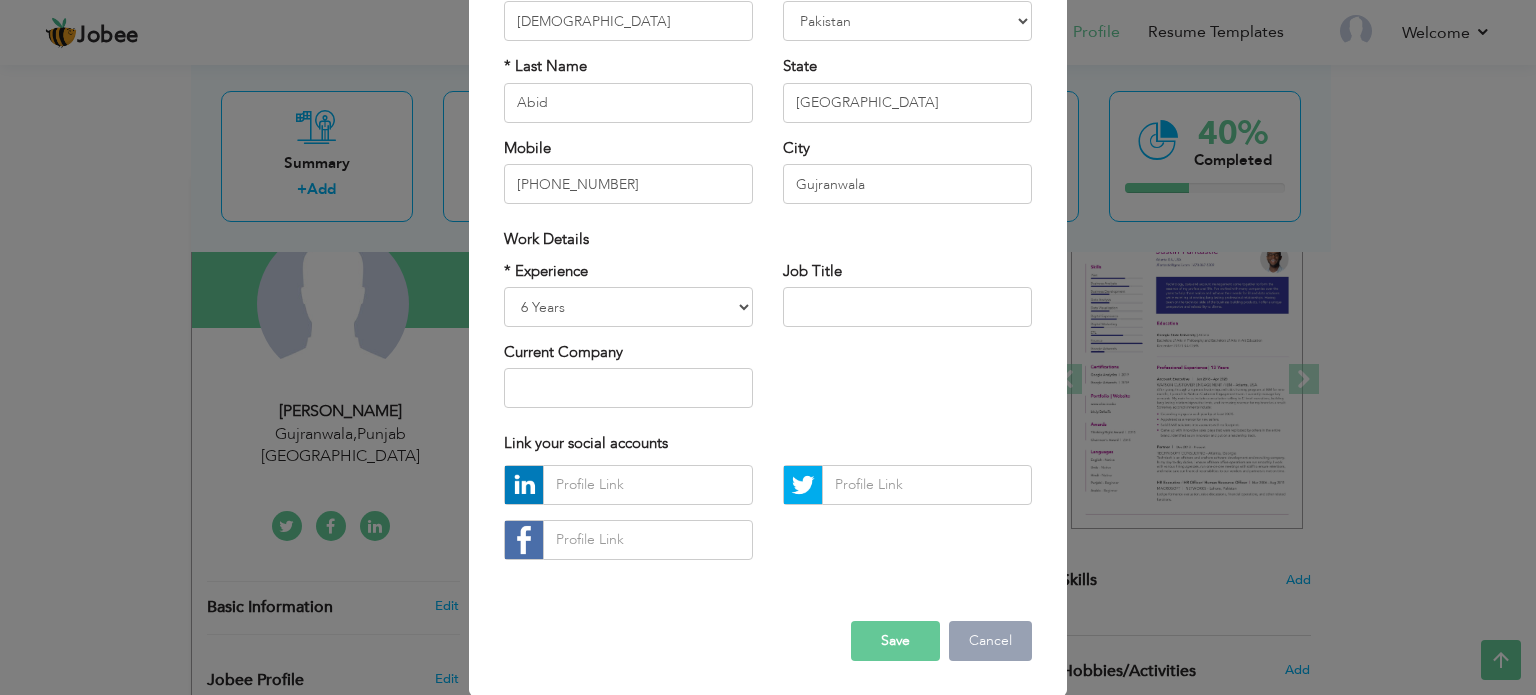 click on "Cancel" at bounding box center [990, 641] 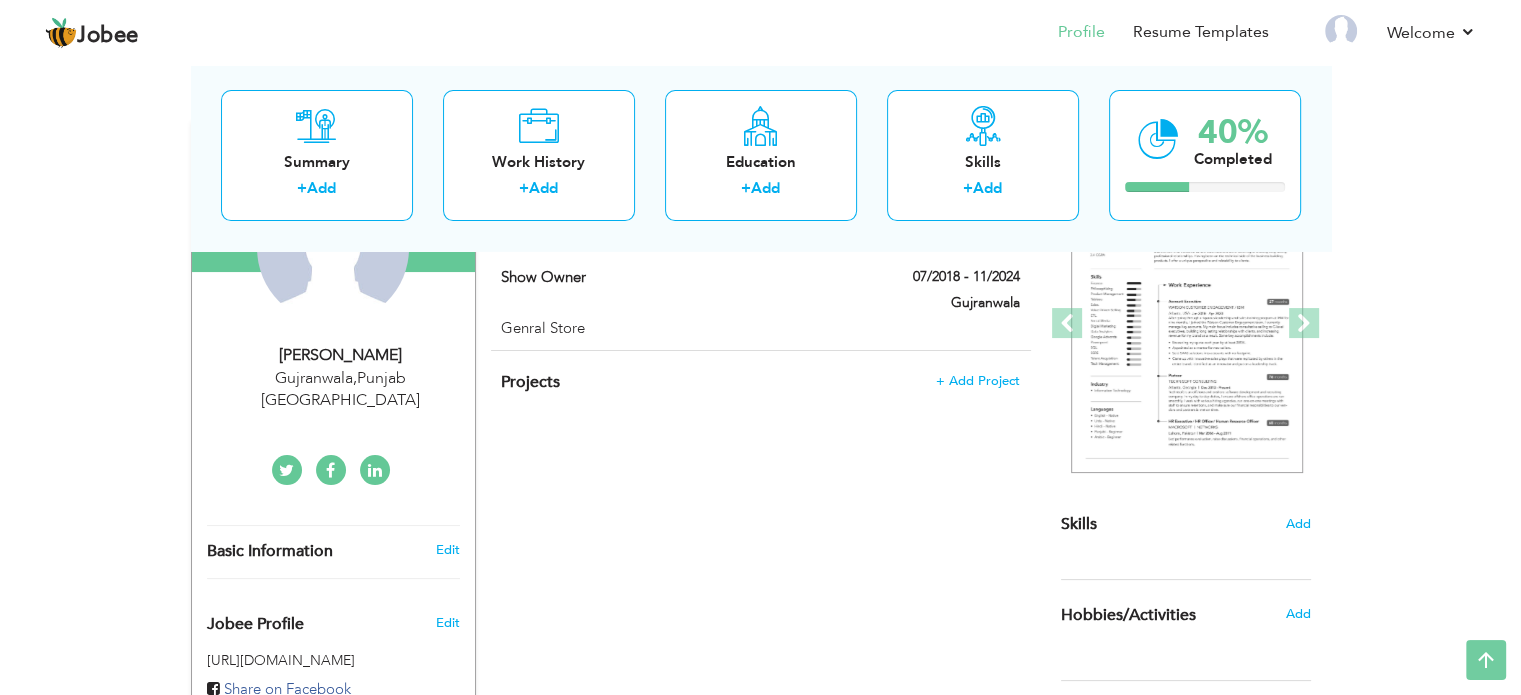 scroll, scrollTop: 33, scrollLeft: 0, axis: vertical 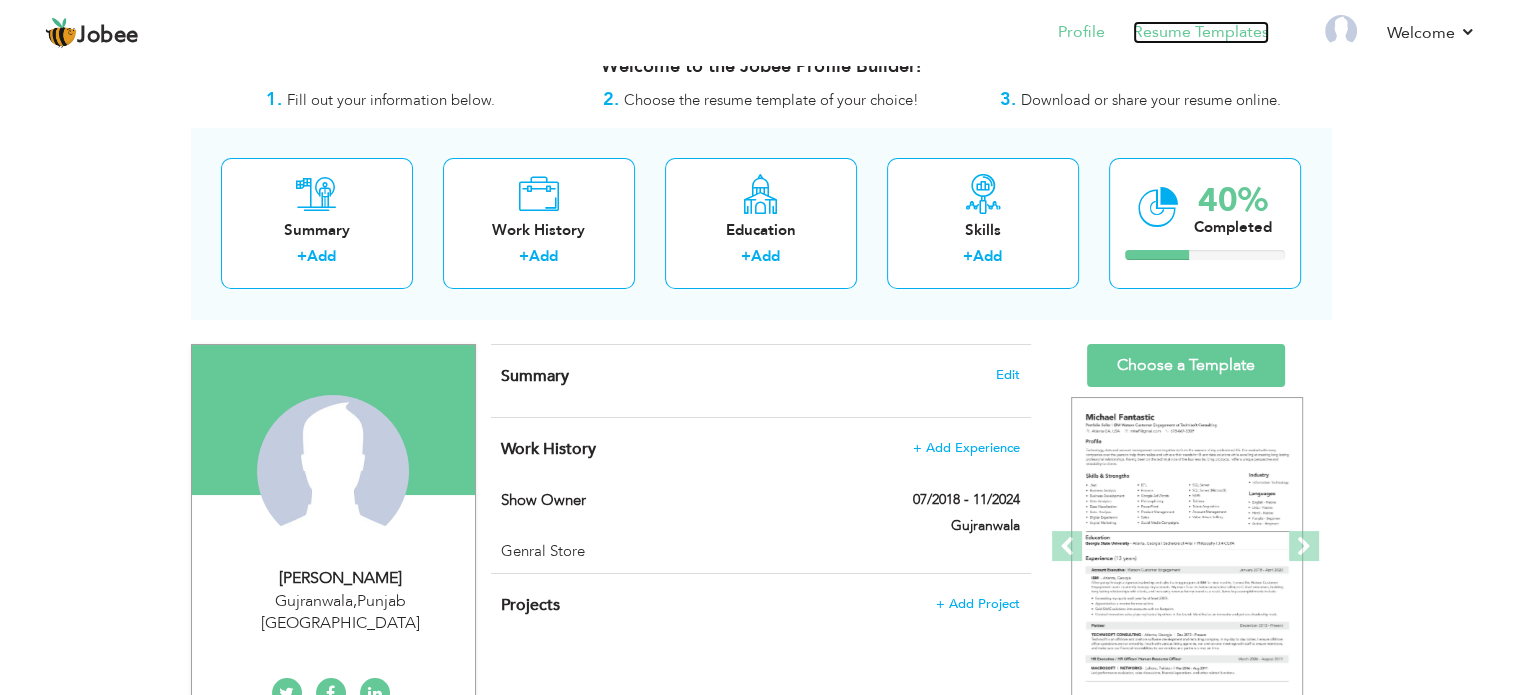 click on "Resume Templates" at bounding box center (1201, 32) 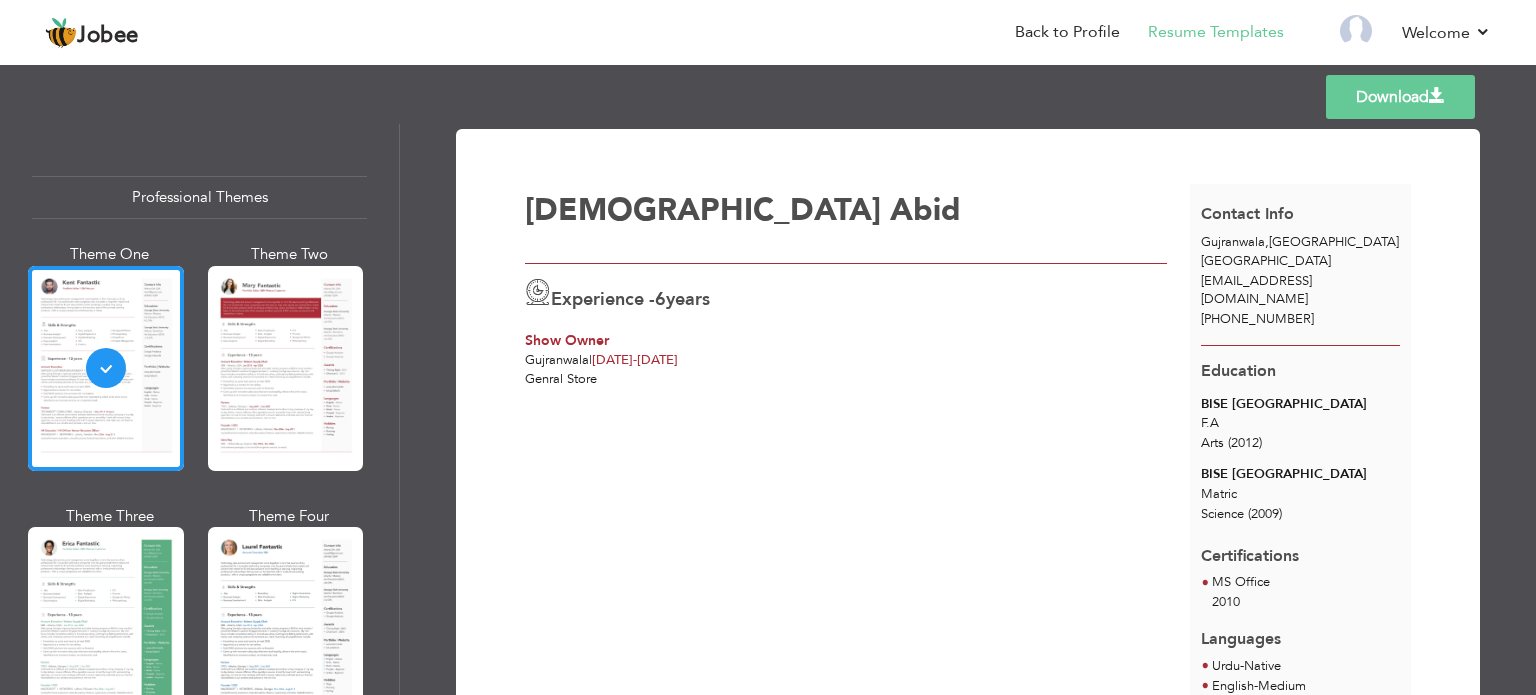 scroll, scrollTop: 0, scrollLeft: 0, axis: both 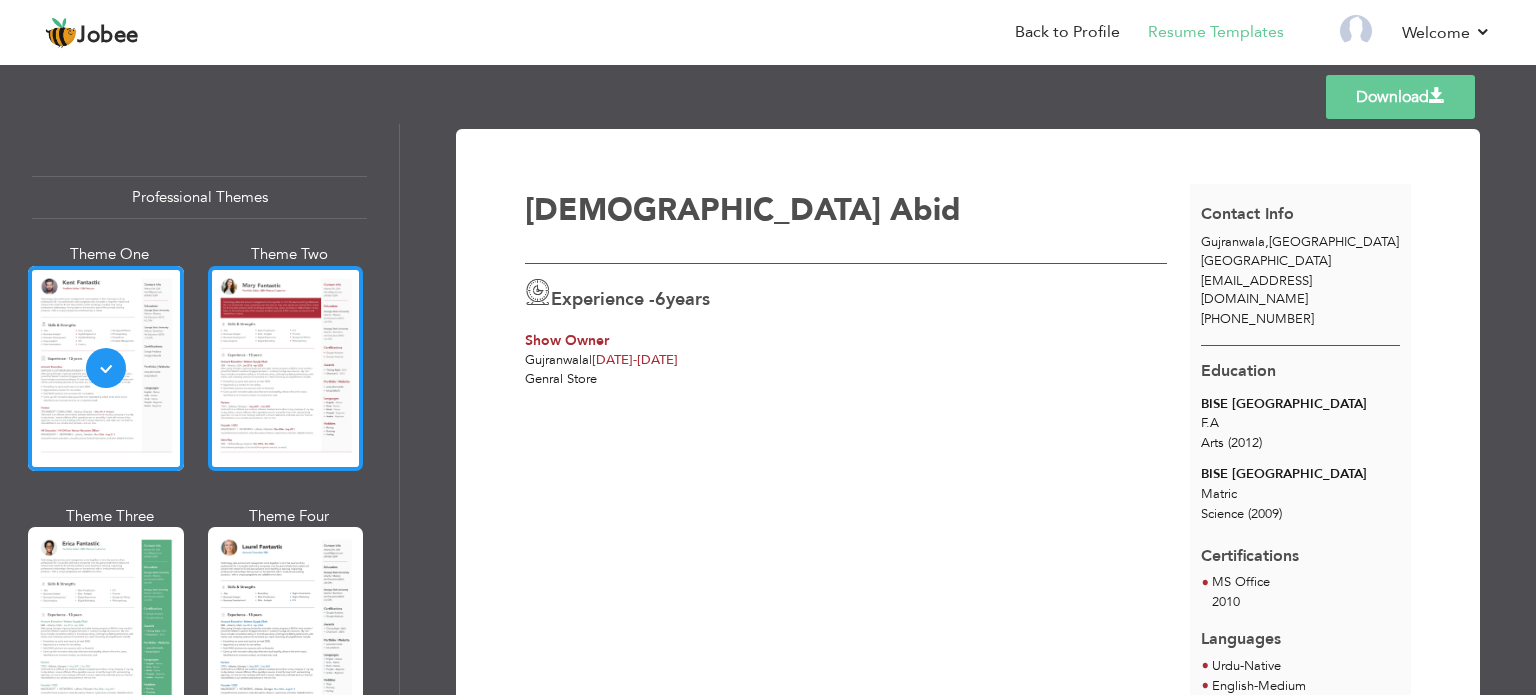 click at bounding box center [286, 368] 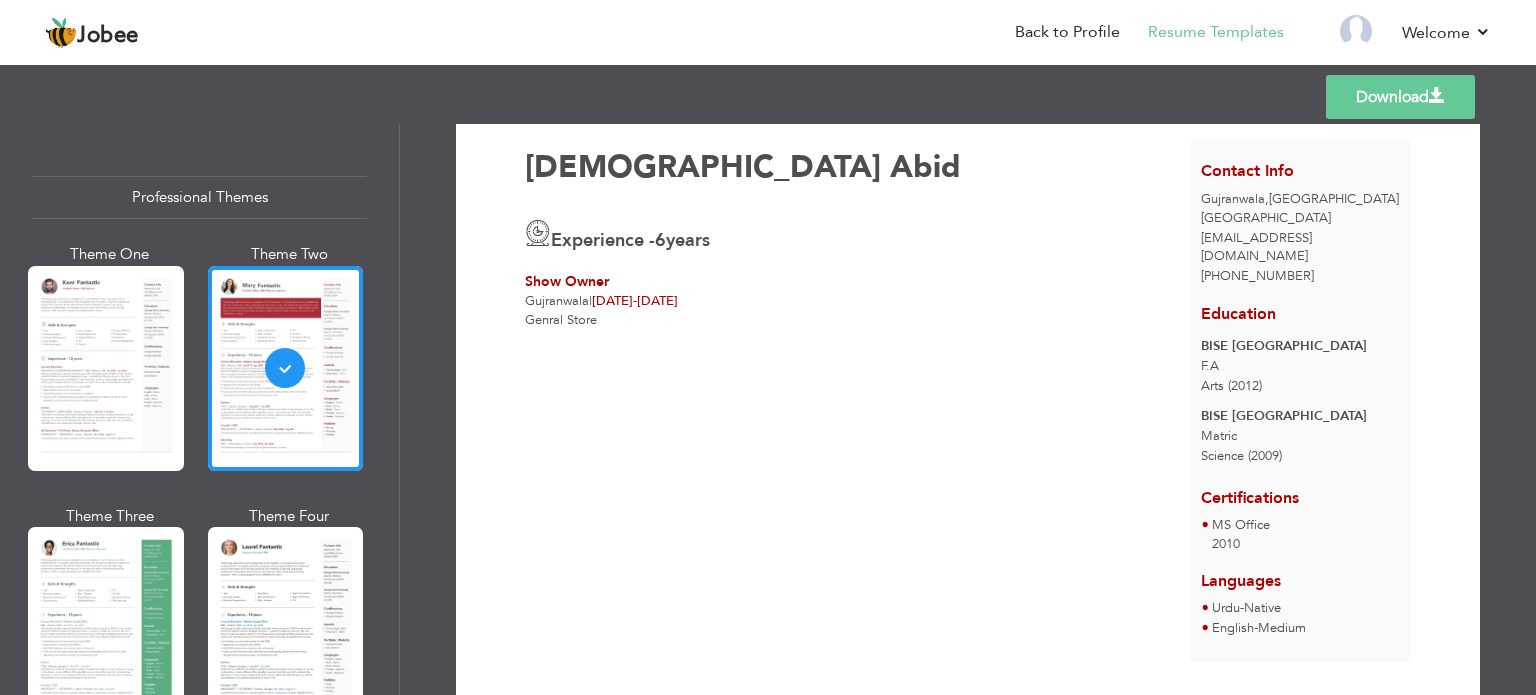 scroll, scrollTop: 0, scrollLeft: 0, axis: both 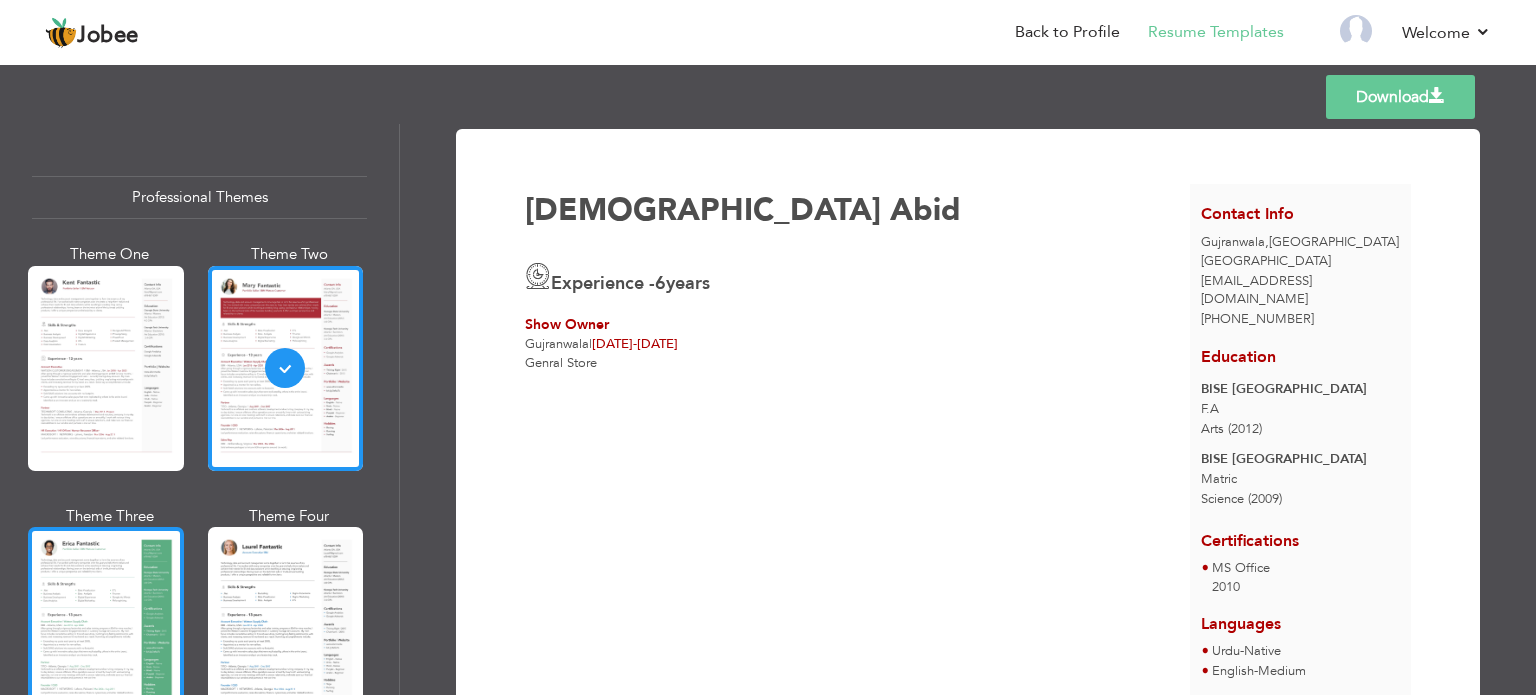click at bounding box center (106, 629) 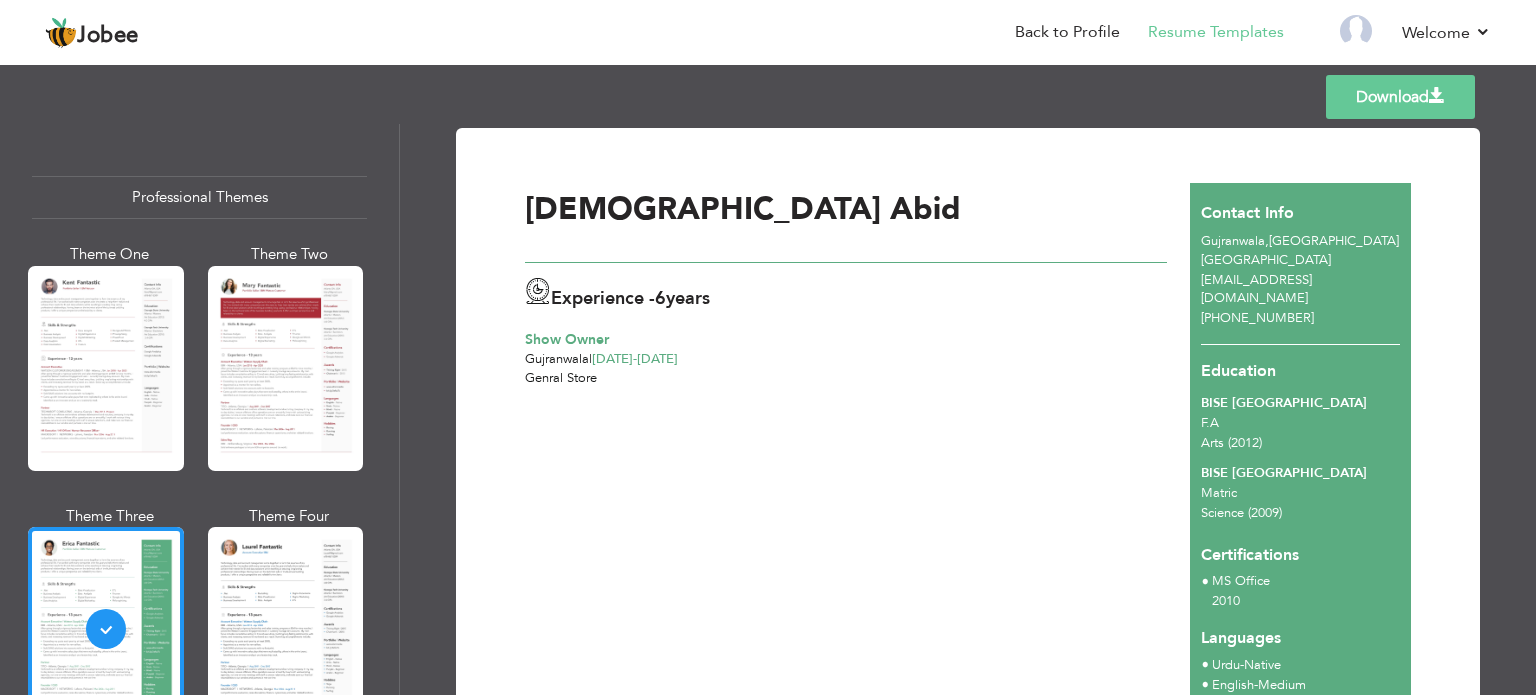 scroll, scrollTop: 100, scrollLeft: 0, axis: vertical 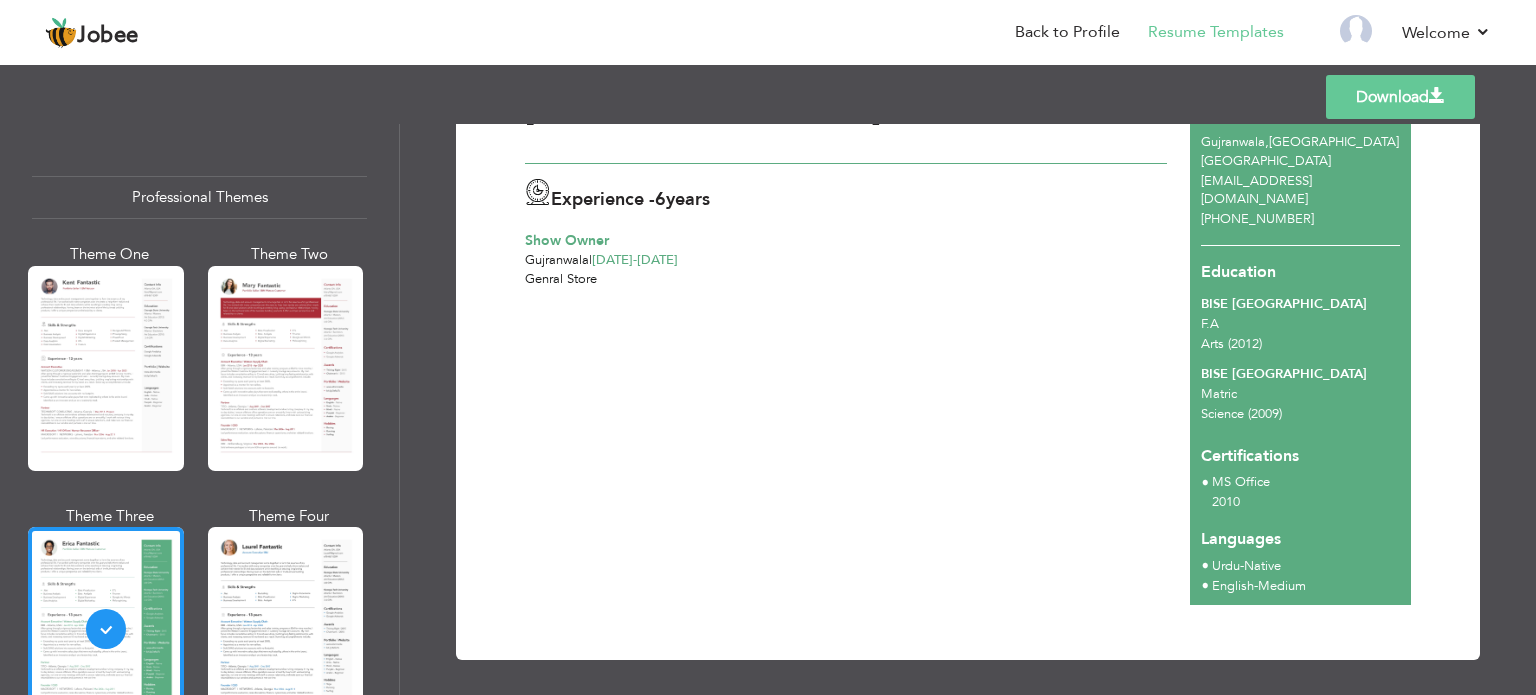 click on "Download" at bounding box center (1400, 97) 